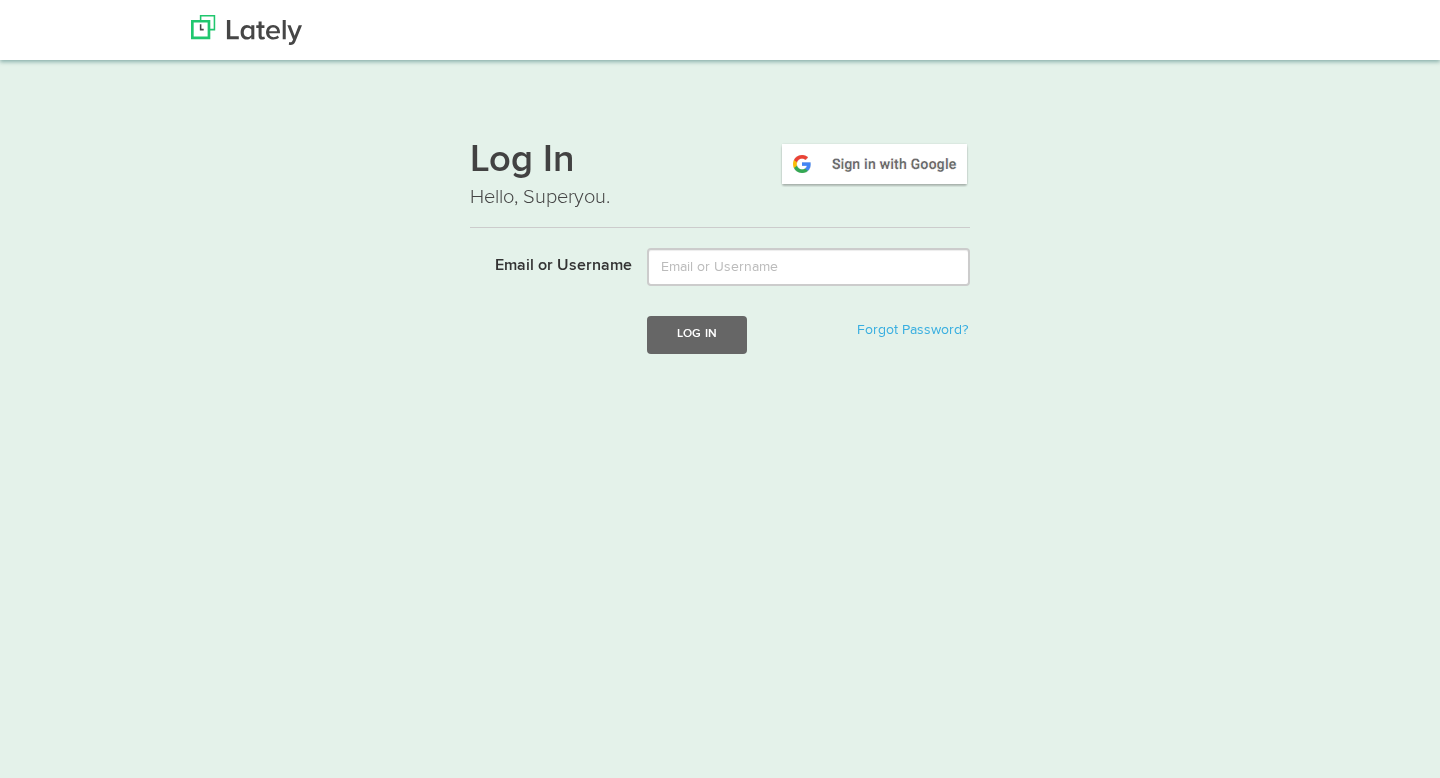 scroll, scrollTop: 0, scrollLeft: 0, axis: both 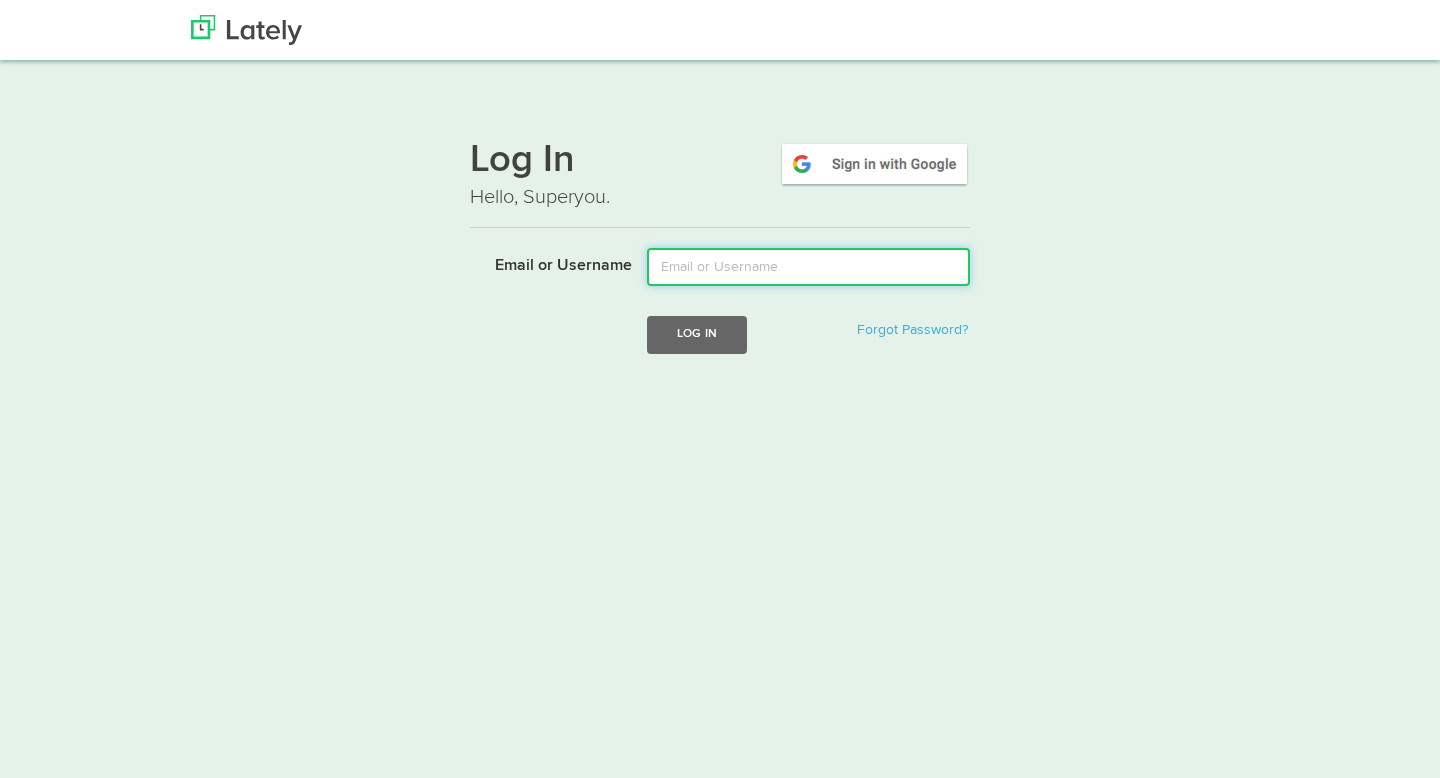 click on "Email or Username" at bounding box center (808, 267) 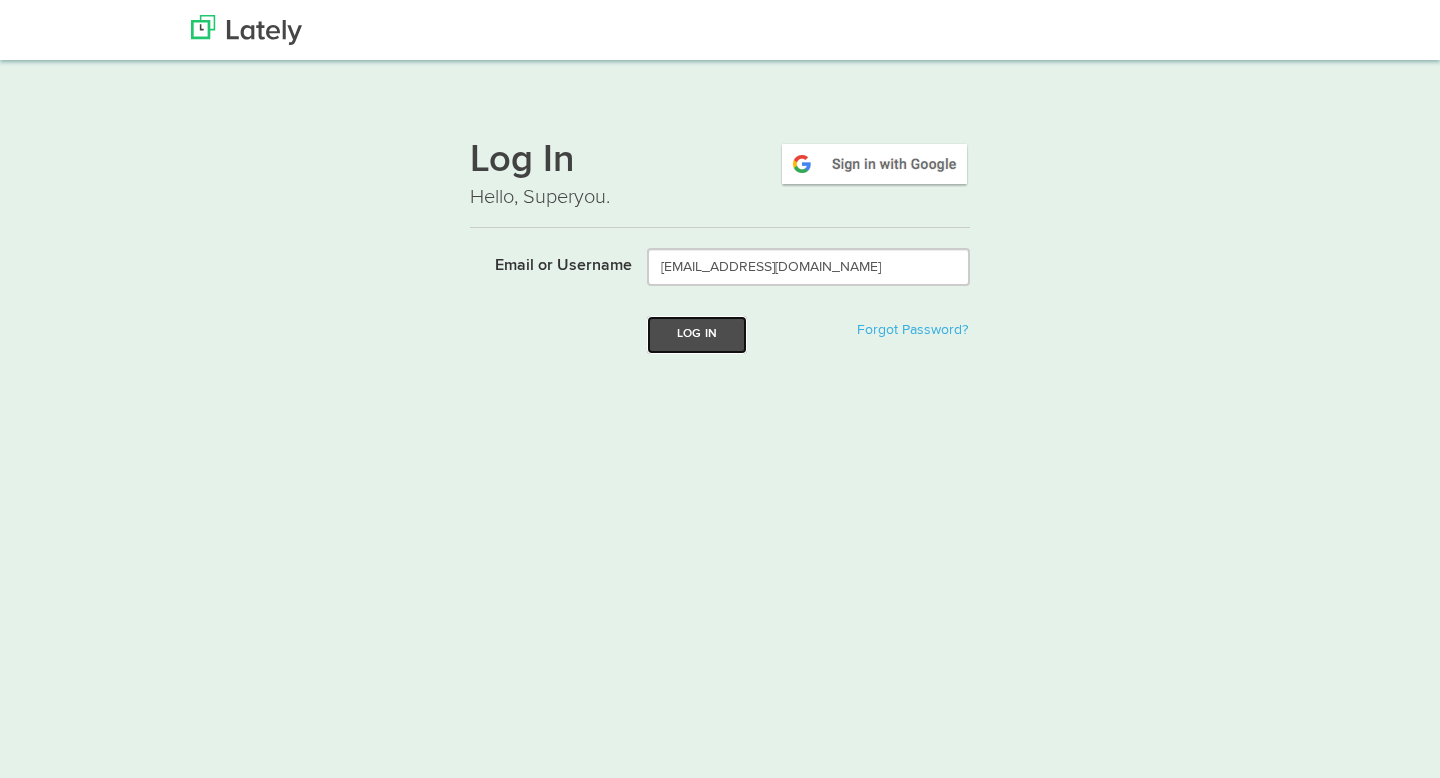 click on "Log In" at bounding box center (697, 334) 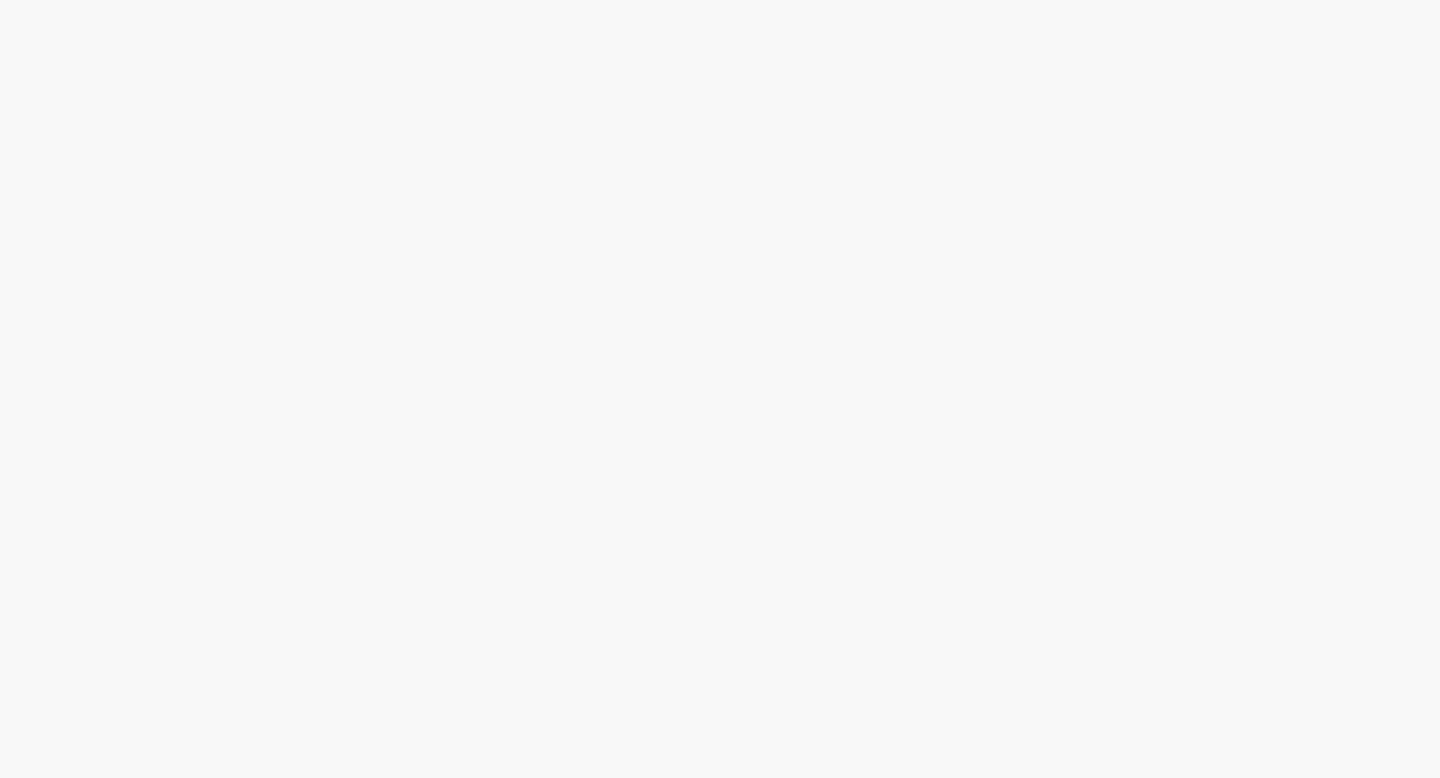 scroll, scrollTop: 0, scrollLeft: 0, axis: both 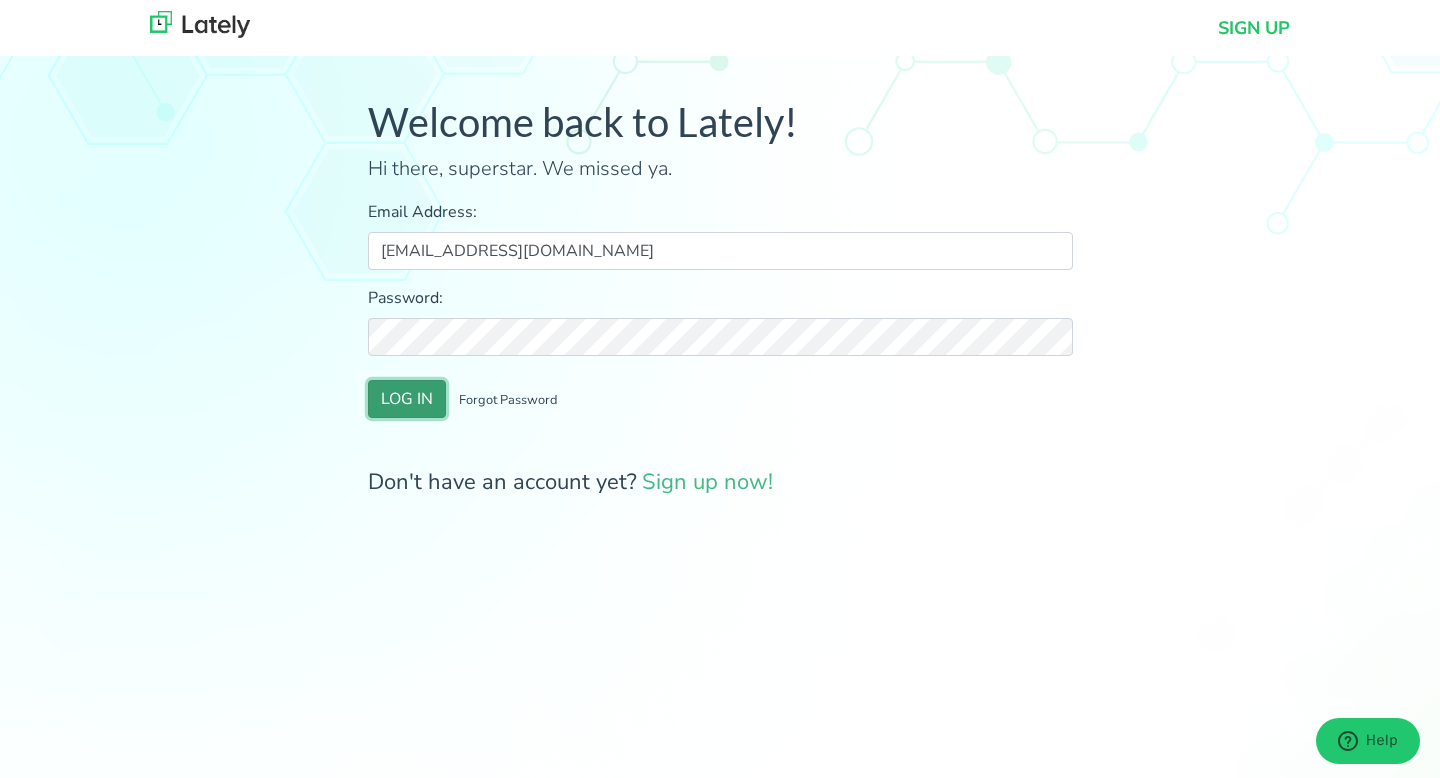 click on "LOG IN" at bounding box center (407, 399) 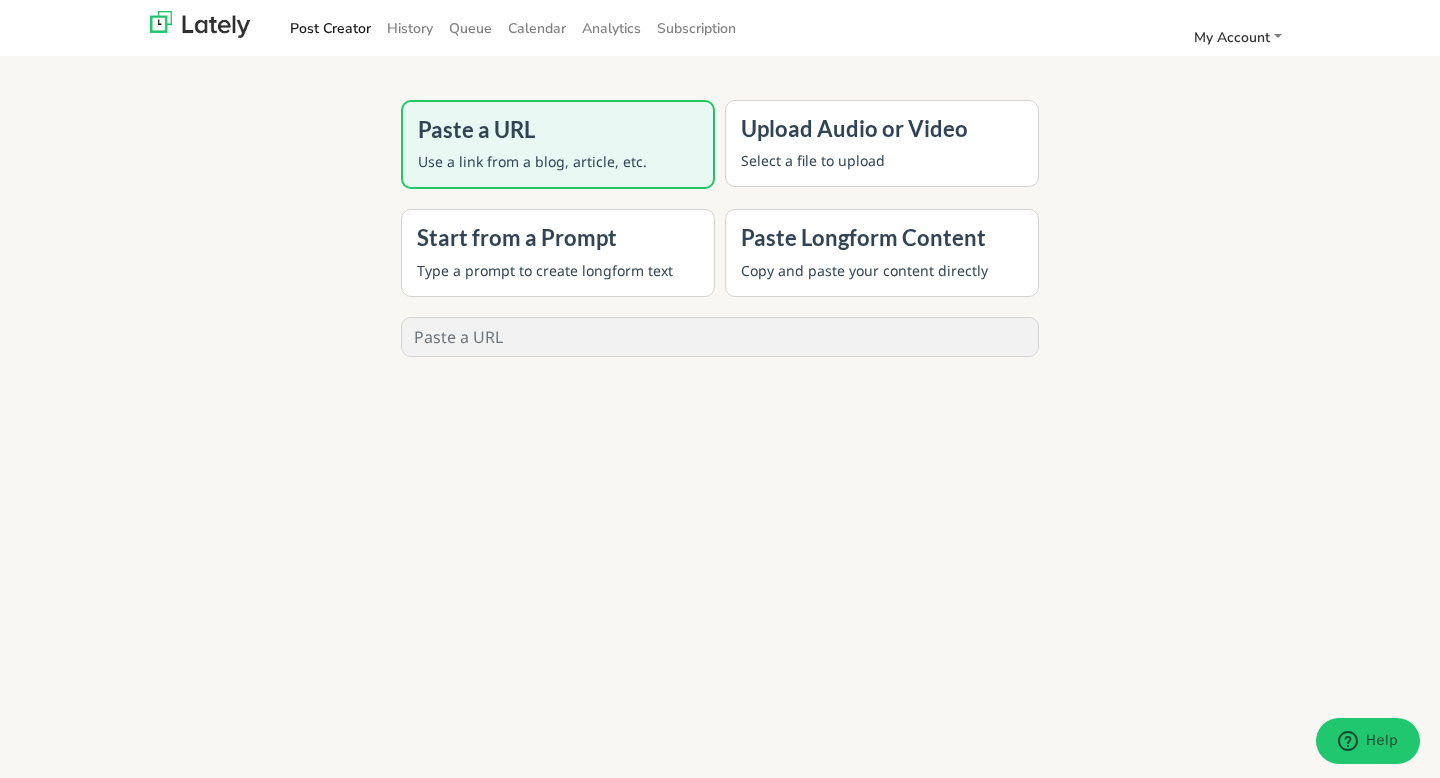 click at bounding box center (720, 337) 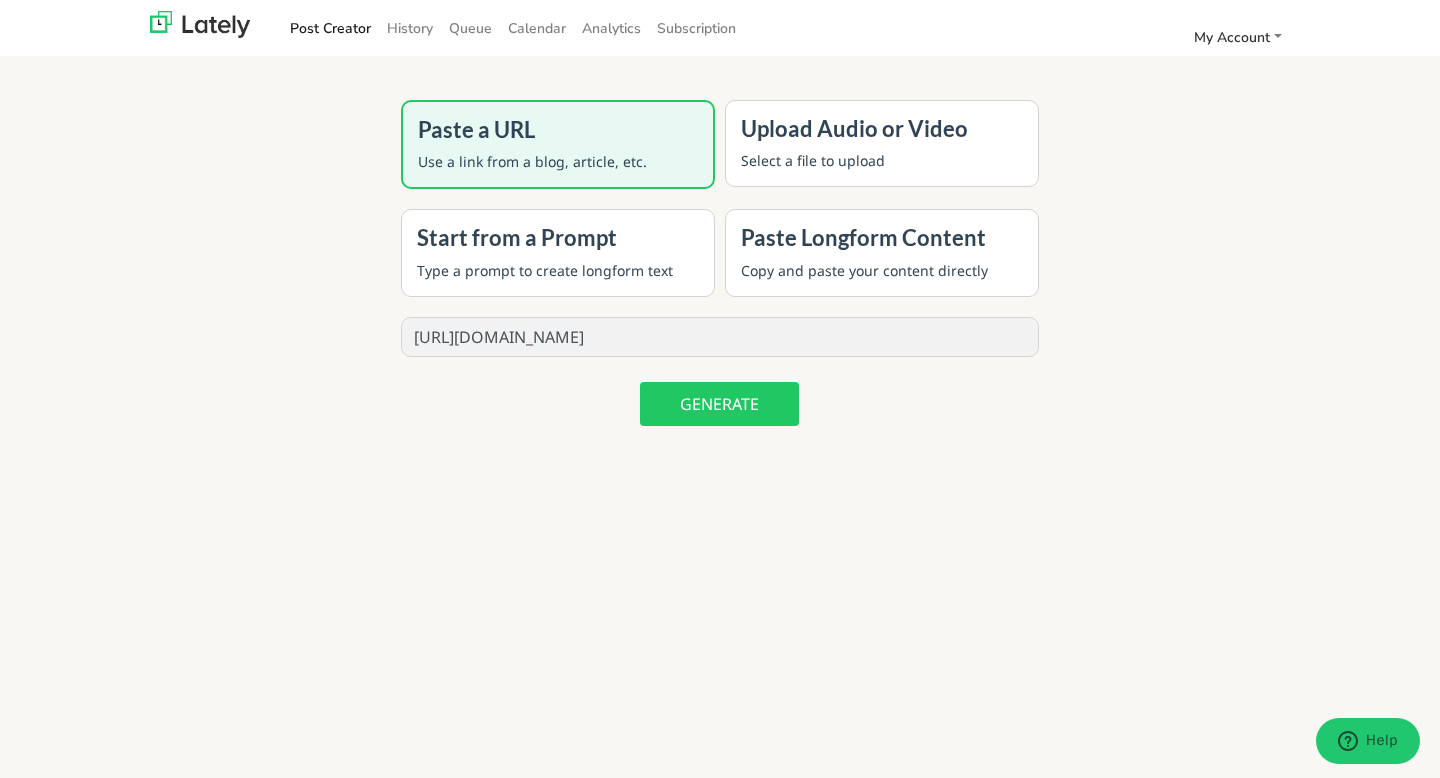 type on "[URL][DOMAIN_NAME]" 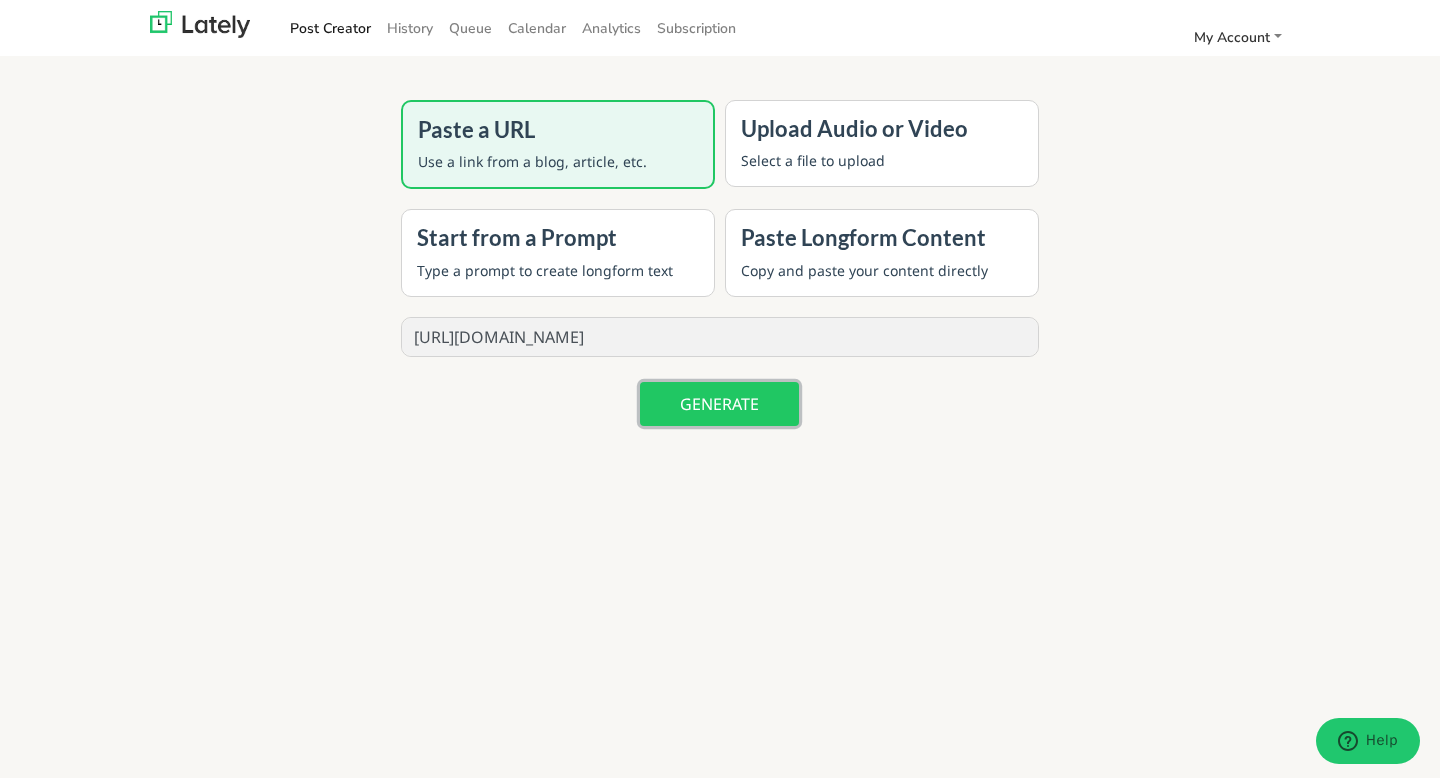 click on "GENERATE" at bounding box center [719, 404] 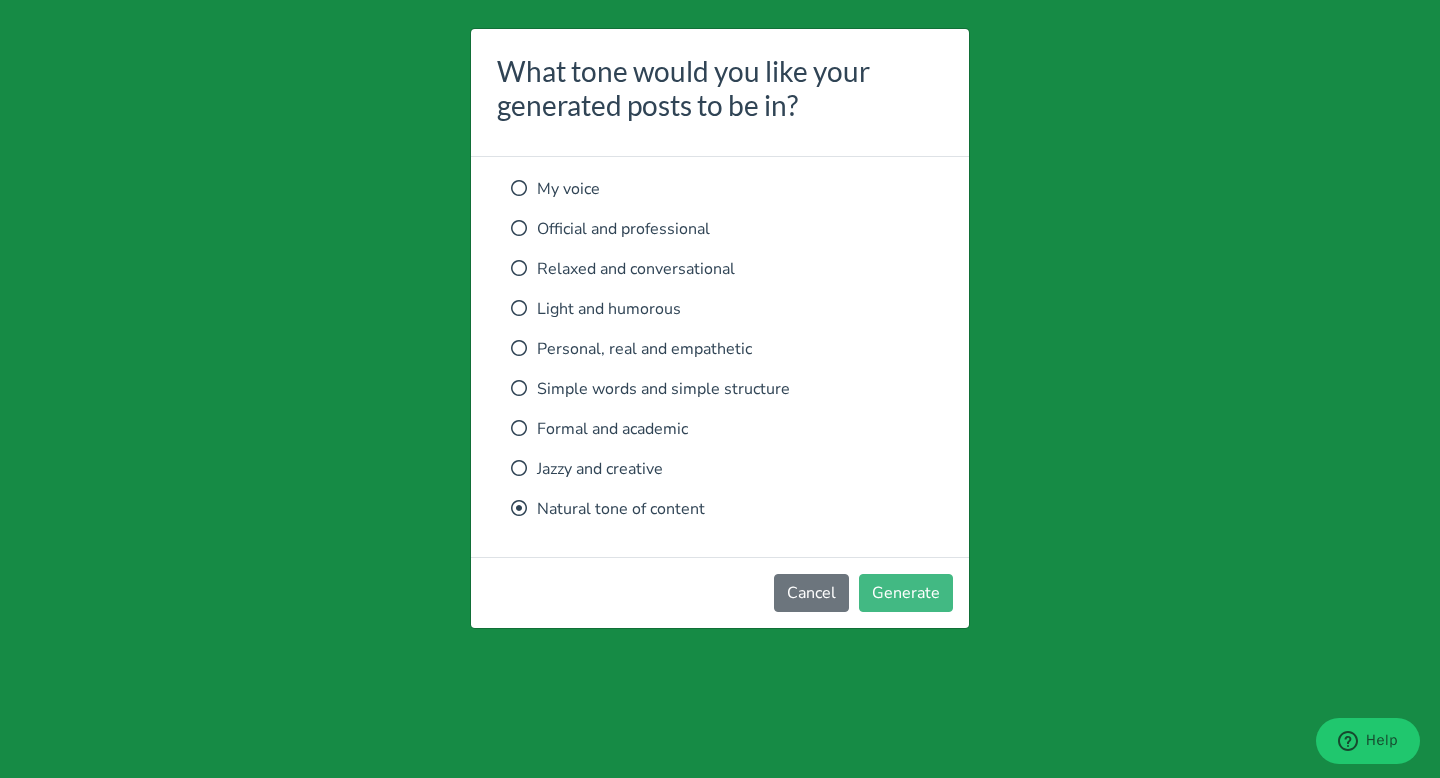 click at bounding box center [519, 188] 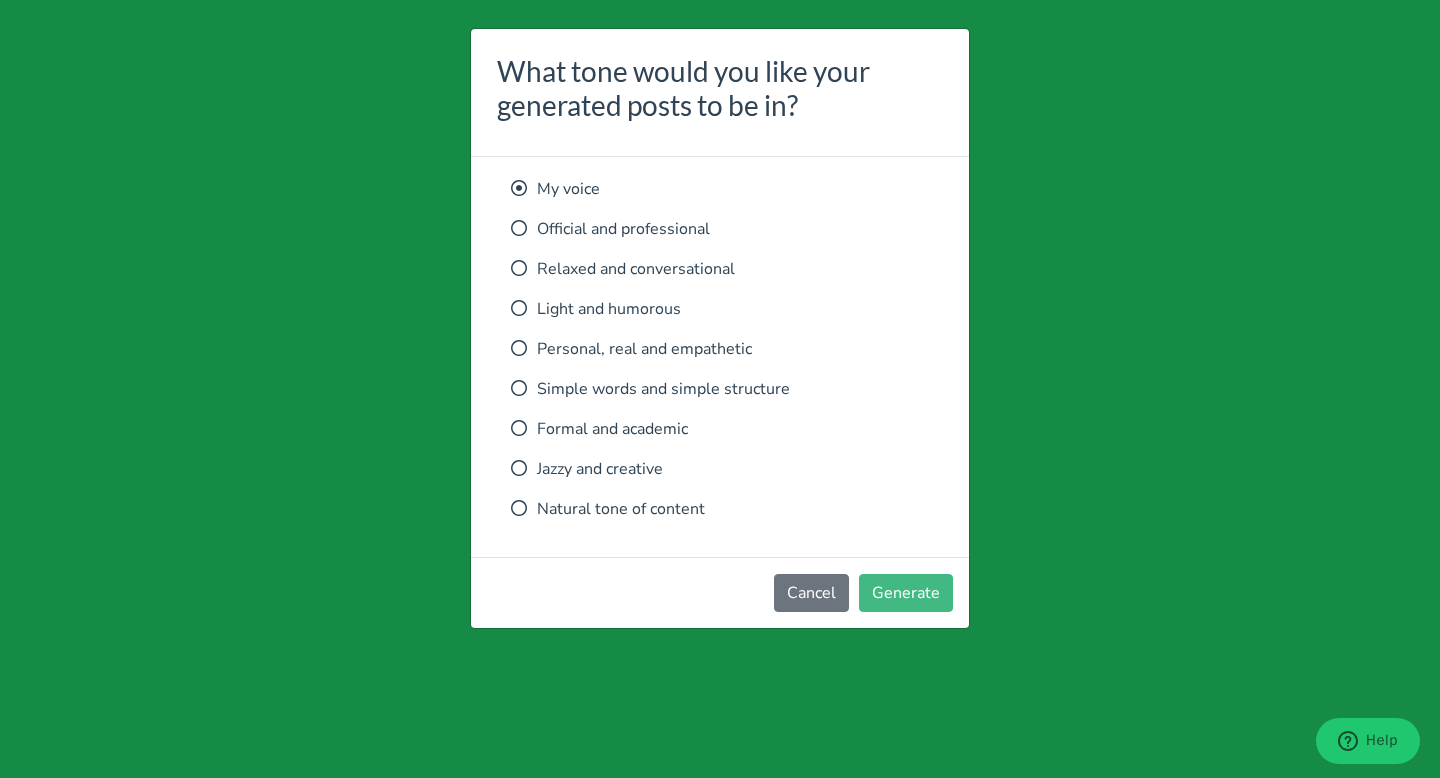 click at bounding box center [519, 508] 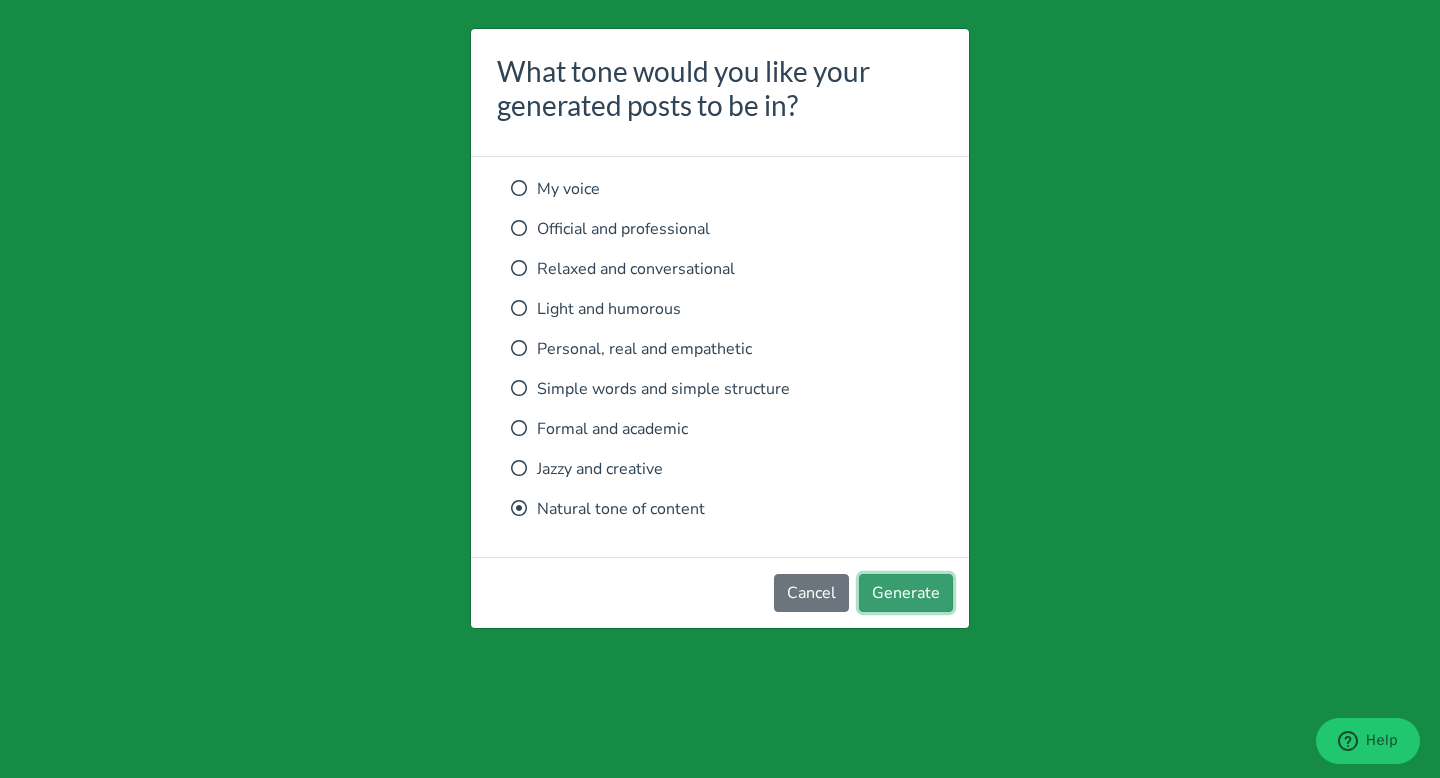 click on "Generate" at bounding box center [906, 593] 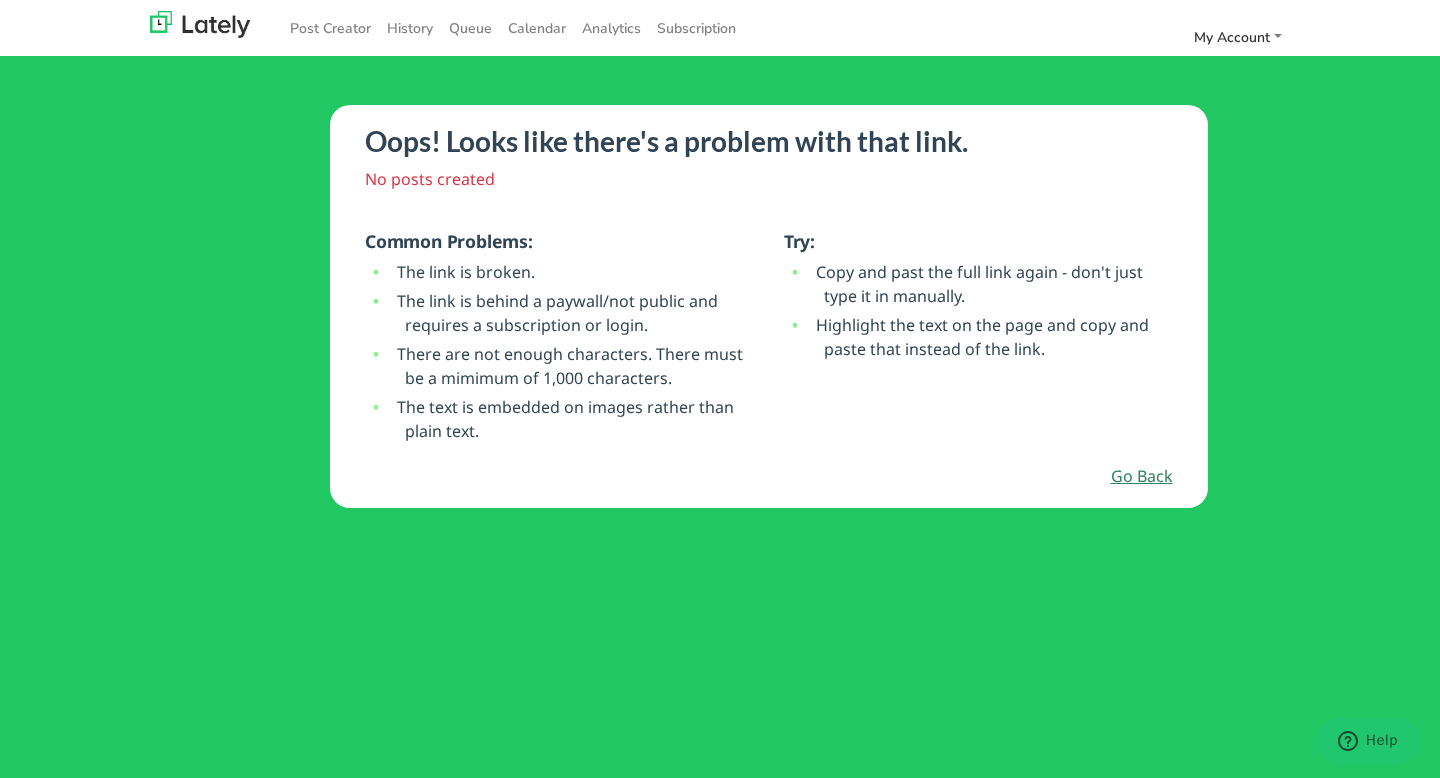 click on "Go Back" at bounding box center (1142, 476) 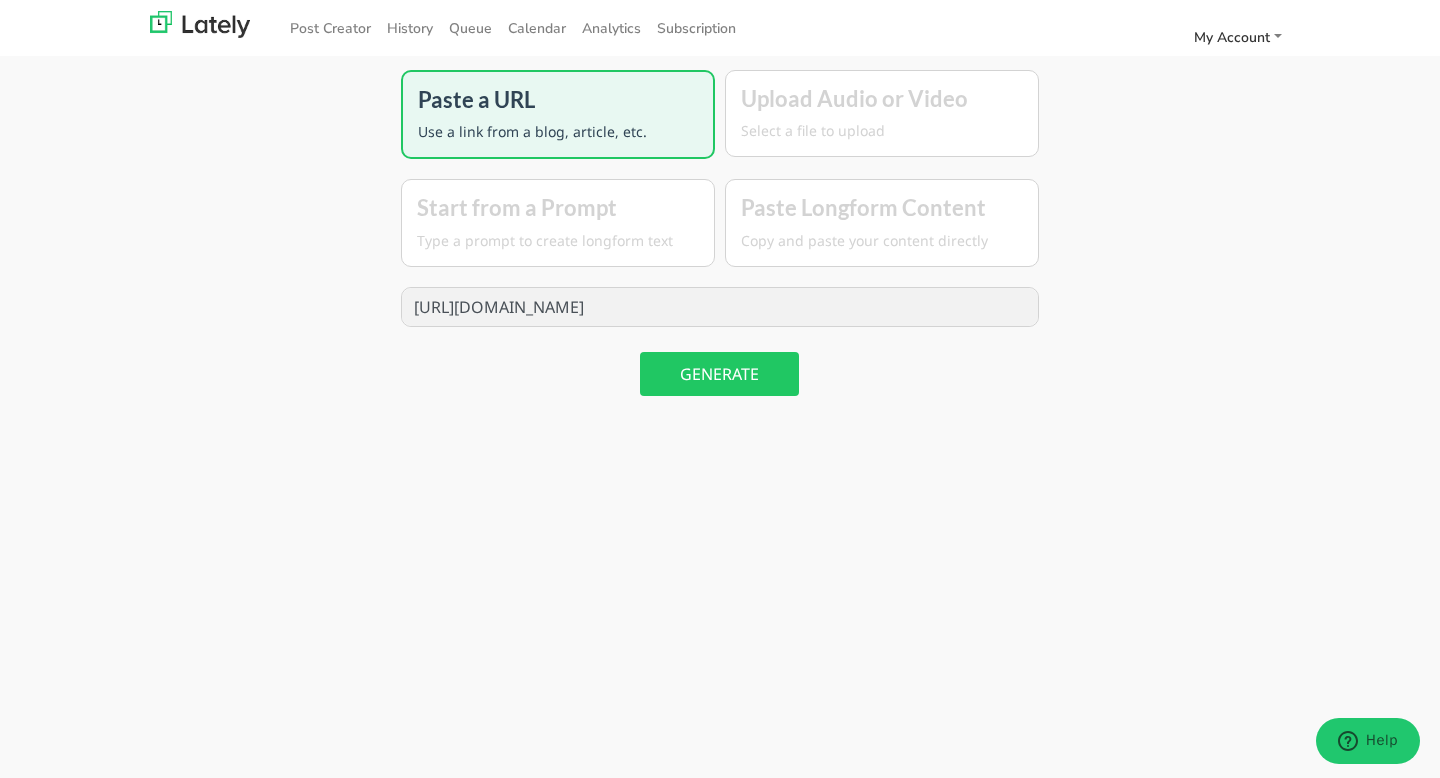 click on "[URL][DOMAIN_NAME]" at bounding box center [720, 307] 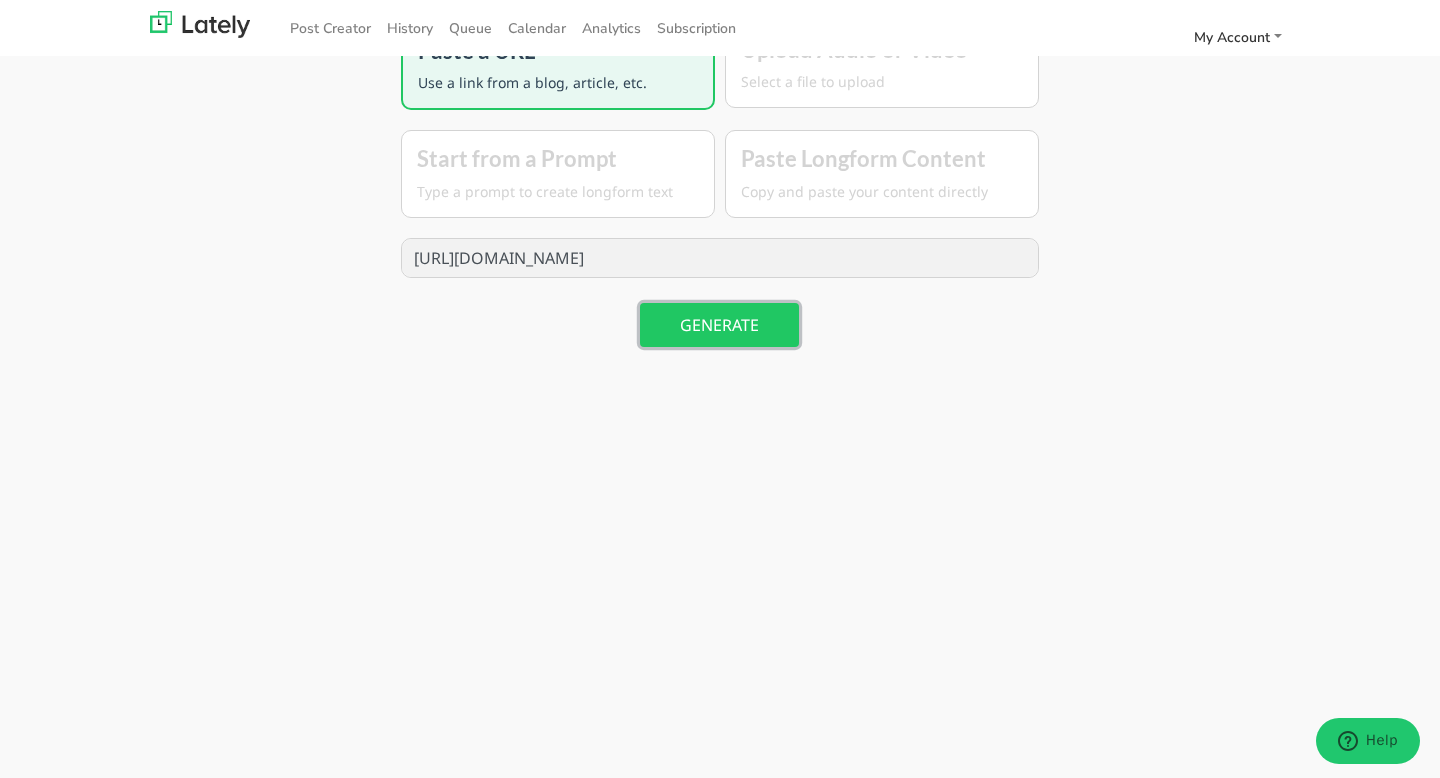 scroll, scrollTop: 50, scrollLeft: 0, axis: vertical 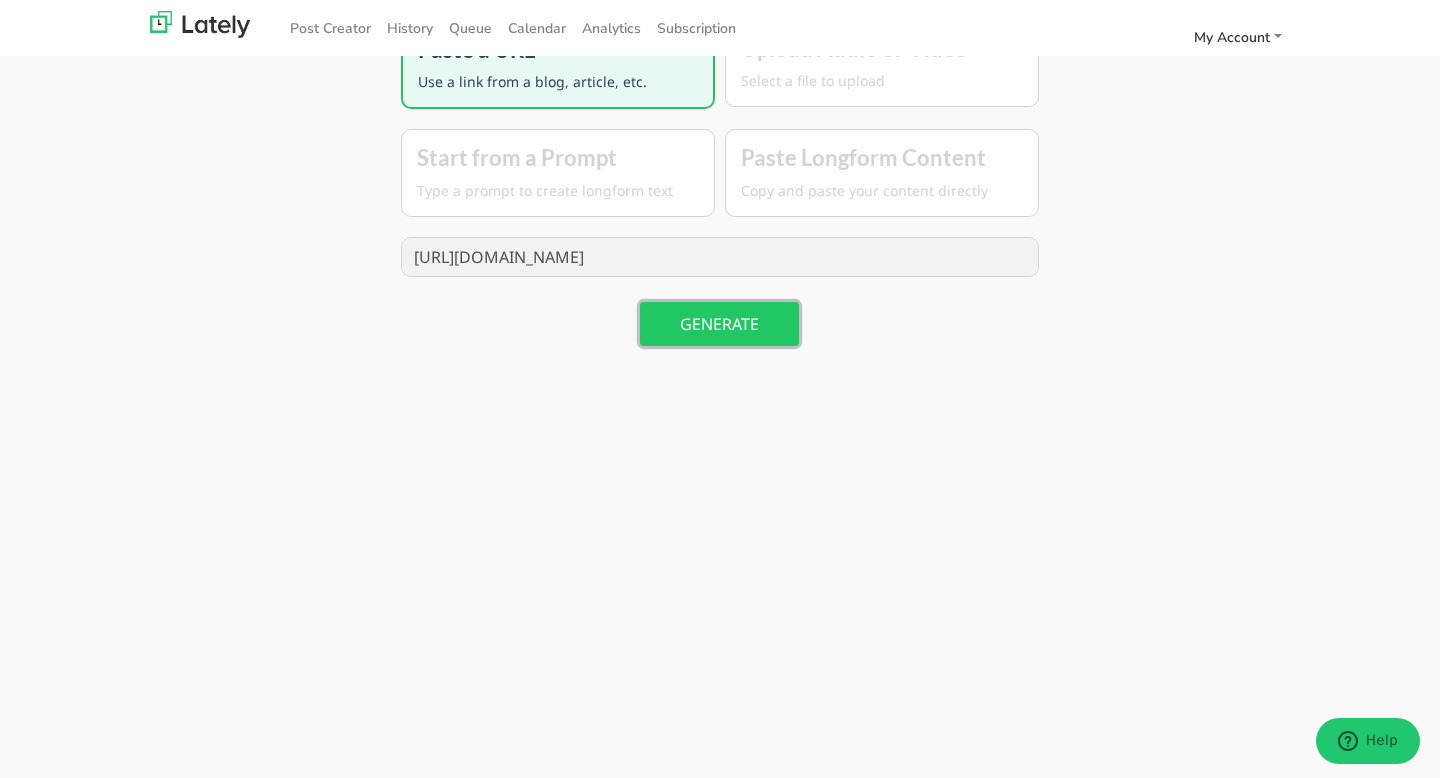 click on "GENERATE" at bounding box center [719, 324] 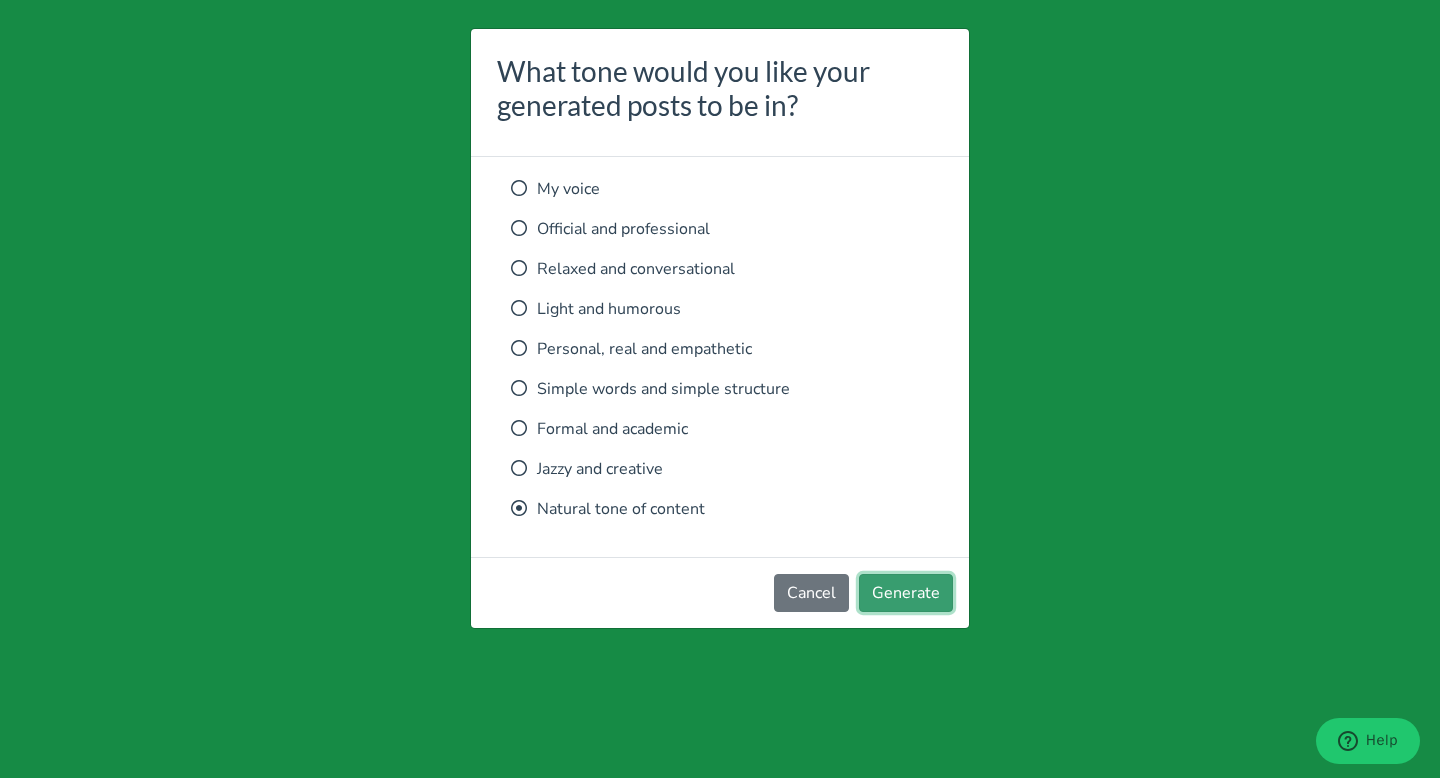 click on "Generate" at bounding box center [906, 593] 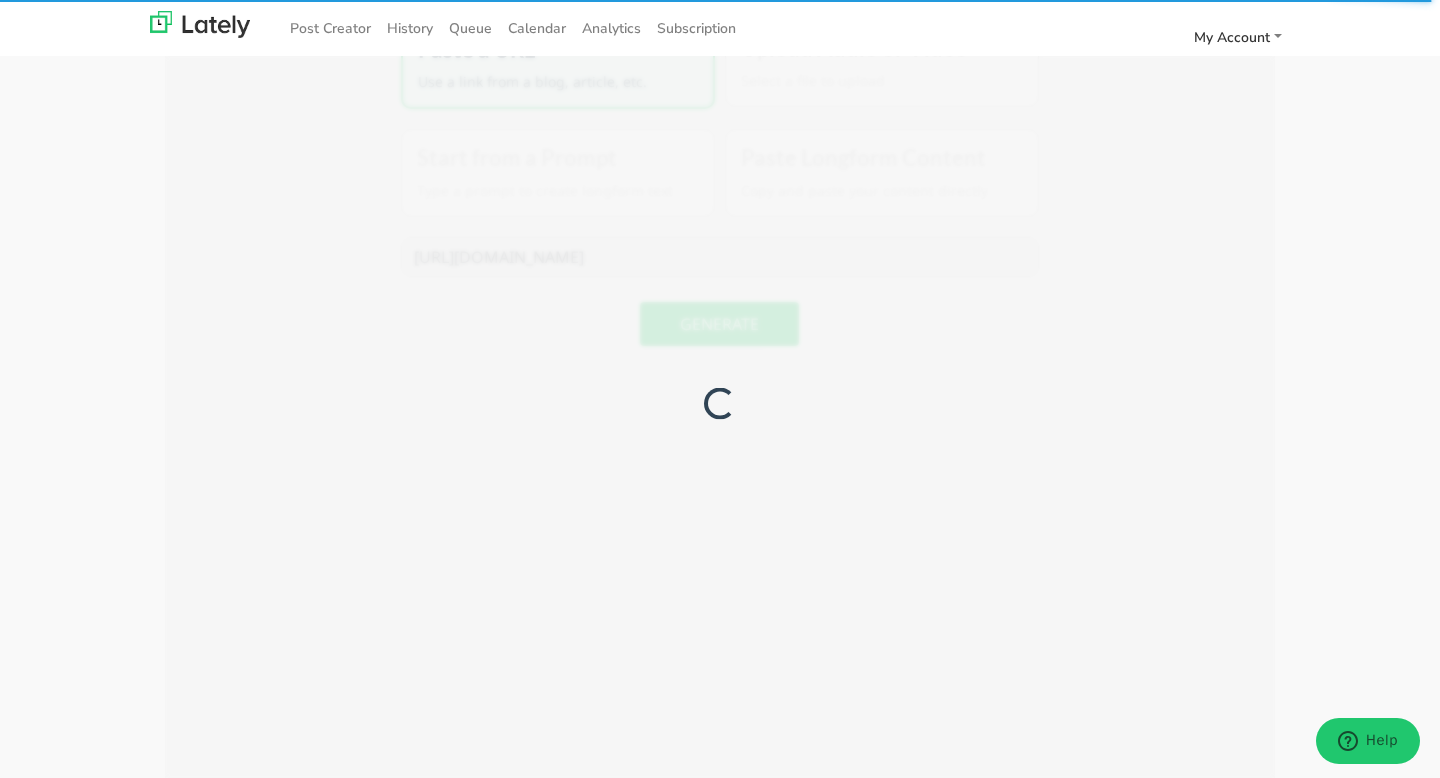 scroll, scrollTop: 0, scrollLeft: 0, axis: both 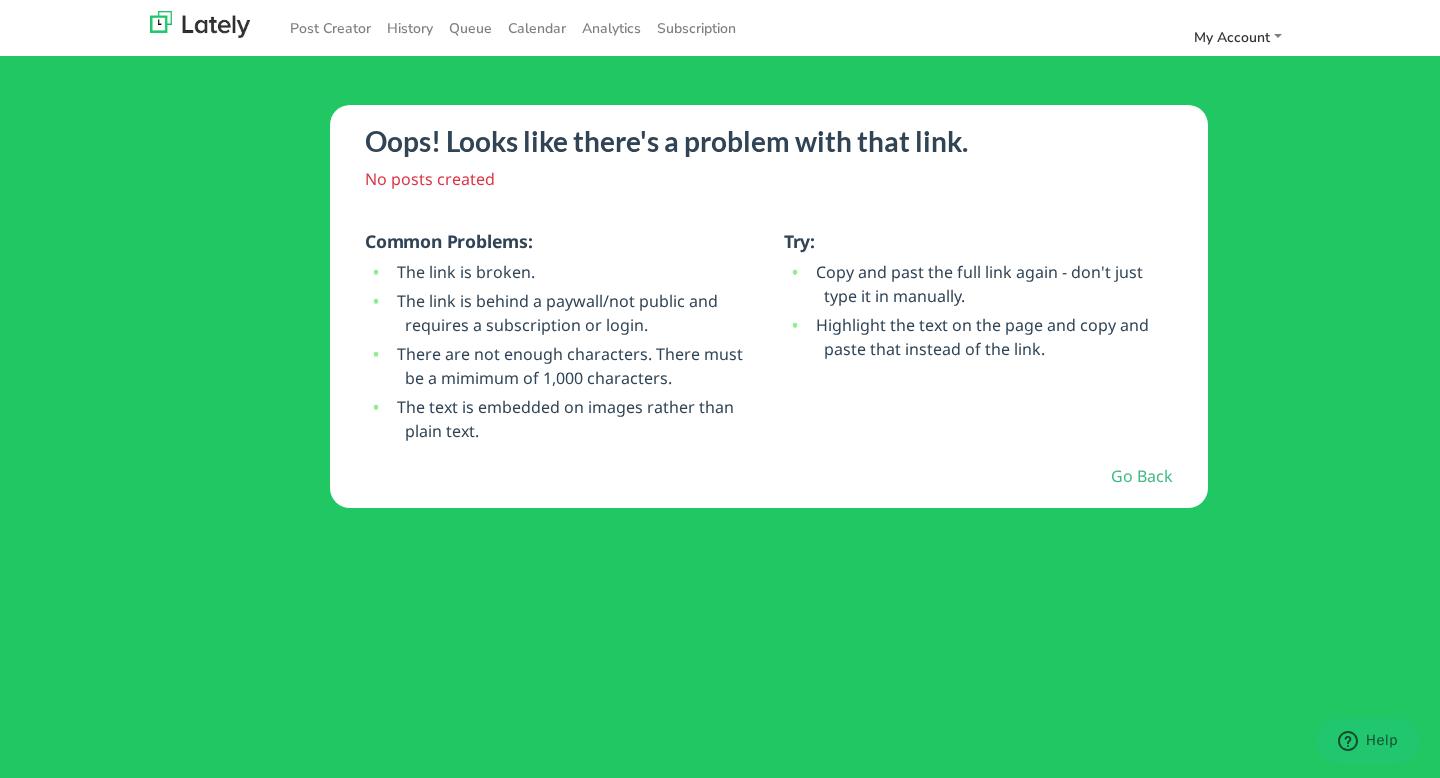 click at bounding box center (200, 24) 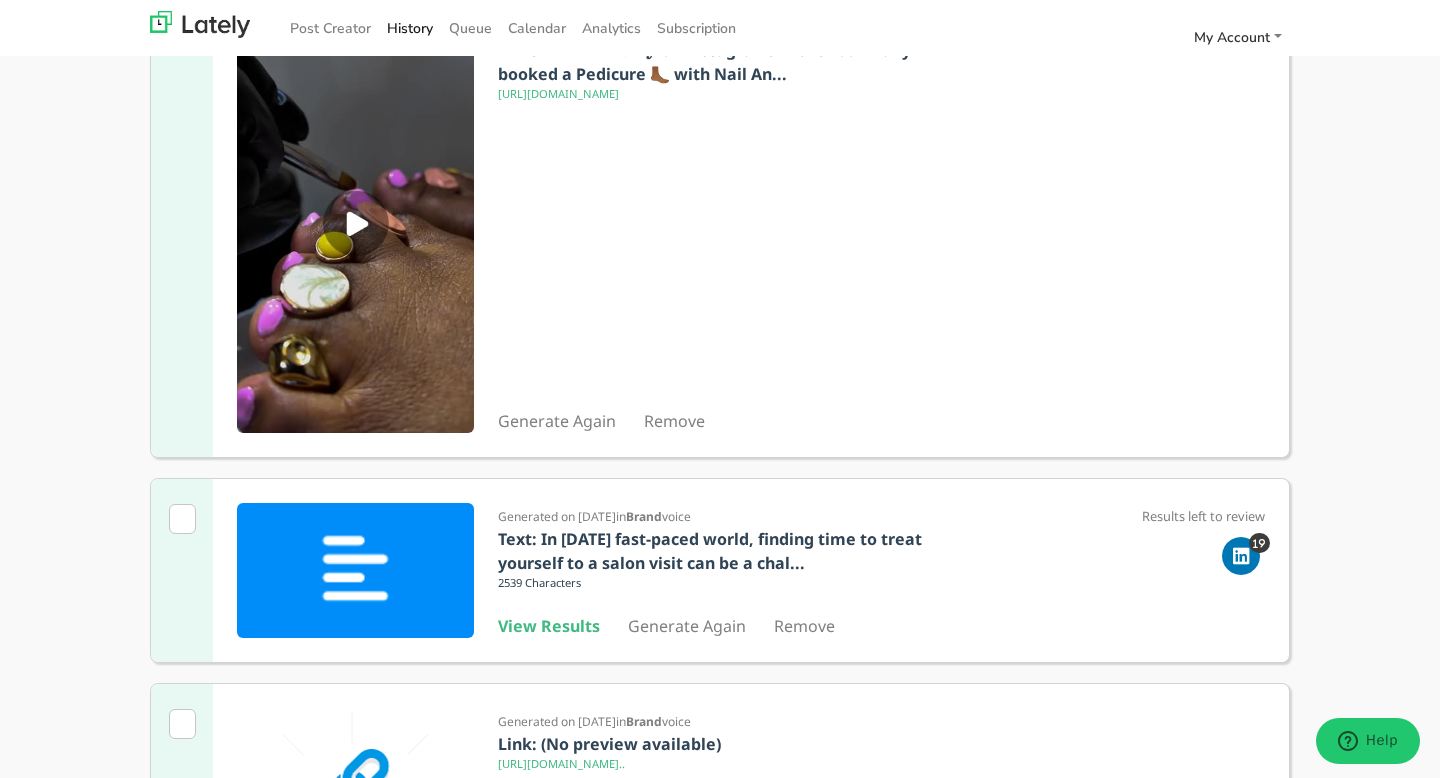 scroll, scrollTop: 147, scrollLeft: 0, axis: vertical 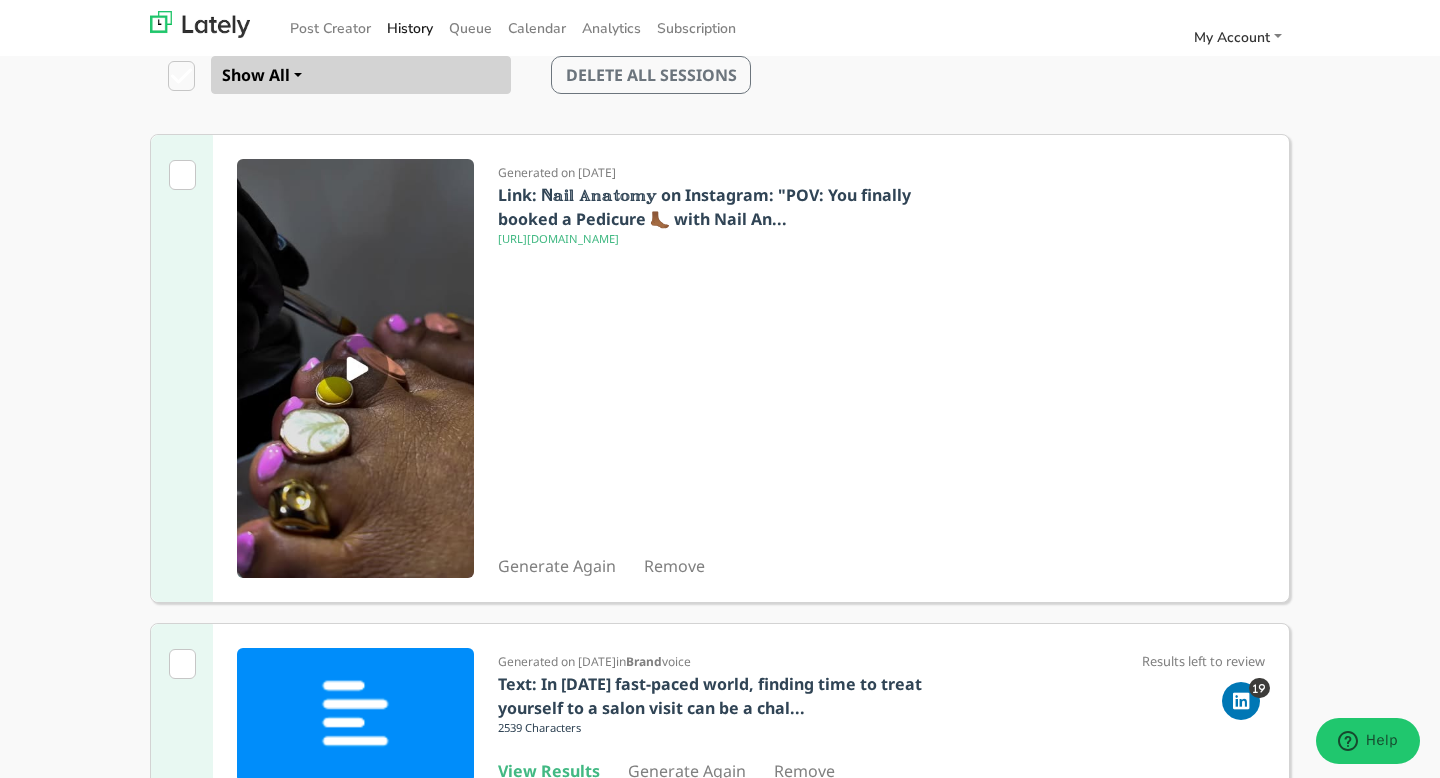 click at bounding box center (182, 175) 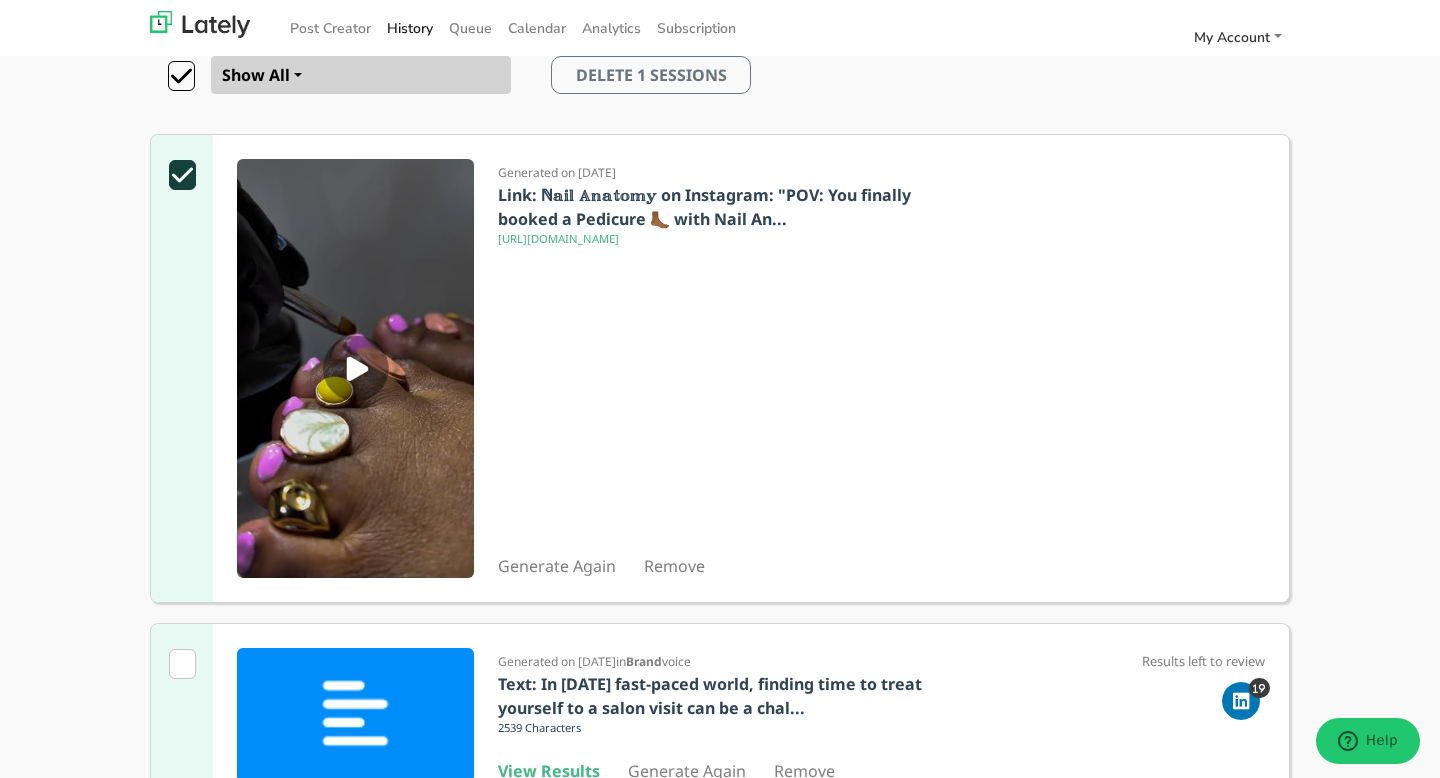 click on "Generate Again Remove" at bounding box center (725, 566) 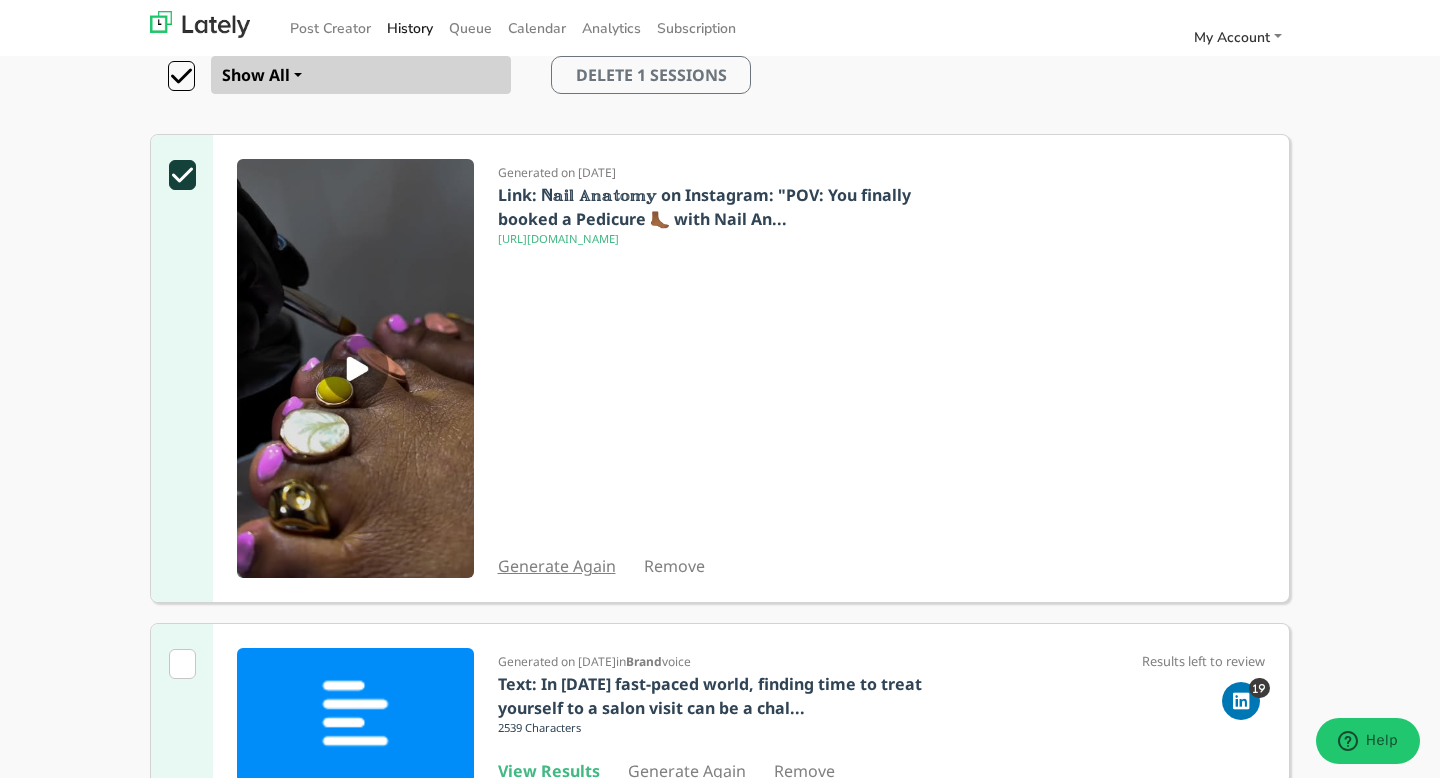 click on "Generate Again" at bounding box center (557, 566) 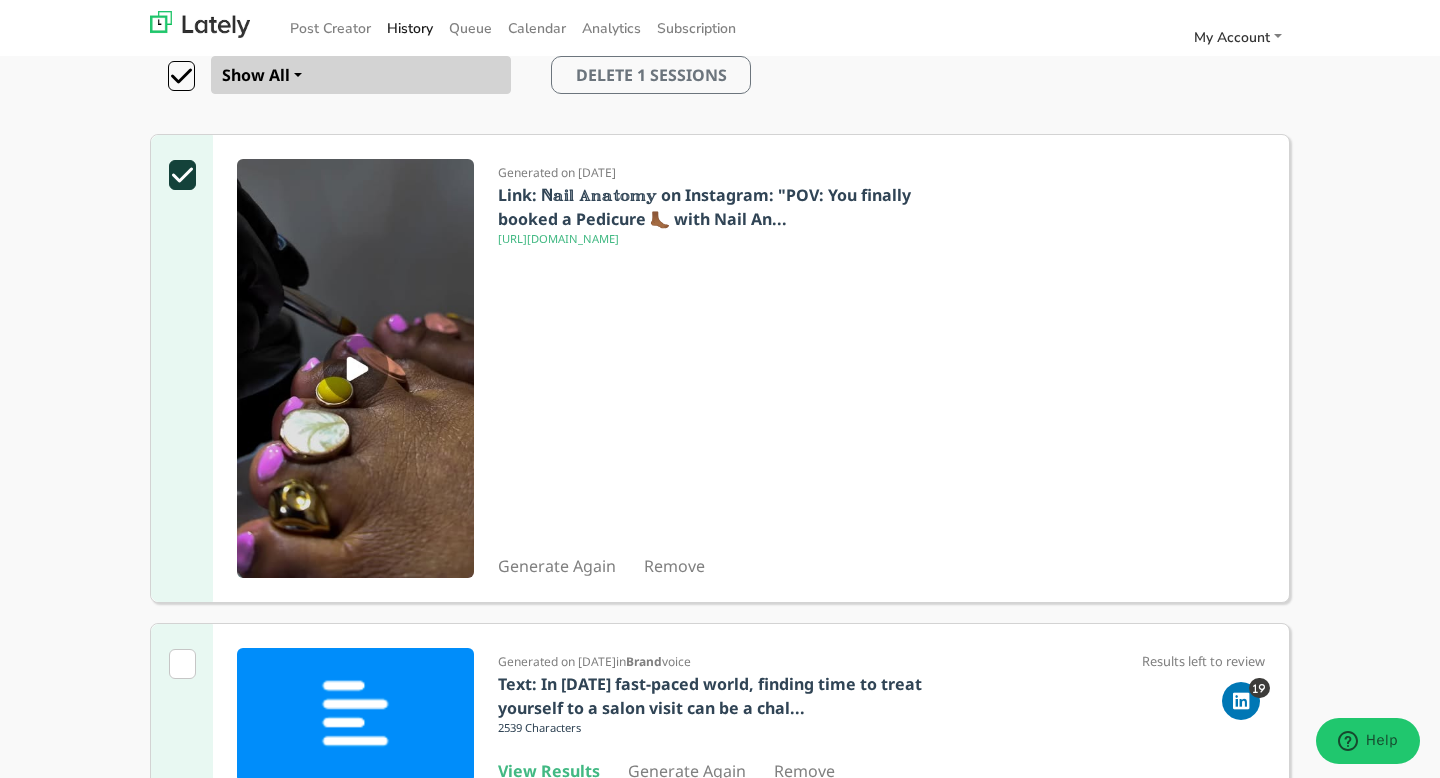 scroll, scrollTop: 0, scrollLeft: 0, axis: both 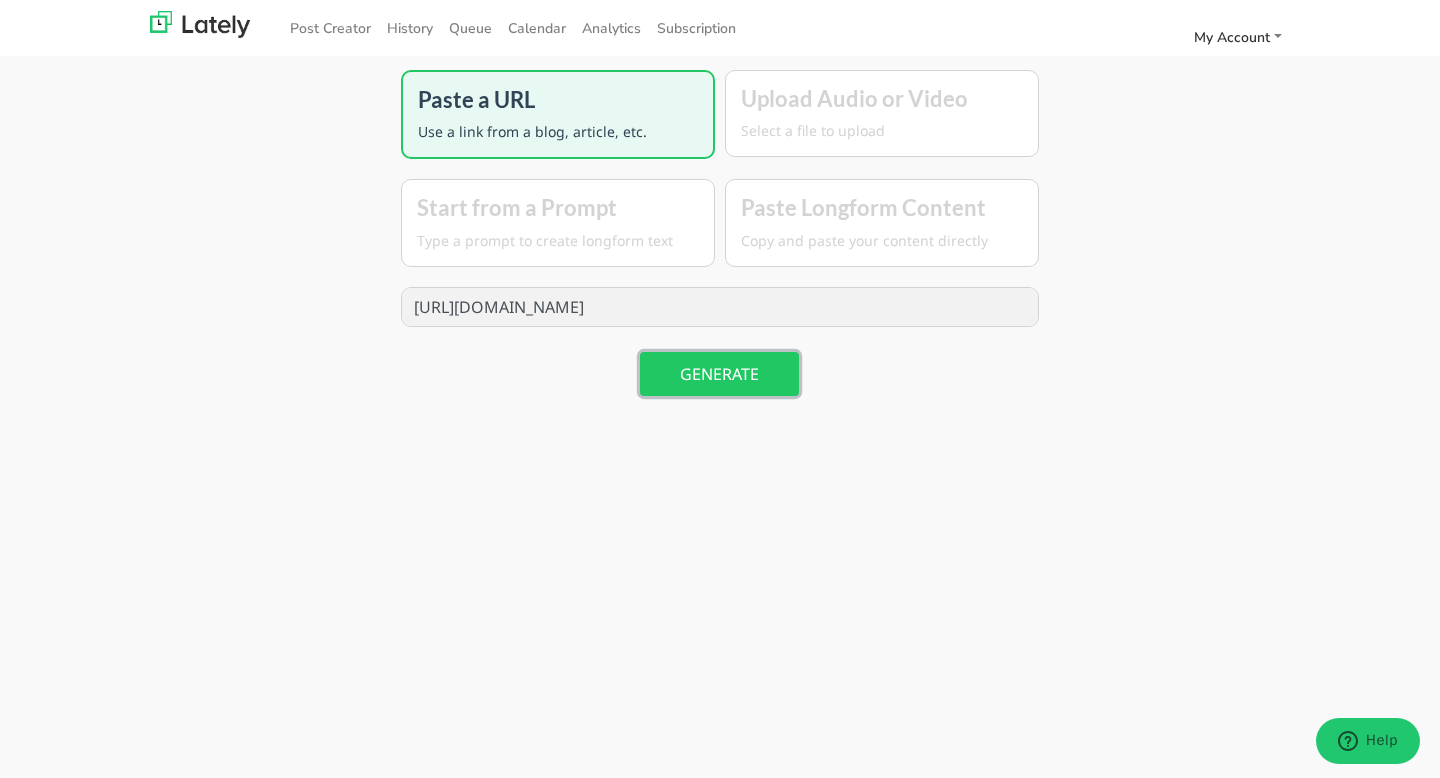 click on "GENERATE" at bounding box center [719, 374] 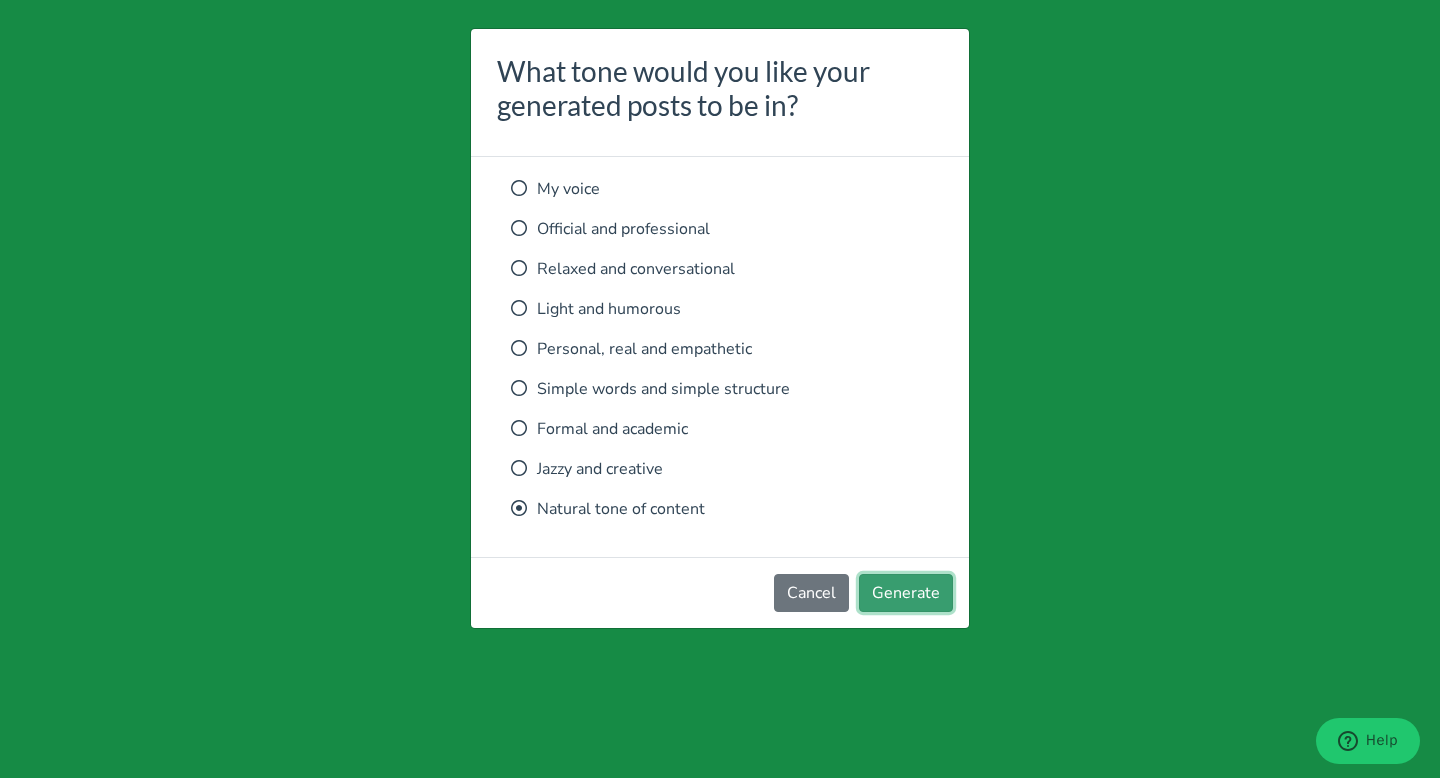 click on "Generate" at bounding box center (906, 593) 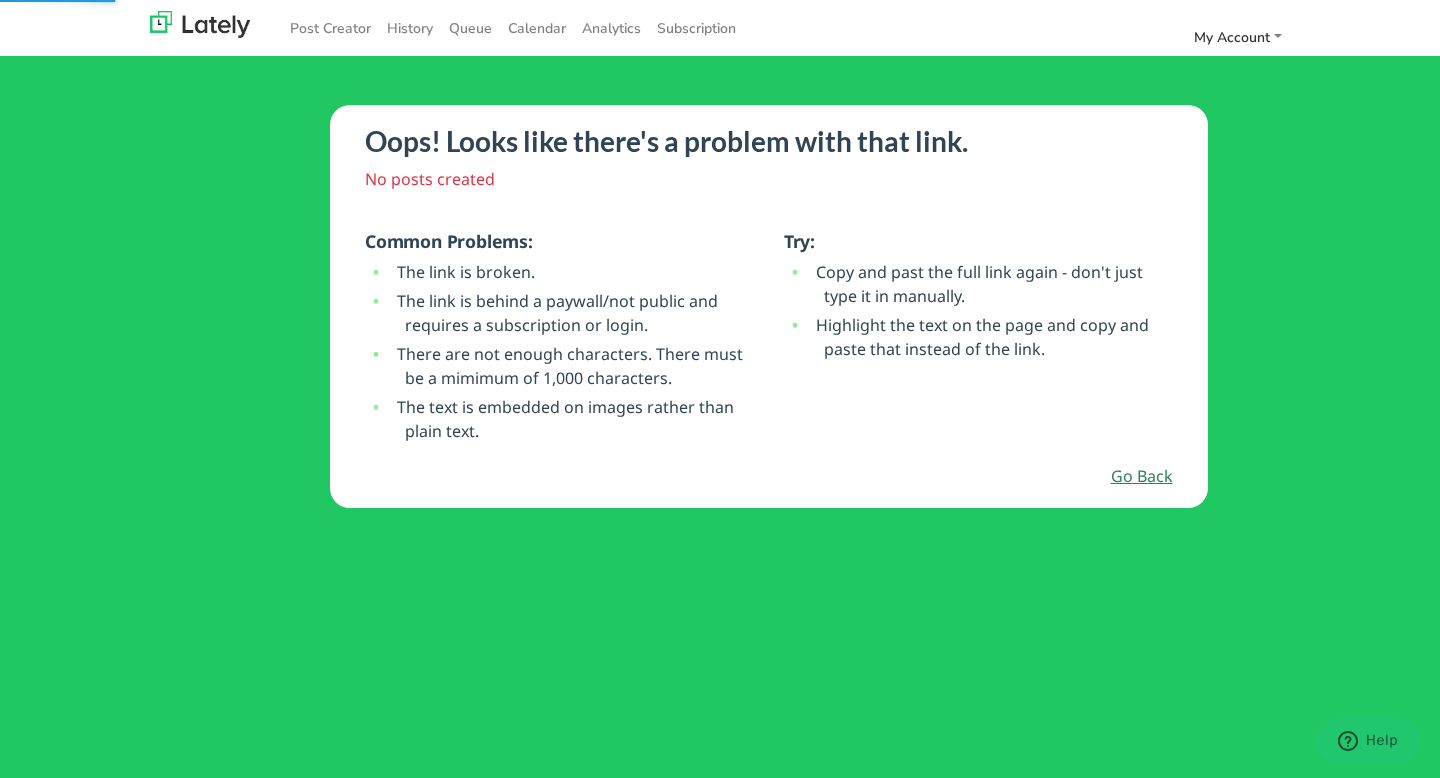 click on "Go Back" at bounding box center [1142, 476] 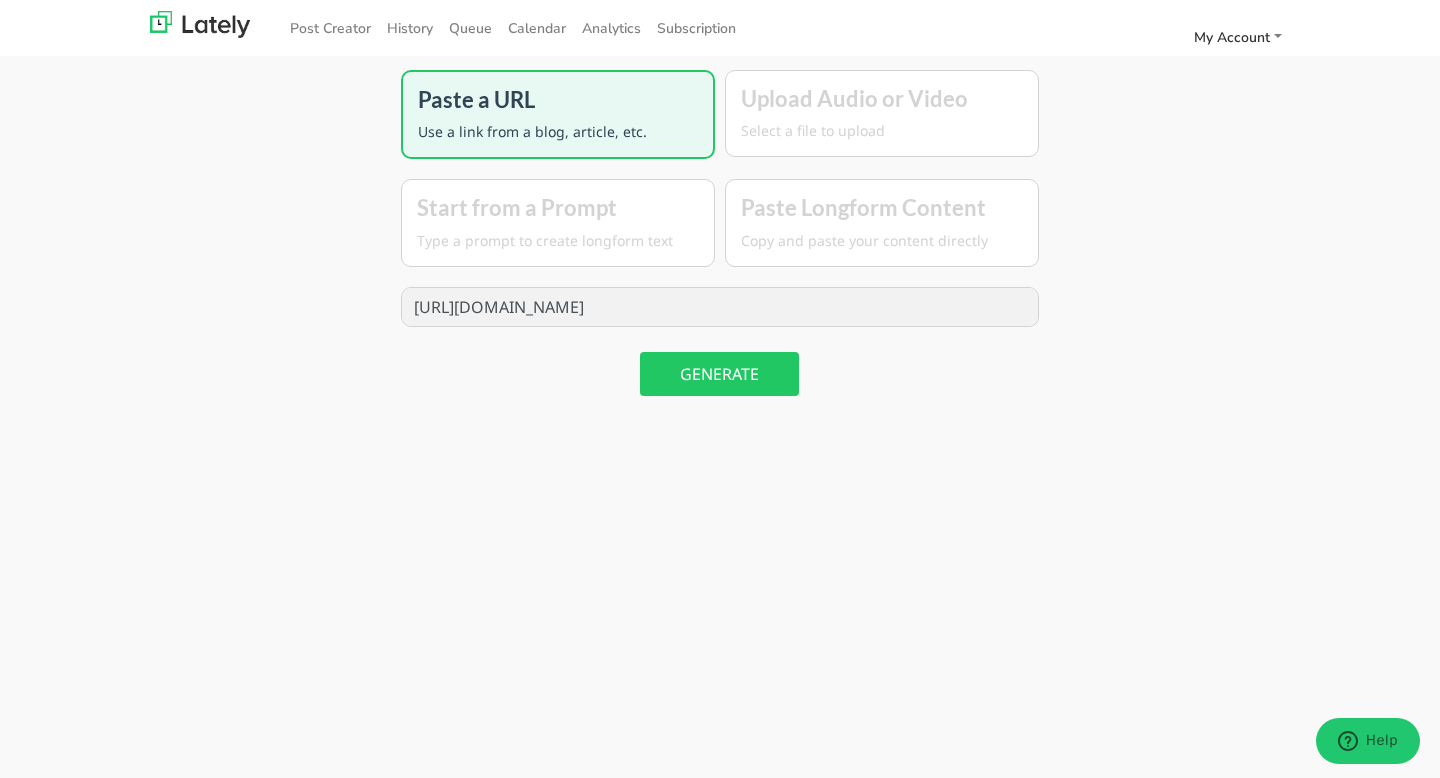 click on "[URL][DOMAIN_NAME]" at bounding box center [720, 307] 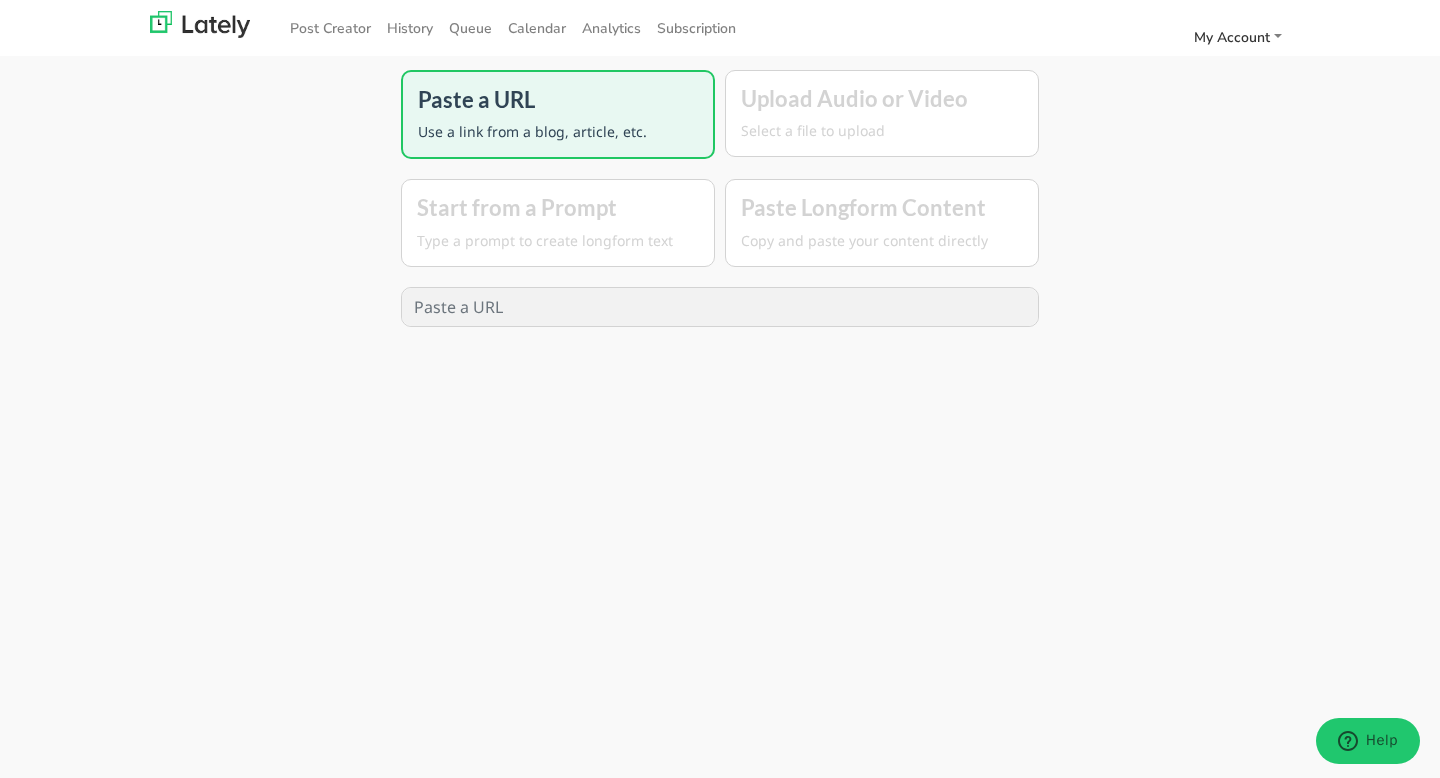 type 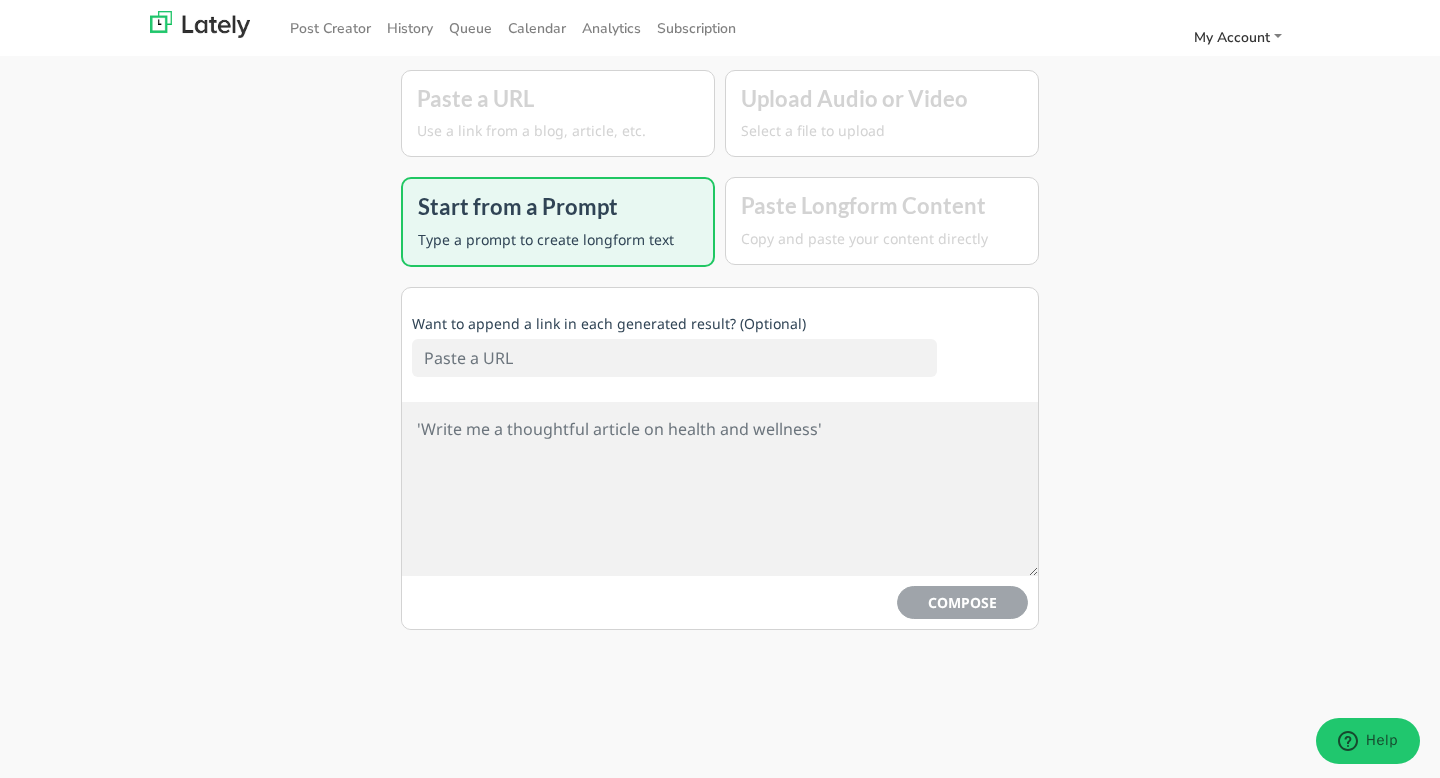 click at bounding box center [674, 358] 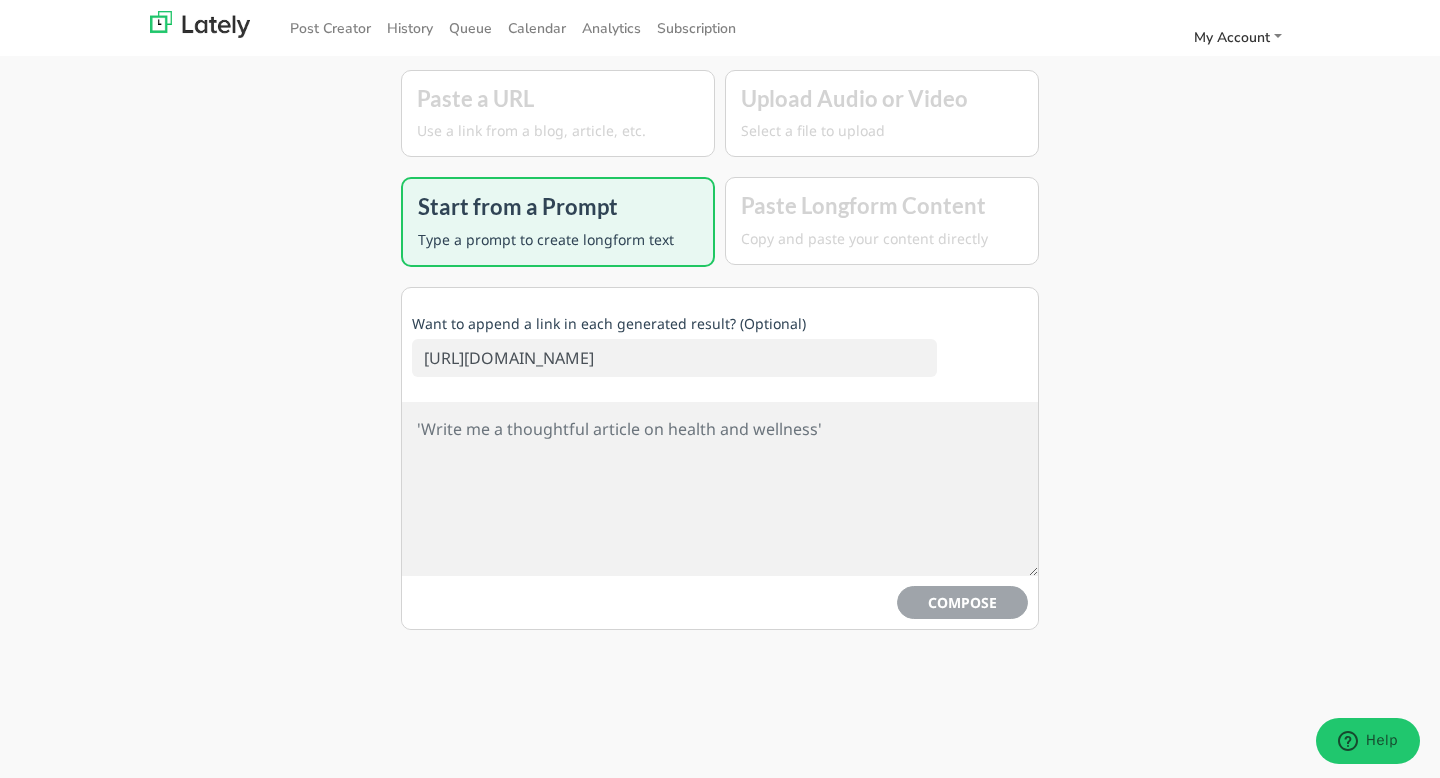 type on "[URL][DOMAIN_NAME]" 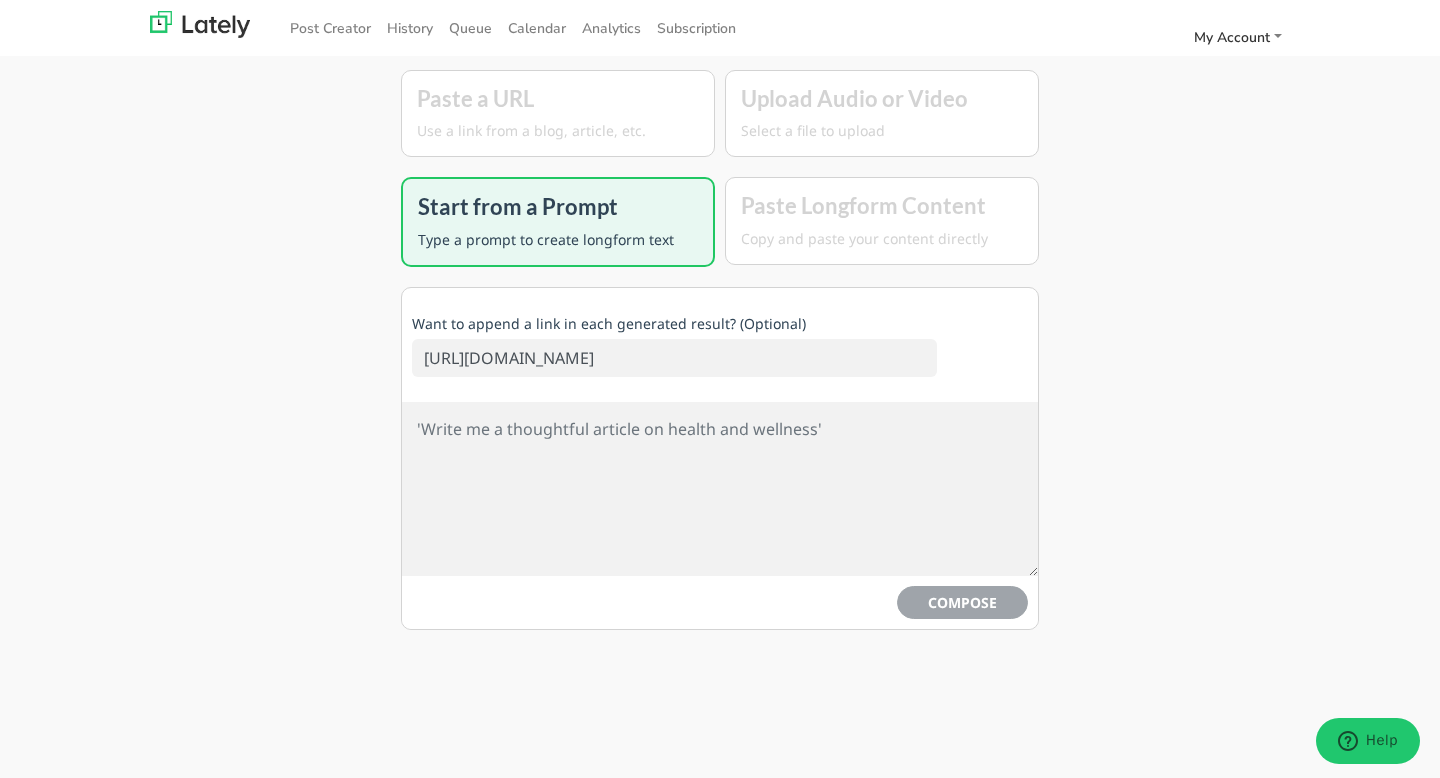 scroll, scrollTop: 4, scrollLeft: 0, axis: vertical 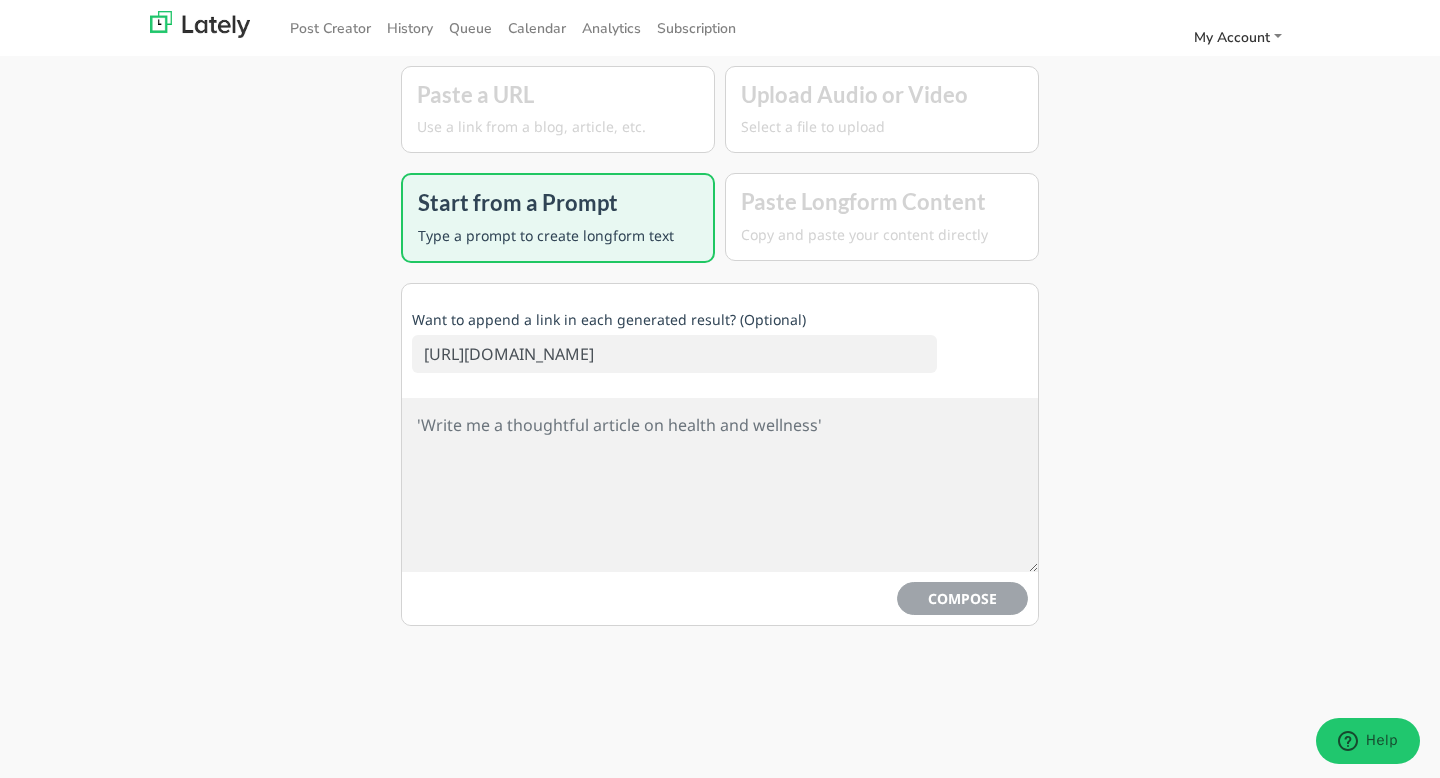click at bounding box center (720, 485) 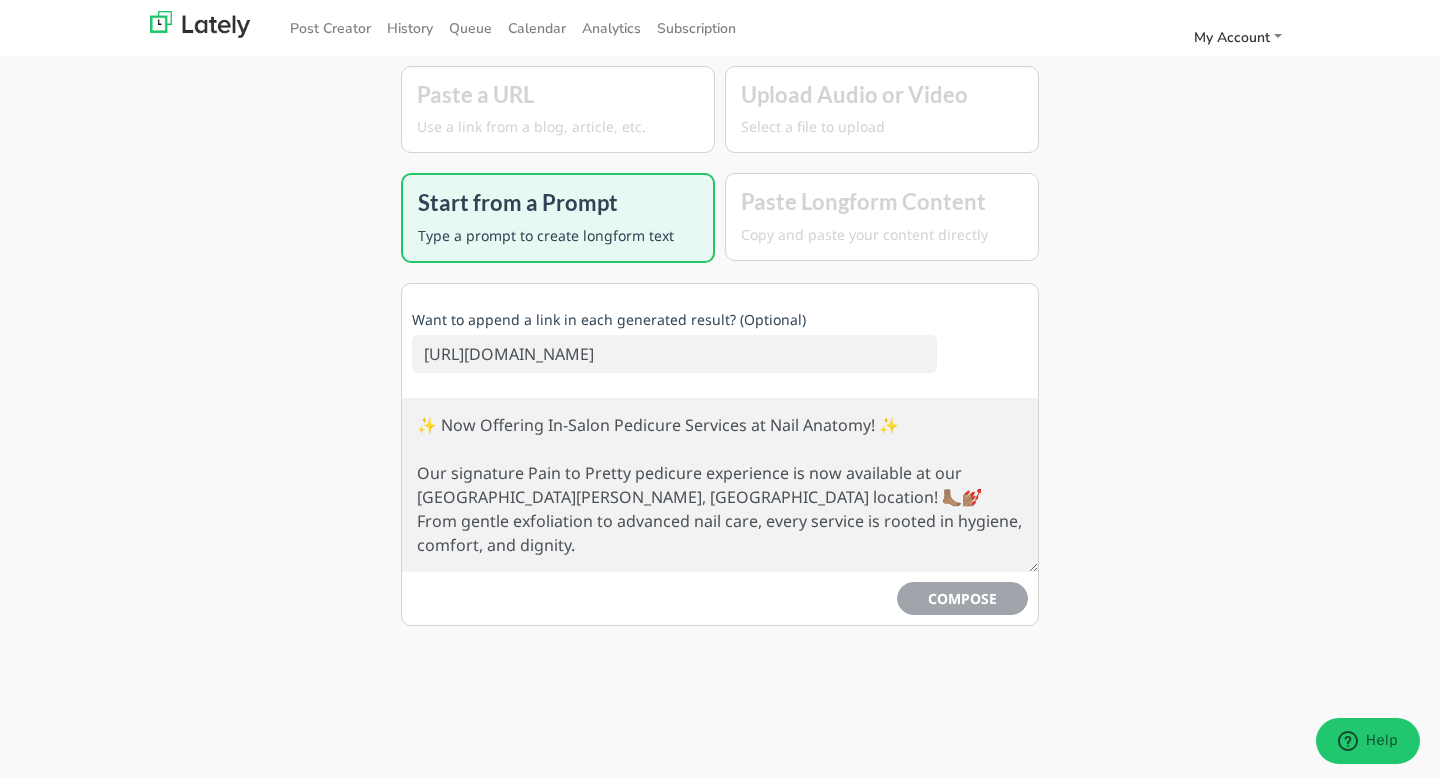 scroll, scrollTop: 271, scrollLeft: 0, axis: vertical 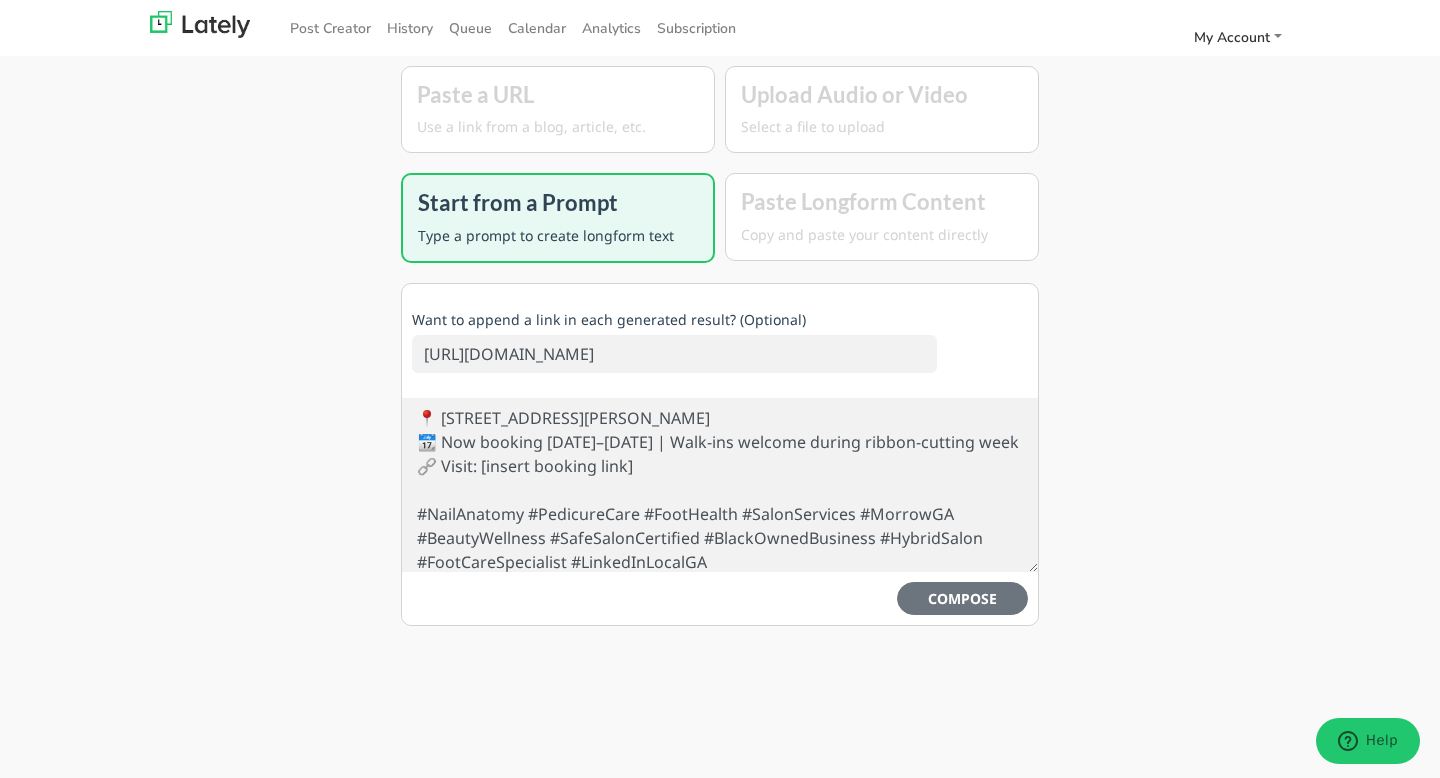 drag, startPoint x: 649, startPoint y: 462, endPoint x: 393, endPoint y: 450, distance: 256.2811 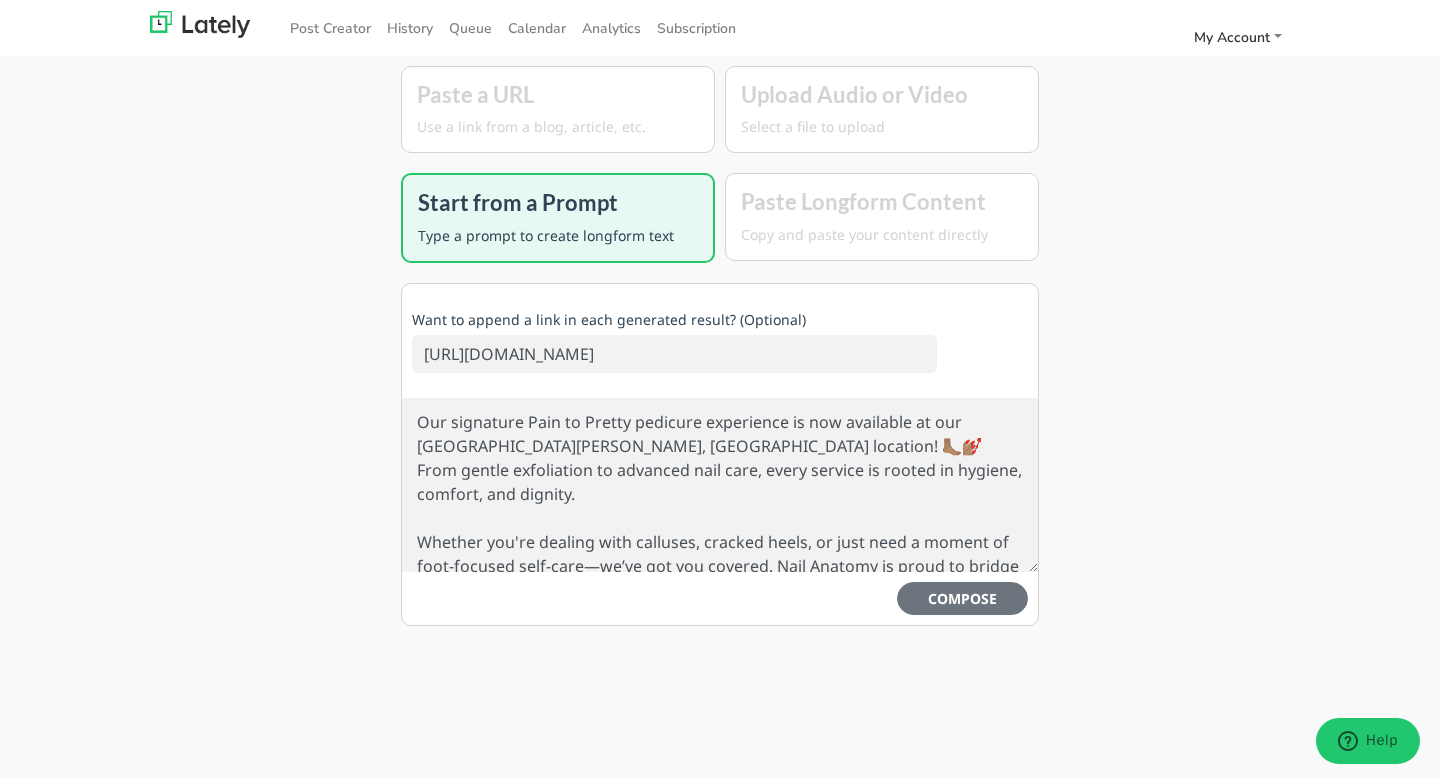 scroll, scrollTop: 49, scrollLeft: 0, axis: vertical 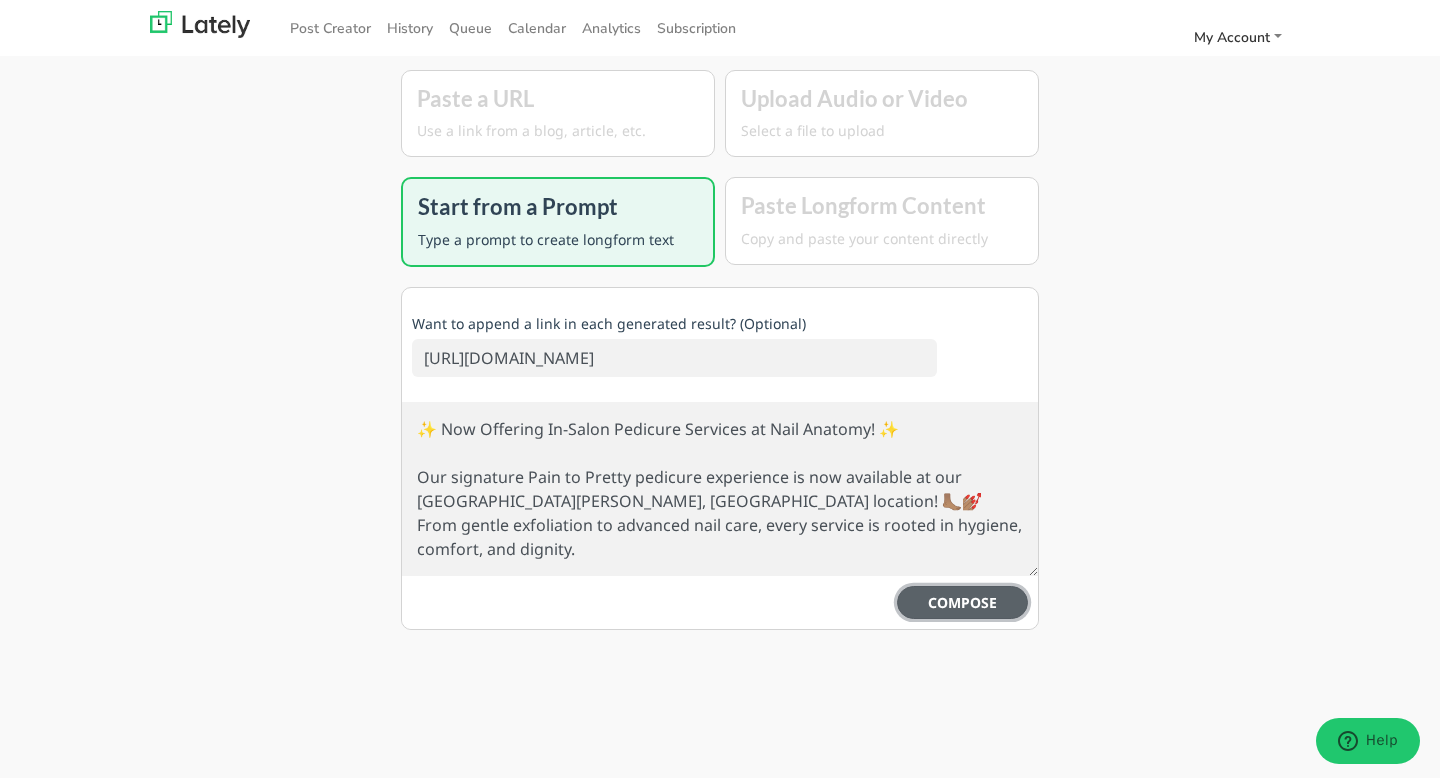click on "COMPOSE" at bounding box center (962, 602) 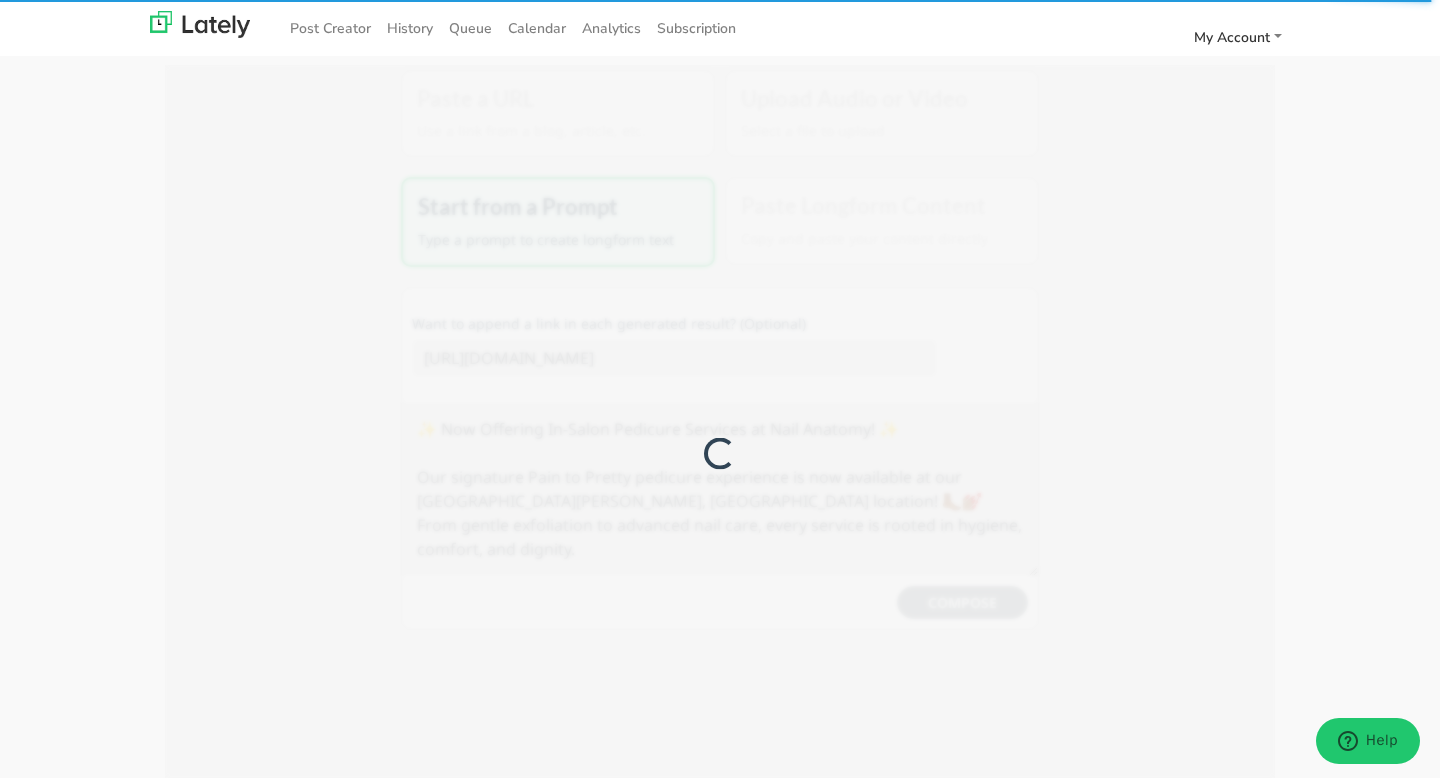 type on "I am thrilled to announce that Nail Anatomy is now offering in-salon pedicure services at our new location in [GEOGRAPHIC_DATA], [GEOGRAPHIC_DATA]! Our signature Pain to Pretty pedicure experience is designed to provide not only beautiful nails but also promote foot health and wellness.
At Nail Anatomy, we believe in providing a pedicure experience that goes beyond just aesthetics. Our services are rooted in hygiene, comfort, and dignity, ensuring that every client feels pampered and cared for. From gentle exfoliation to advanced nail care, we offer a range of services to address various foot concerns, such as calluses, cracked heels, and more.
Our team of skilled technicians is dedicated to providing the highest quality care for your feet. We understand the importance of proper foot care and strive to bridge beauty and wellness with every treatment. Whether you're looking for a relaxing spa pedicure or need help with a specific foot issue, we've got you covered.
Located at [STREET_ADDRESS], our salon is ..." 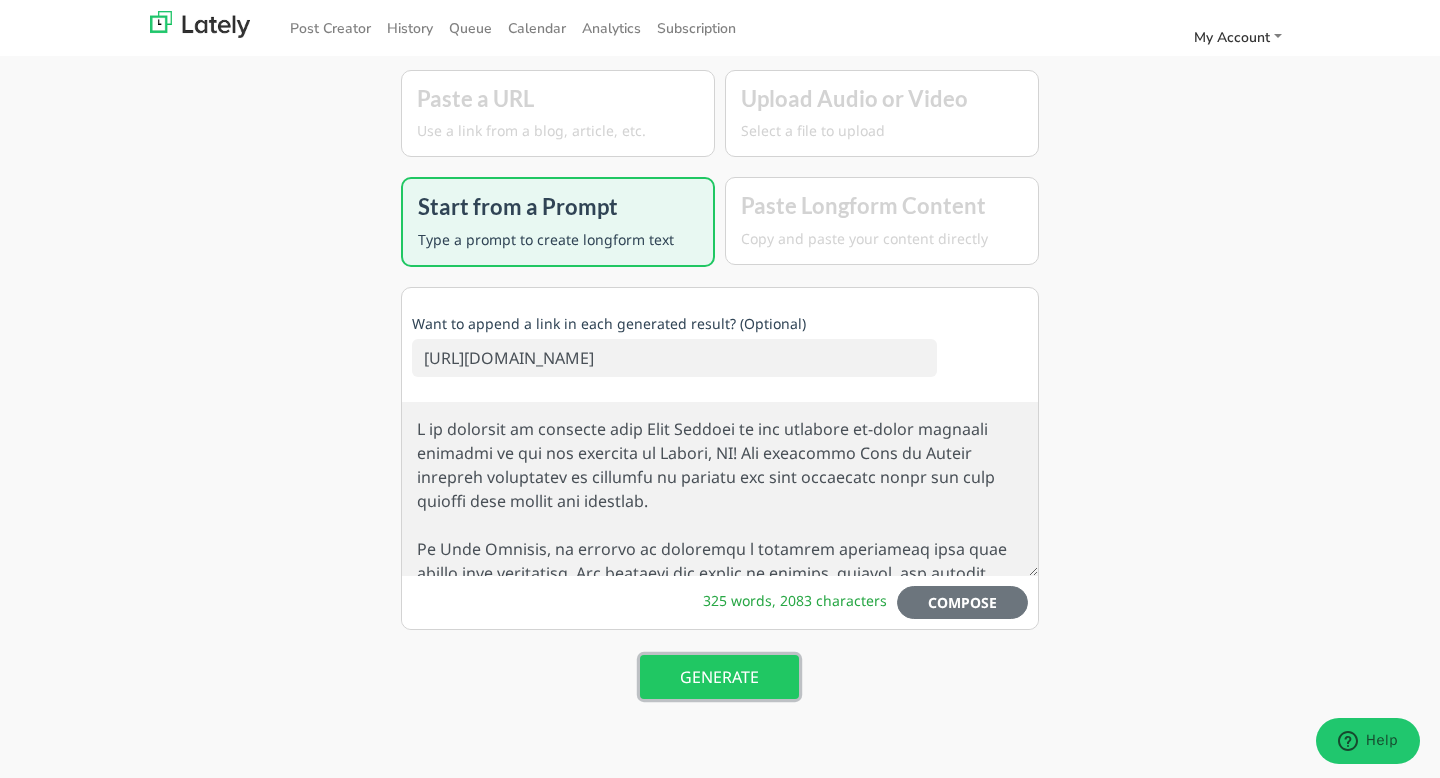 click on "GENERATE" at bounding box center [719, 677] 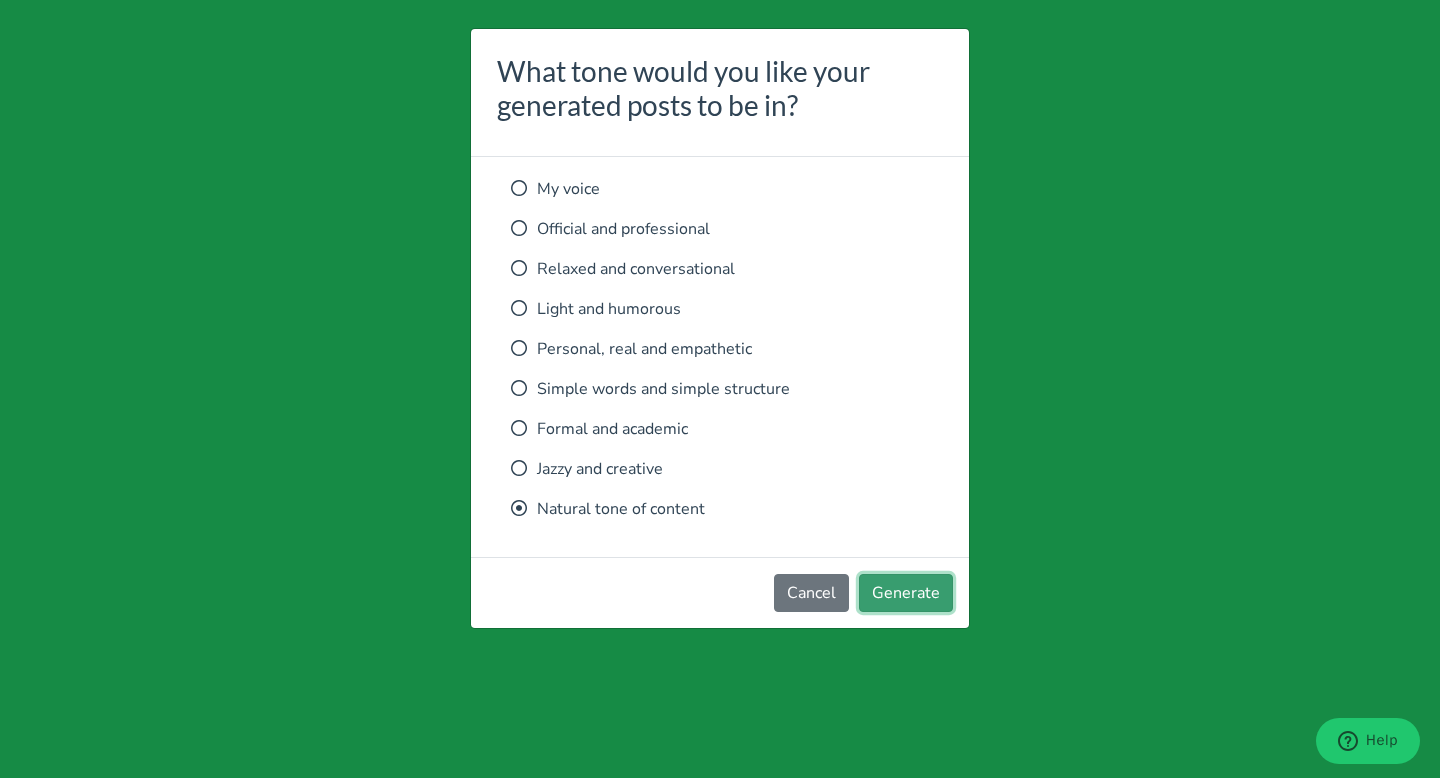 click on "Generate" at bounding box center (906, 593) 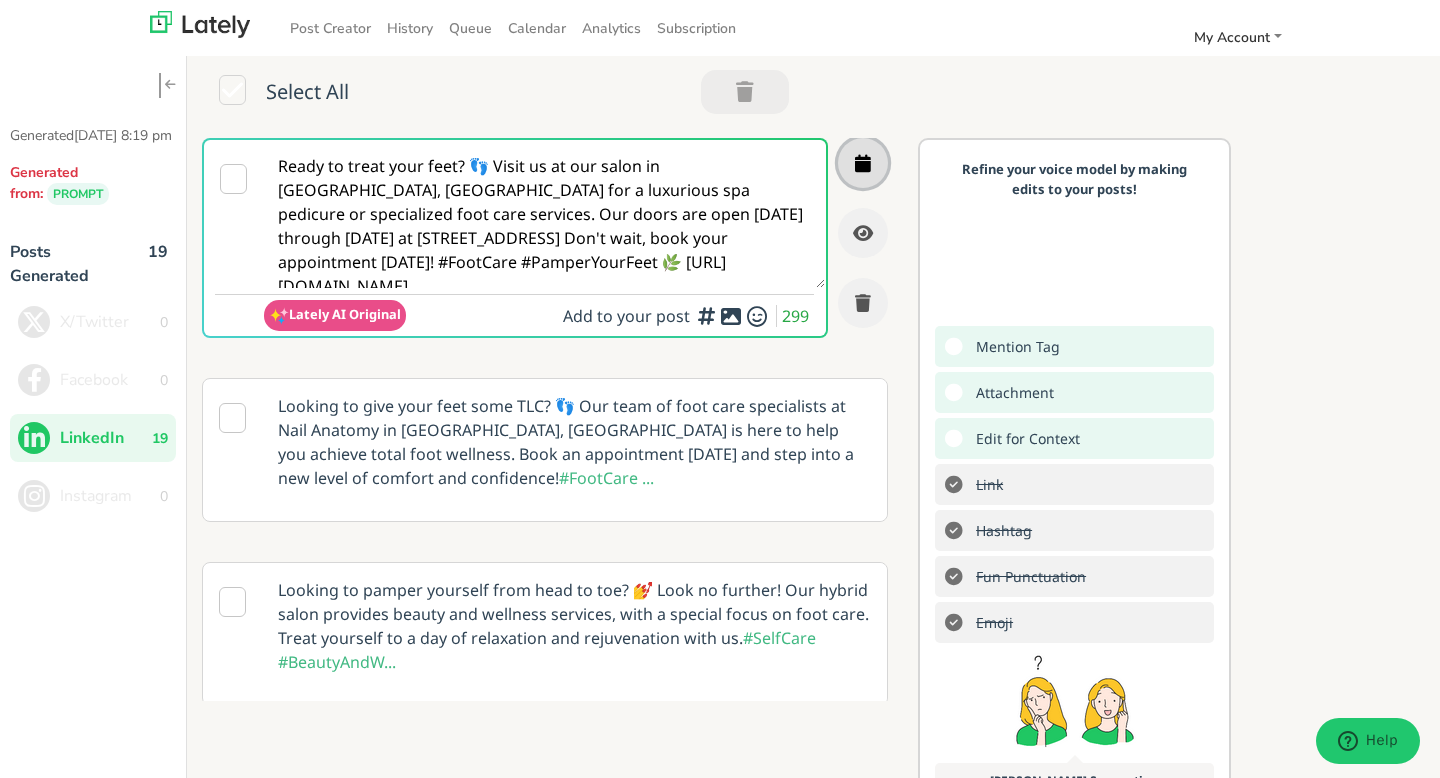 click at bounding box center [863, 163] 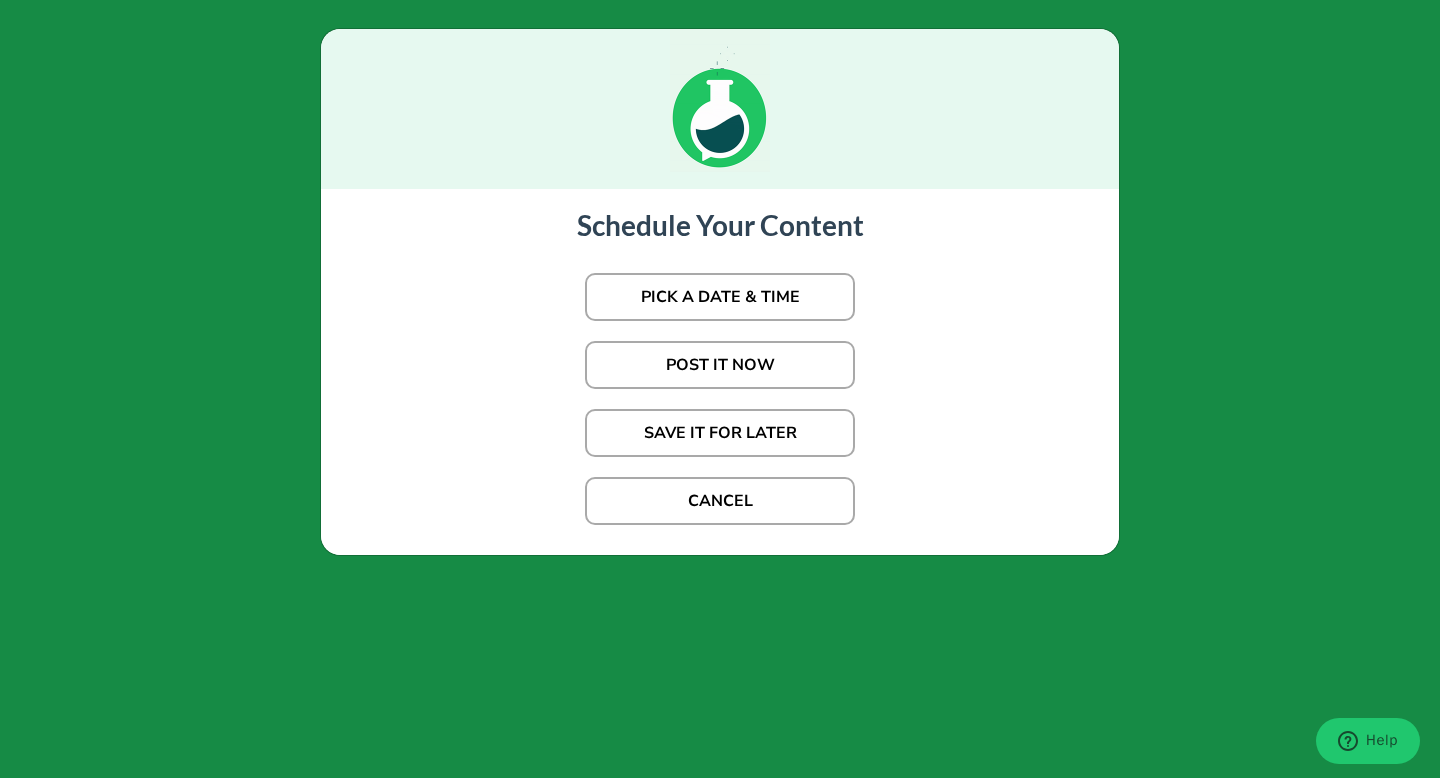 click on "Schedule Your Content PICK A DATE & TIME POST IT NOW SAVE IT FOR LATER CANCEL" at bounding box center (720, 389) 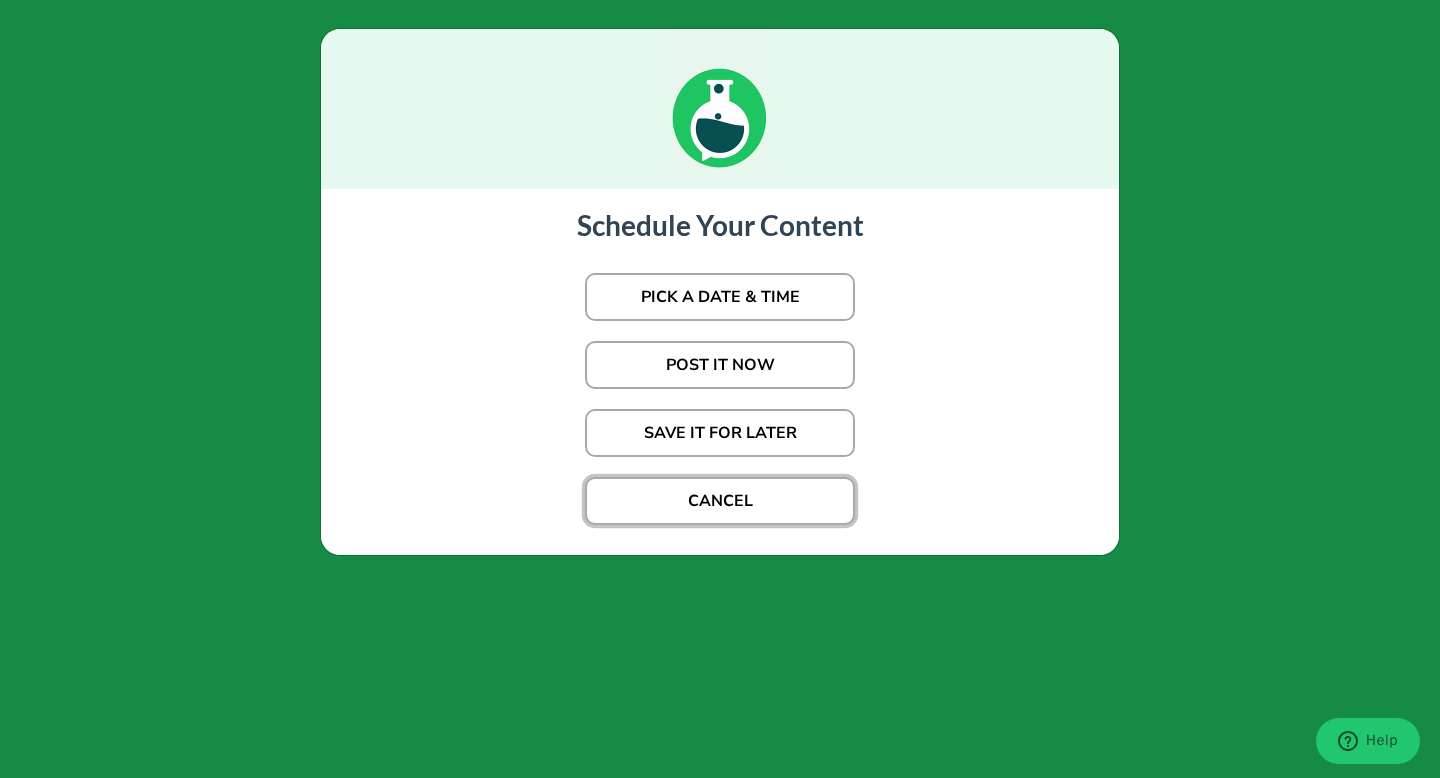 click on "CANCEL" at bounding box center (720, 501) 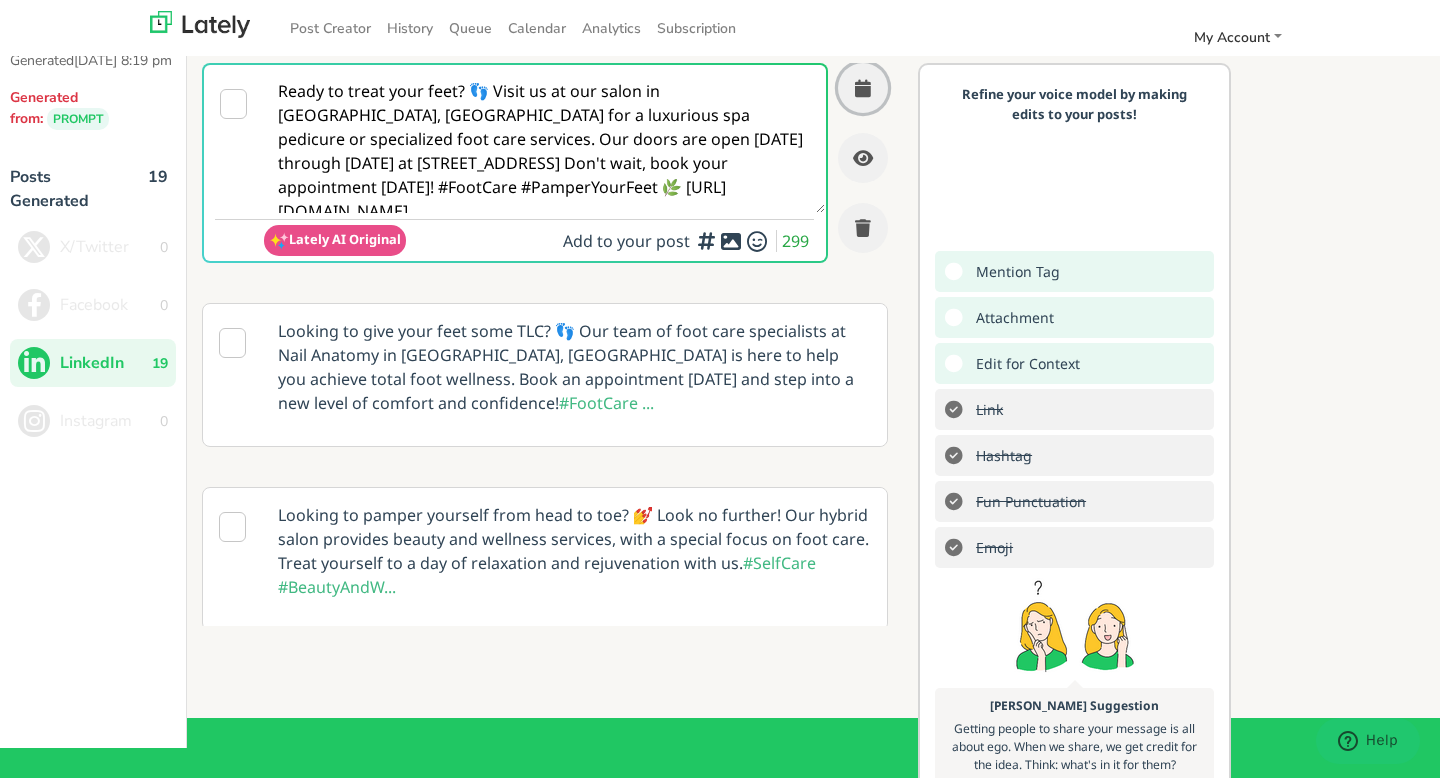 scroll, scrollTop: 76, scrollLeft: 0, axis: vertical 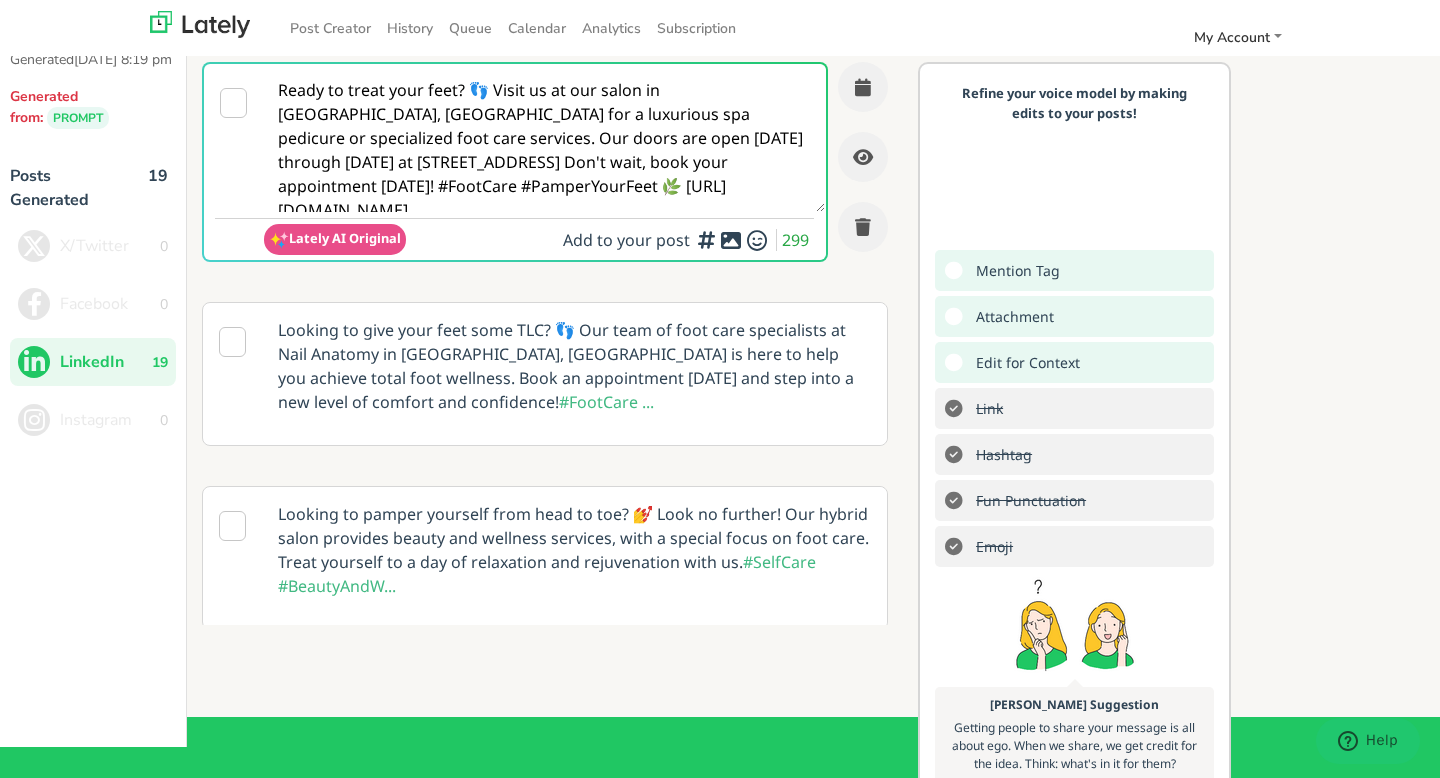 click on "Edit for Context" at bounding box center [1074, 362] 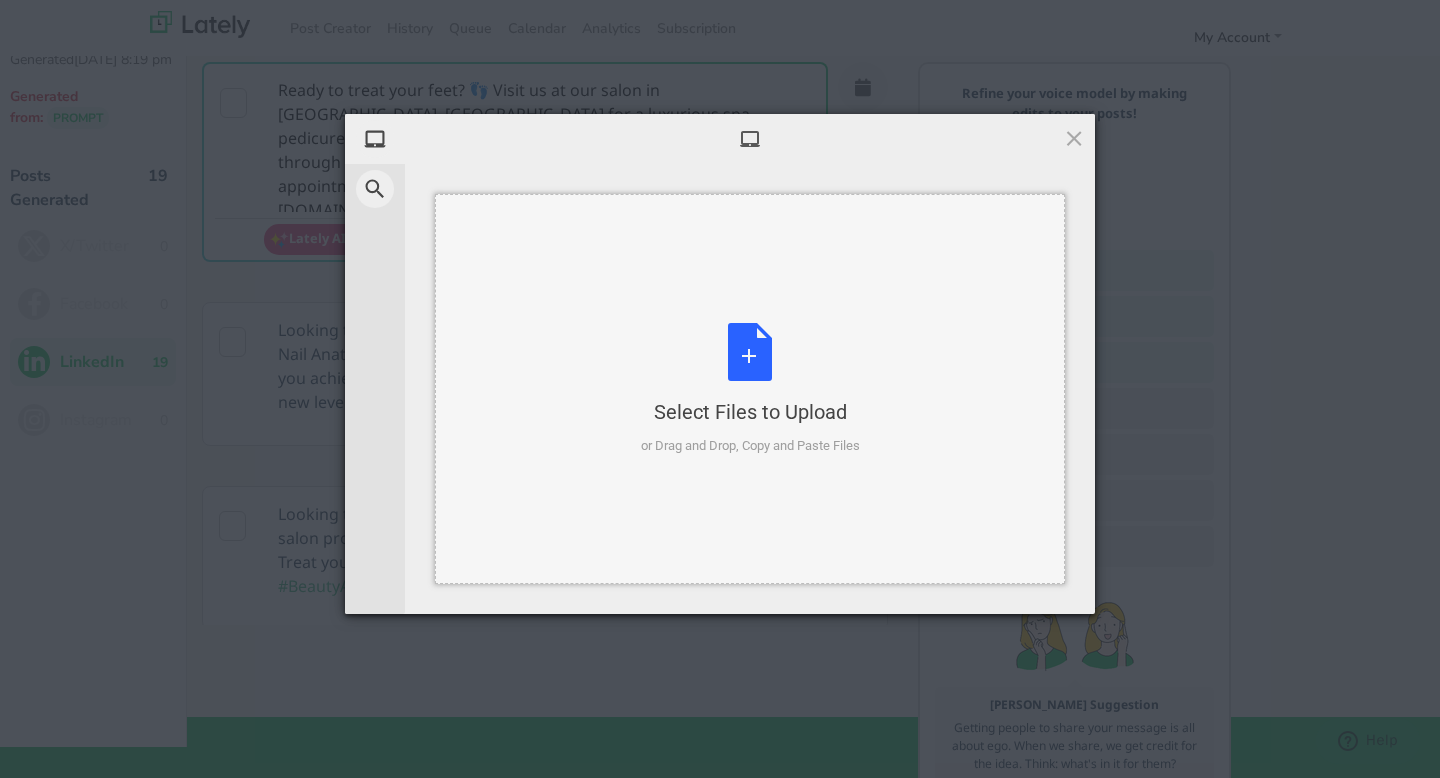 click on "Select Files to Upload
or Drag and Drop, Copy and Paste Files" at bounding box center [750, 389] 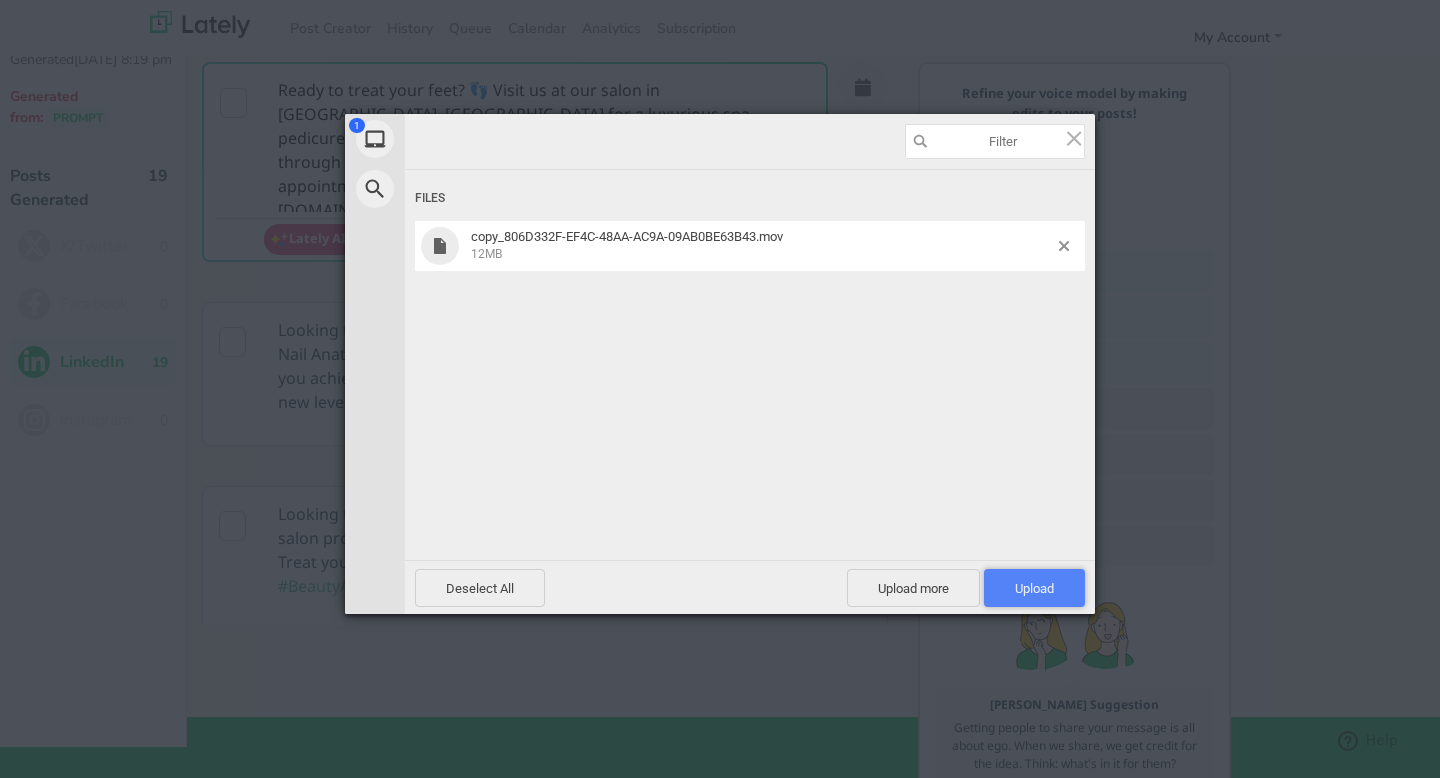 click on "Upload
1" at bounding box center (1034, 588) 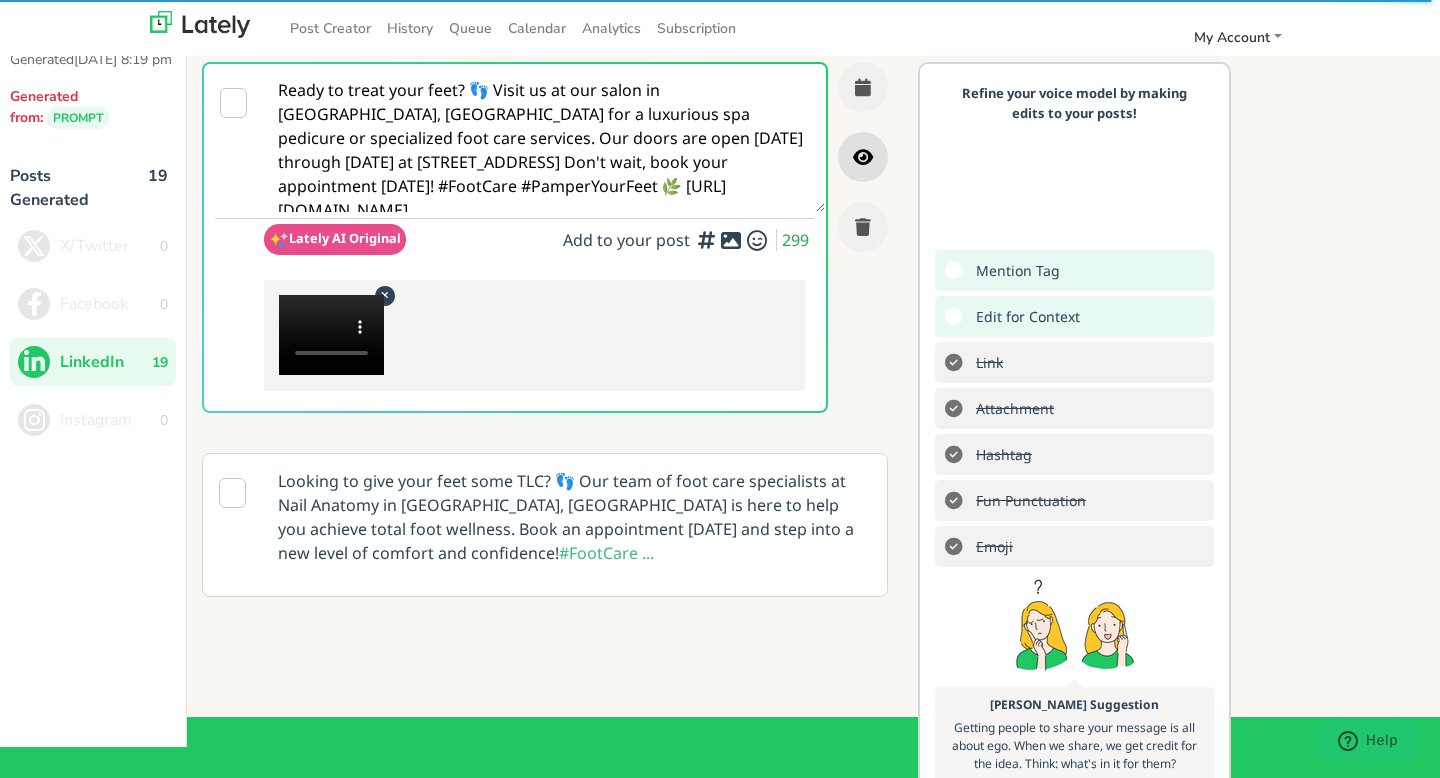 scroll, scrollTop: 0, scrollLeft: 0, axis: both 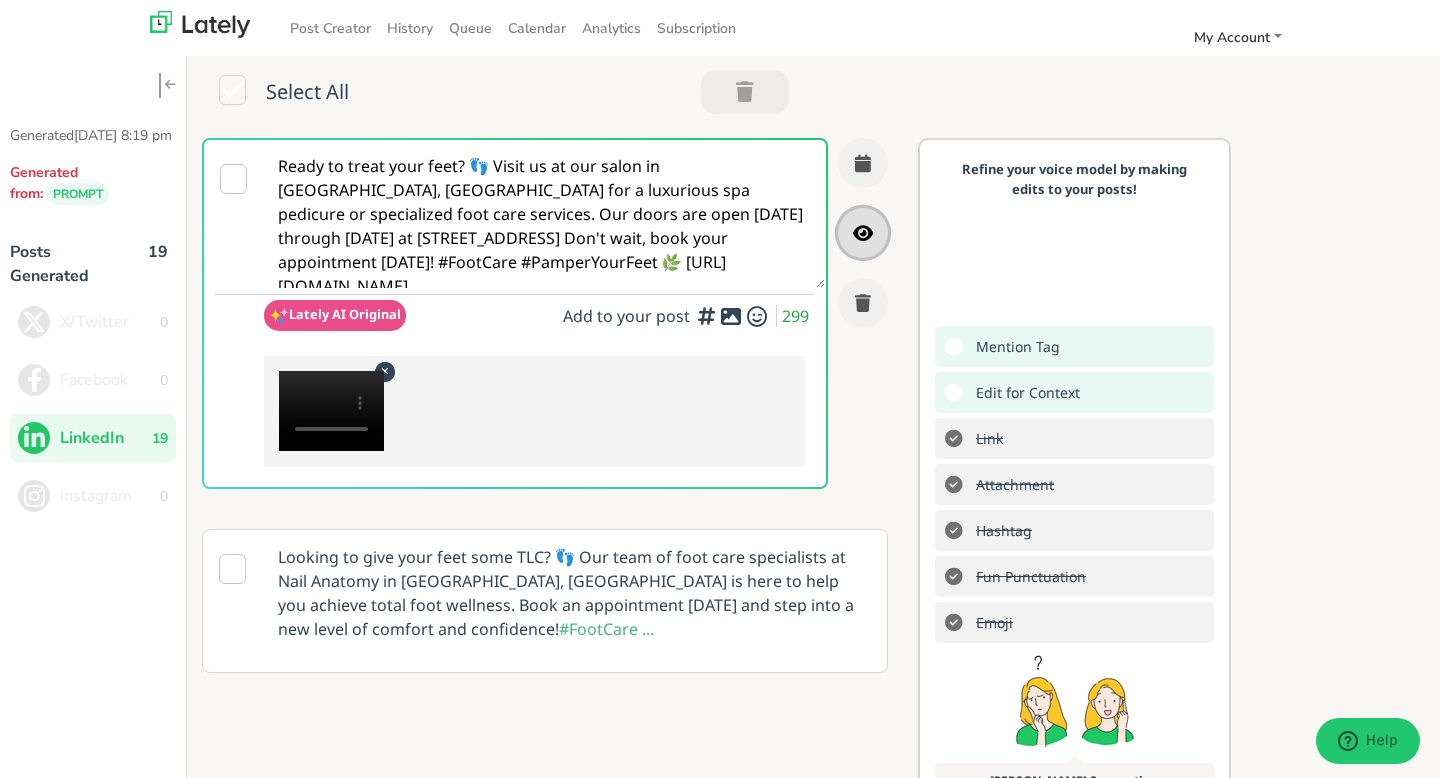 click at bounding box center (863, 233) 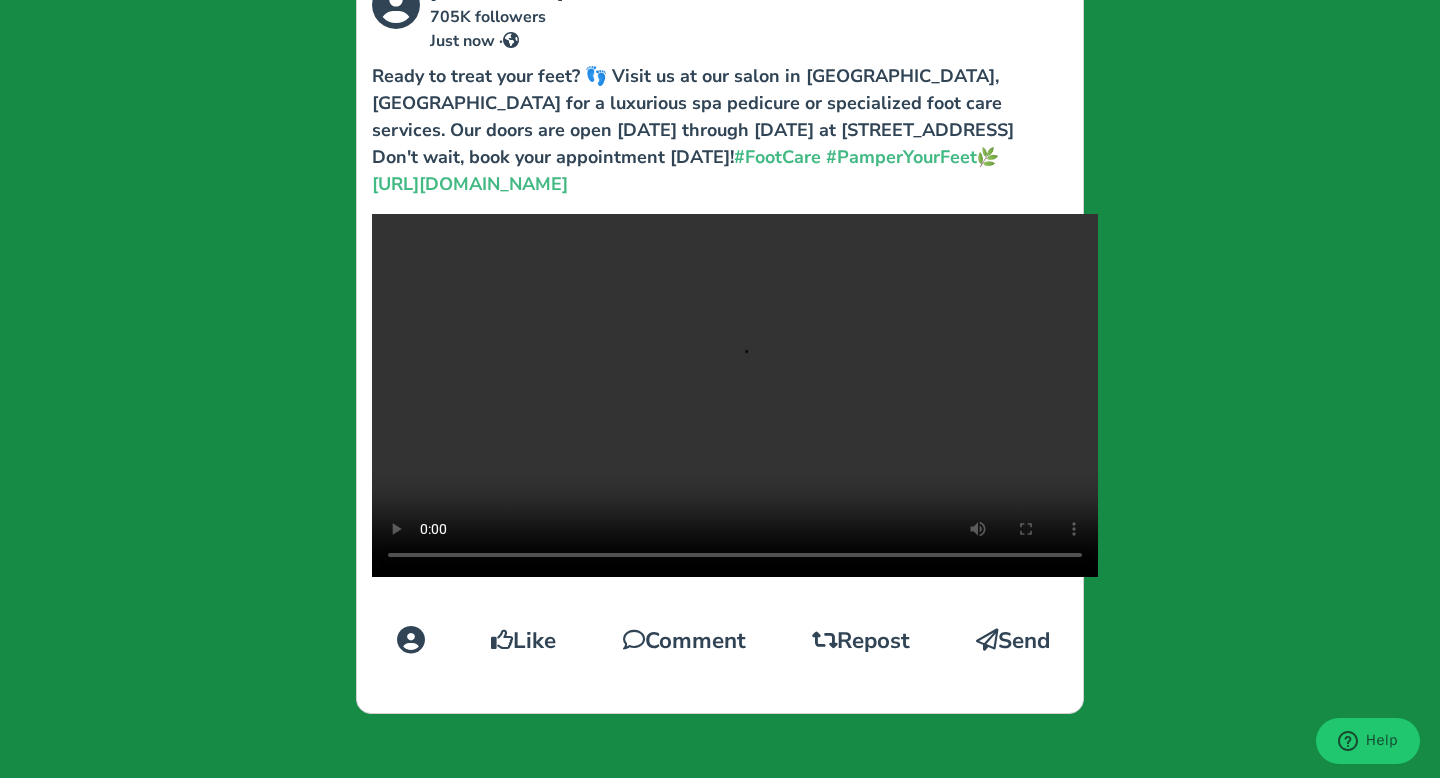 scroll, scrollTop: 439, scrollLeft: 0, axis: vertical 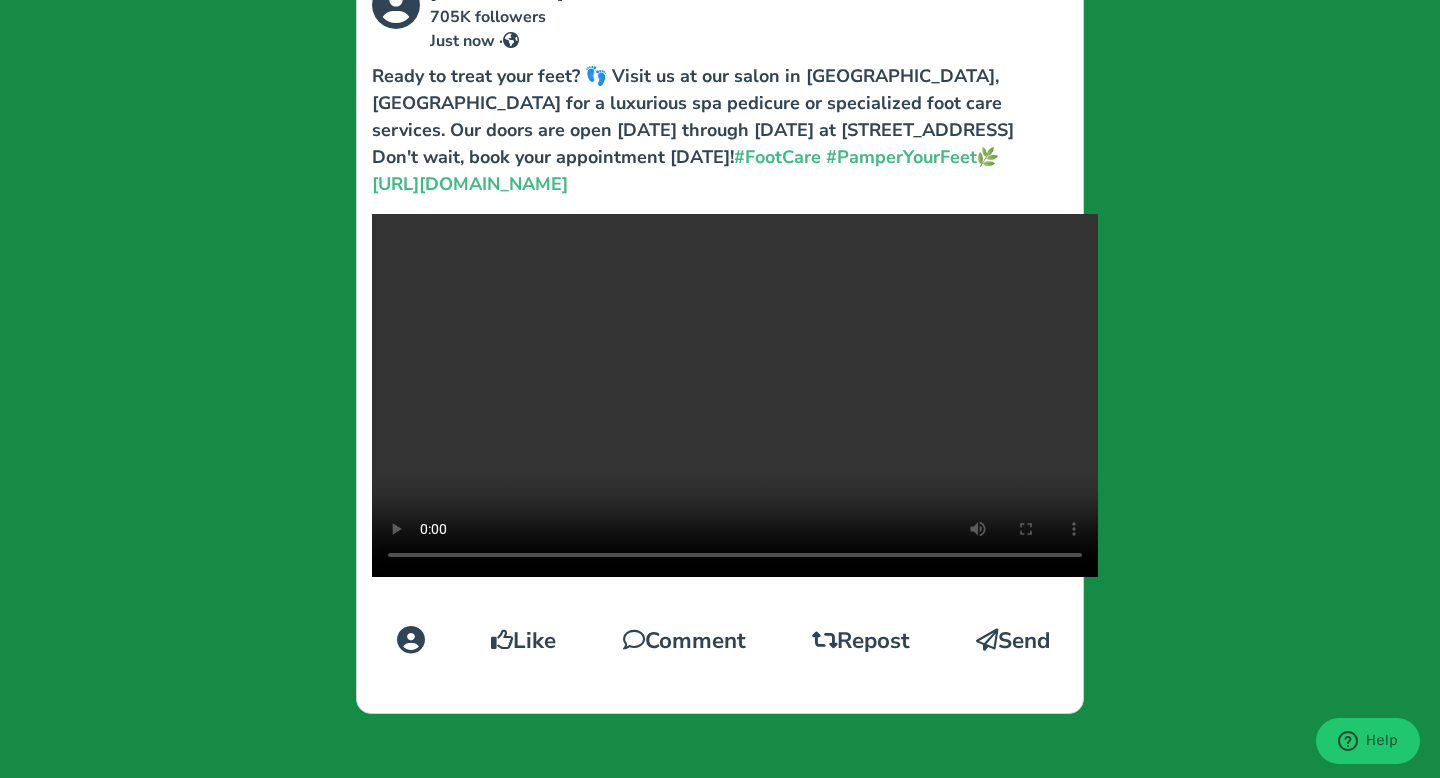 type 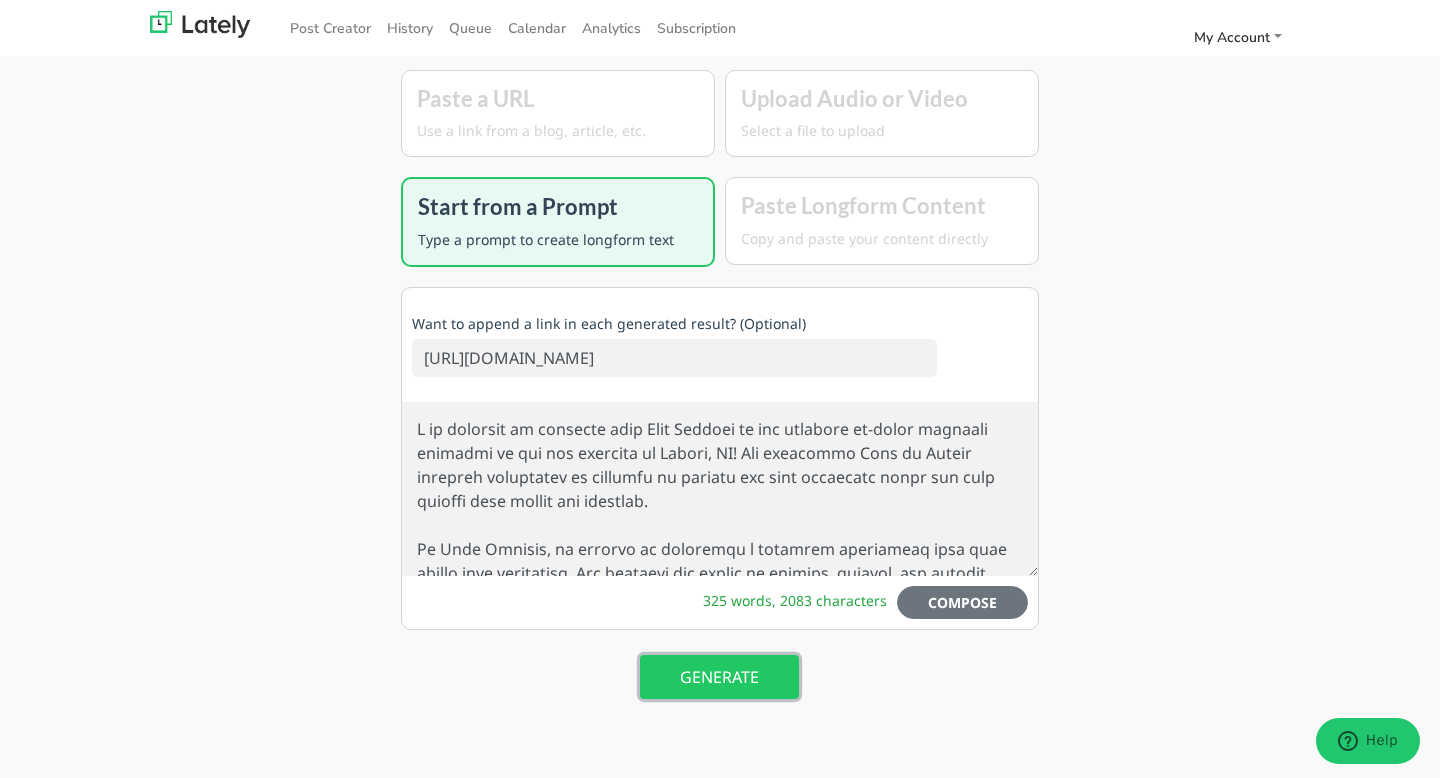 click on "GENERATE" at bounding box center (719, 677) 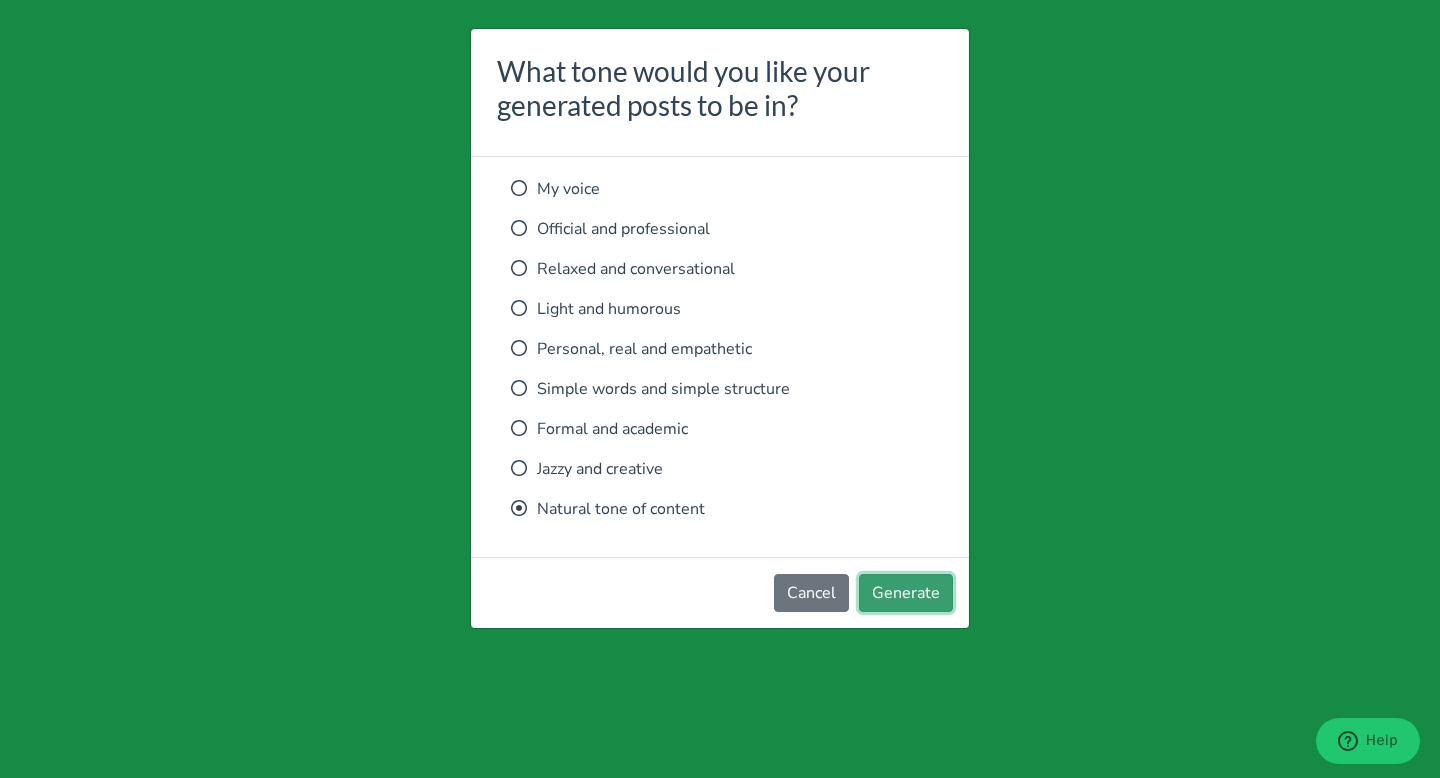 click on "Generate" at bounding box center (906, 593) 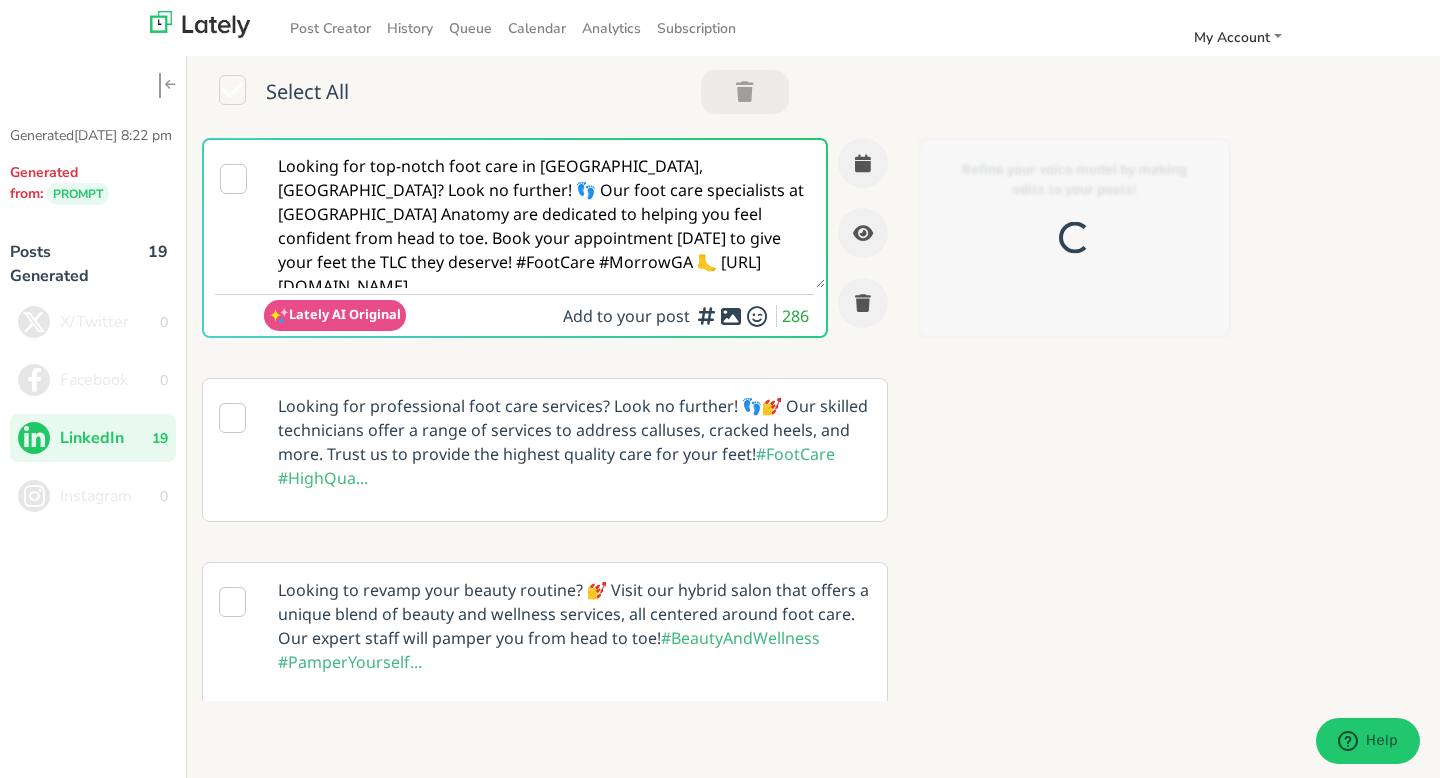 scroll, scrollTop: 0, scrollLeft: 0, axis: both 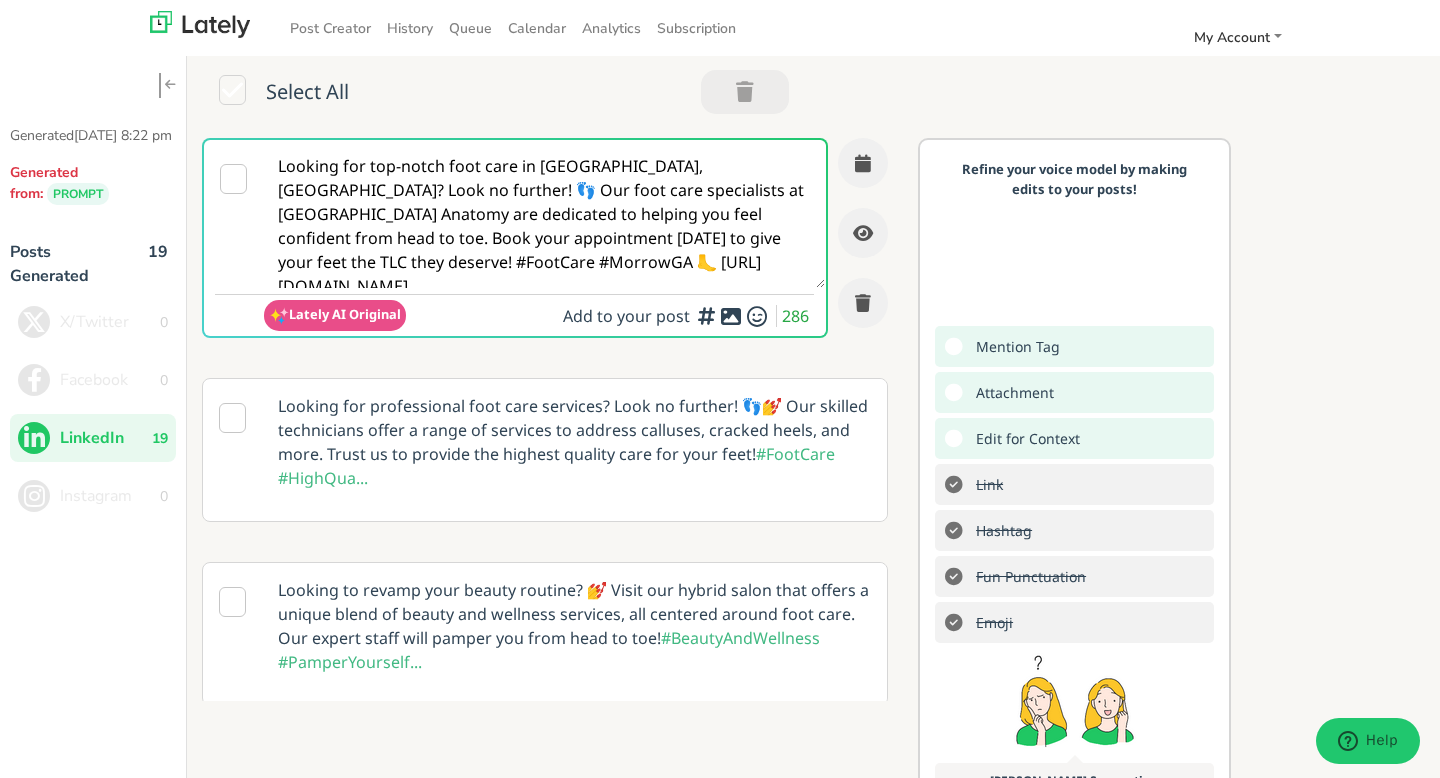 click at bounding box center (233, 179) 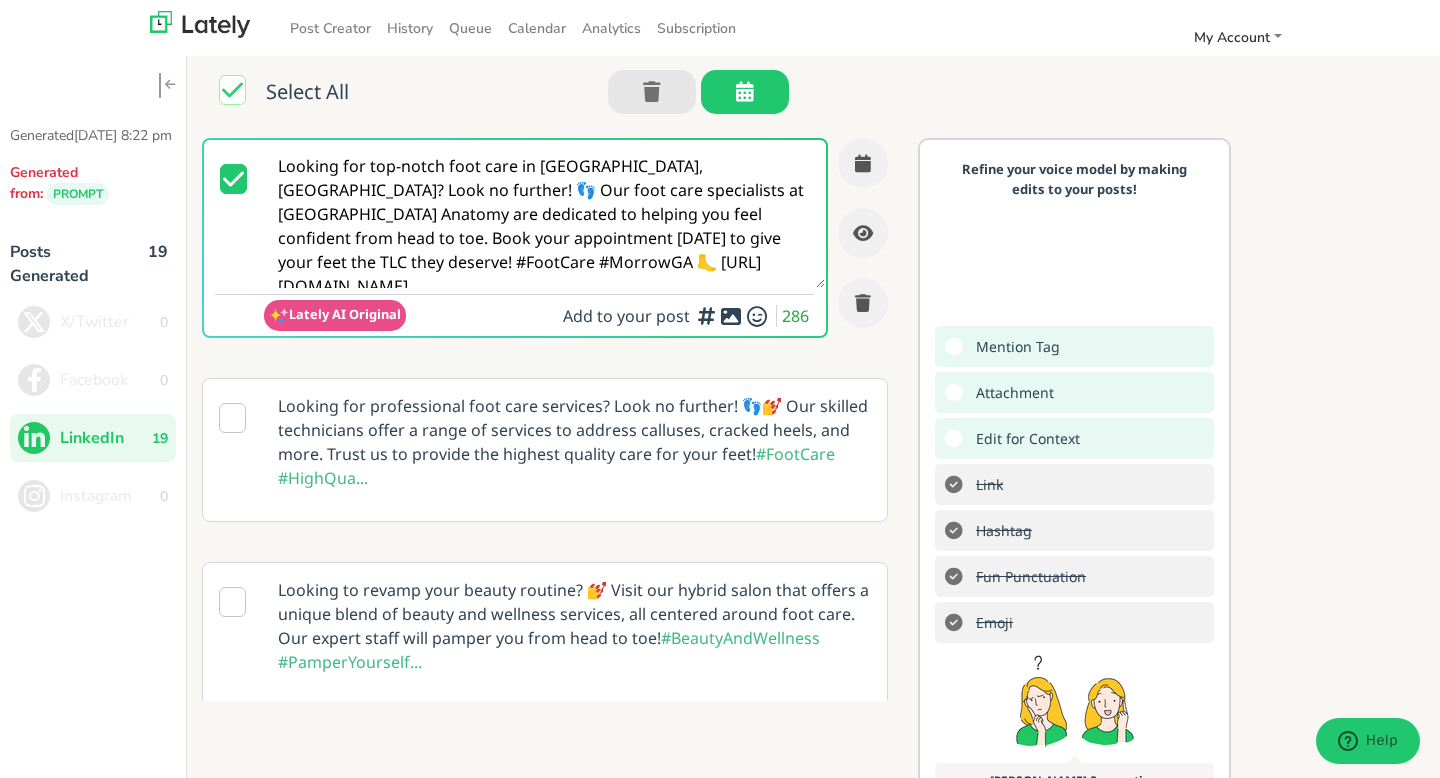 click at bounding box center [731, 316] 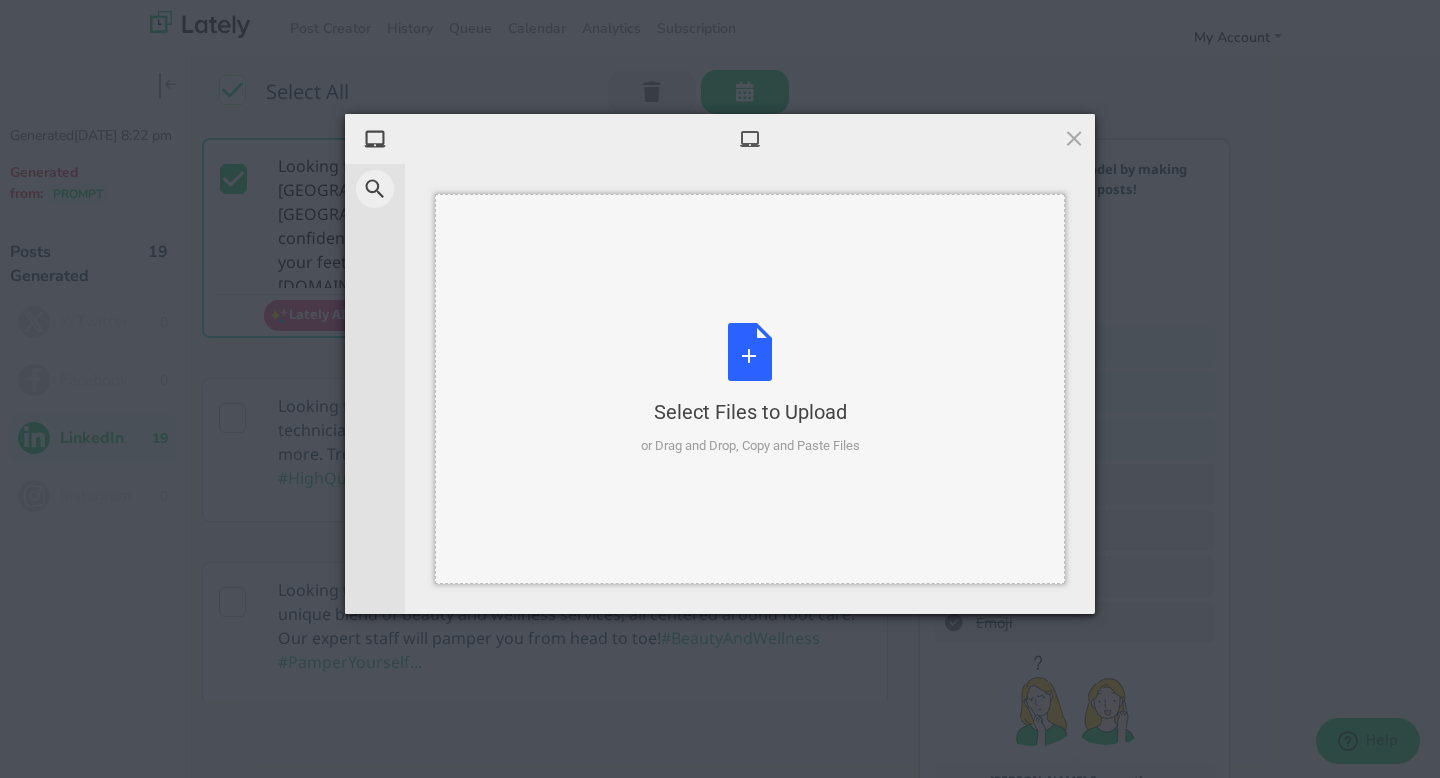 click on "Select Files to Upload
or Drag and Drop, Copy and Paste Files" at bounding box center (750, 389) 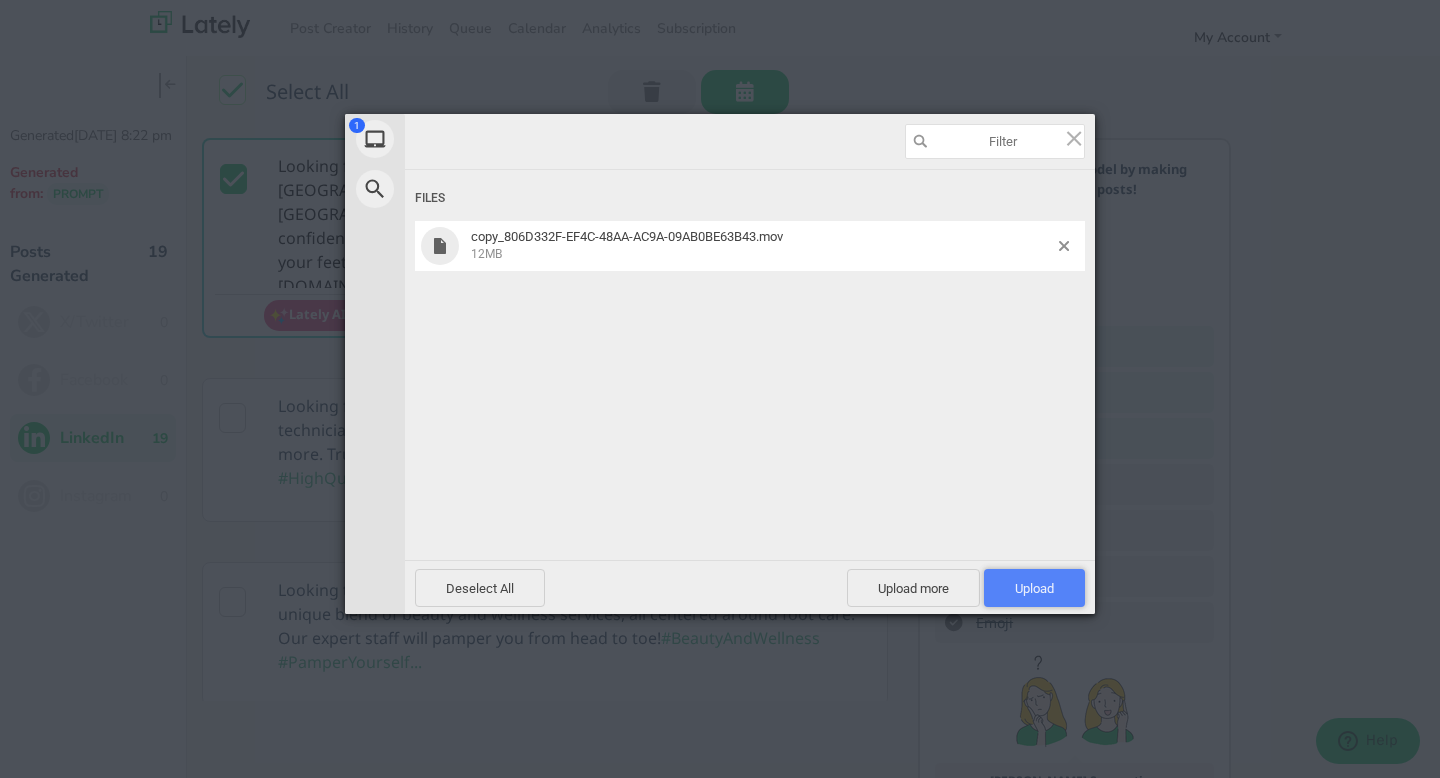 click on "Upload
1" at bounding box center [1034, 588] 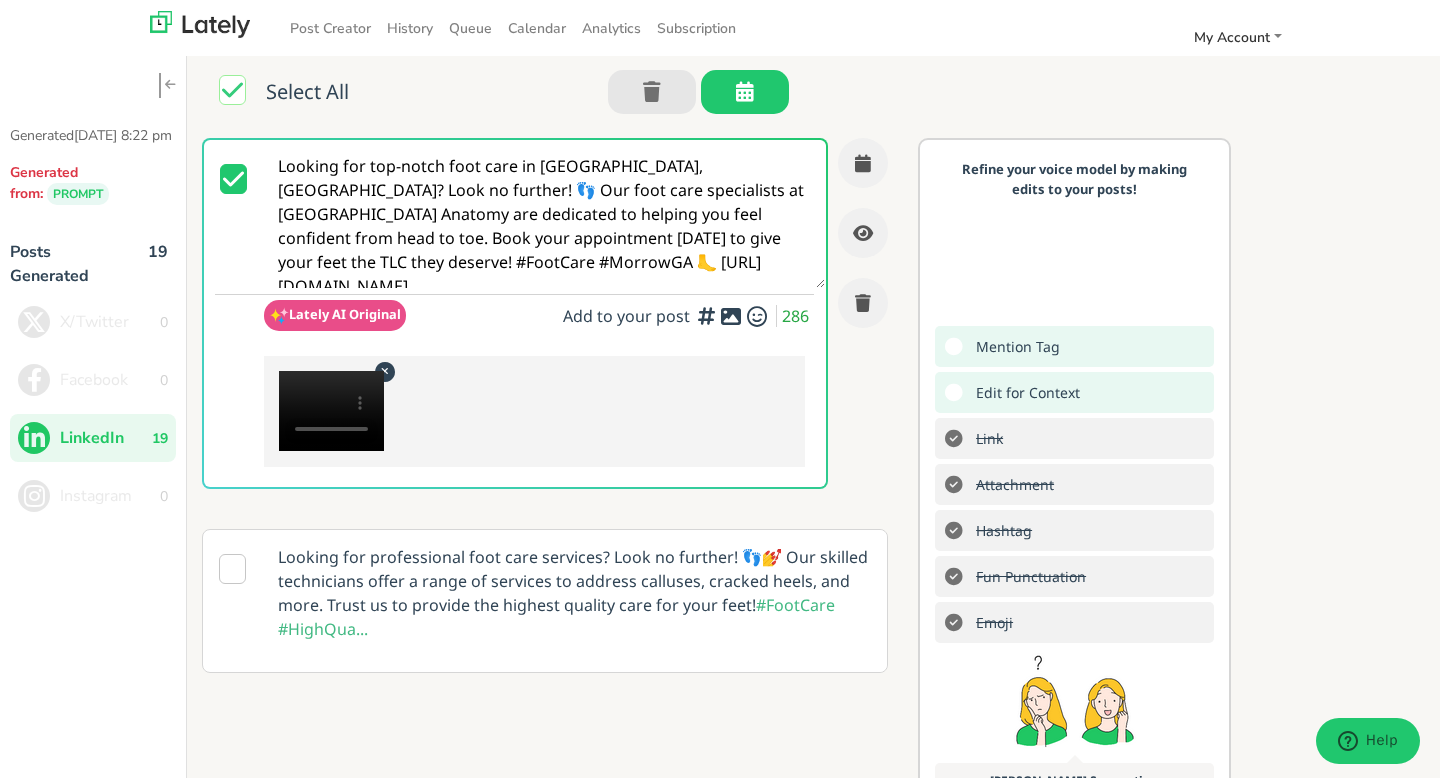 click at bounding box center [232, 569] 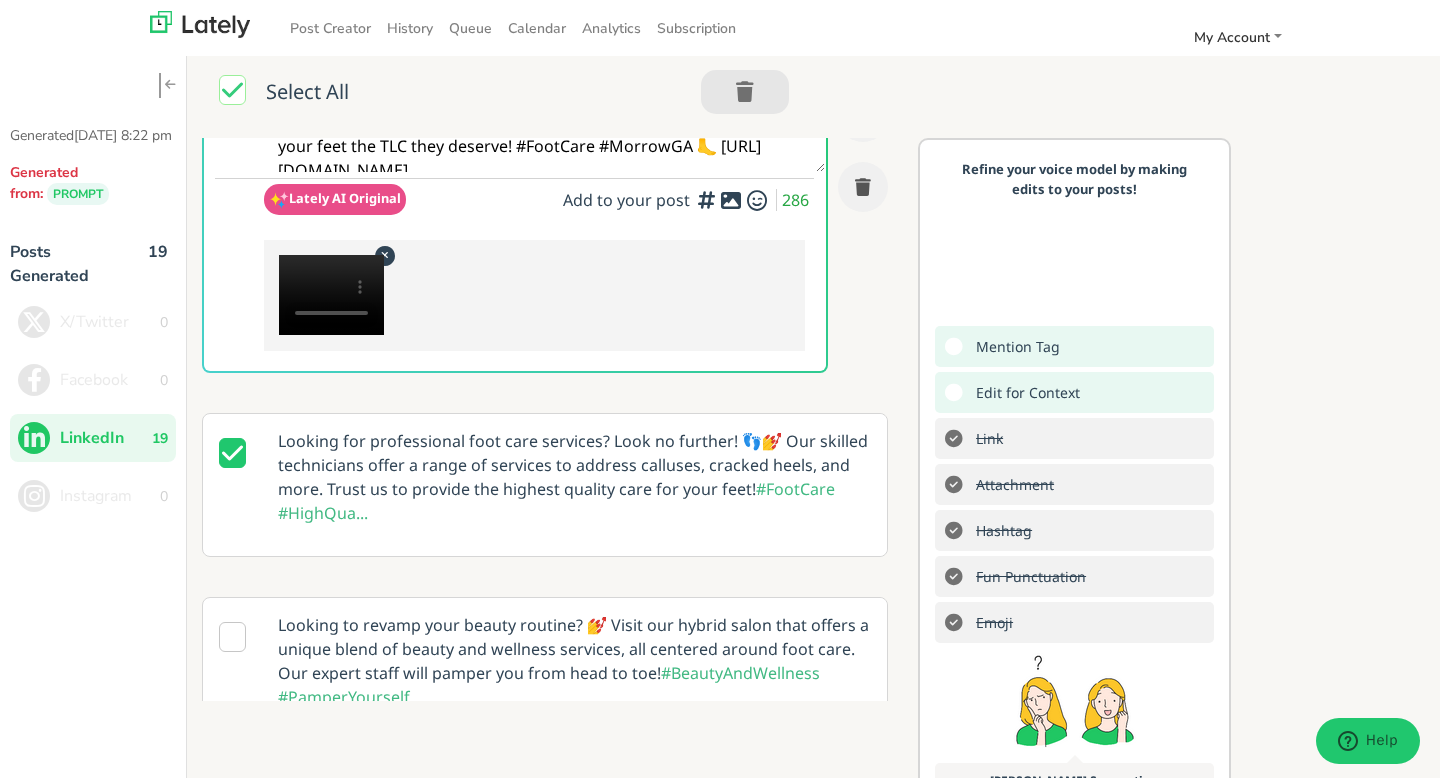 scroll, scrollTop: 0, scrollLeft: 0, axis: both 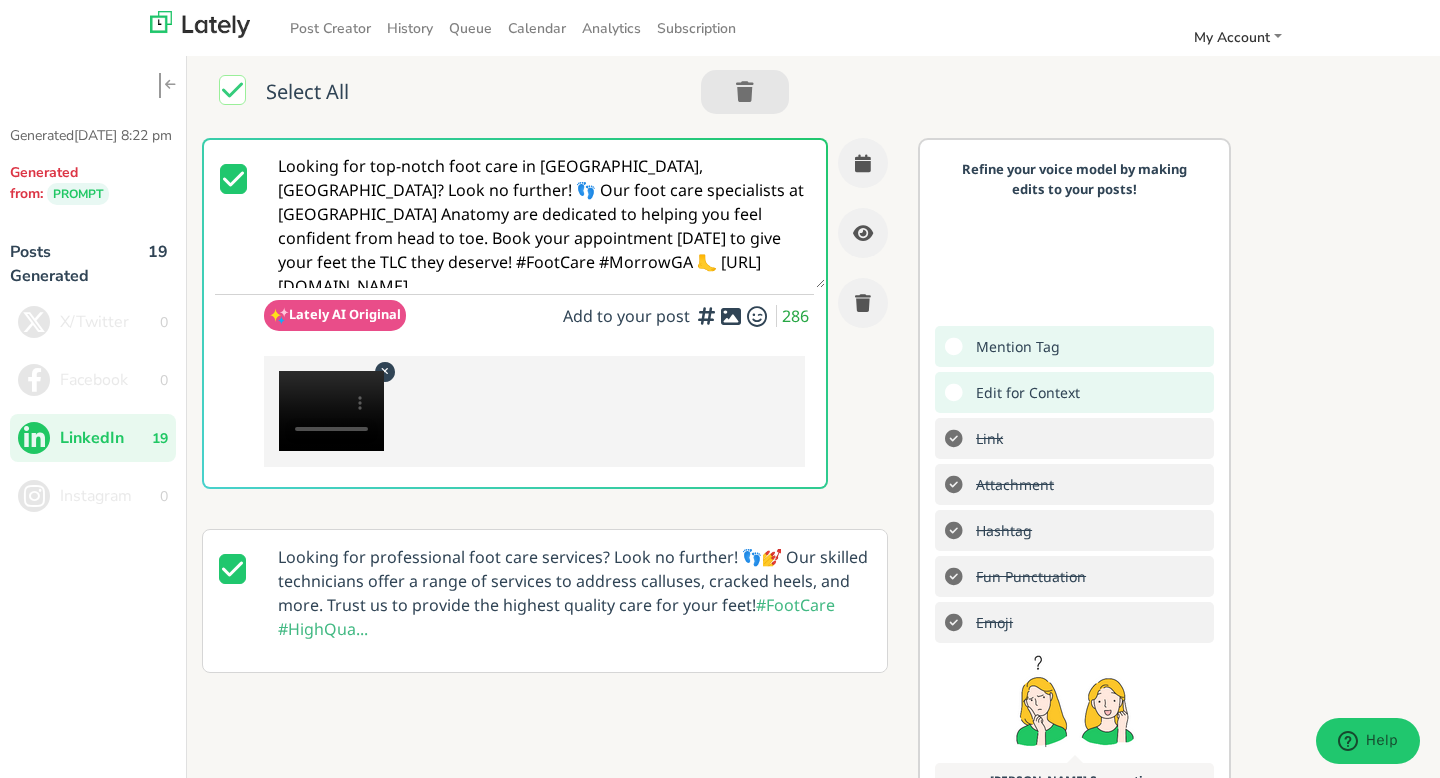 click on "Looking for professional foot care services? Look no further! 👣💅 Our skilled technicians offer a range of services to address calluses, cracked heels, and more. Trust us to provide the highest quality care for your feet!  #FootCare   #HighQua..." at bounding box center [574, 593] 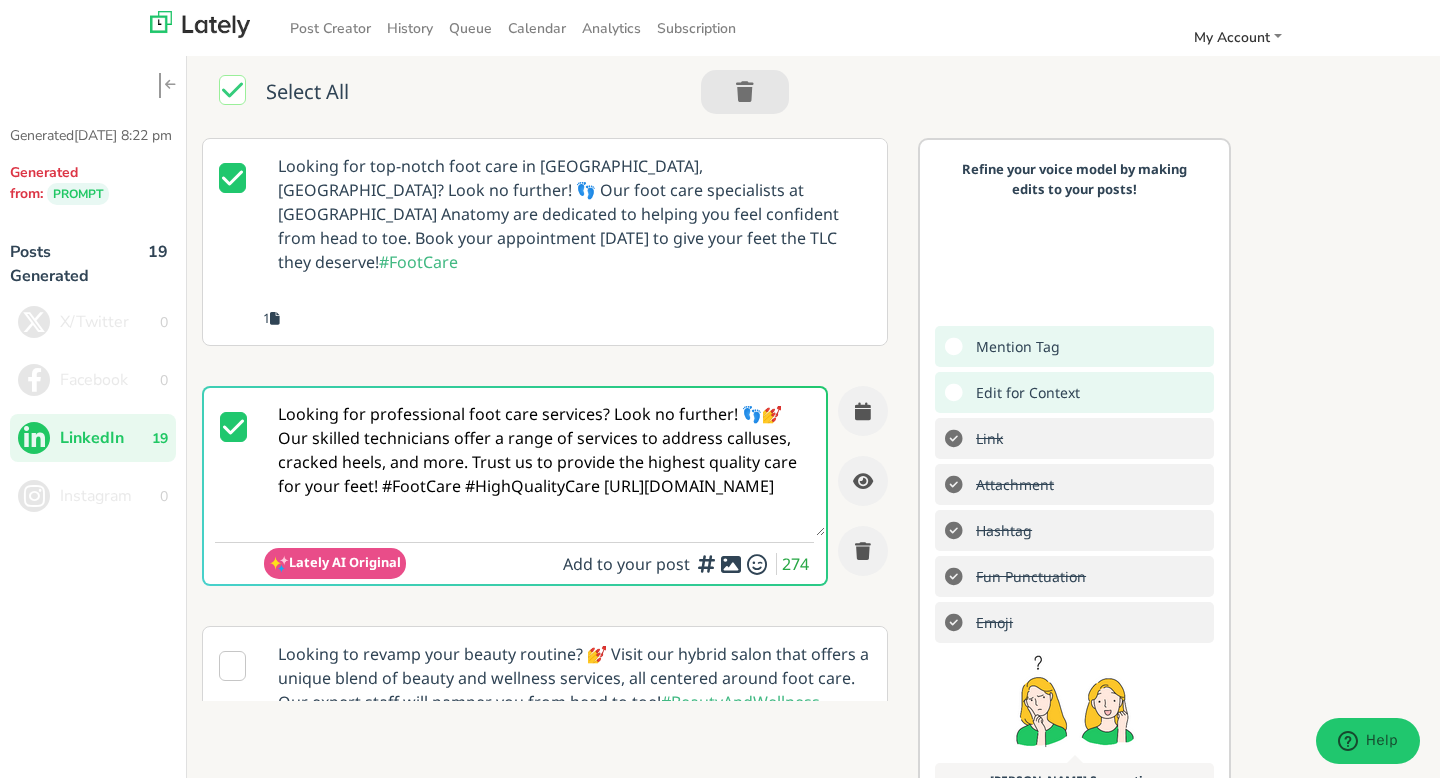scroll, scrollTop: 0, scrollLeft: 0, axis: both 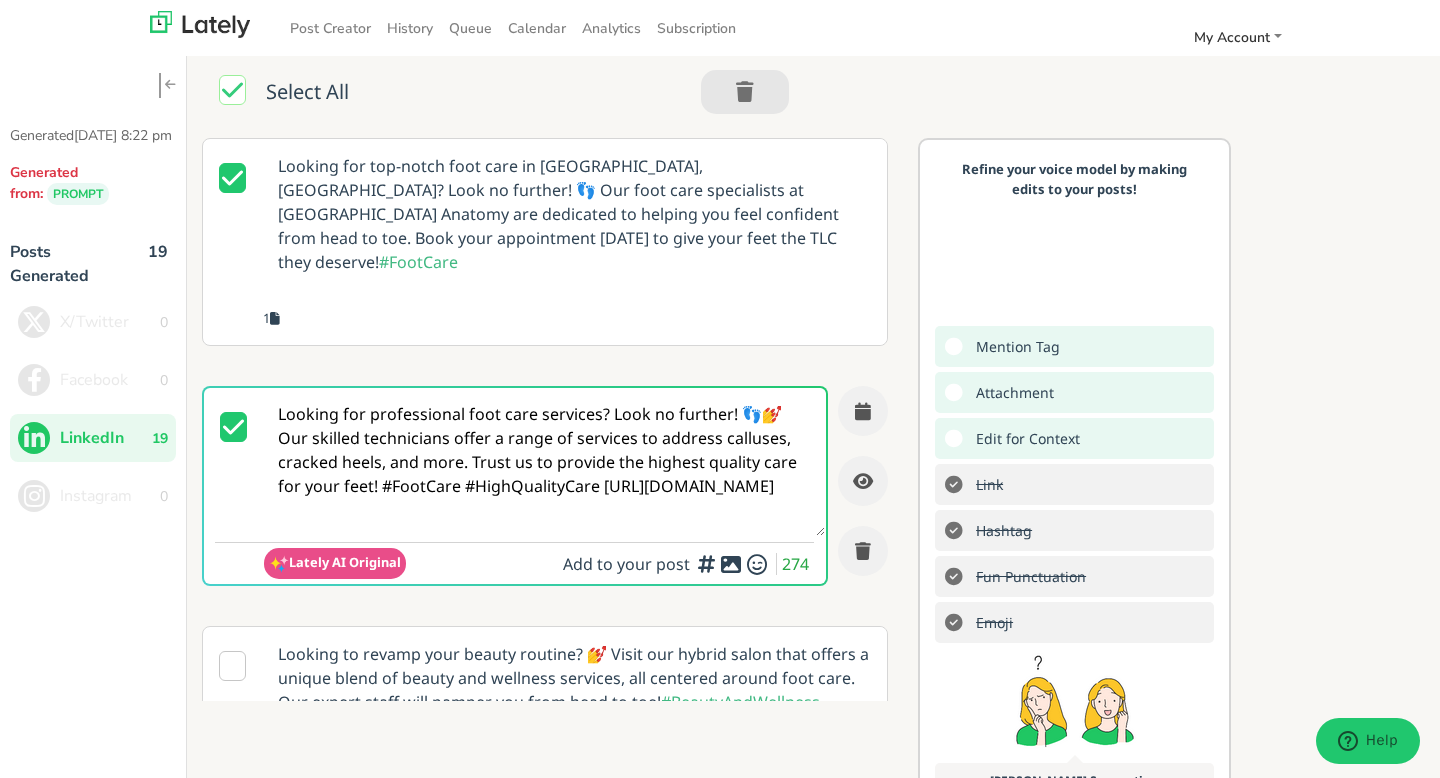 click at bounding box center (731, 564) 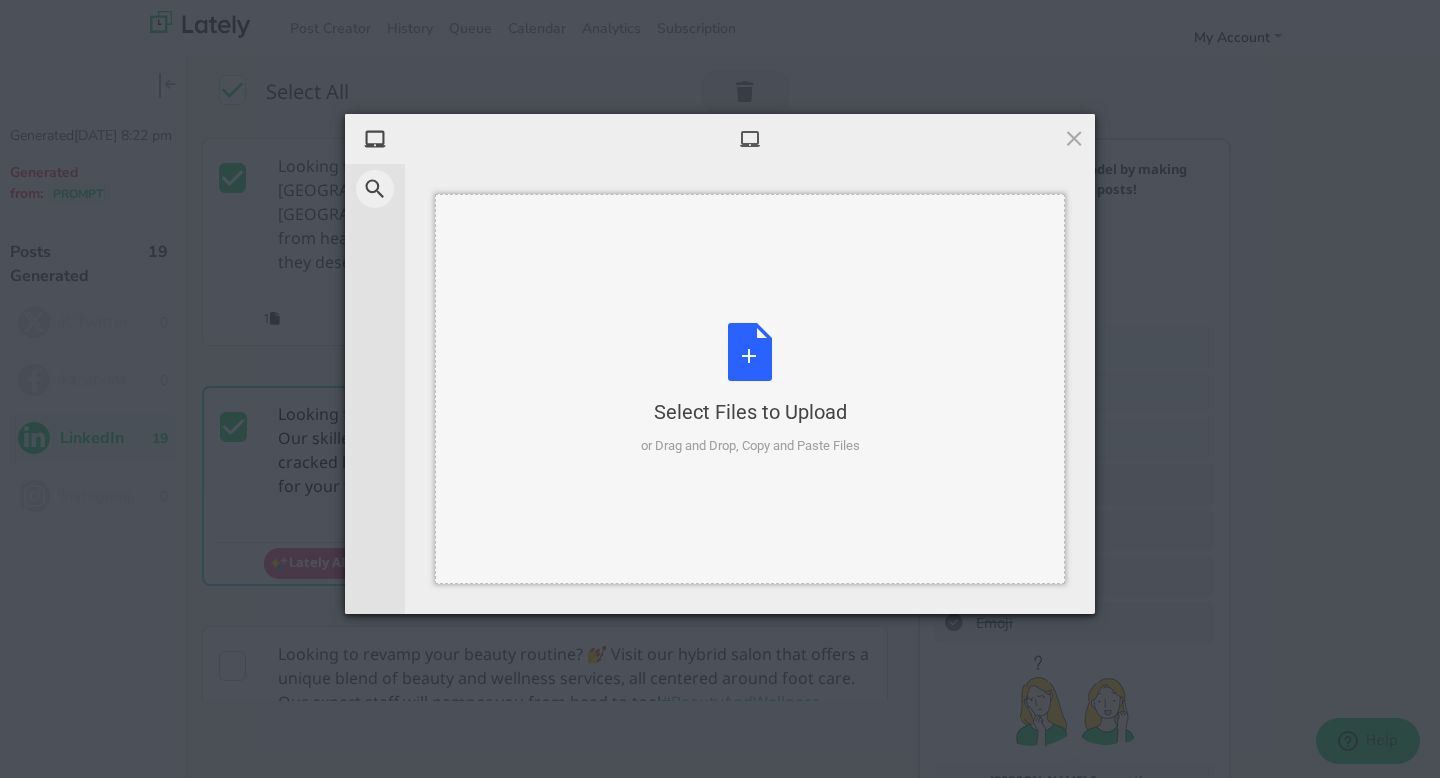 click on "Select Files to Upload
or Drag and Drop, Copy and Paste Files" at bounding box center (750, 389) 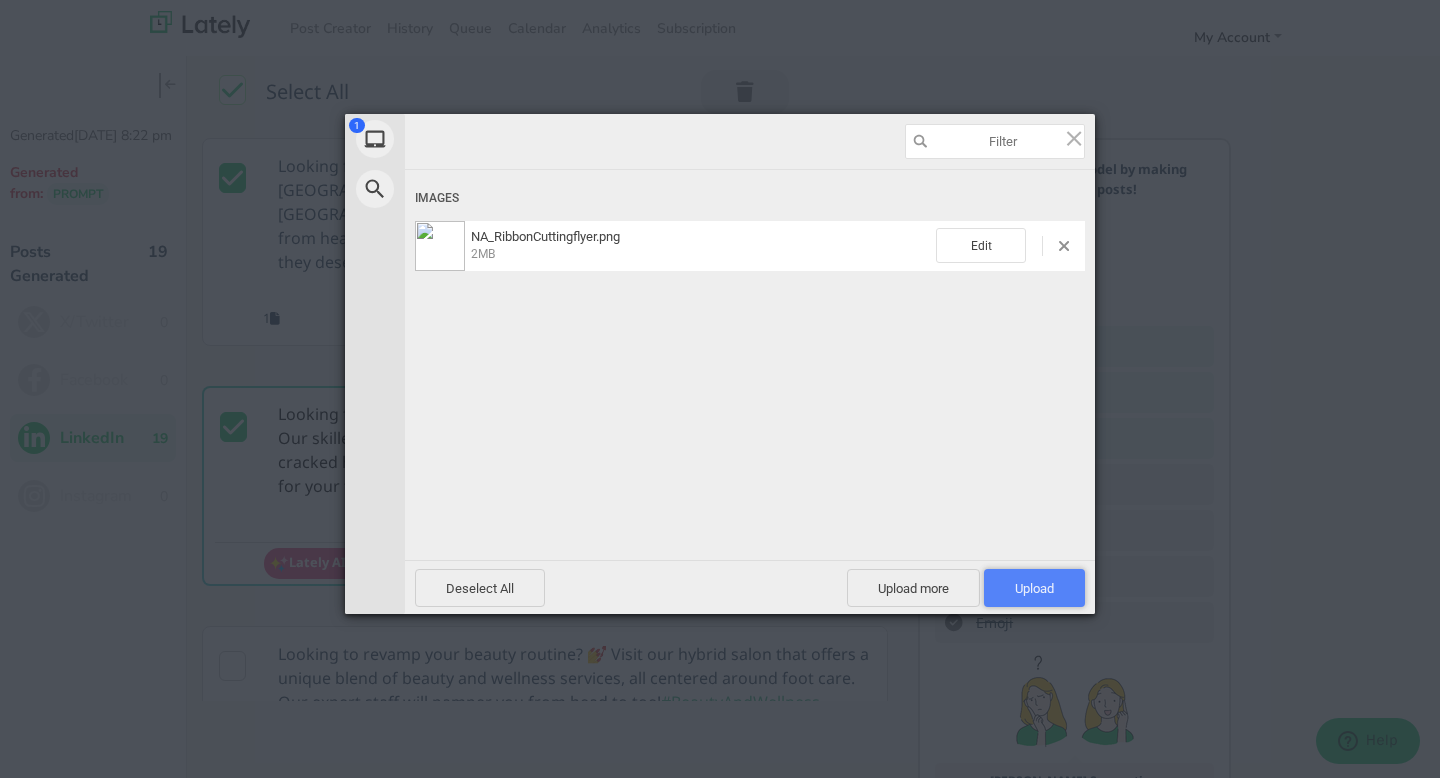 click on "Upload
1" at bounding box center [1034, 588] 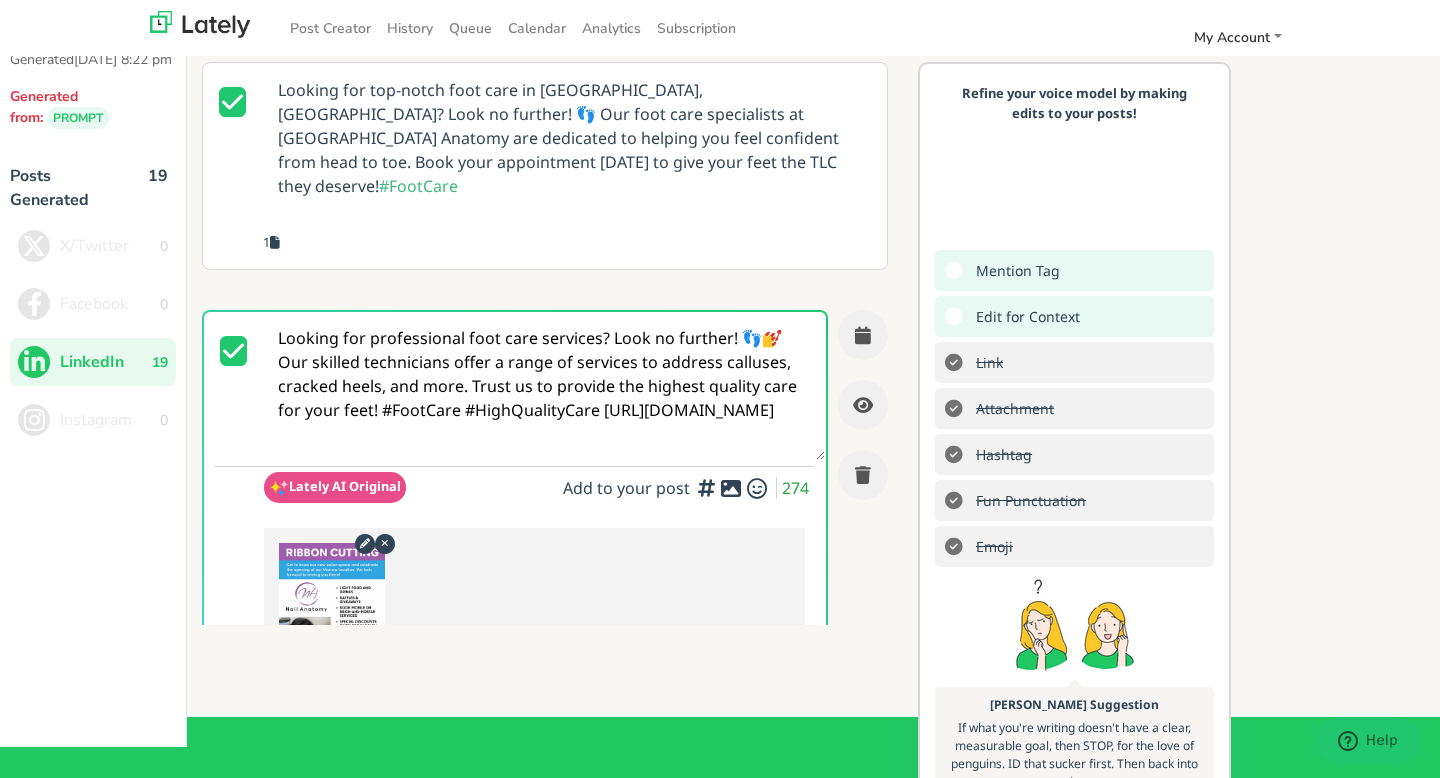 scroll, scrollTop: 0, scrollLeft: 0, axis: both 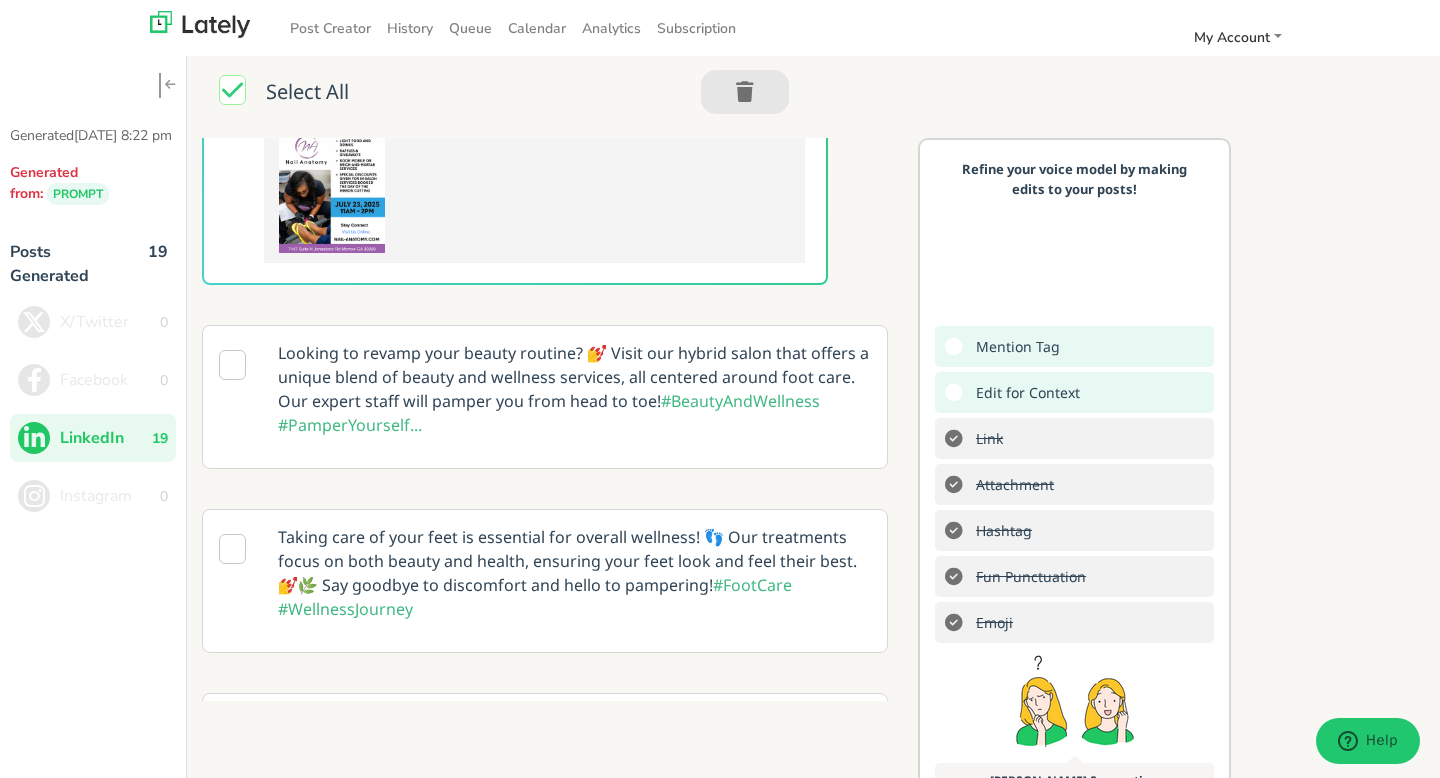 click at bounding box center [232, 365] 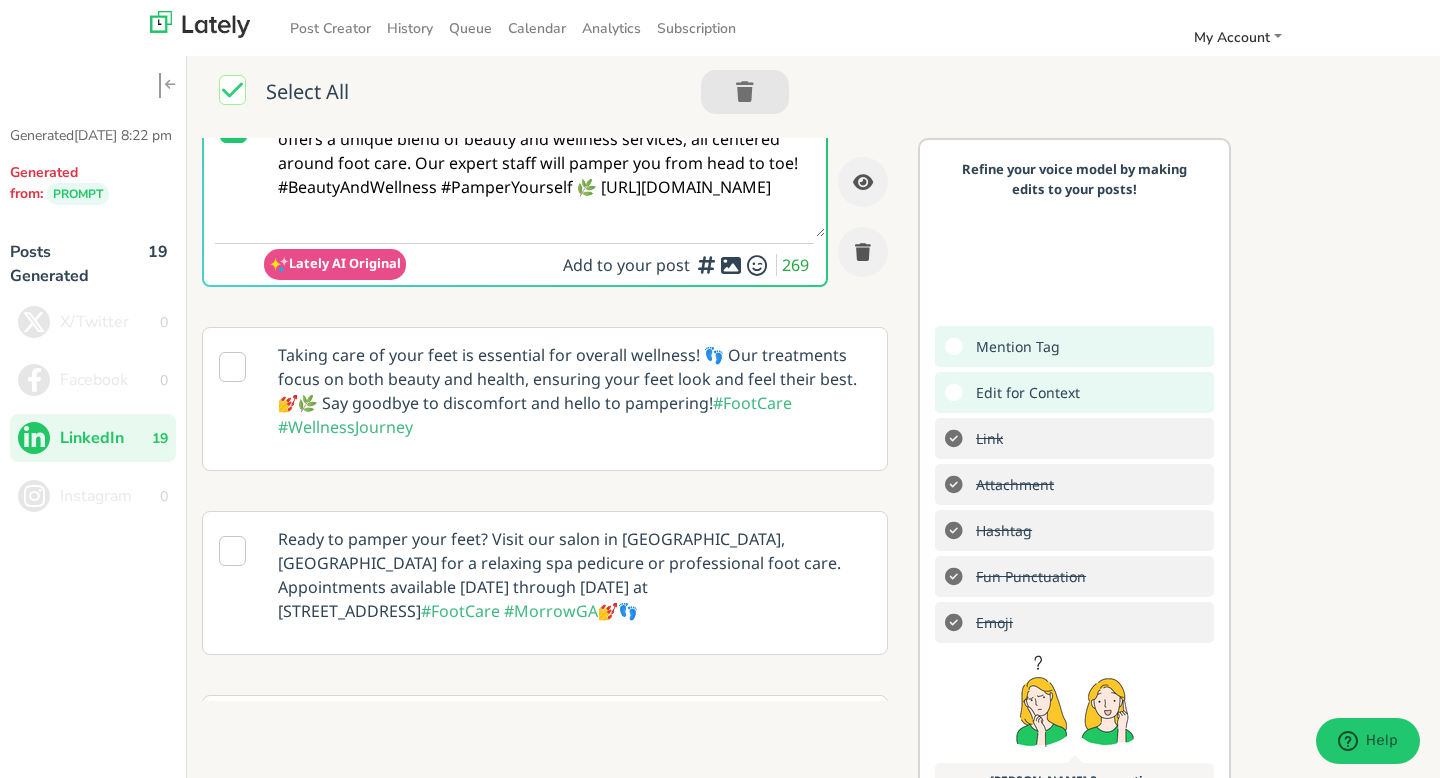 scroll, scrollTop: 219, scrollLeft: 0, axis: vertical 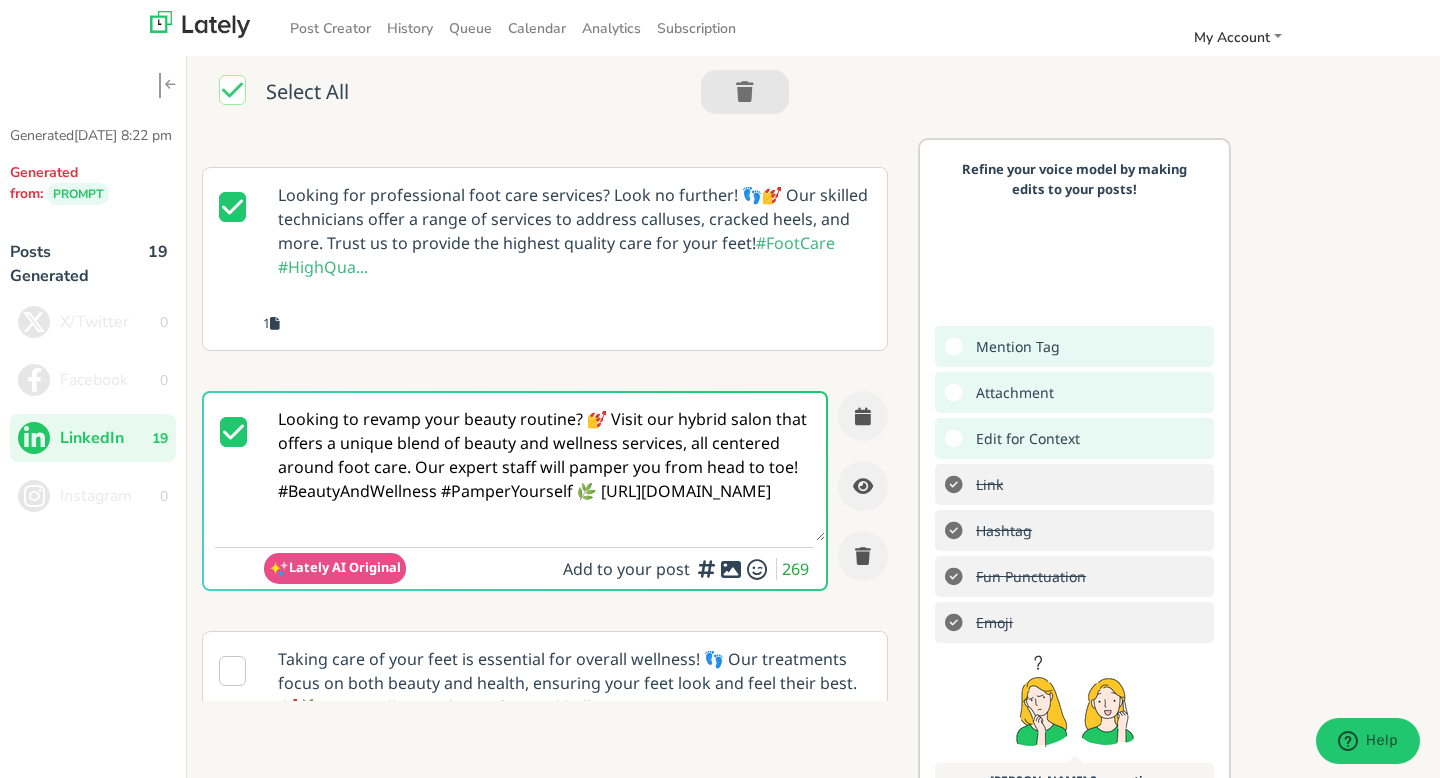 click on "Add to your post    269" at bounding box center [688, 571] 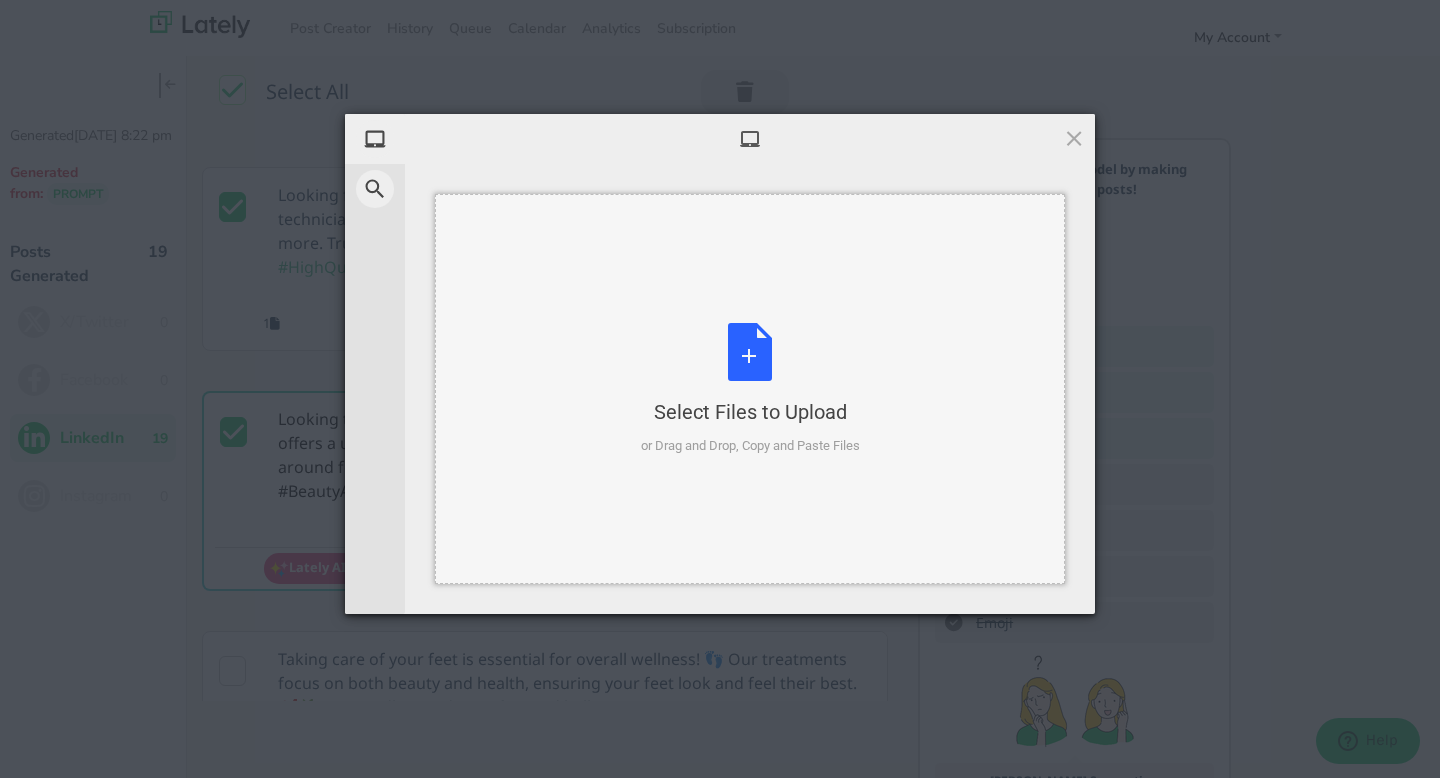 click on "Select Files to Upload
or Drag and Drop, Copy and Paste Files" at bounding box center (750, 389) 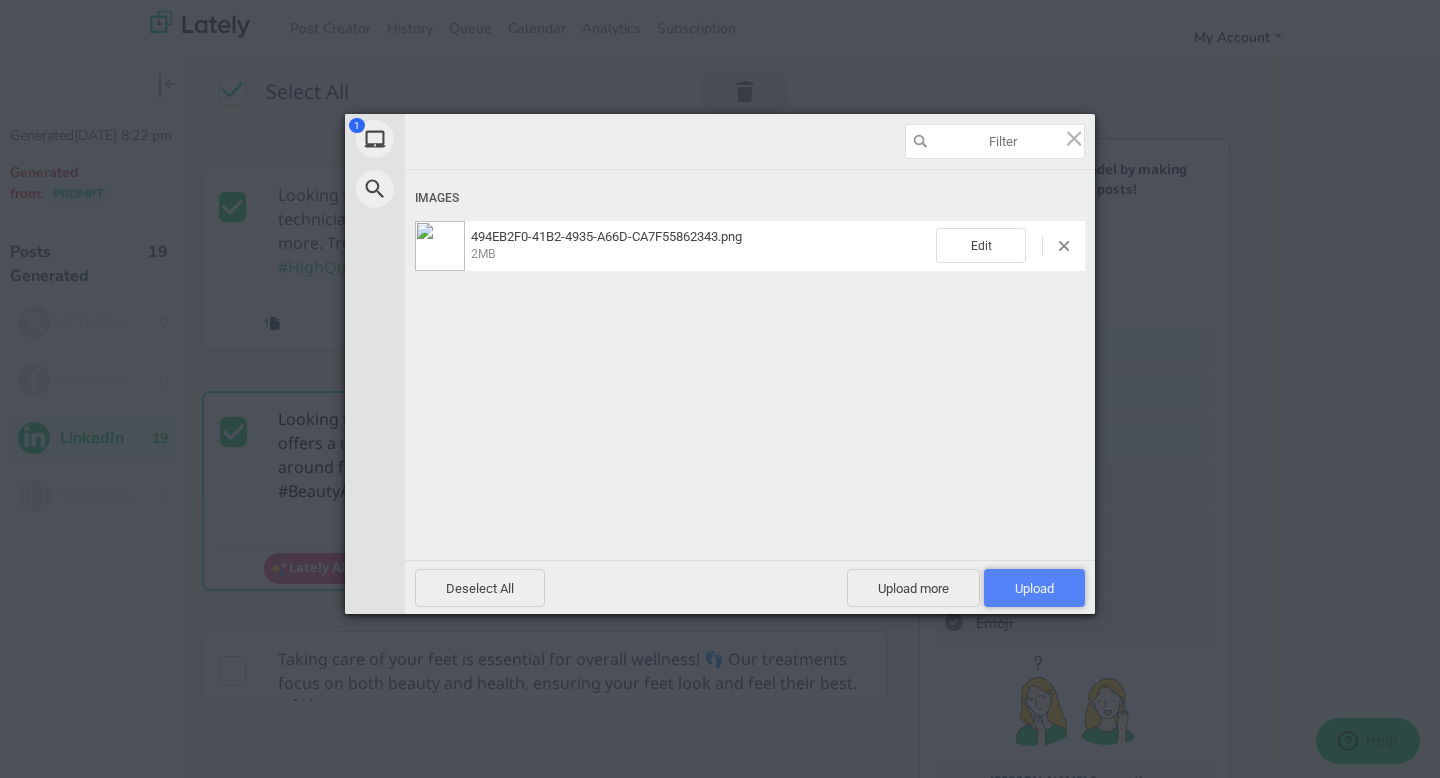 click on "Upload
1" at bounding box center [1034, 588] 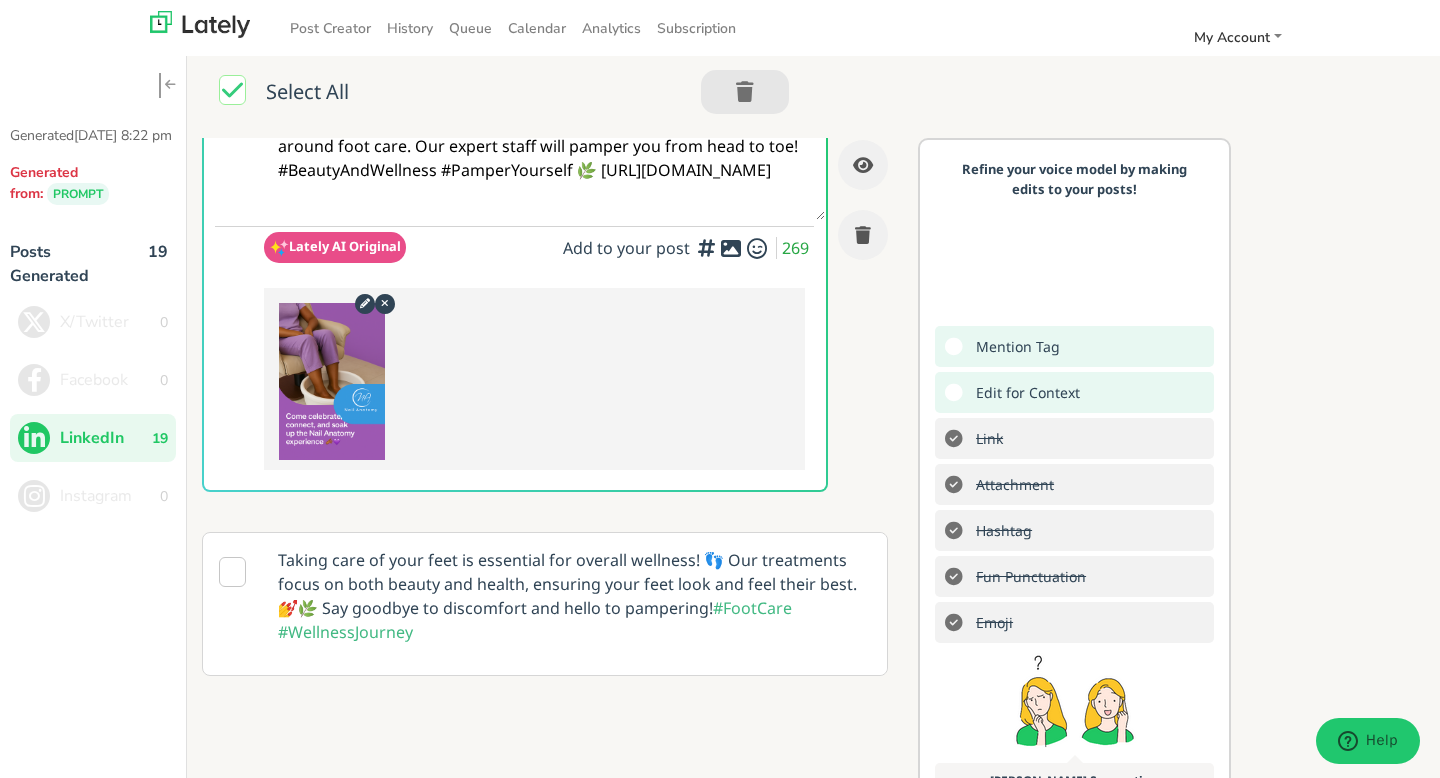 scroll, scrollTop: 513, scrollLeft: 0, axis: vertical 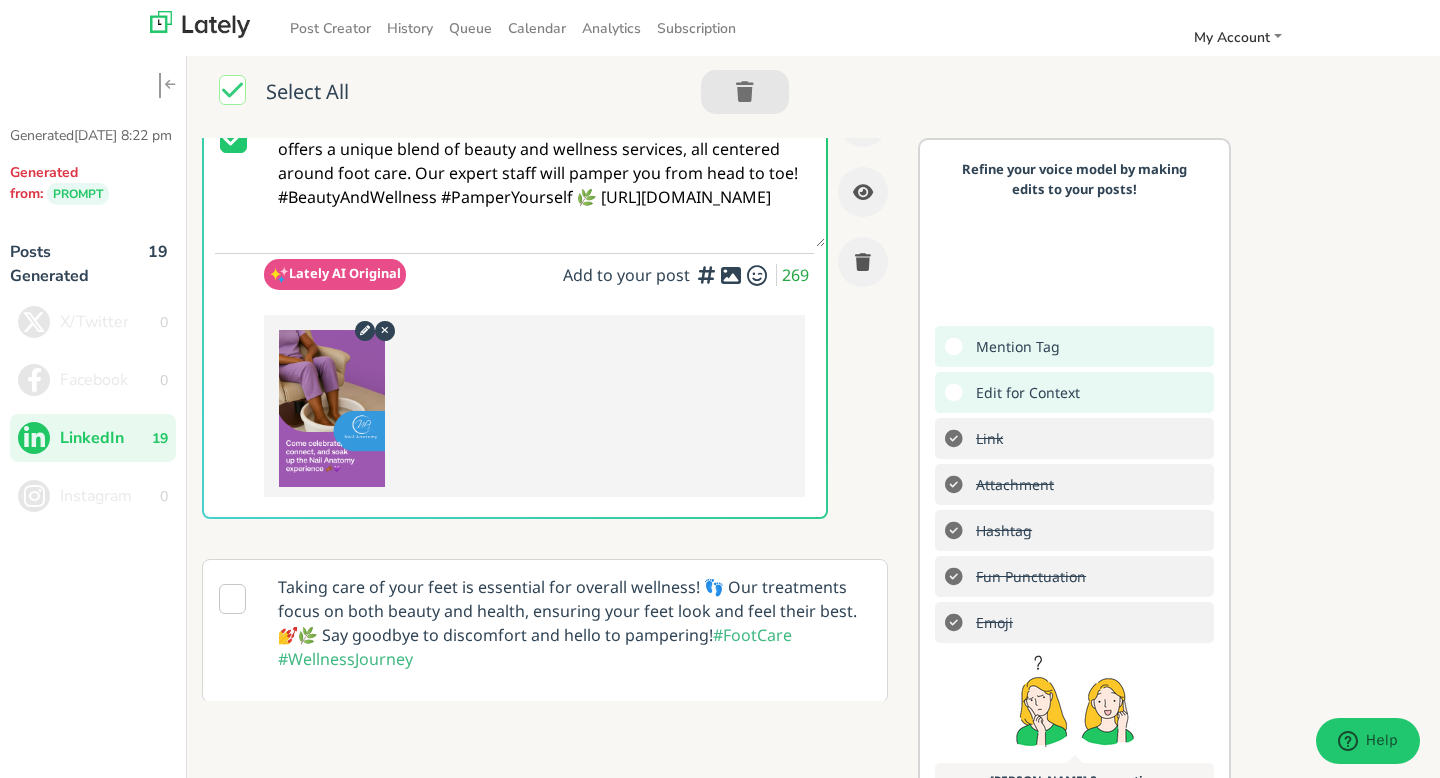 click at bounding box center (232, 599) 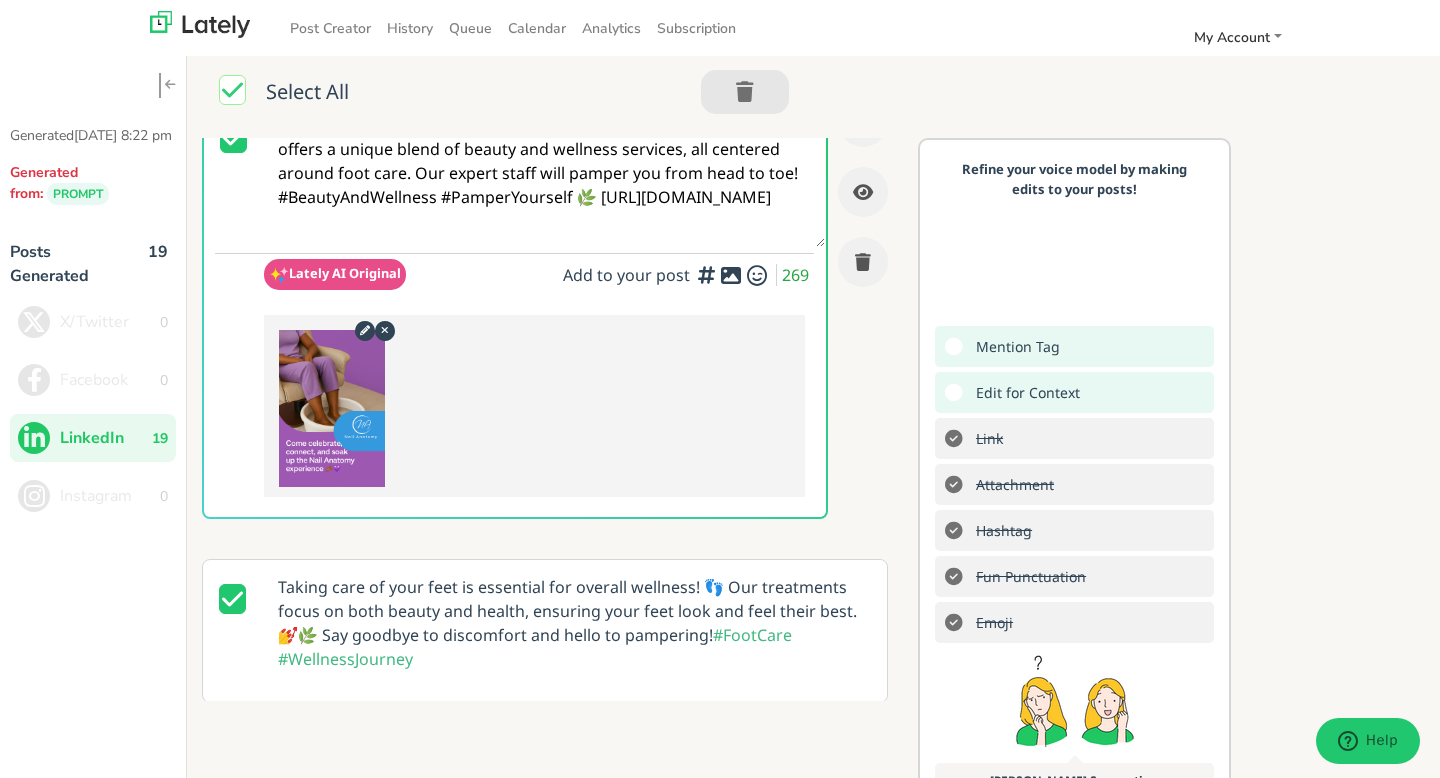 click on "Taking care of your feet is essential for overall wellness! 👣 Our treatments focus on both beauty and health, ensuring your feet look and feel their best. 💅🌿 Say goodbye to discomfort and hello to pampering!  #FootCare   #WellnessJourney" at bounding box center (574, 623) 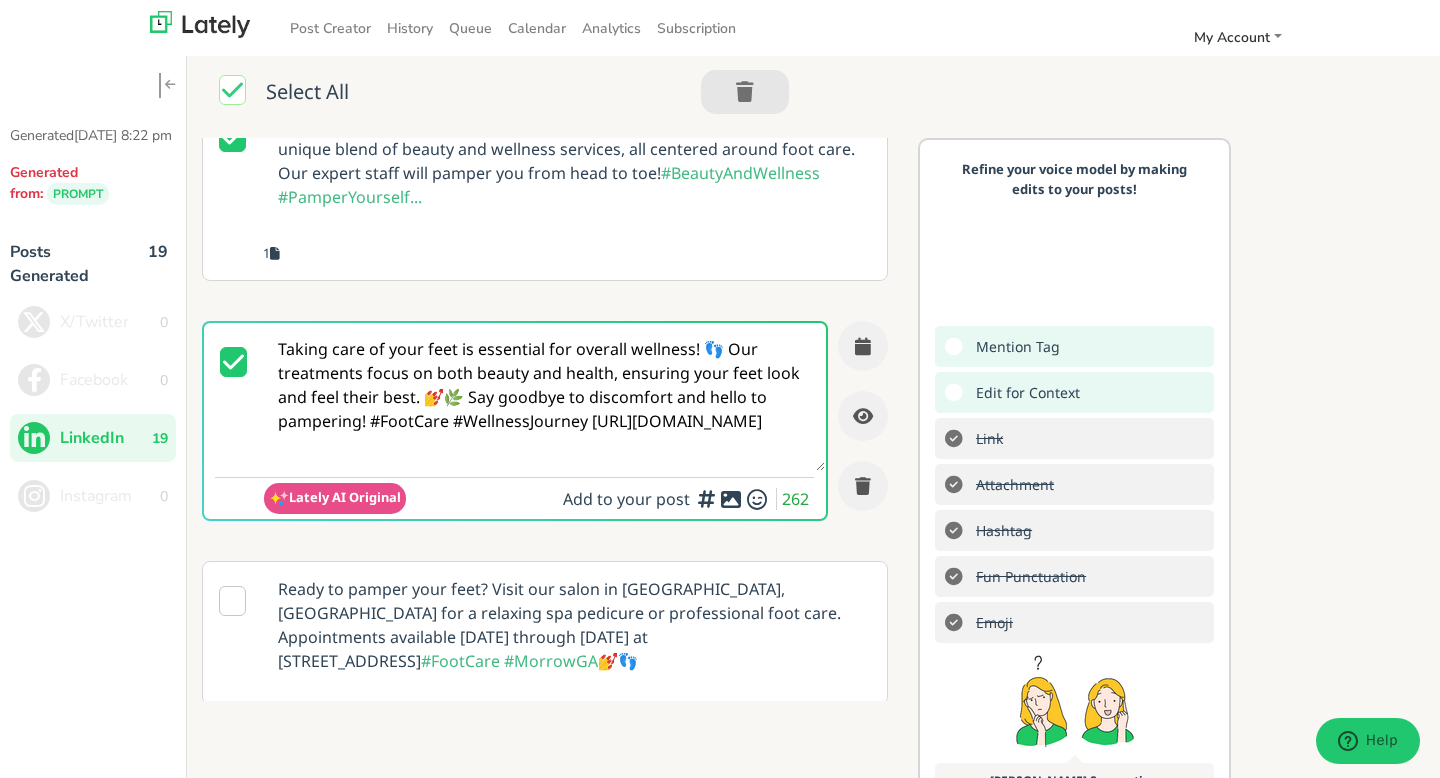 scroll, scrollTop: 513, scrollLeft: 0, axis: vertical 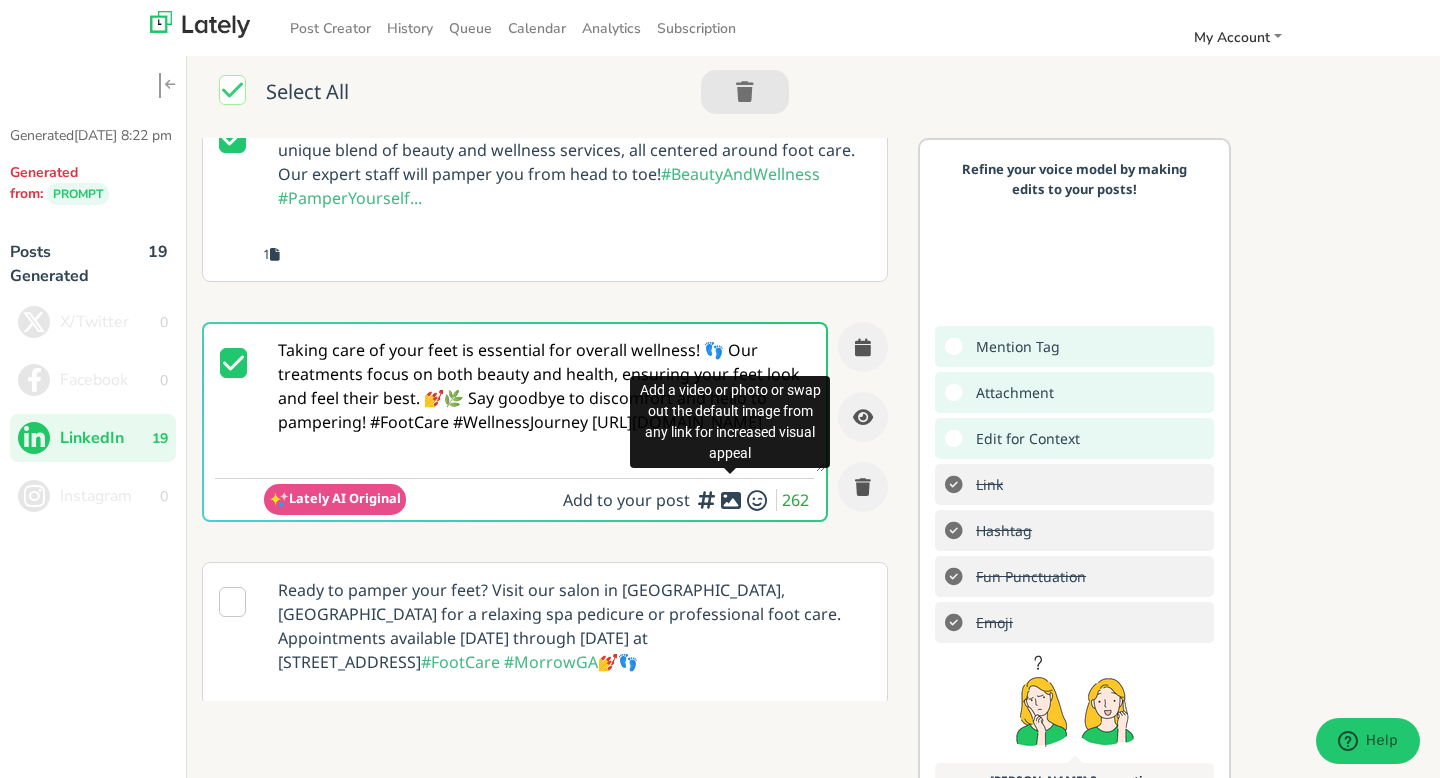 click at bounding box center (731, 500) 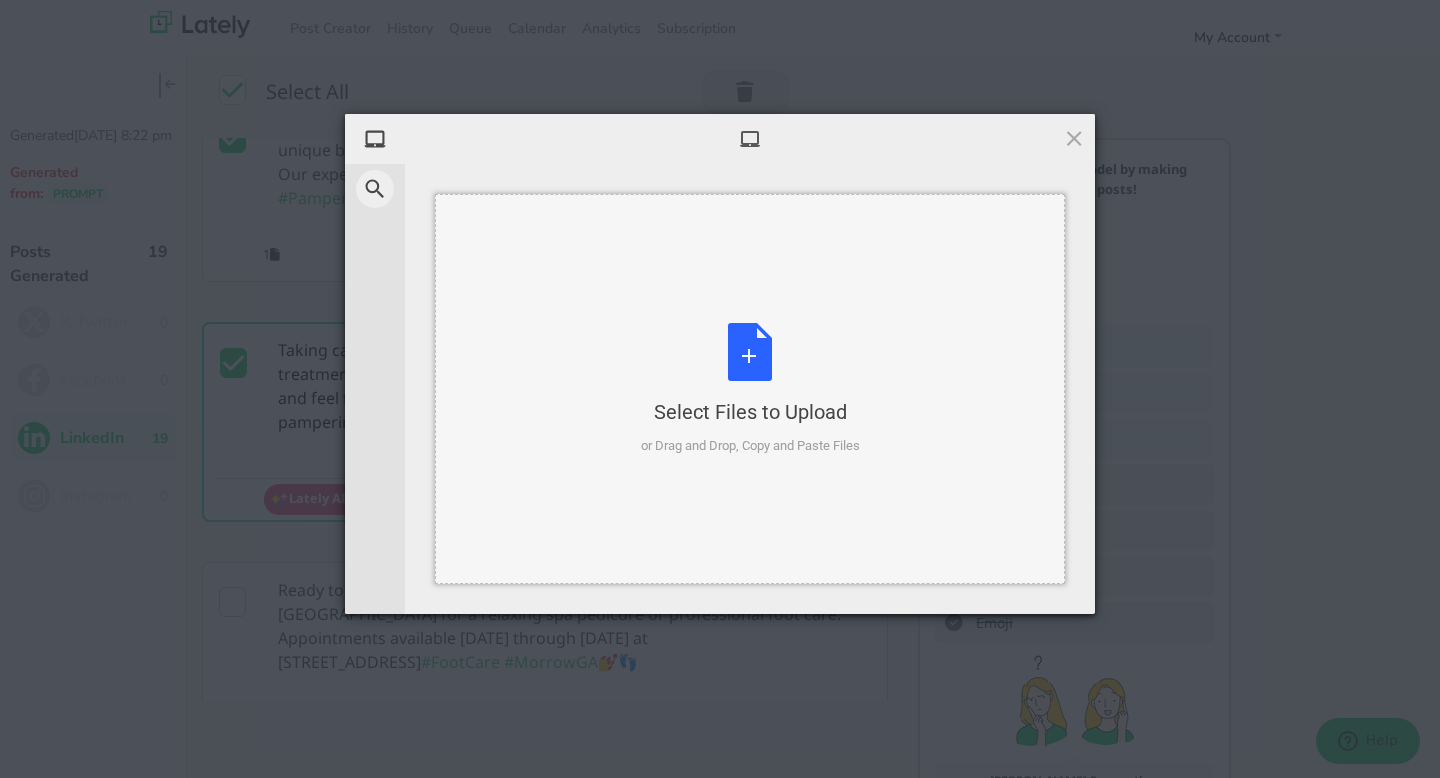 click on "Select Files to Upload
or Drag and Drop, Copy and Paste Files" at bounding box center (750, 389) 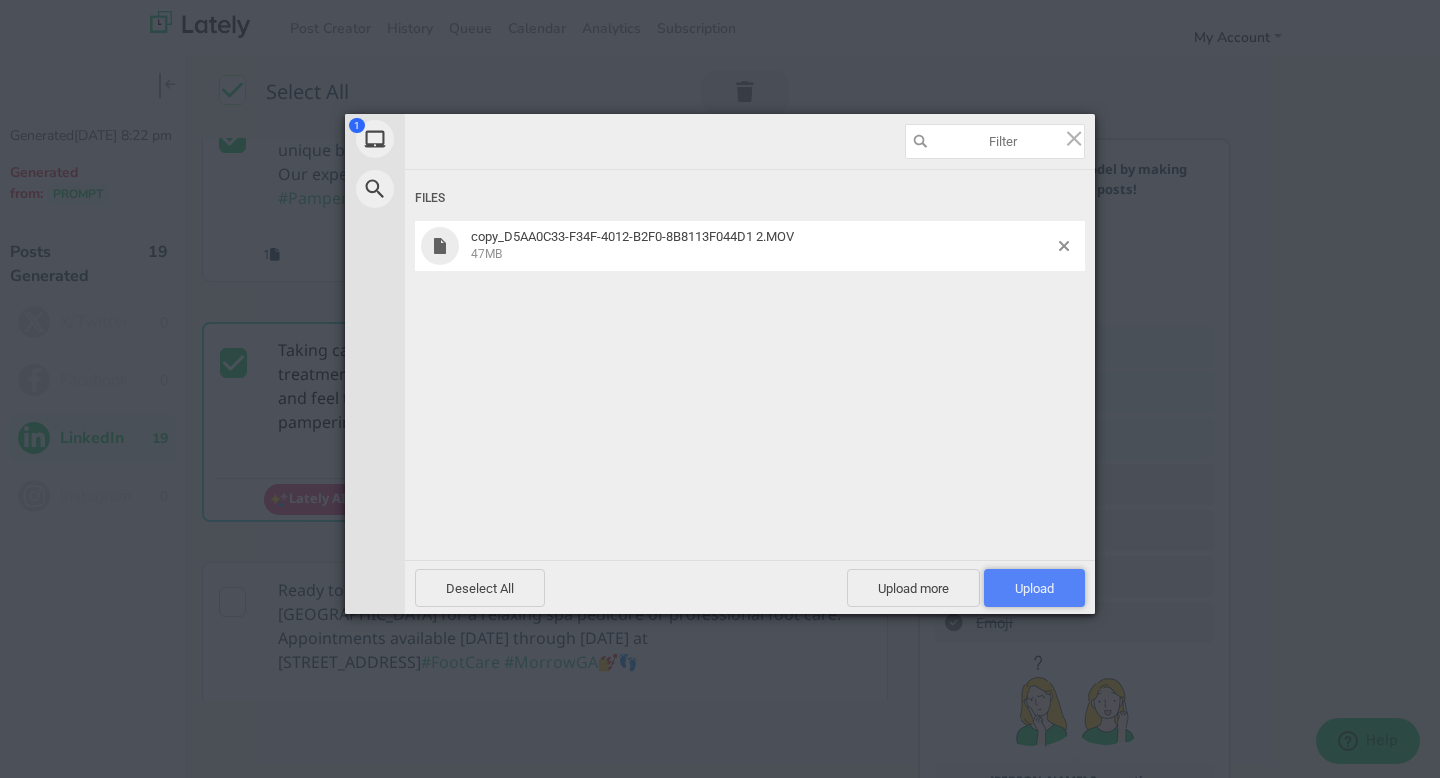 click on "Upload
1" at bounding box center [1034, 588] 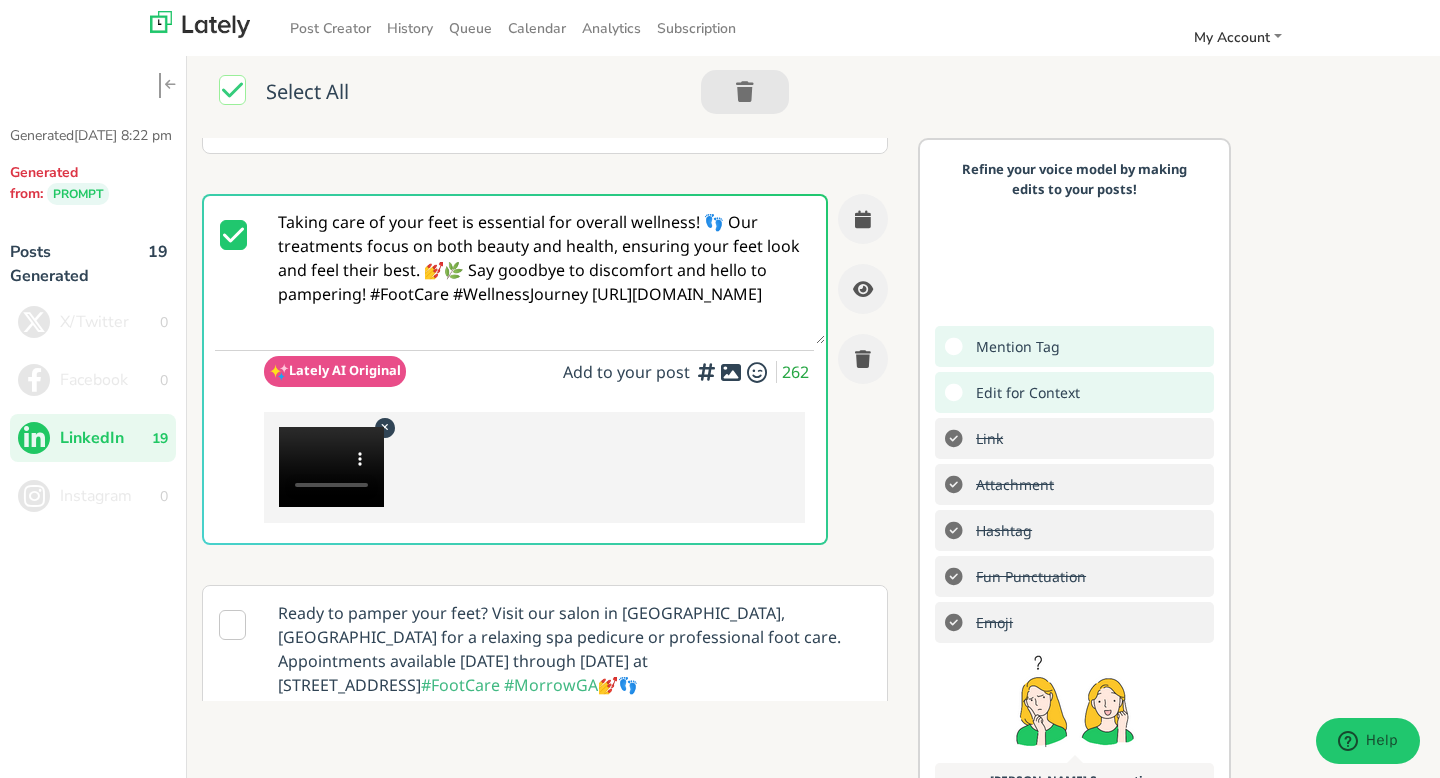 scroll, scrollTop: 644, scrollLeft: 0, axis: vertical 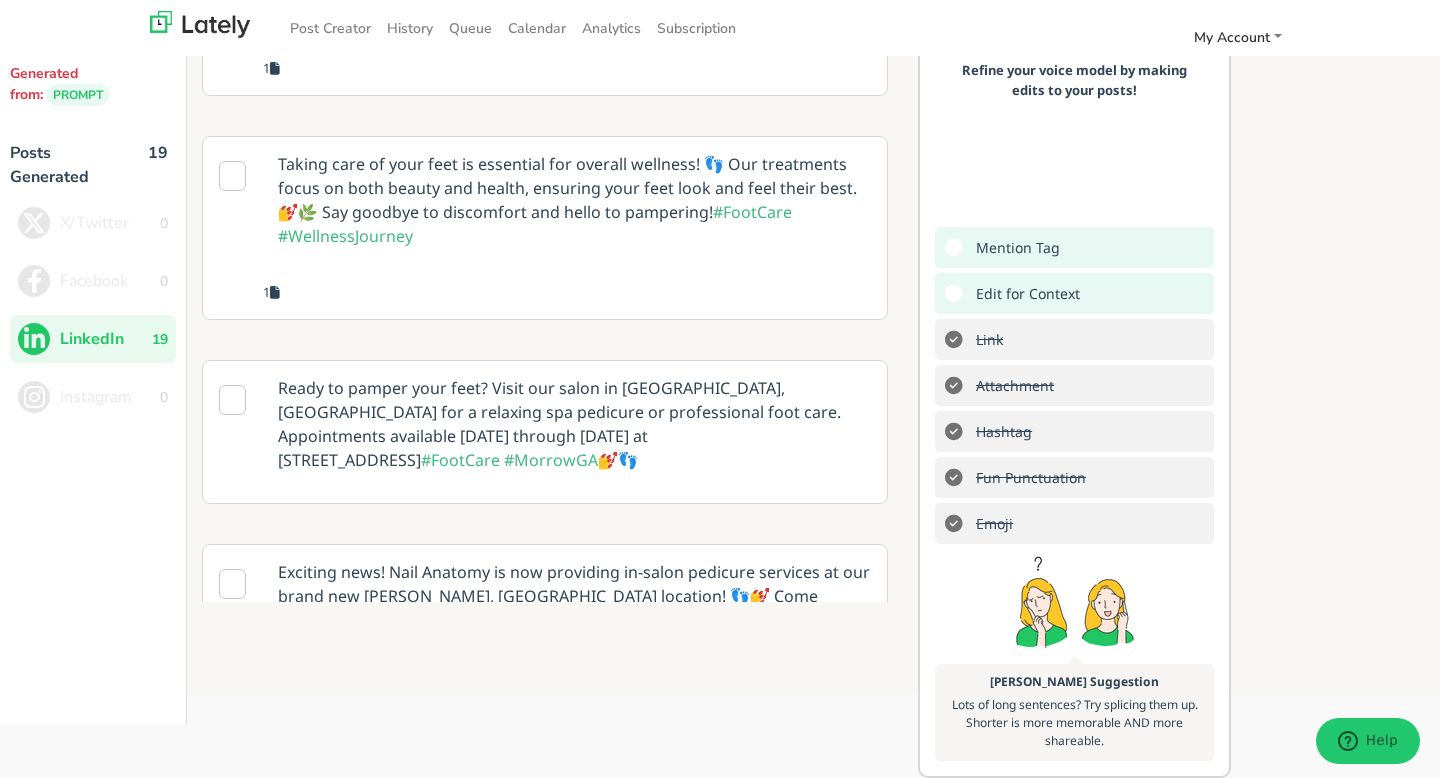 click on "Ready to pamper your feet? Visit our salon in [GEOGRAPHIC_DATA], [GEOGRAPHIC_DATA] for a relaxing spa pedicure or professional foot care. Appointments available [DATE] through [DATE] at [STREET_ADDRESS]  #FootCare   #MorrowGA  💅👣" at bounding box center [574, 424] 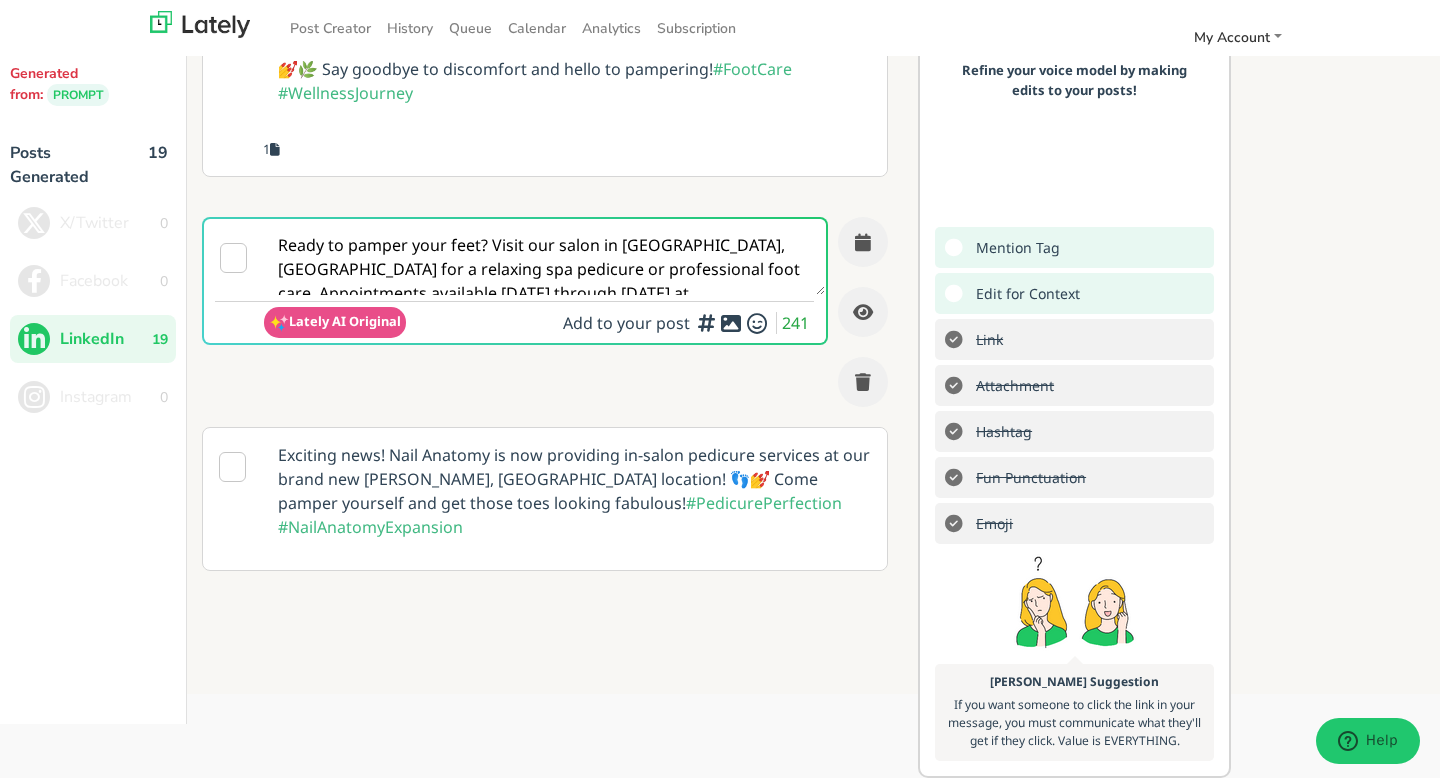 scroll, scrollTop: 551, scrollLeft: 0, axis: vertical 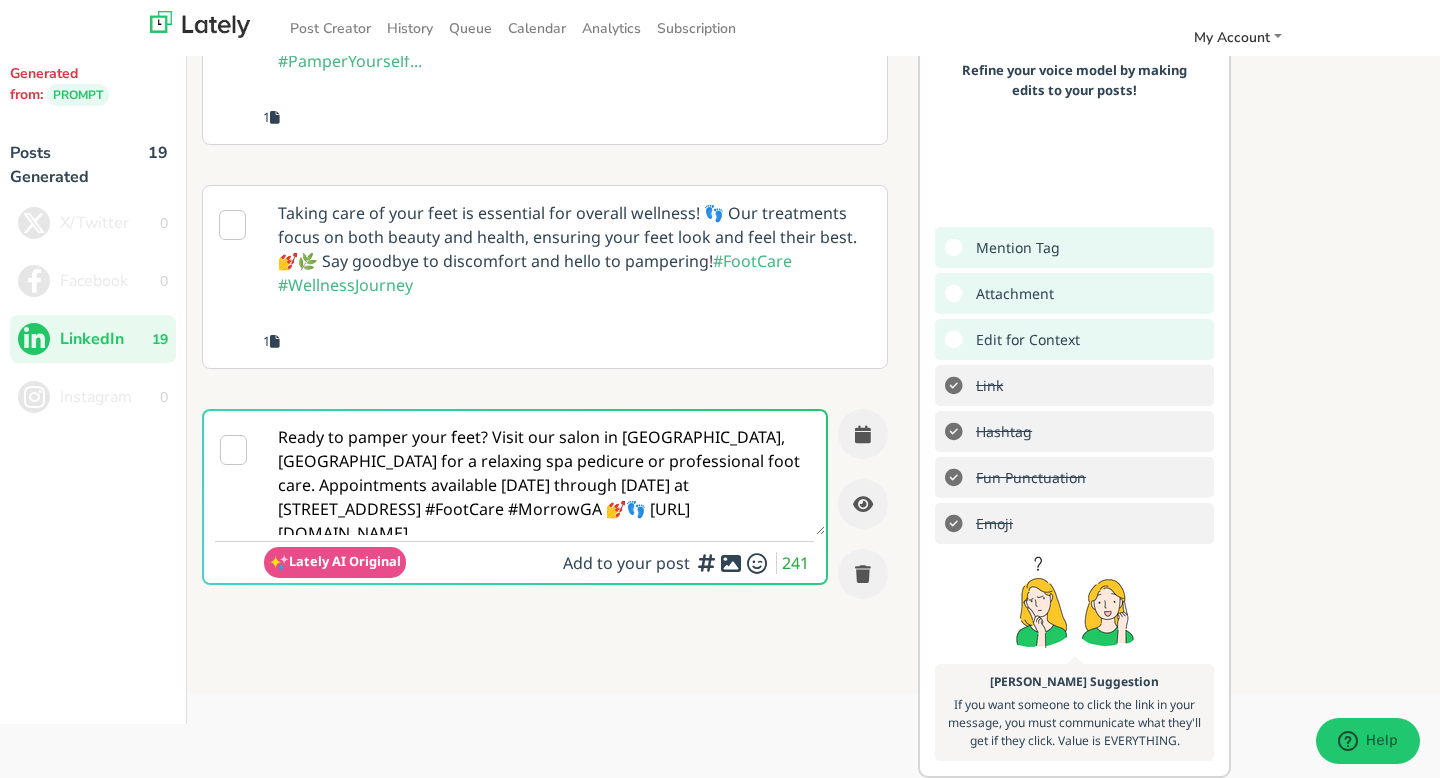 click at bounding box center [731, 563] 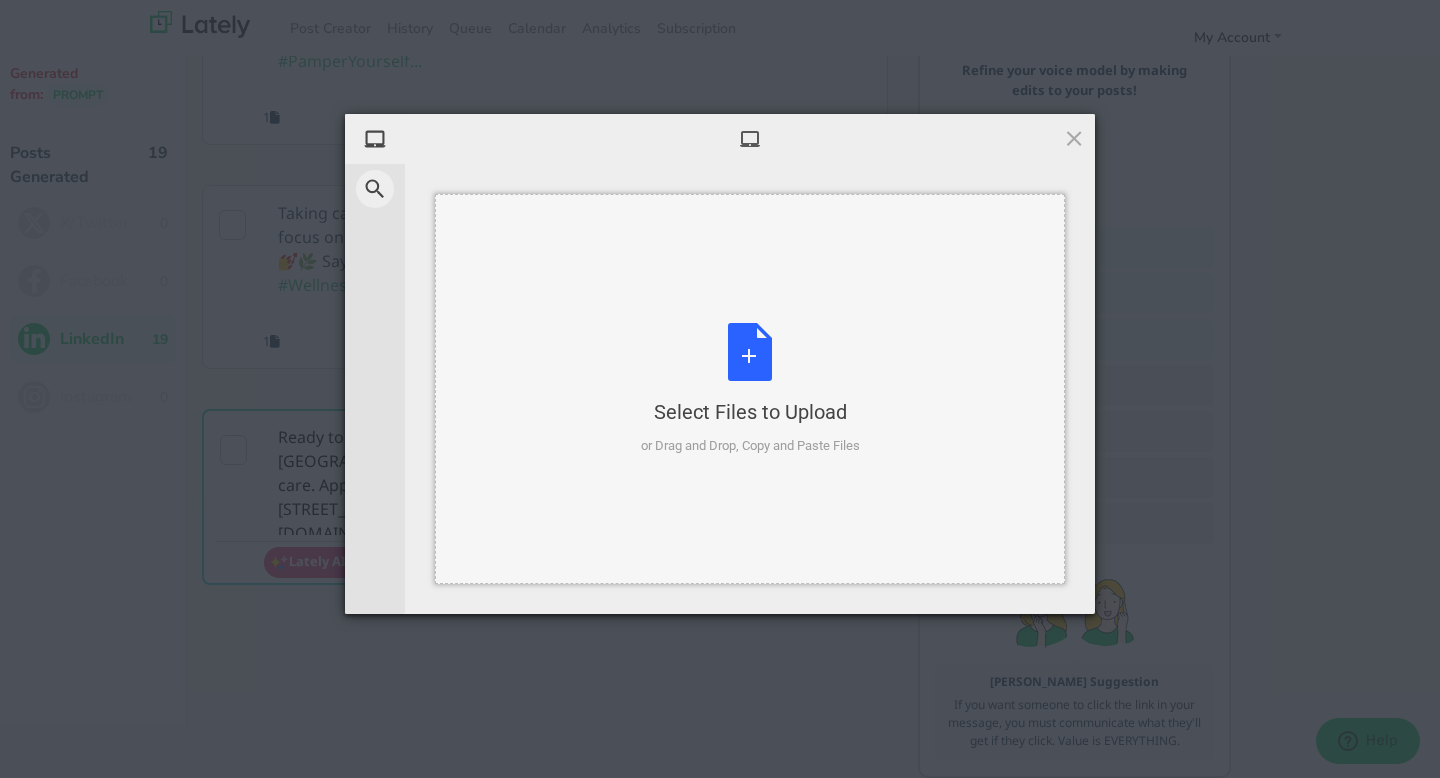 click on "Select Files to Upload
or Drag and Drop, Copy and Paste Files" at bounding box center (750, 389) 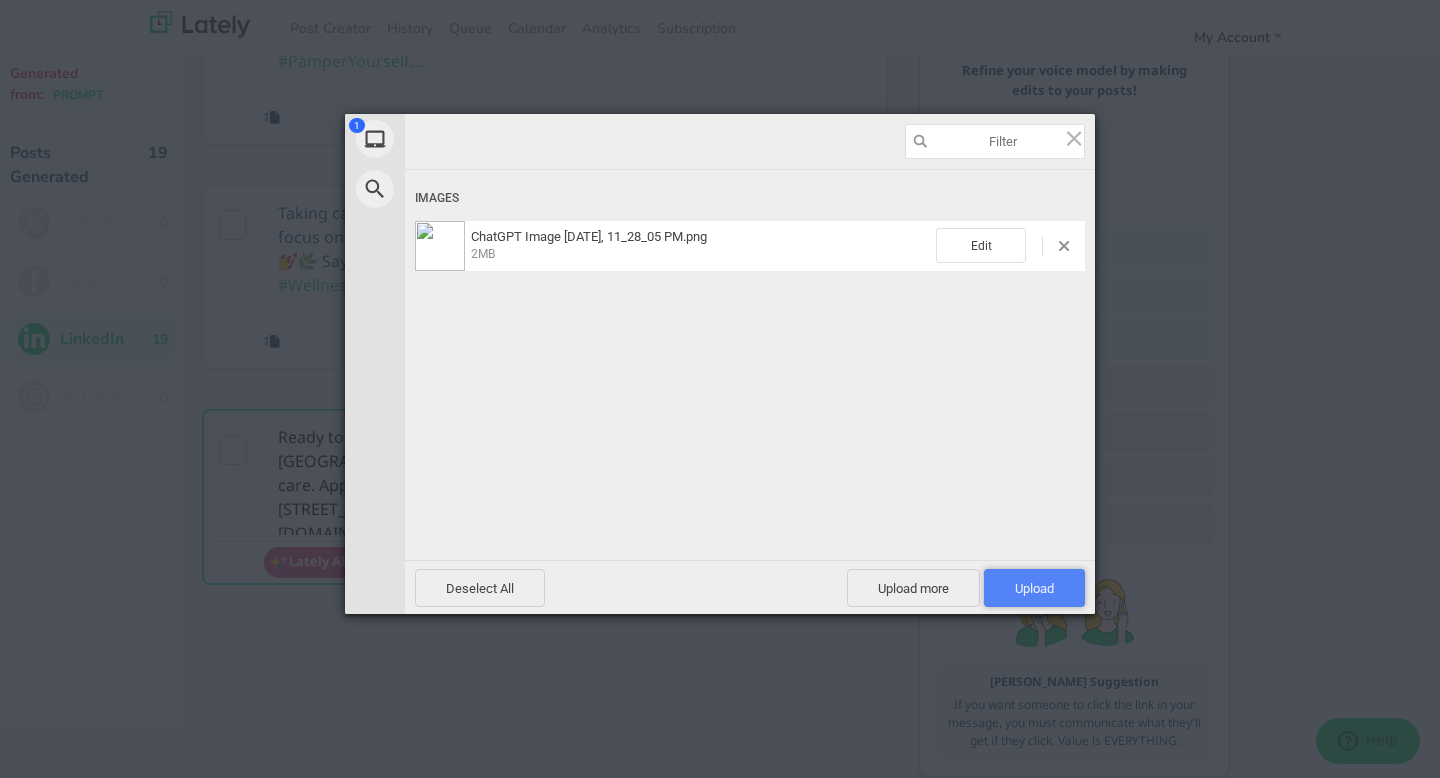 click on "Upload
1" at bounding box center [1034, 588] 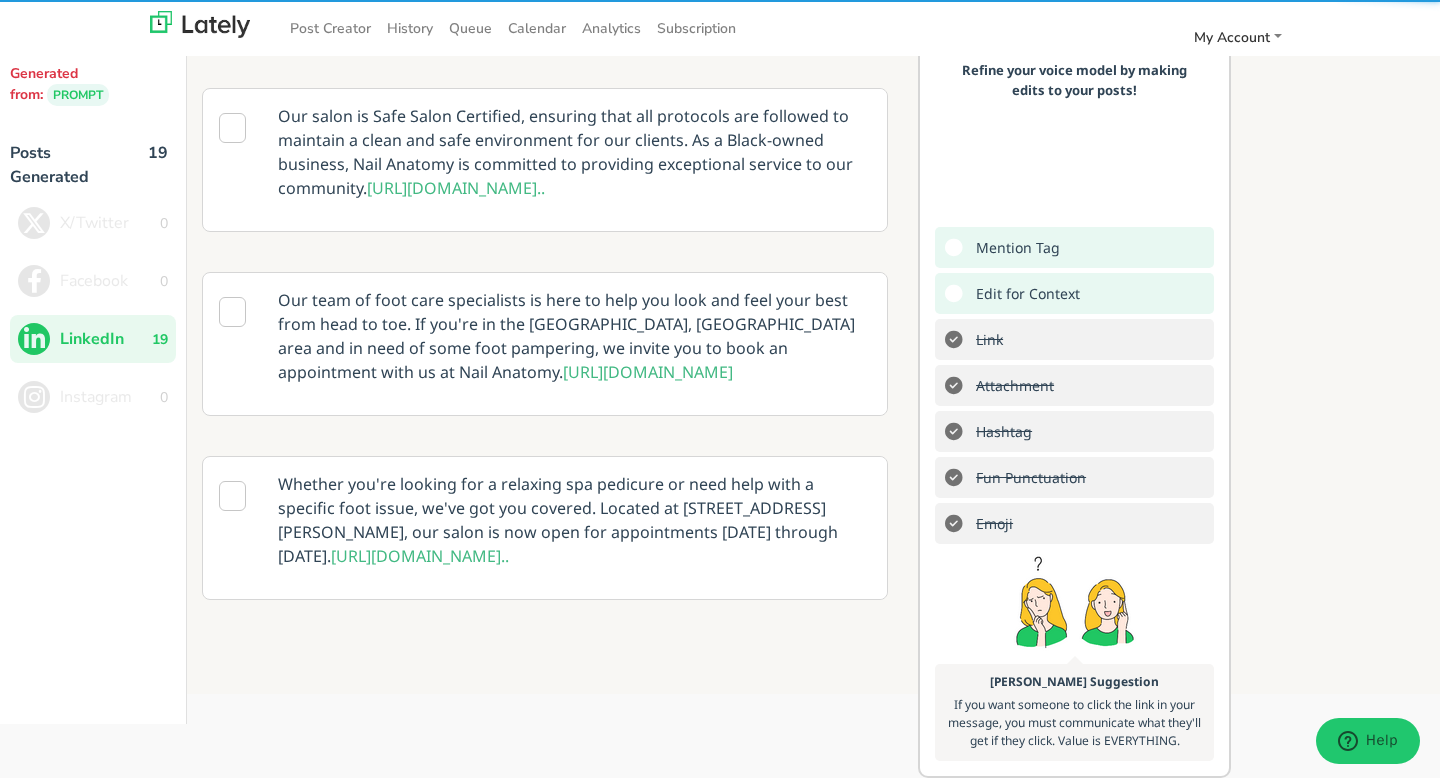 scroll, scrollTop: 0, scrollLeft: 0, axis: both 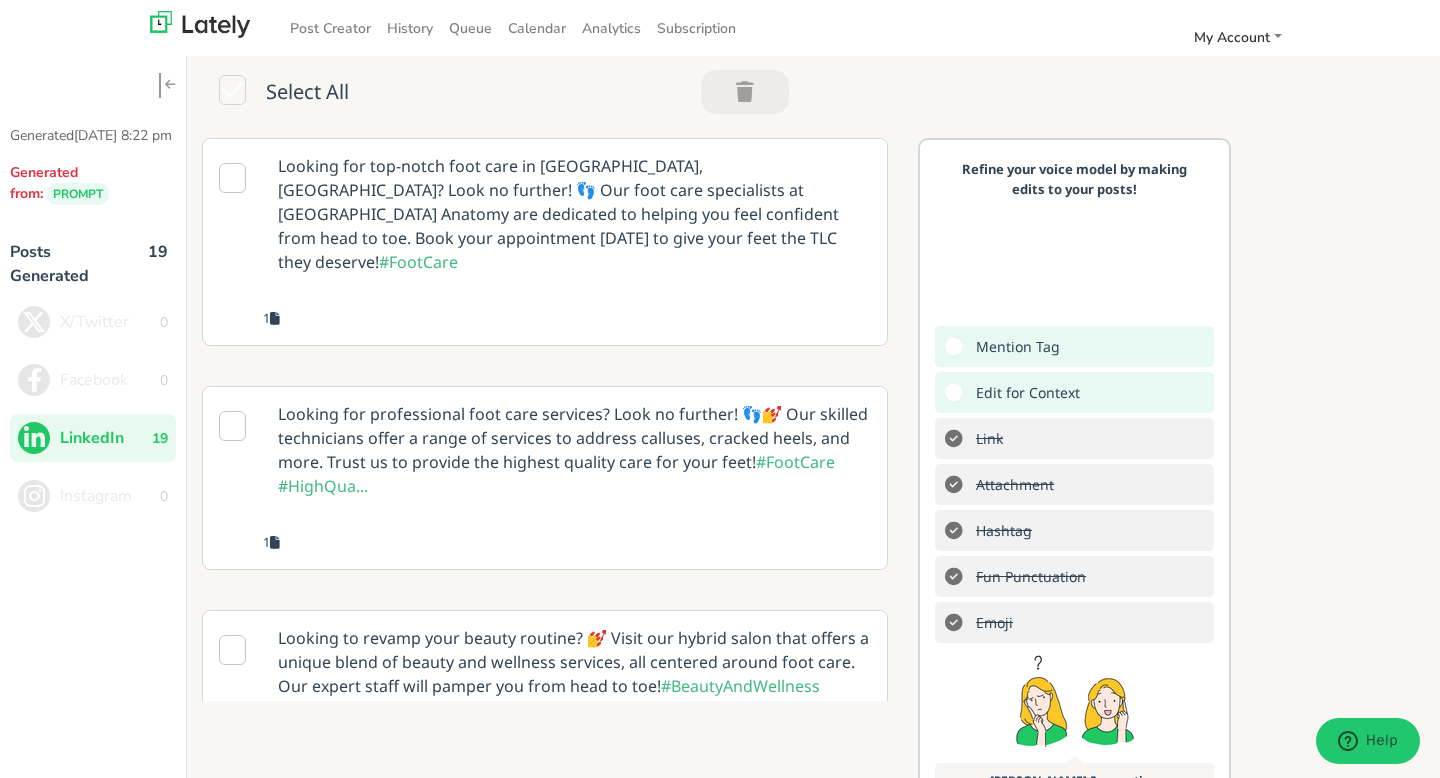click on "Looking for top-notch foot care in [GEOGRAPHIC_DATA], [GEOGRAPHIC_DATA]? Look no further! 👣 Our foot care specialists at [GEOGRAPHIC_DATA] Anatomy are dedicated to helping you feel confident from head to toe. Book your appointment [DATE] to give your feet the TLC they deserve!  #FootCare" at bounding box center [574, 214] 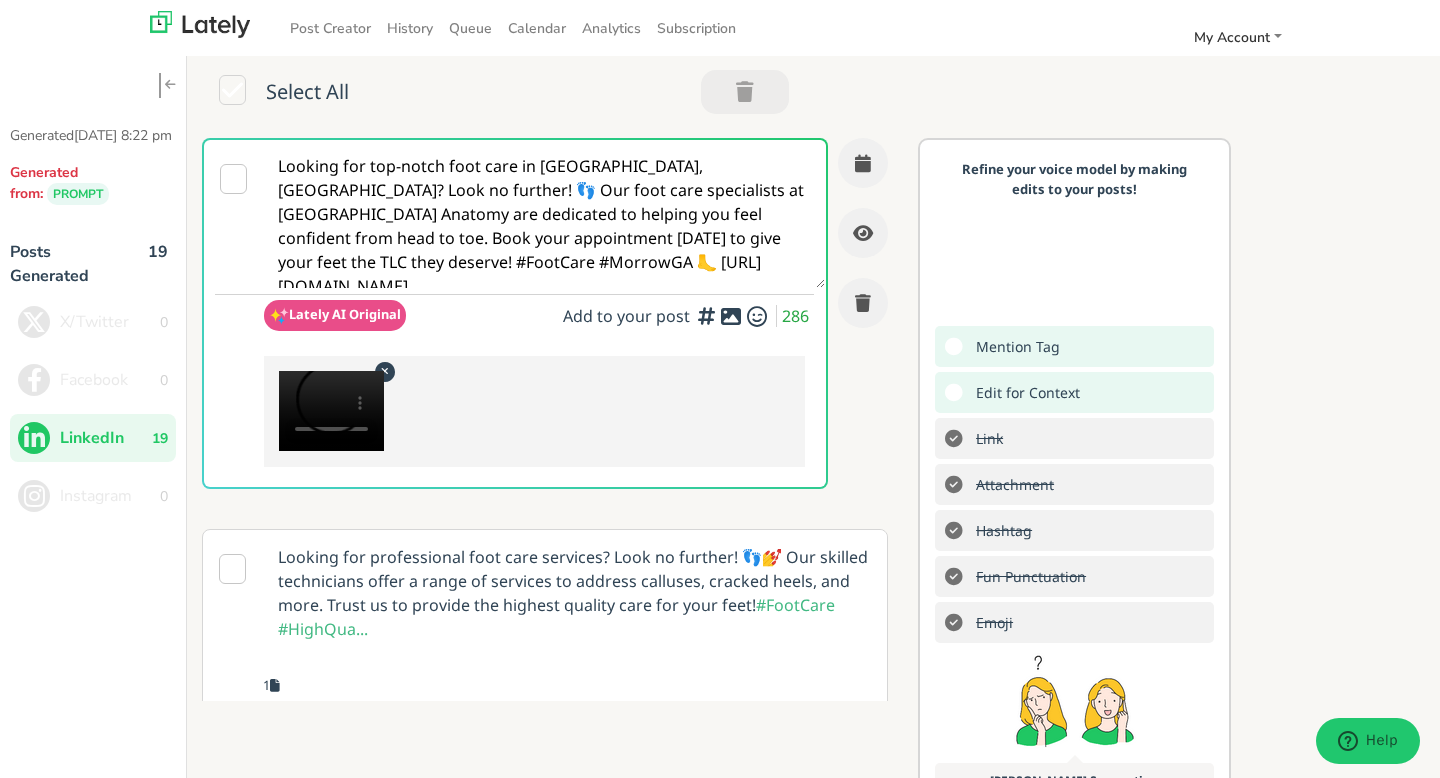 scroll, scrollTop: 0, scrollLeft: 0, axis: both 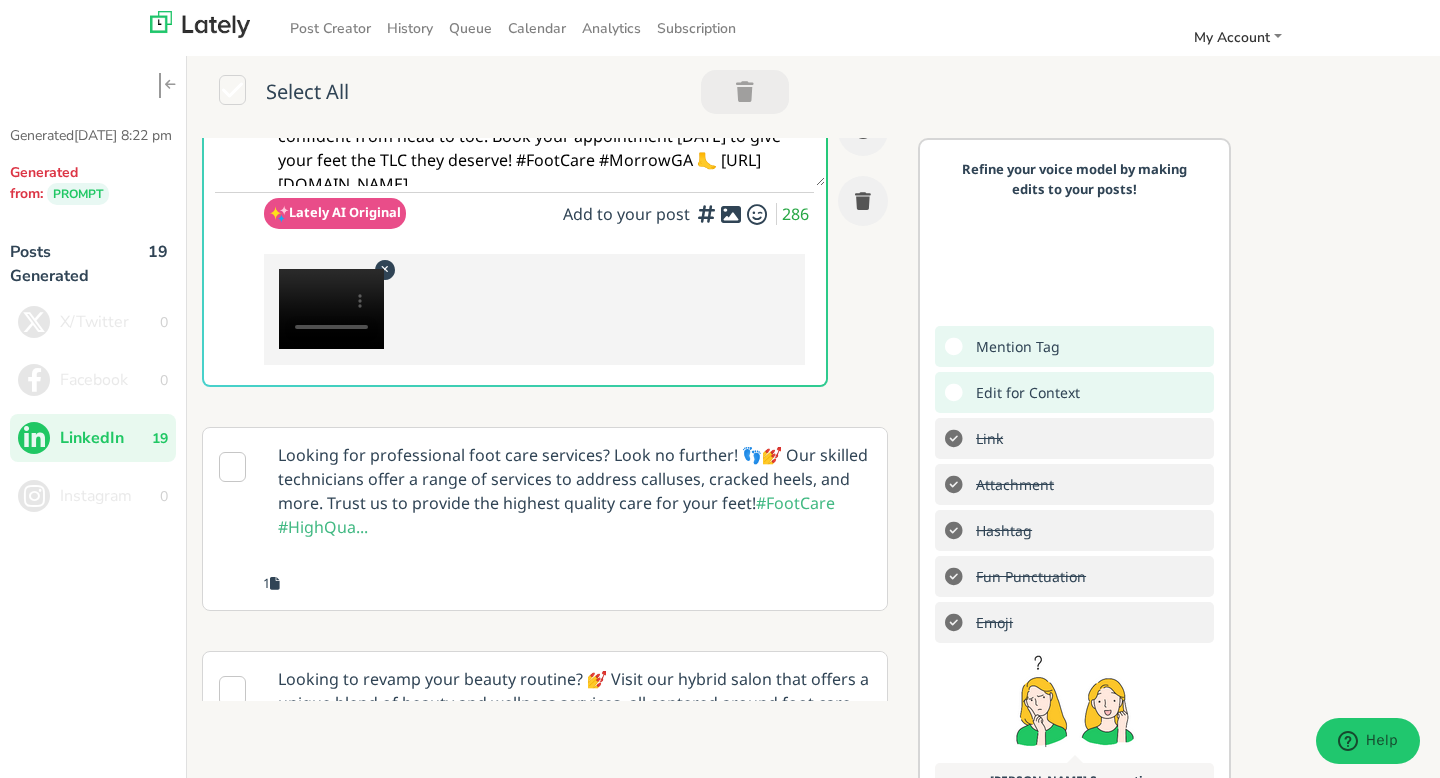 click on "Looking for professional foot care services? Look no further! 👣💅 Our skilled technicians offer a range of services to address calluses, cracked heels, and more. Trust us to provide the highest quality care for your feet!  #FootCare   #HighQua..." at bounding box center [574, 491] 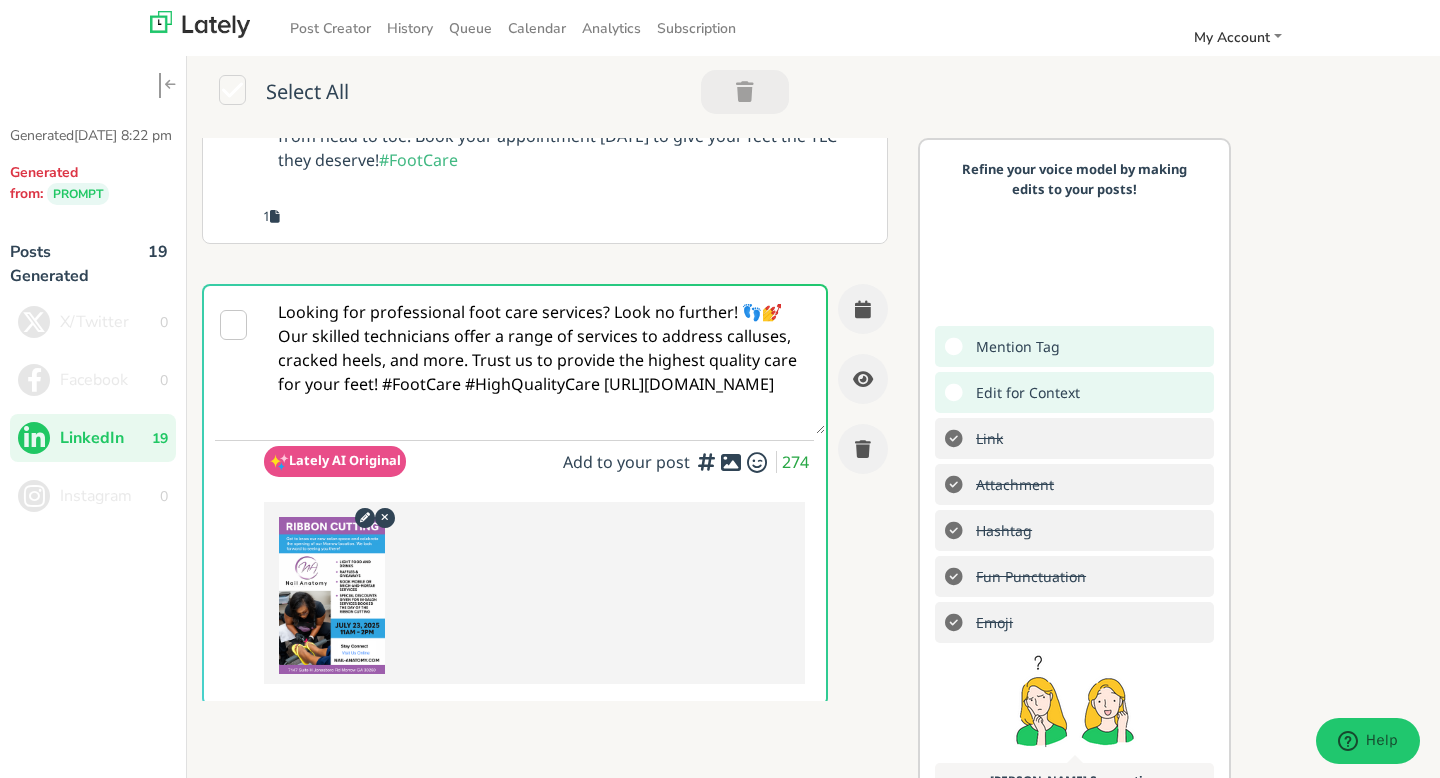 scroll, scrollTop: 101, scrollLeft: 0, axis: vertical 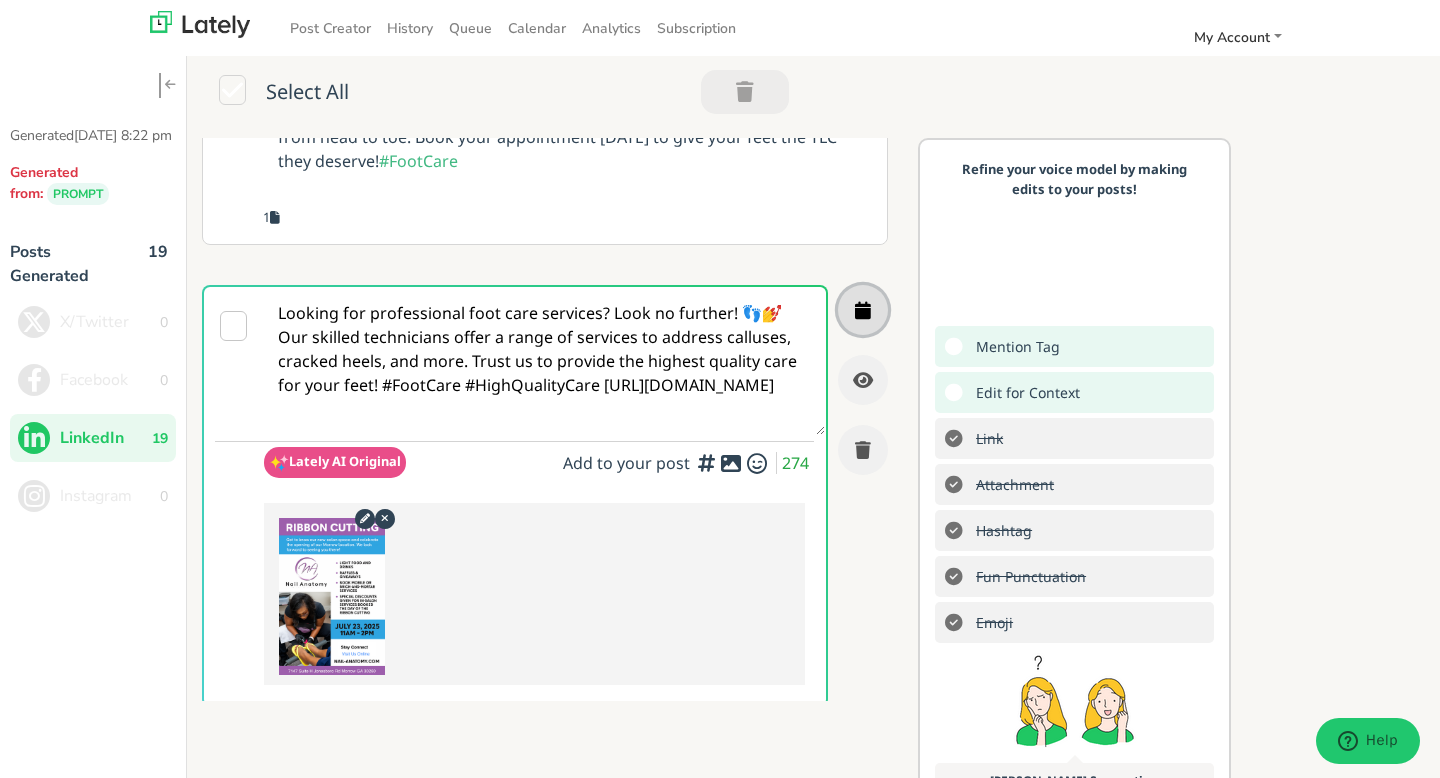 click at bounding box center (863, 310) 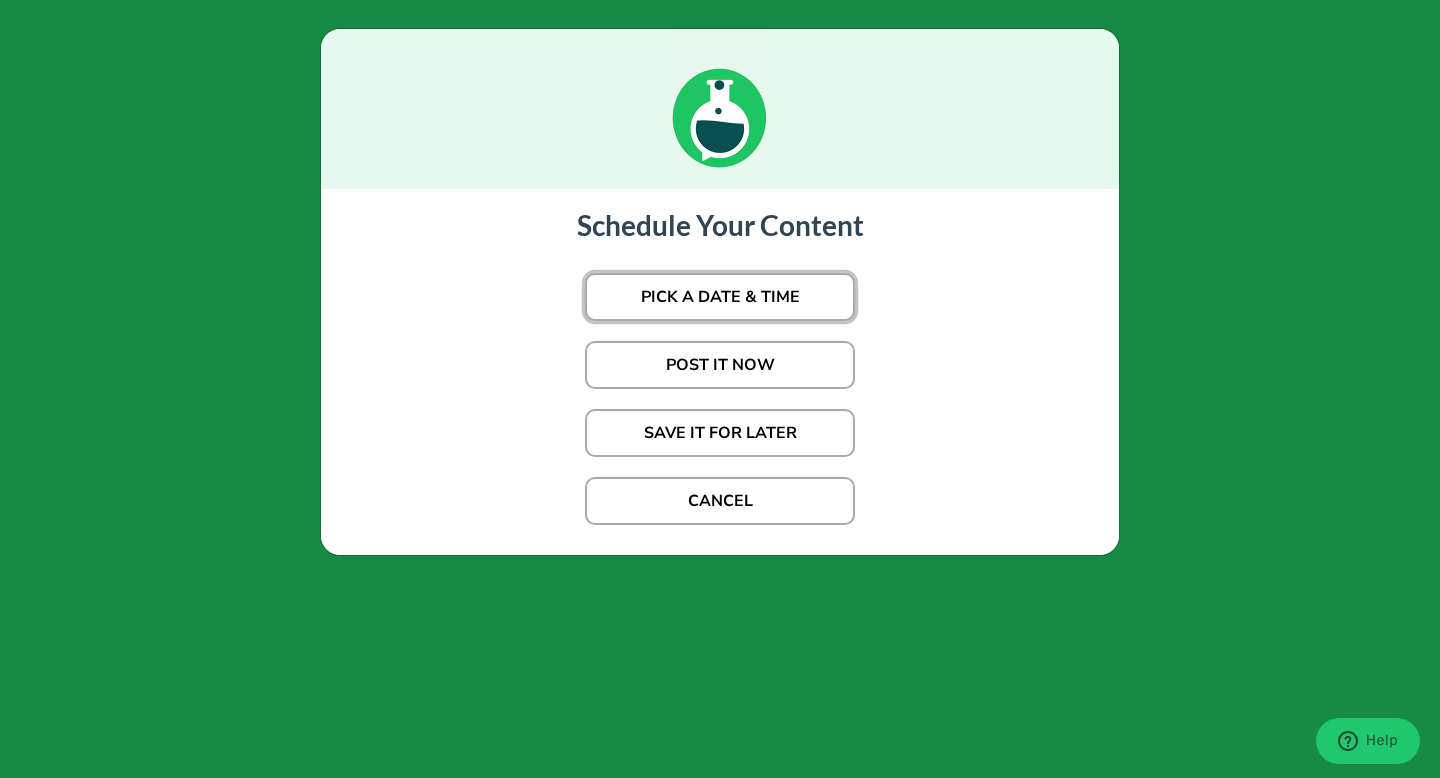 click on "PICK A DATE & TIME" at bounding box center [720, 297] 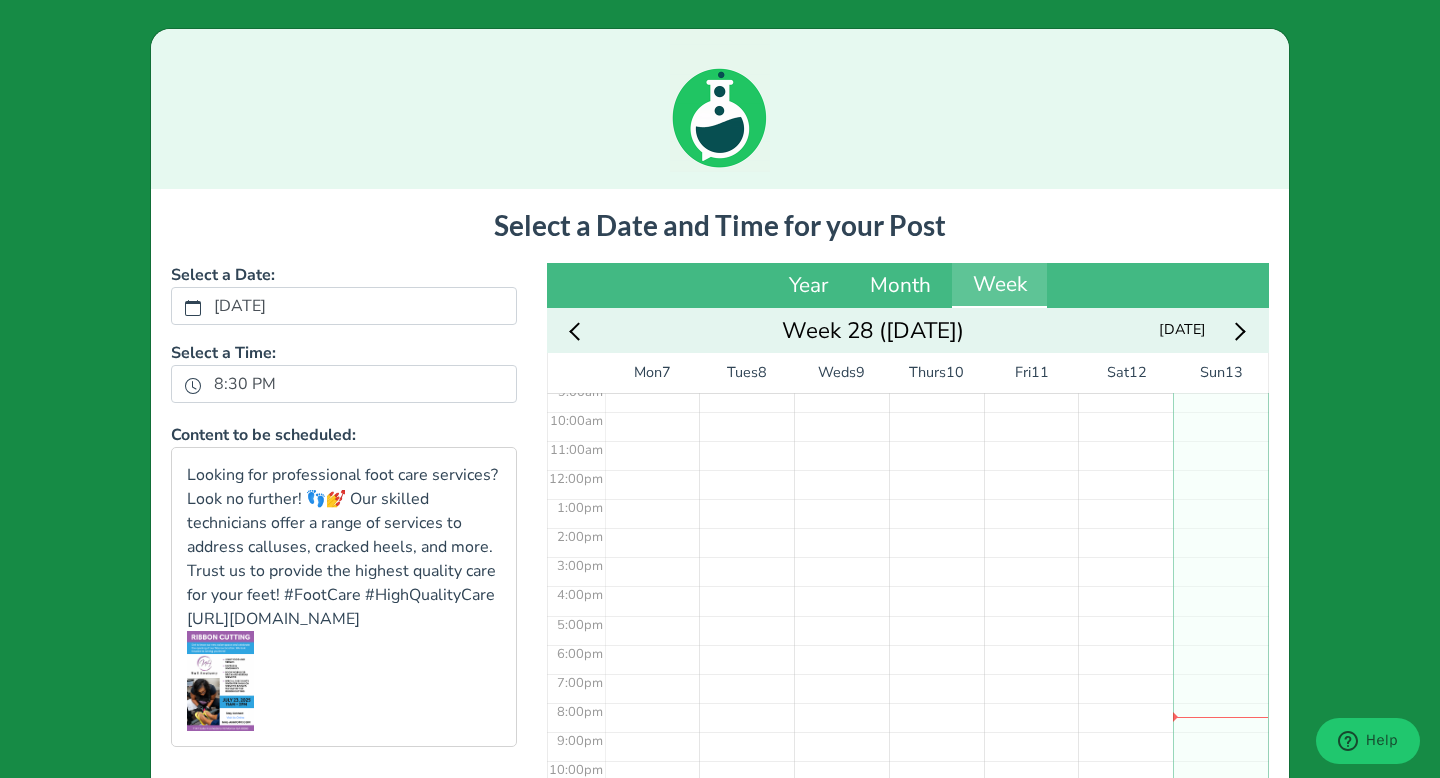 scroll, scrollTop: 278, scrollLeft: 0, axis: vertical 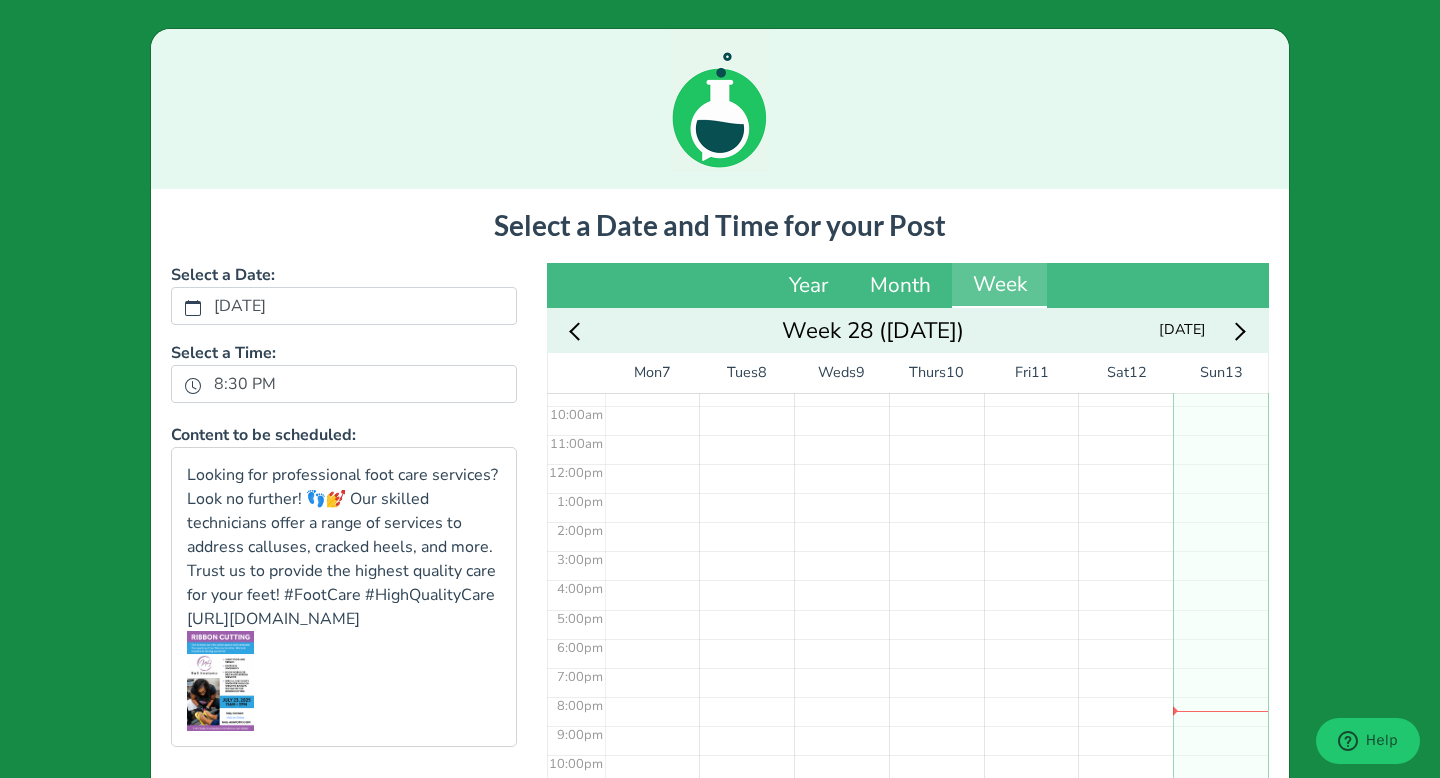 click at bounding box center [1237, 331] 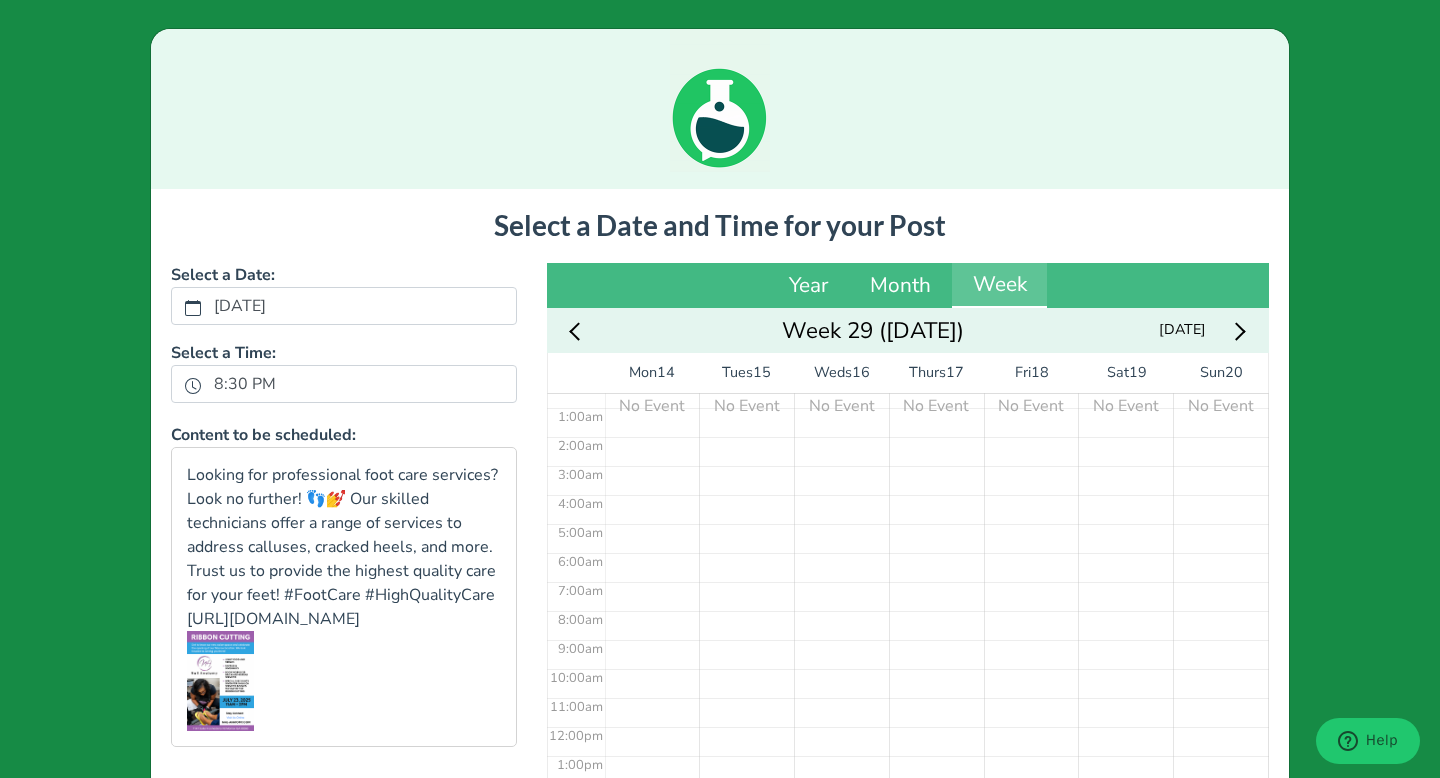 scroll, scrollTop: 0, scrollLeft: 0, axis: both 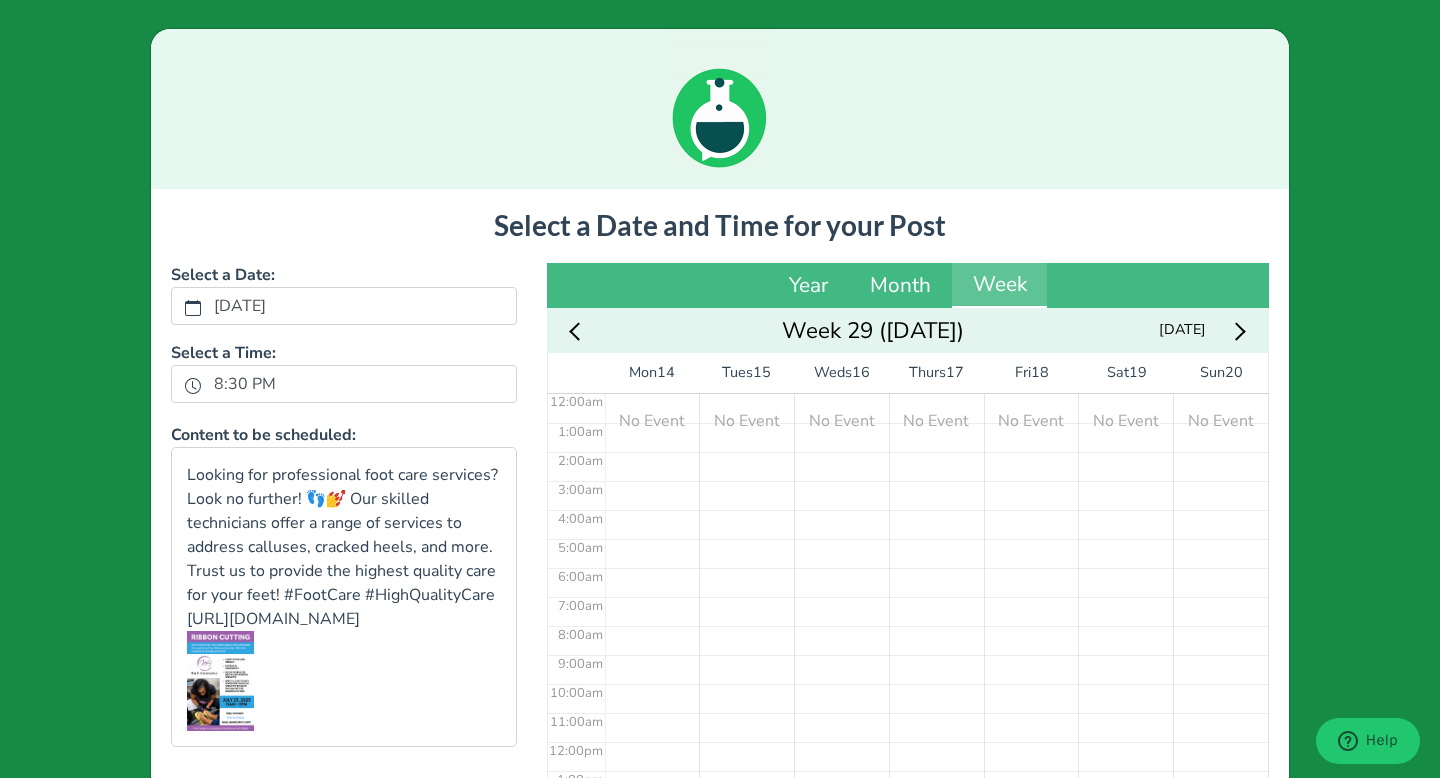 click on "No Event" at bounding box center (652, 741) 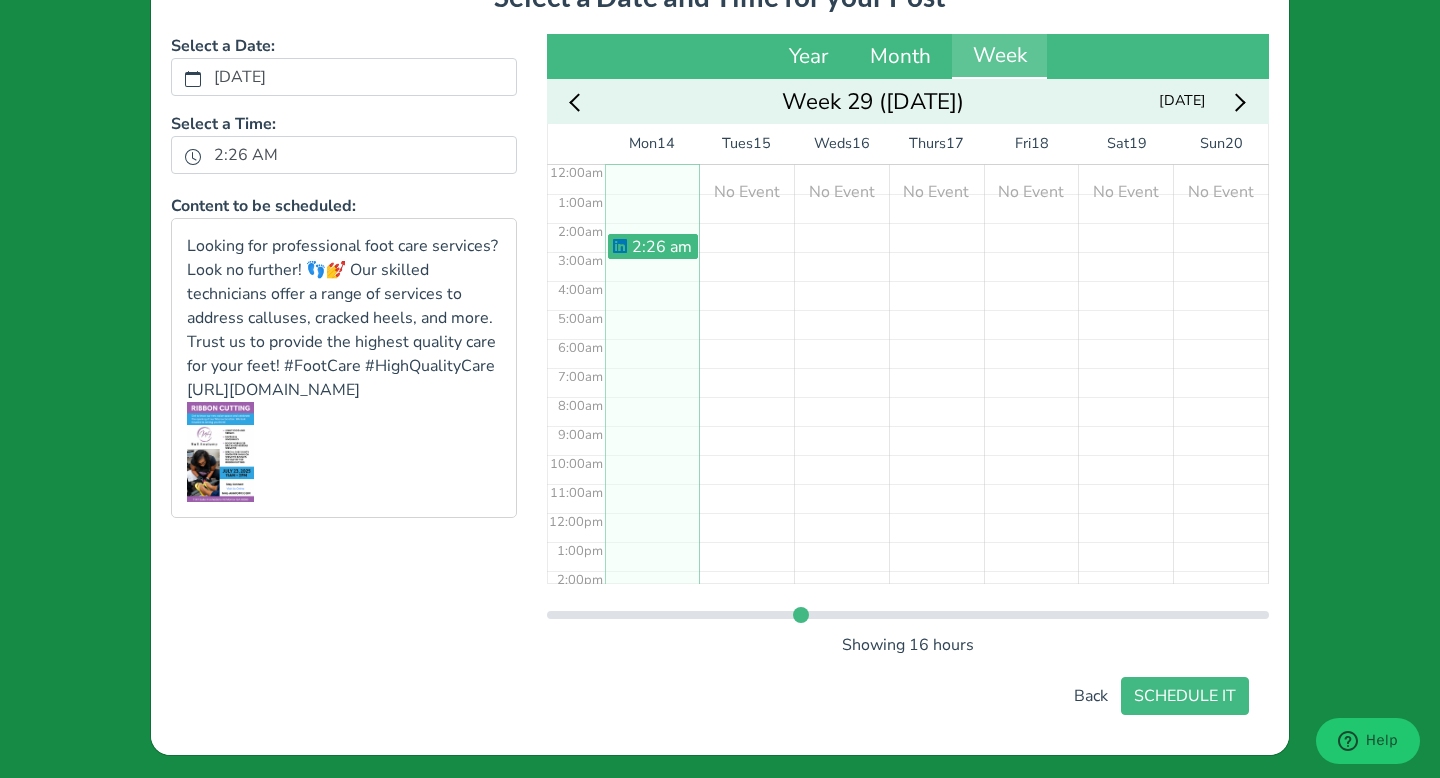scroll, scrollTop: 235, scrollLeft: 0, axis: vertical 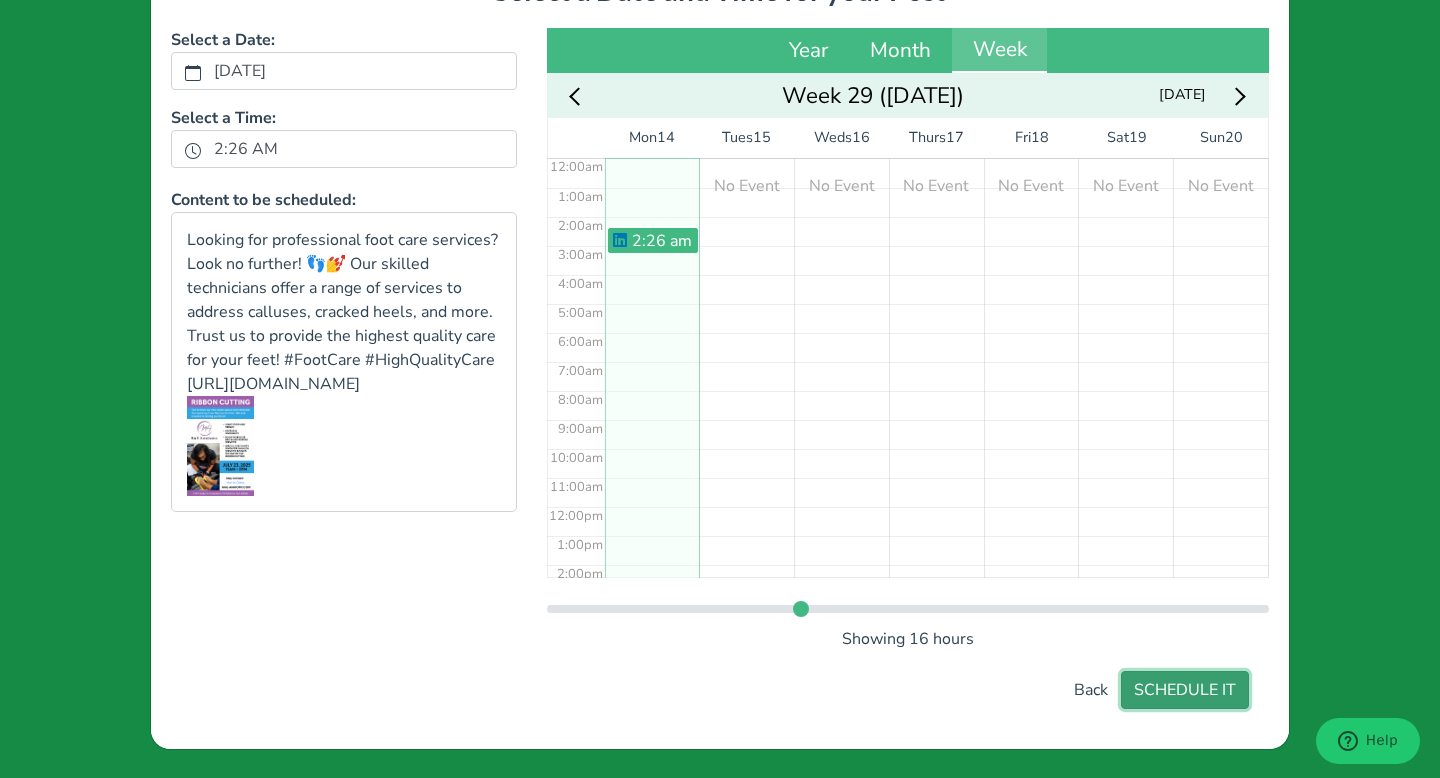 click on "SCHEDULE IT" at bounding box center [1185, 690] 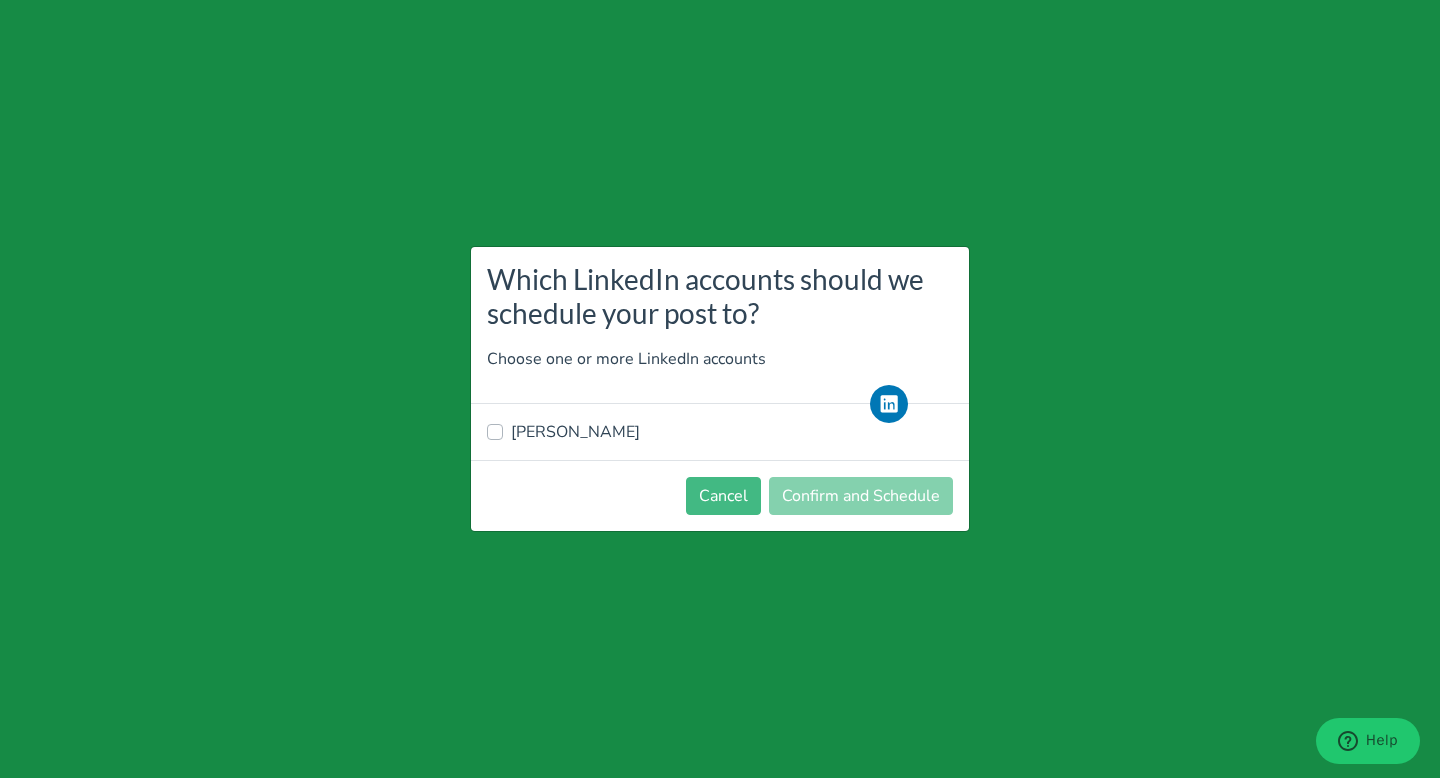 click on "[PERSON_NAME]" at bounding box center [720, 432] 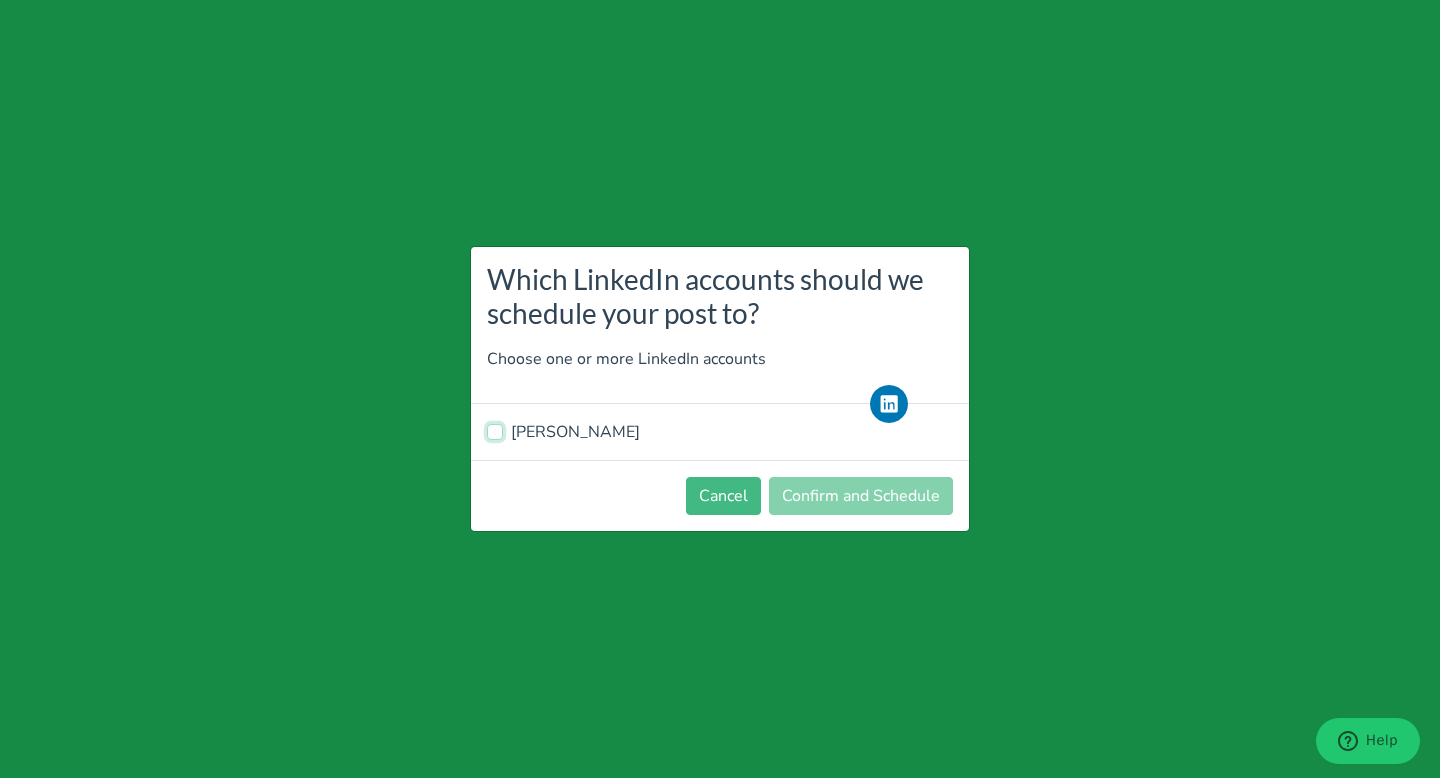 click on "[PERSON_NAME]" at bounding box center (495, 430) 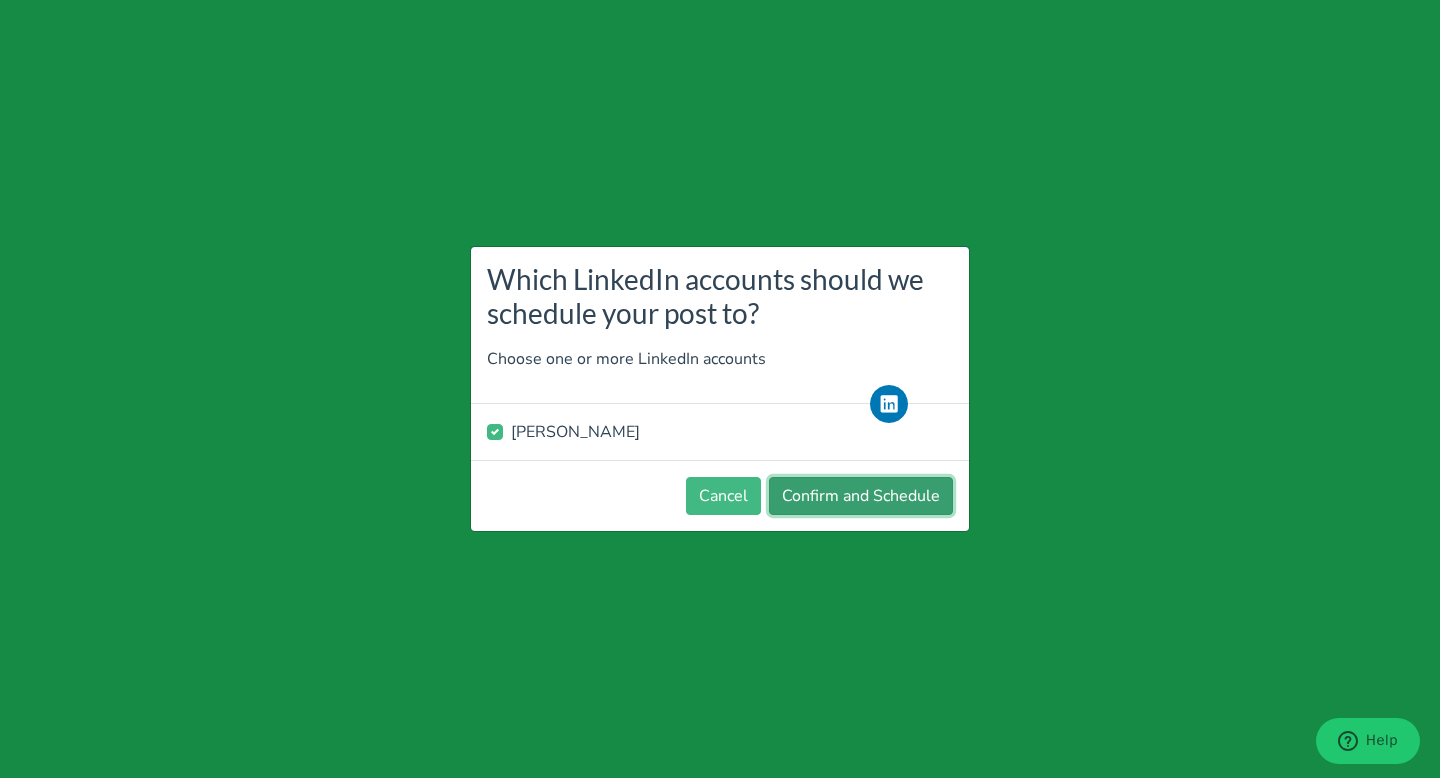 click on "Confirm and Schedule" at bounding box center [861, 496] 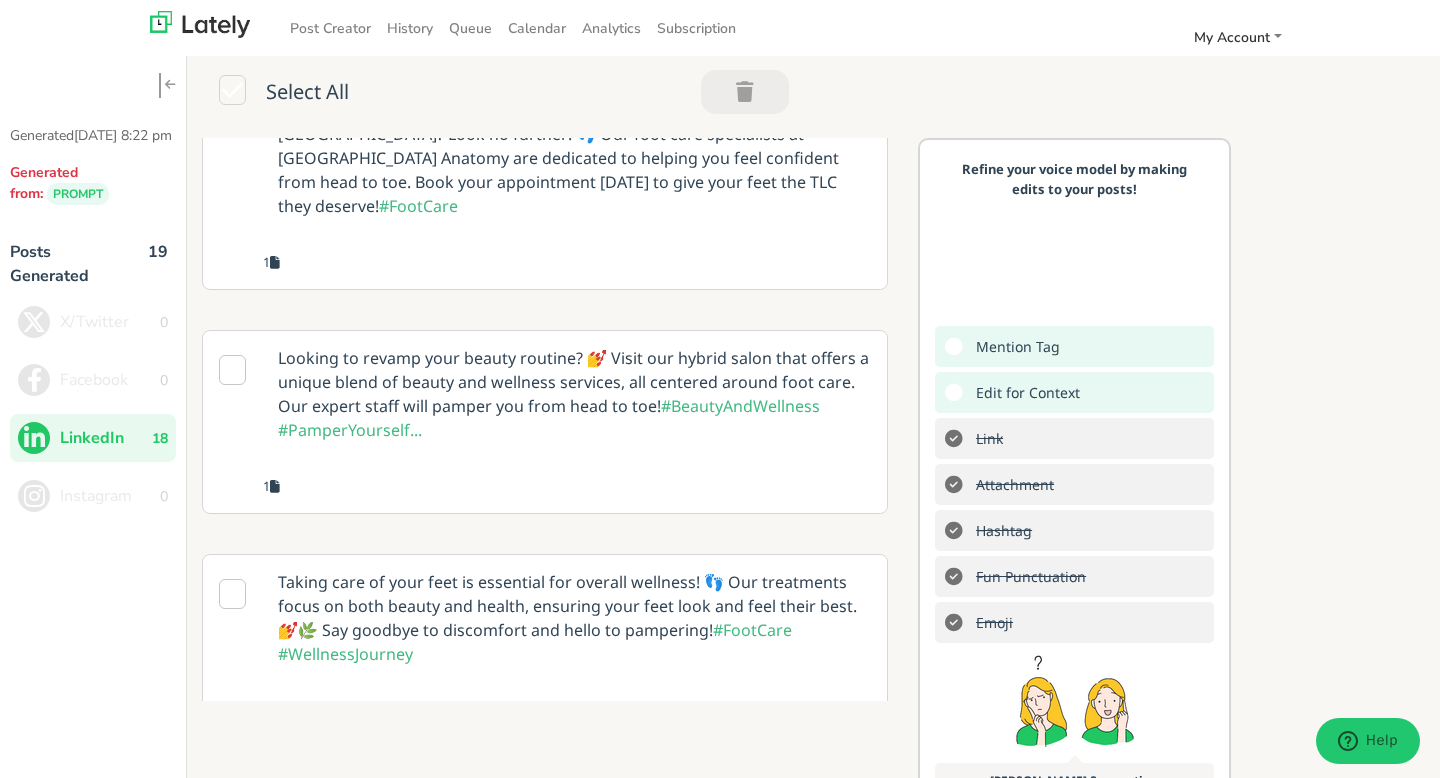 scroll, scrollTop: 0, scrollLeft: 0, axis: both 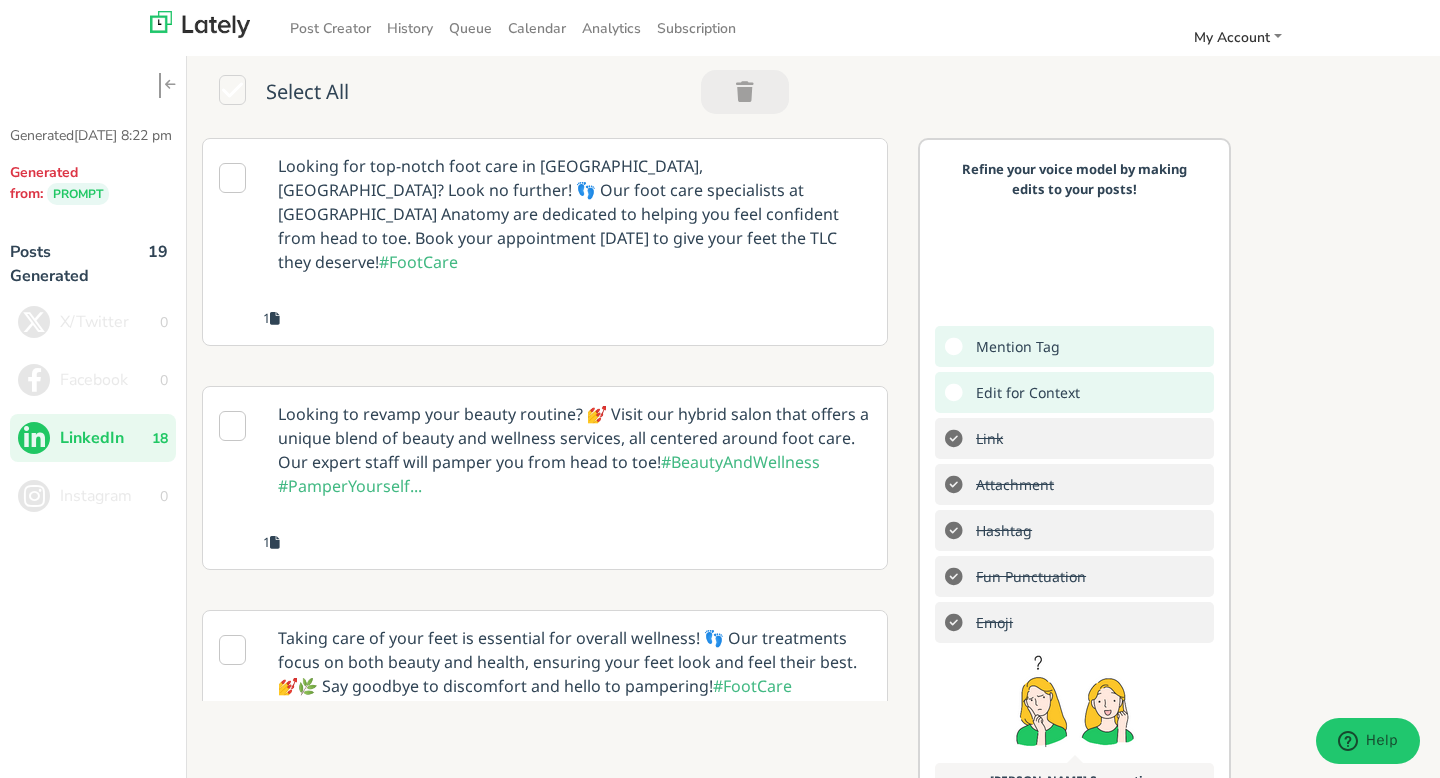 click on "1" at bounding box center [574, 317] 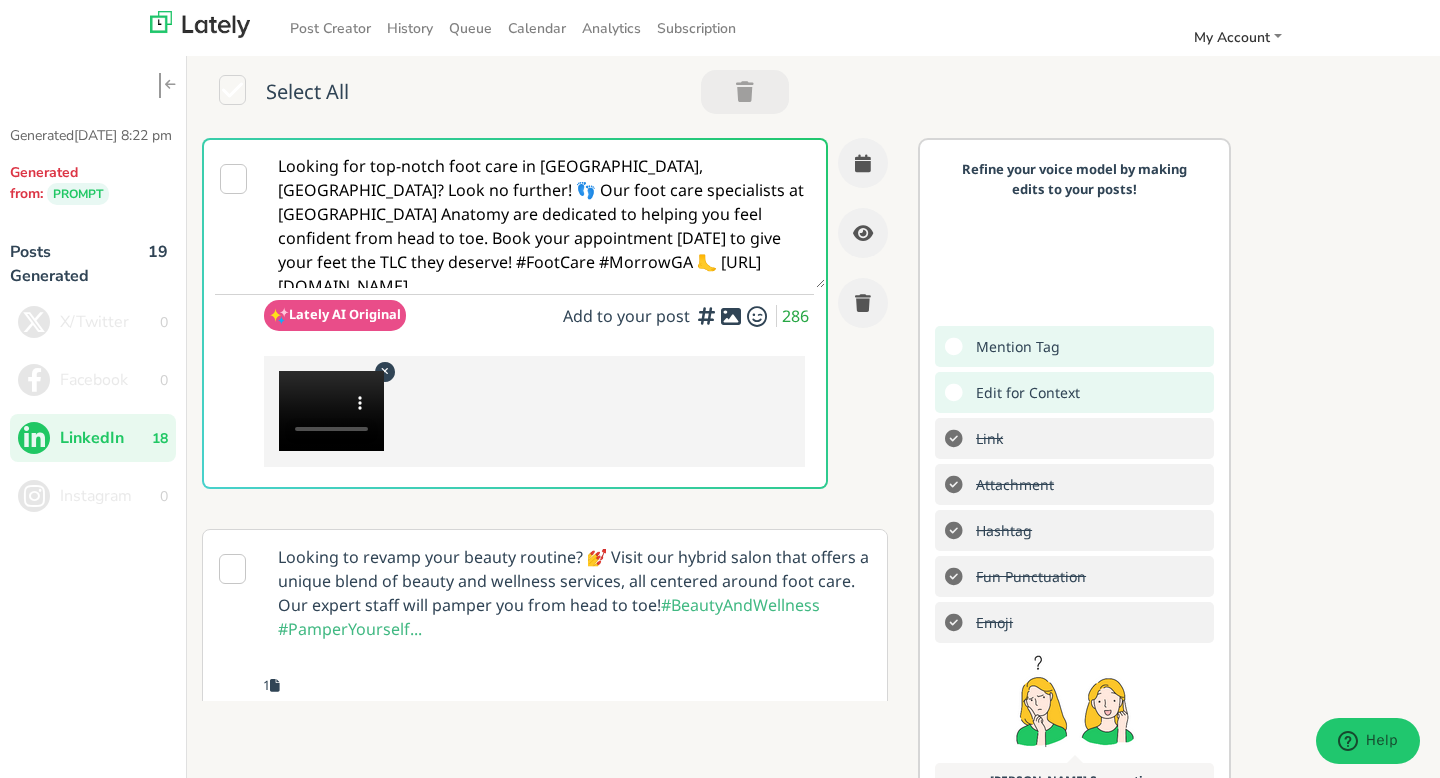 scroll, scrollTop: 0, scrollLeft: 0, axis: both 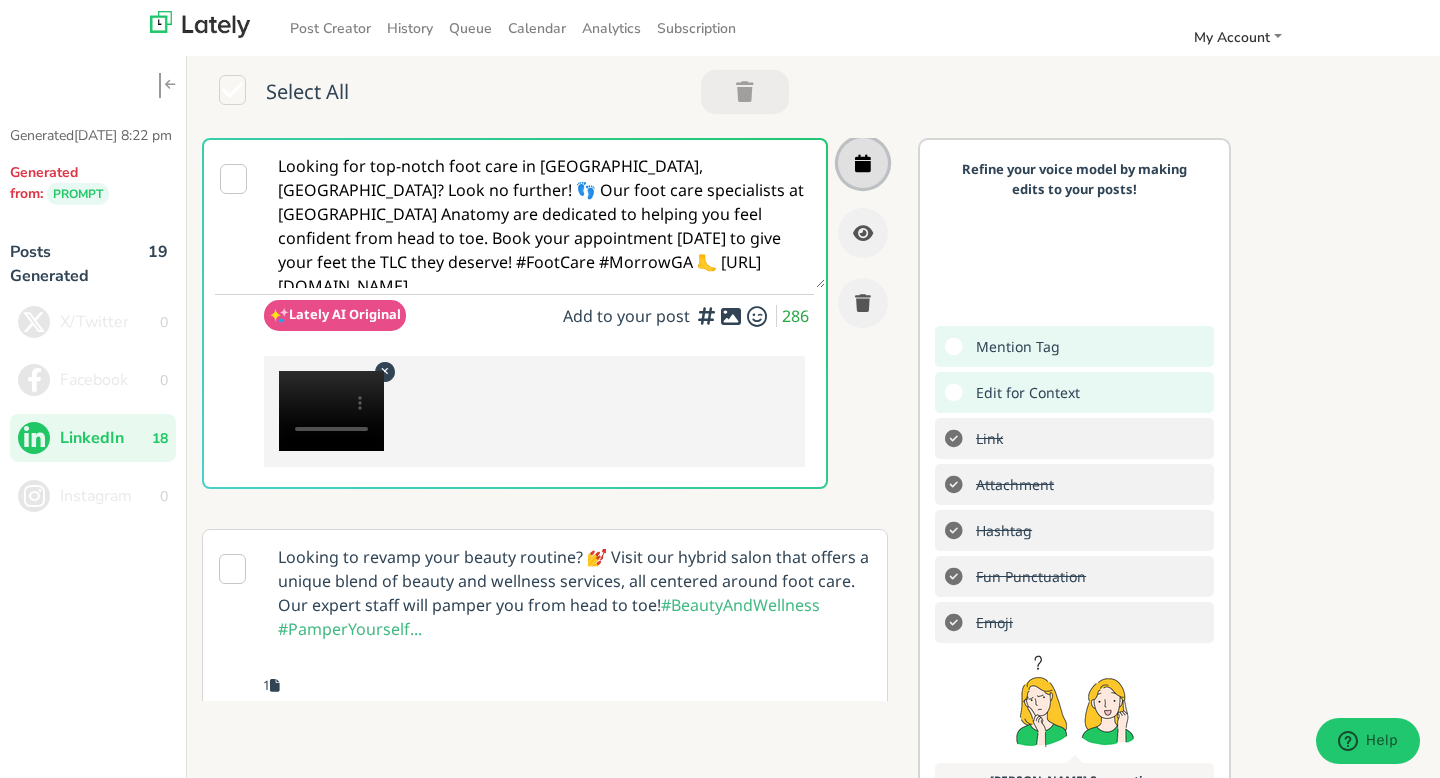 click at bounding box center (863, 163) 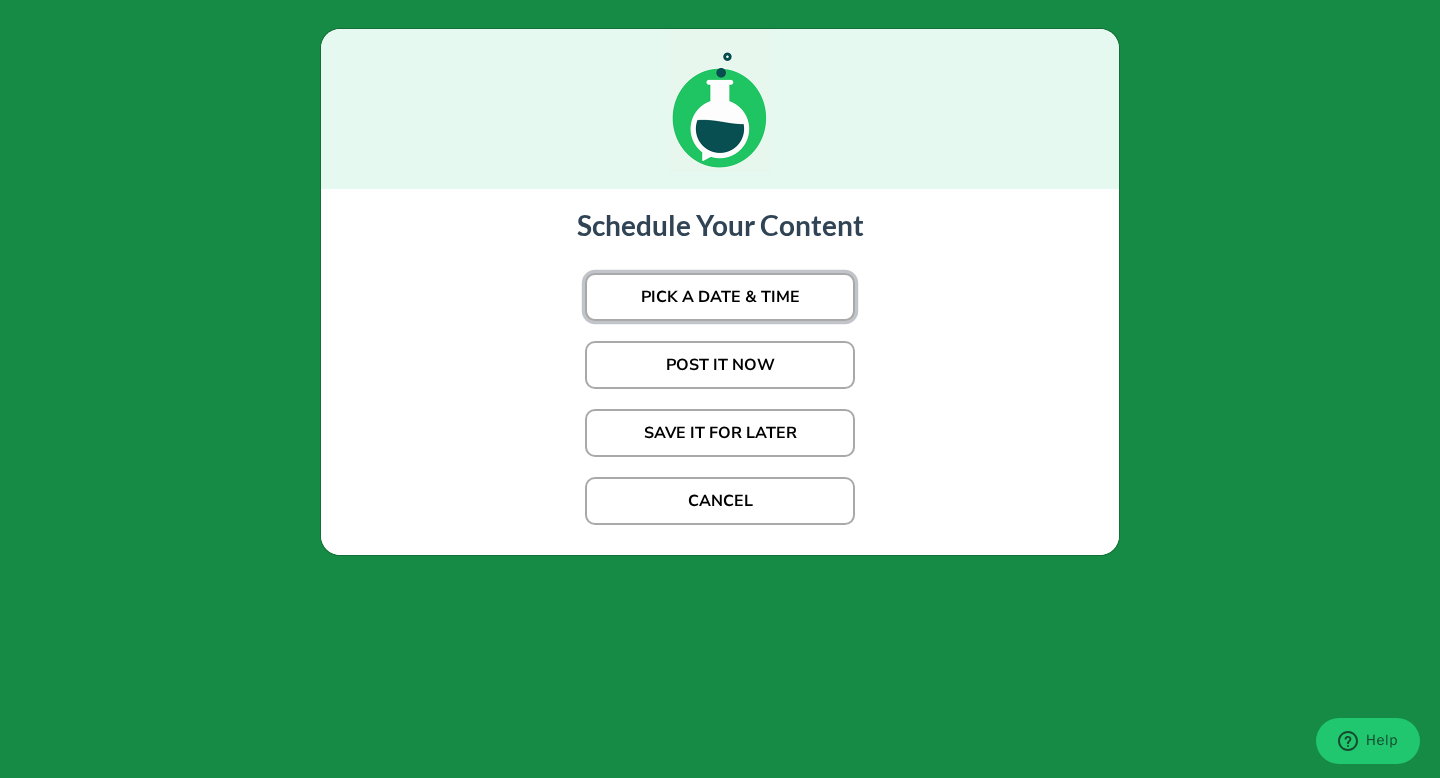 click on "PICK A DATE & TIME" at bounding box center [720, 297] 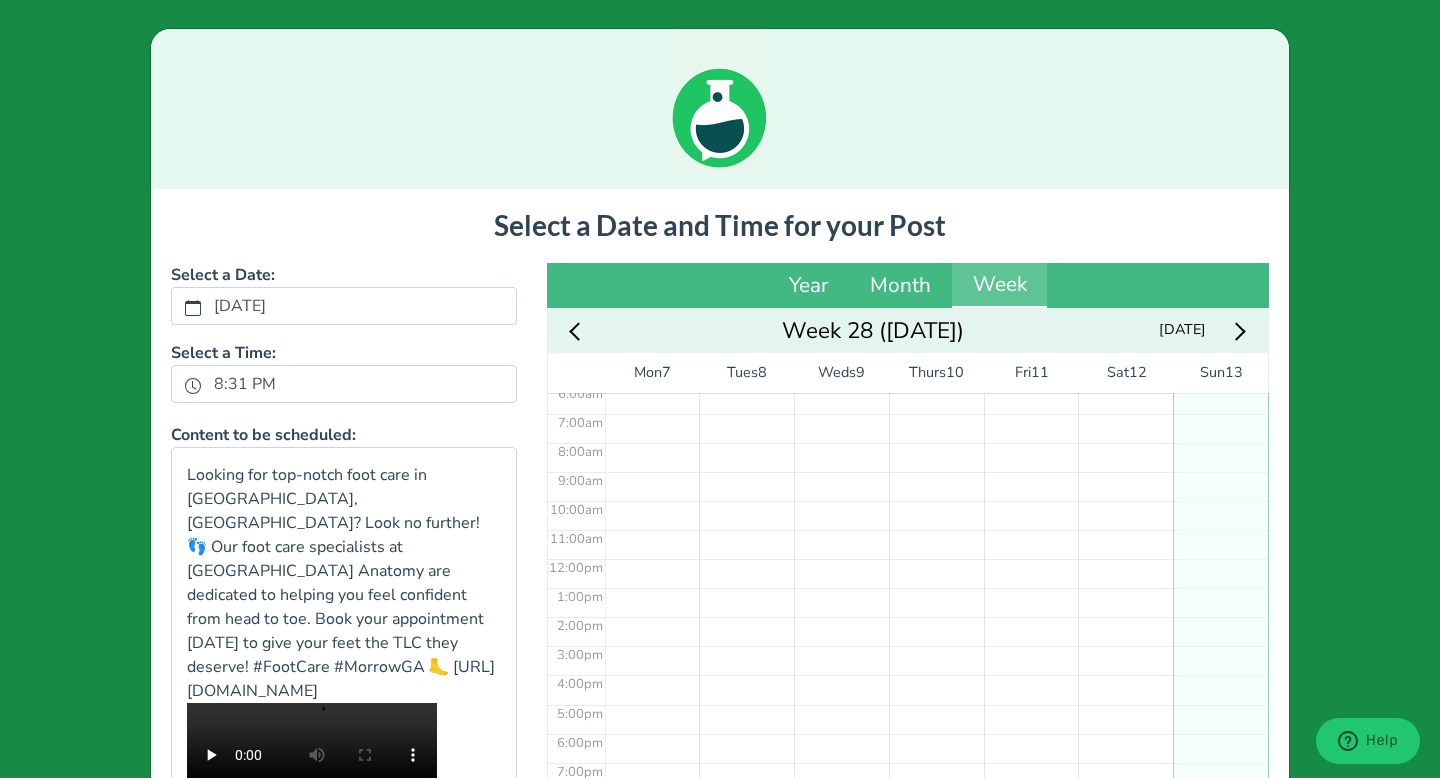 scroll, scrollTop: 278, scrollLeft: 0, axis: vertical 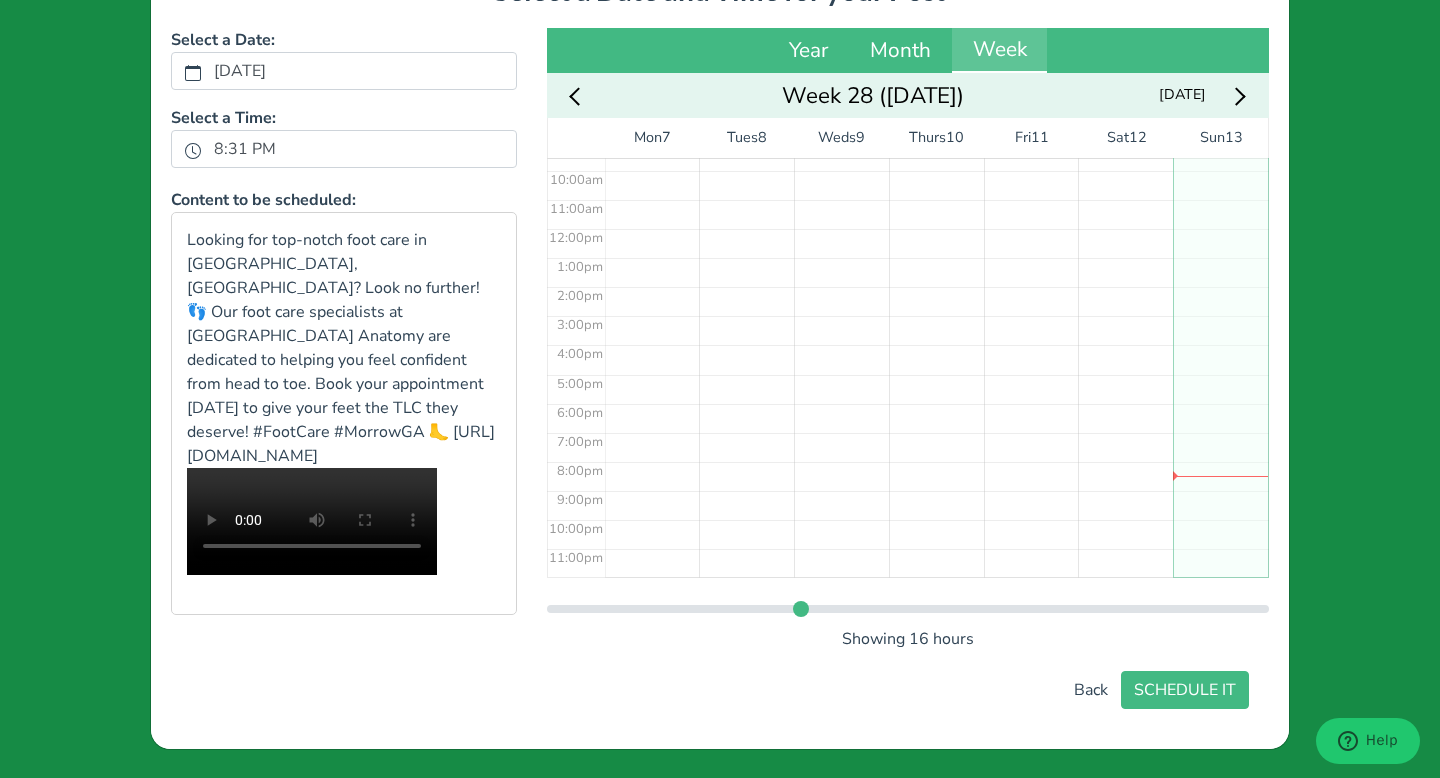 click on "No Event" at bounding box center (652, 228) 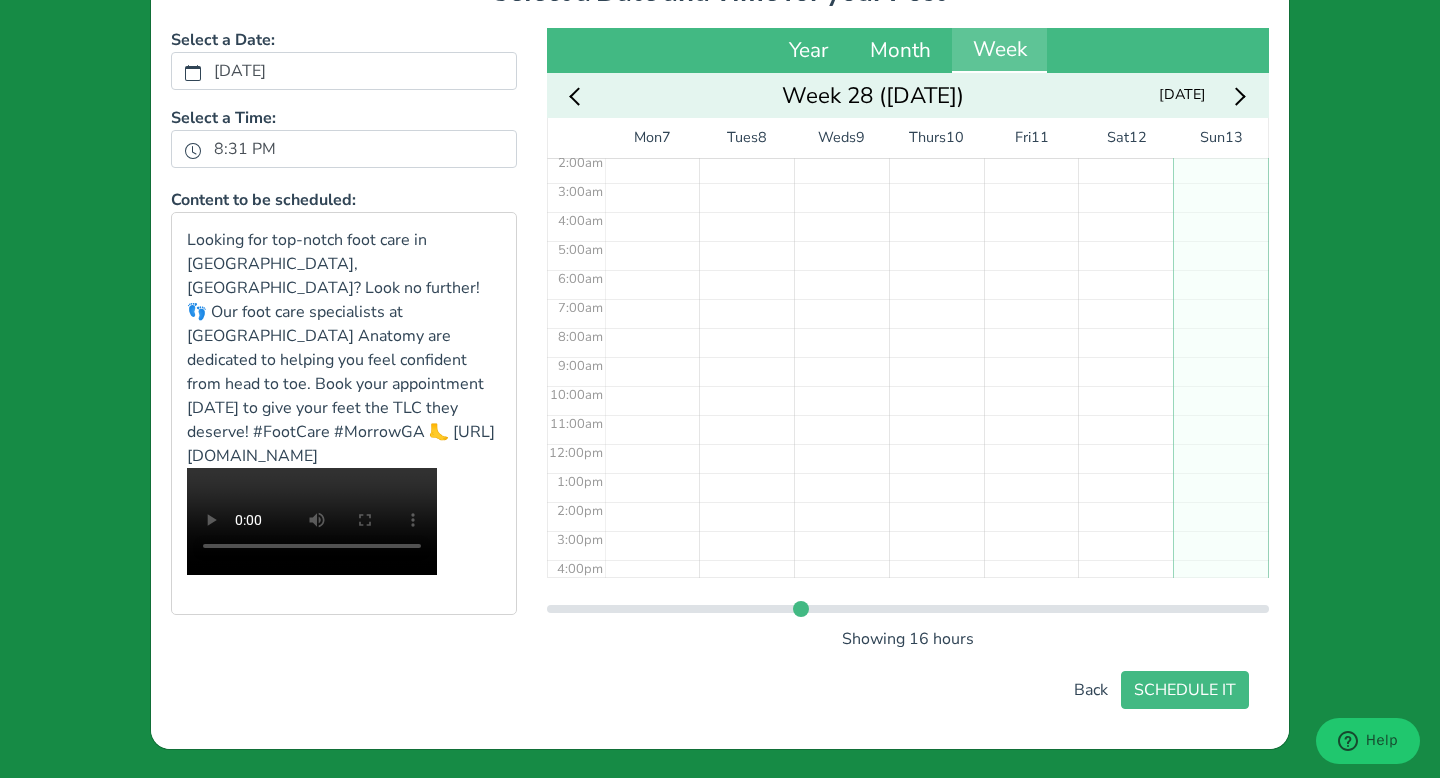scroll, scrollTop: 0, scrollLeft: 0, axis: both 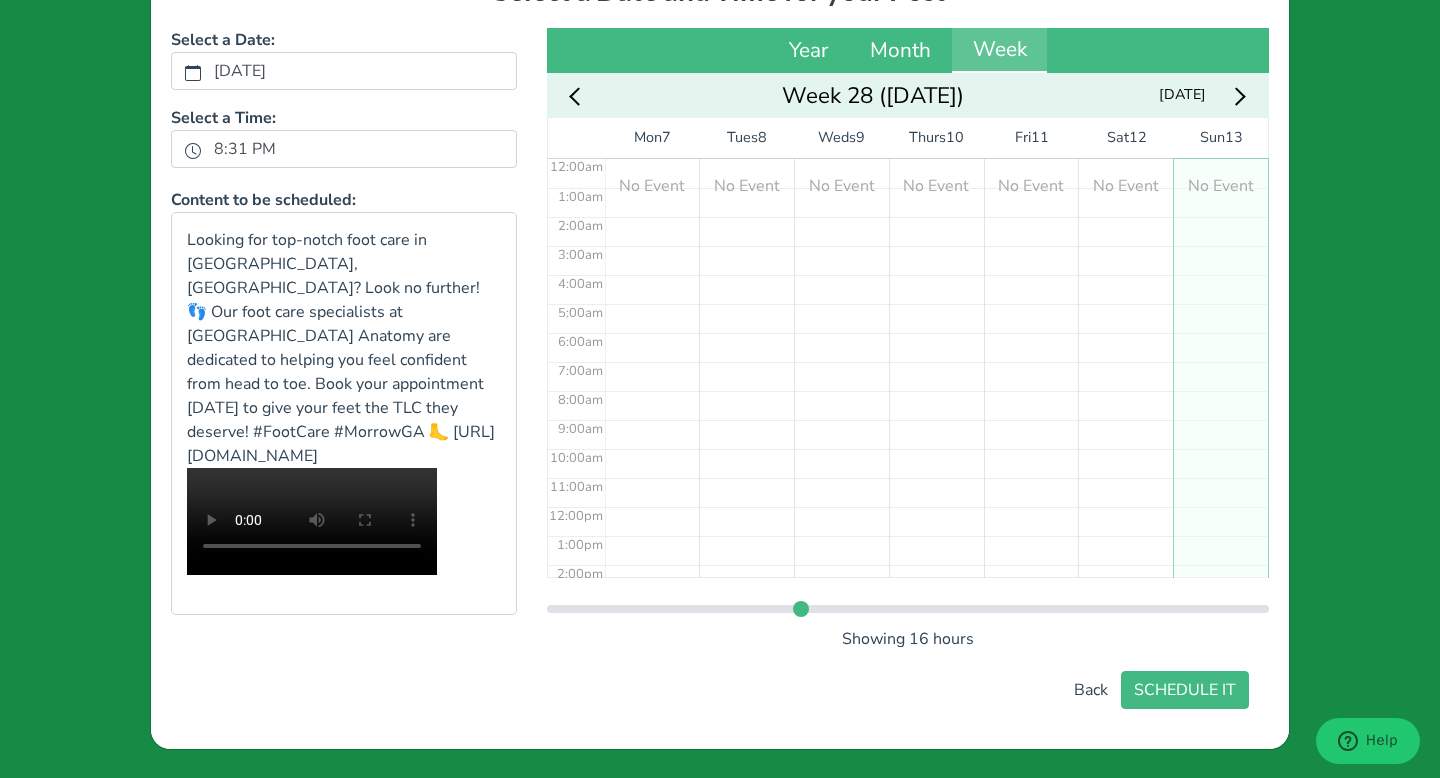 click on "No Event No Event No Event No Event No Event No Event No Event" at bounding box center (936, 506) 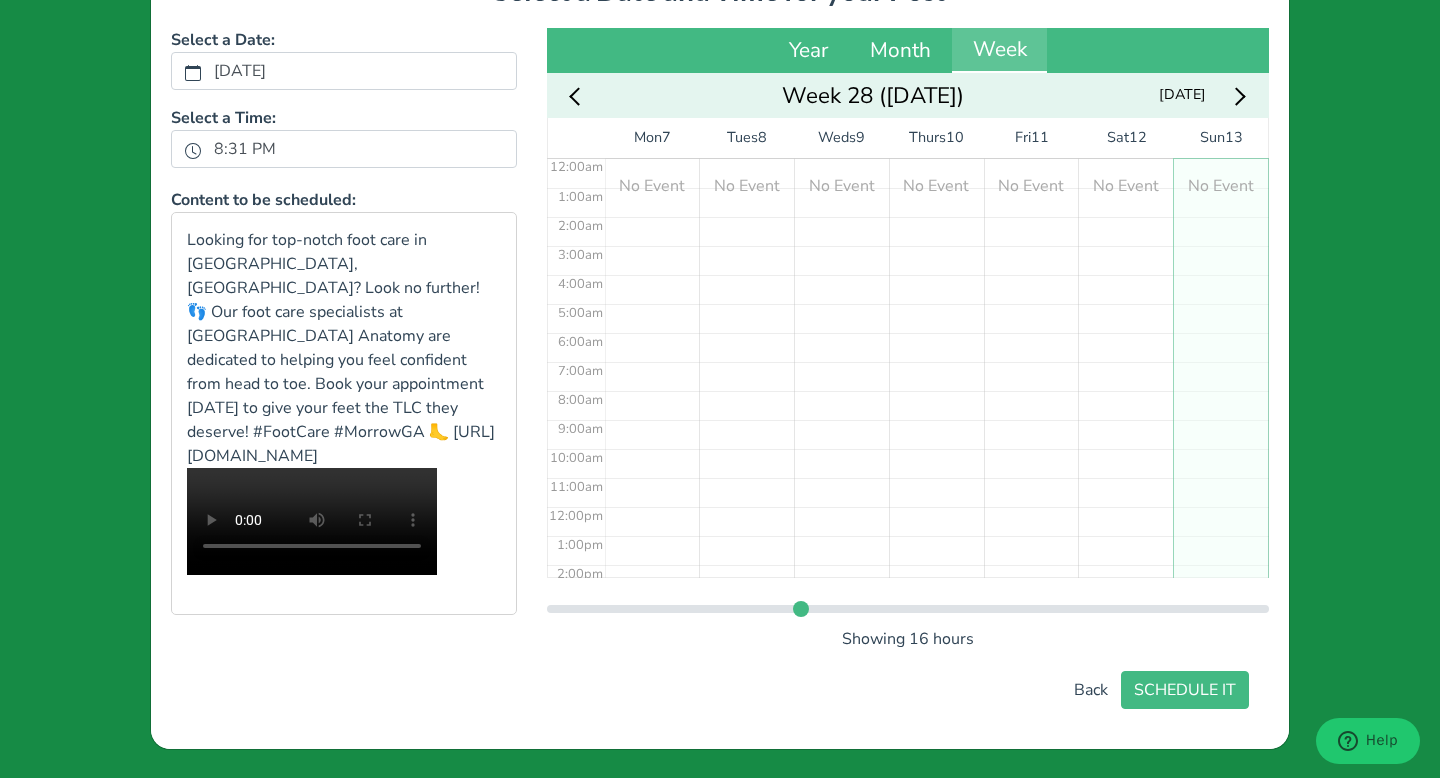 click on "[DATE]" at bounding box center (344, 71) 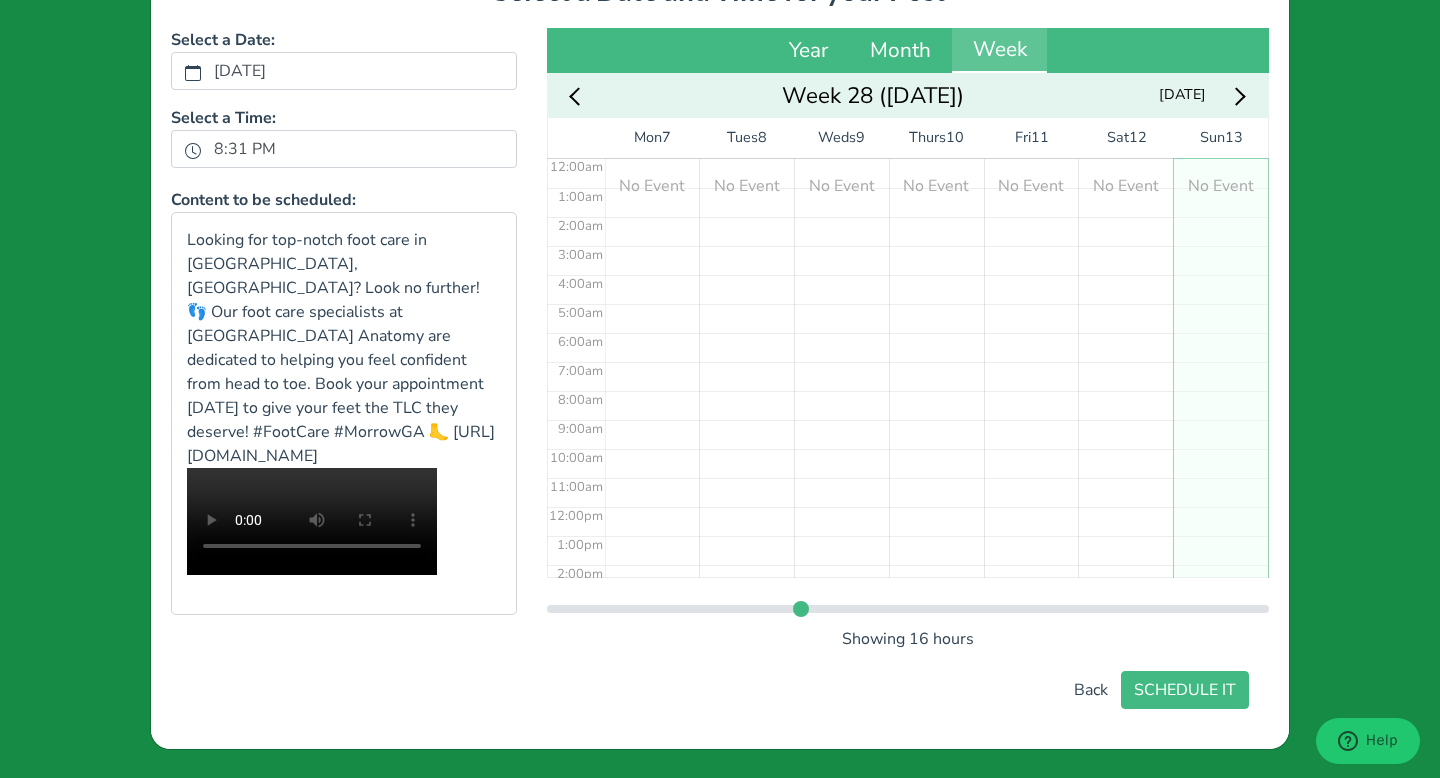 click on "[DATE]" at bounding box center (344, 71) 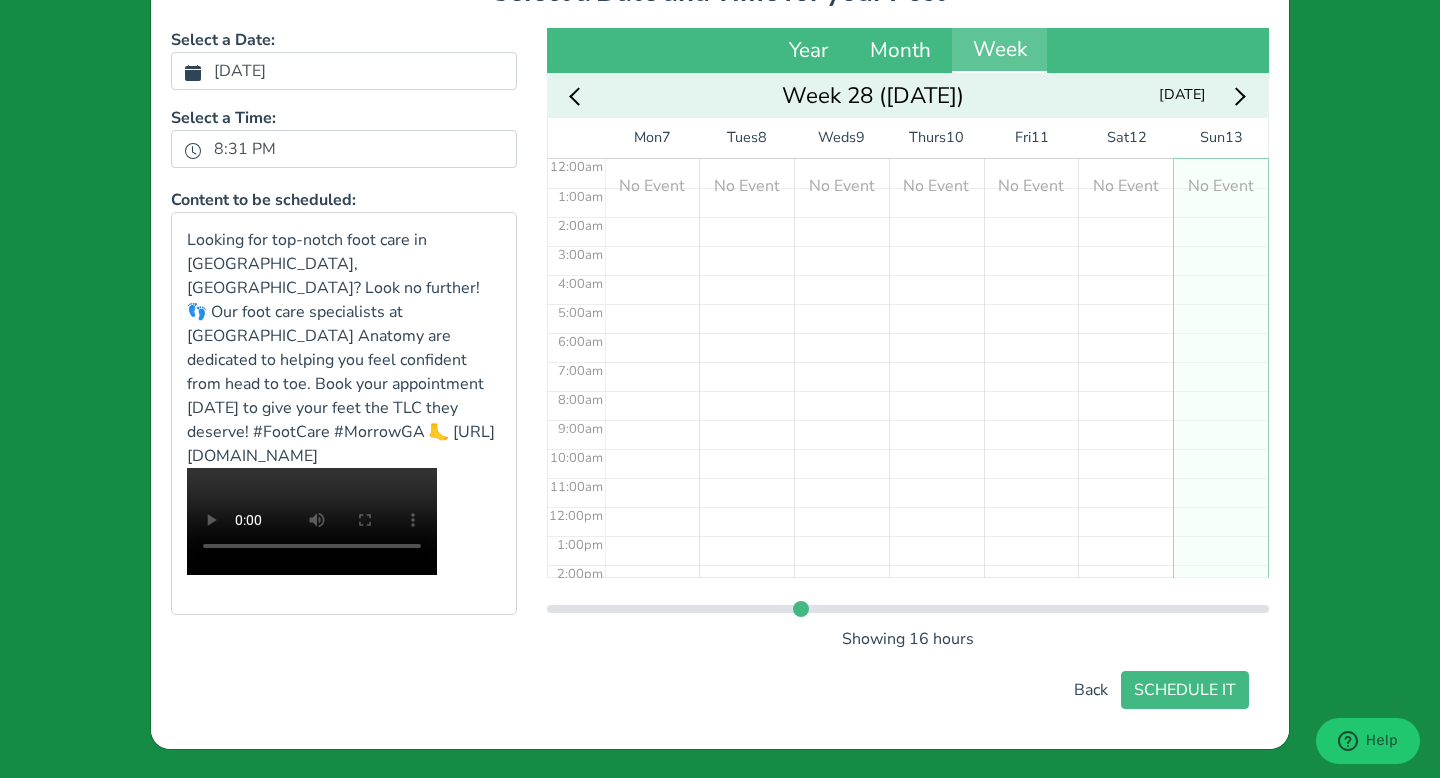 click on "[DATE]" at bounding box center [240, 71] 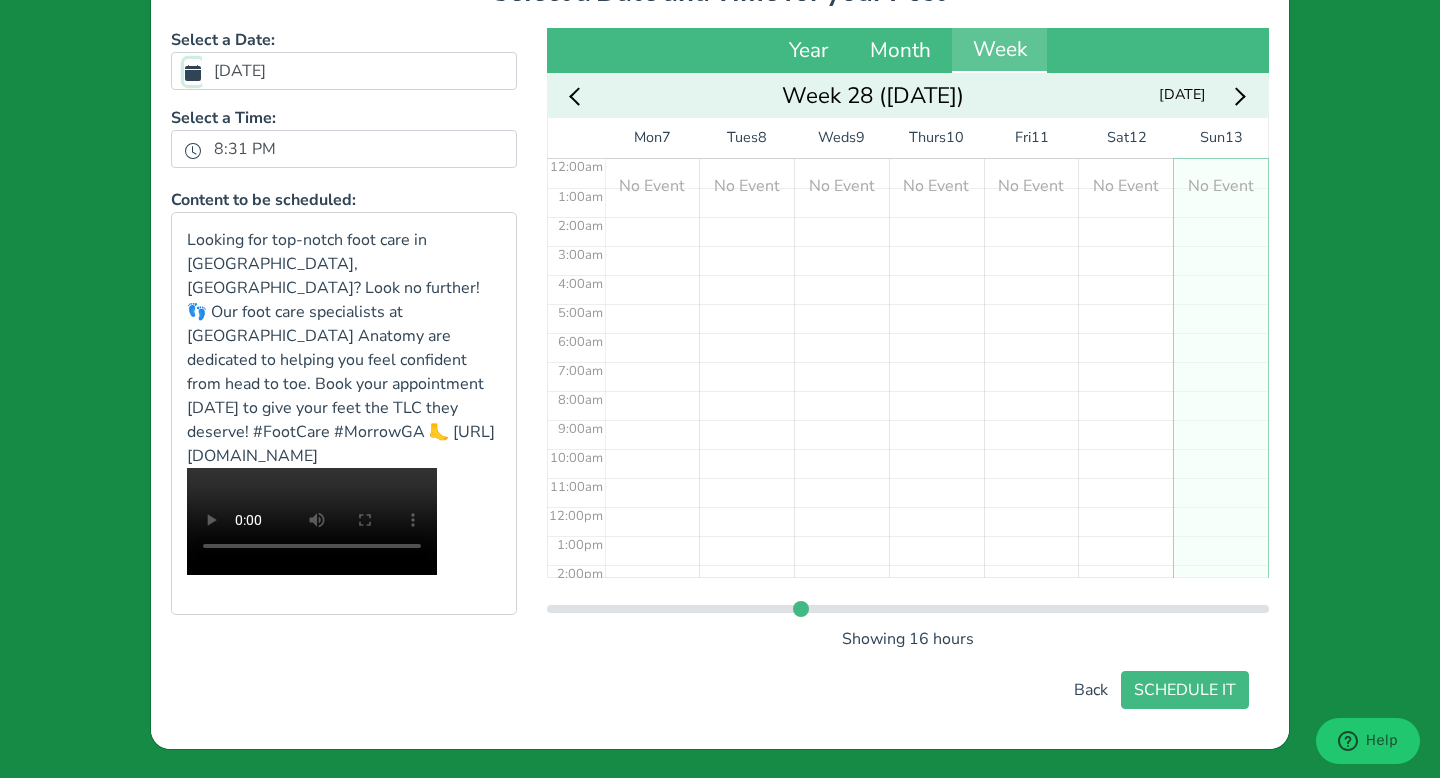 click on "[DATE]" at bounding box center [193, 72] 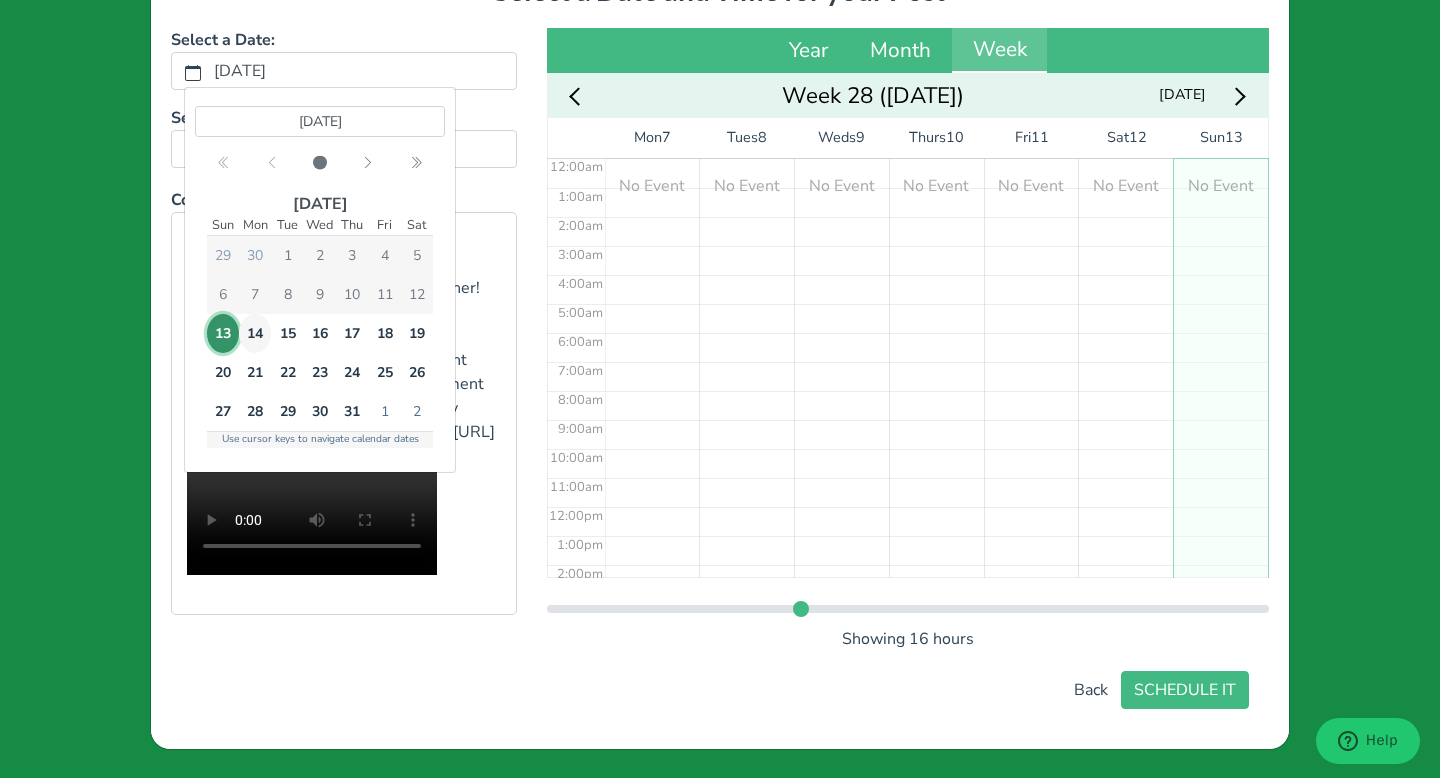 click on "14" at bounding box center [255, 333] 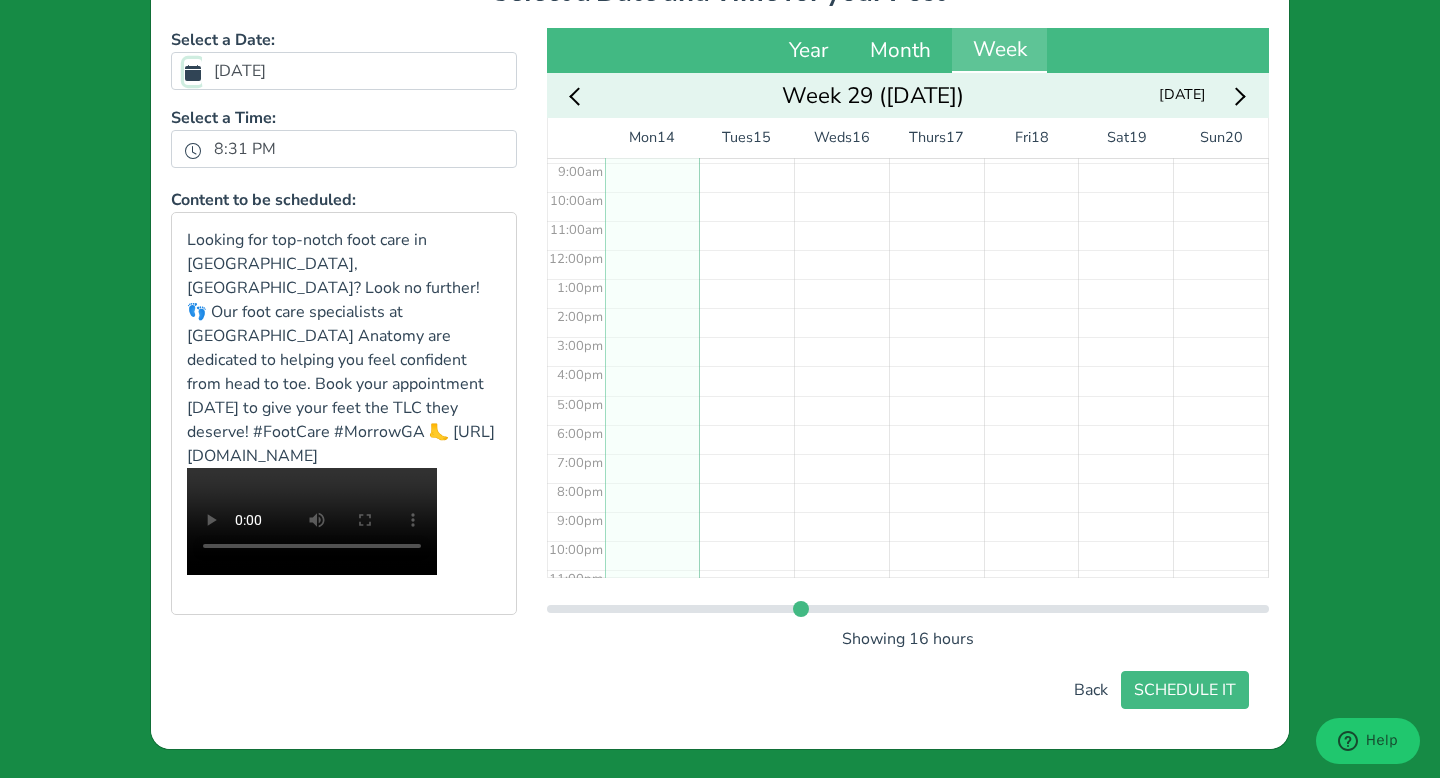 scroll, scrollTop: 278, scrollLeft: 0, axis: vertical 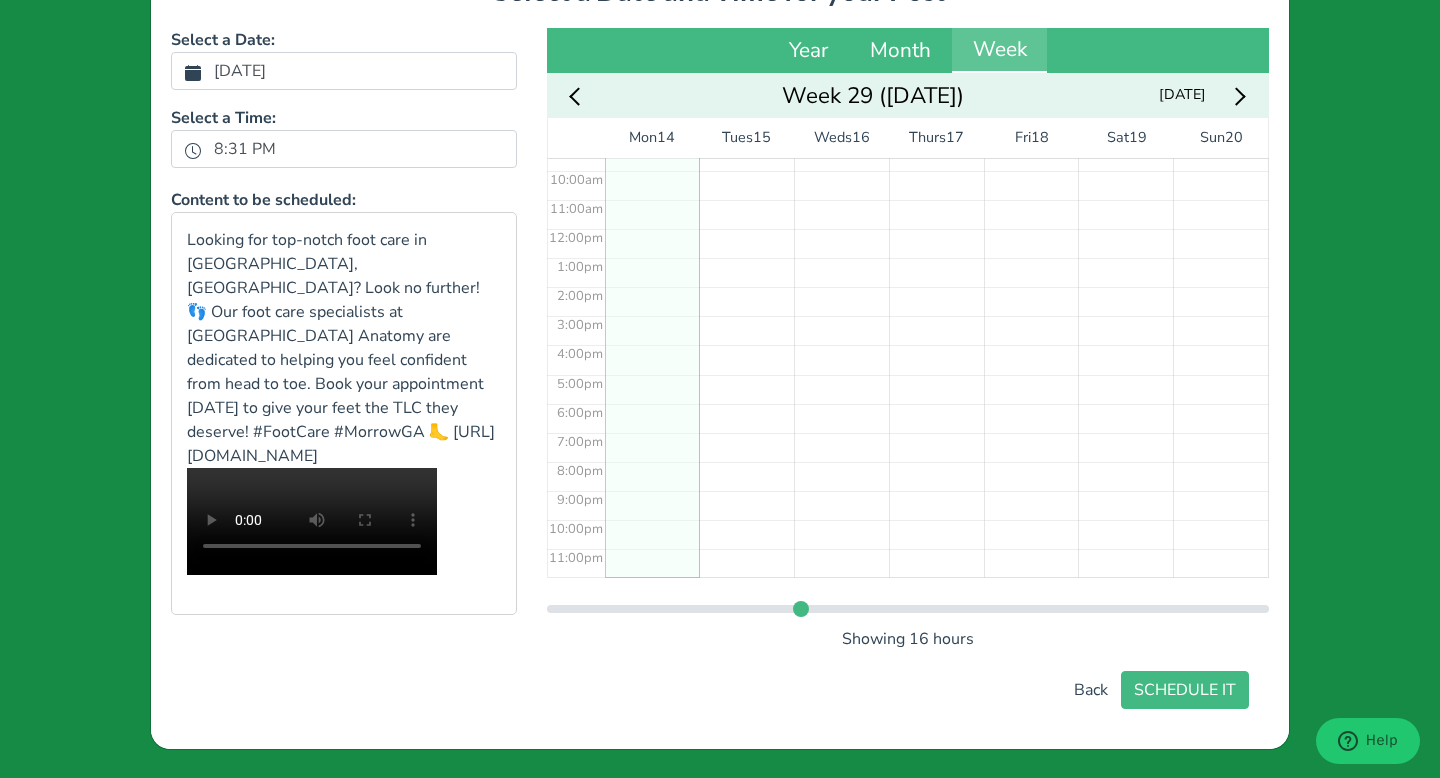 click on "2:25 am" at bounding box center [652, 228] 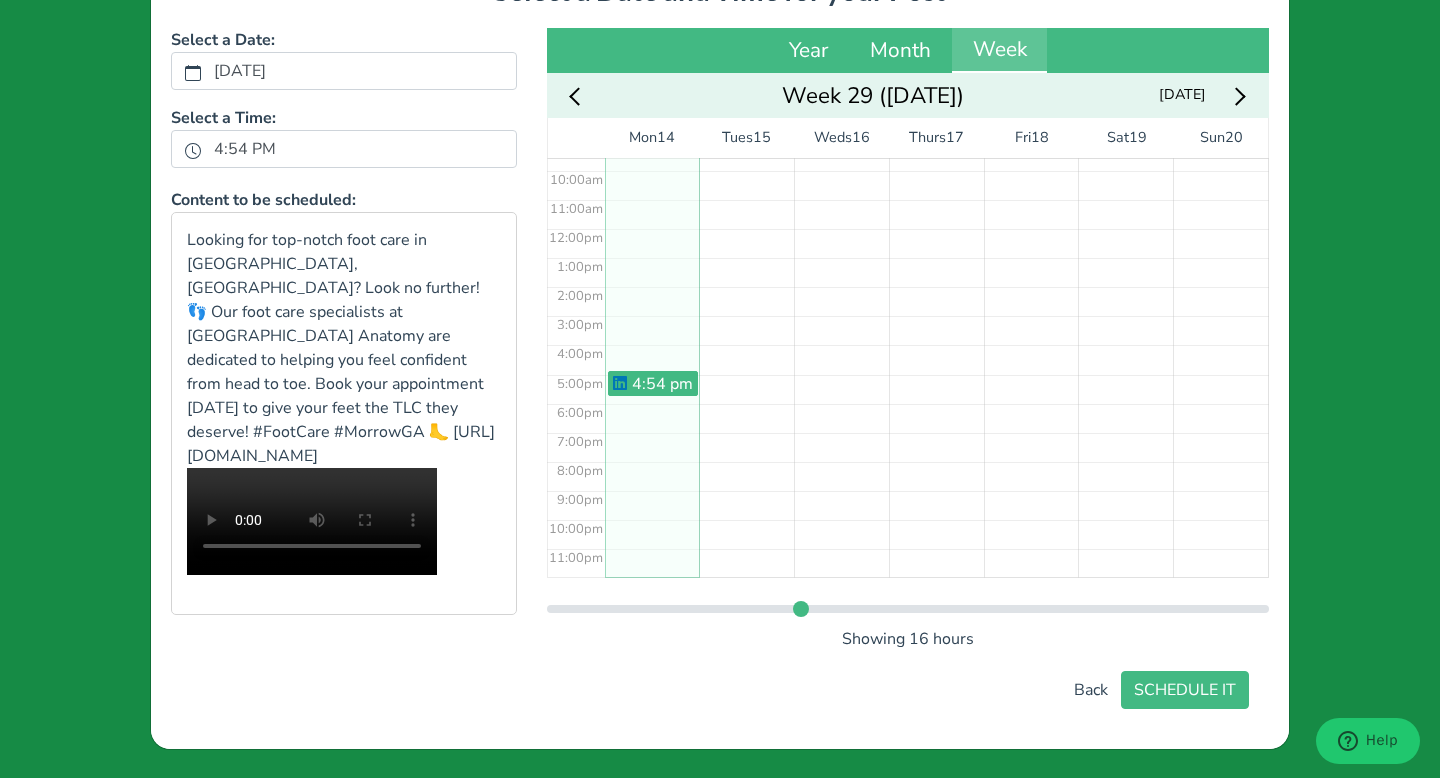 click on "2:25 am 4:54 pm" at bounding box center (652, 228) 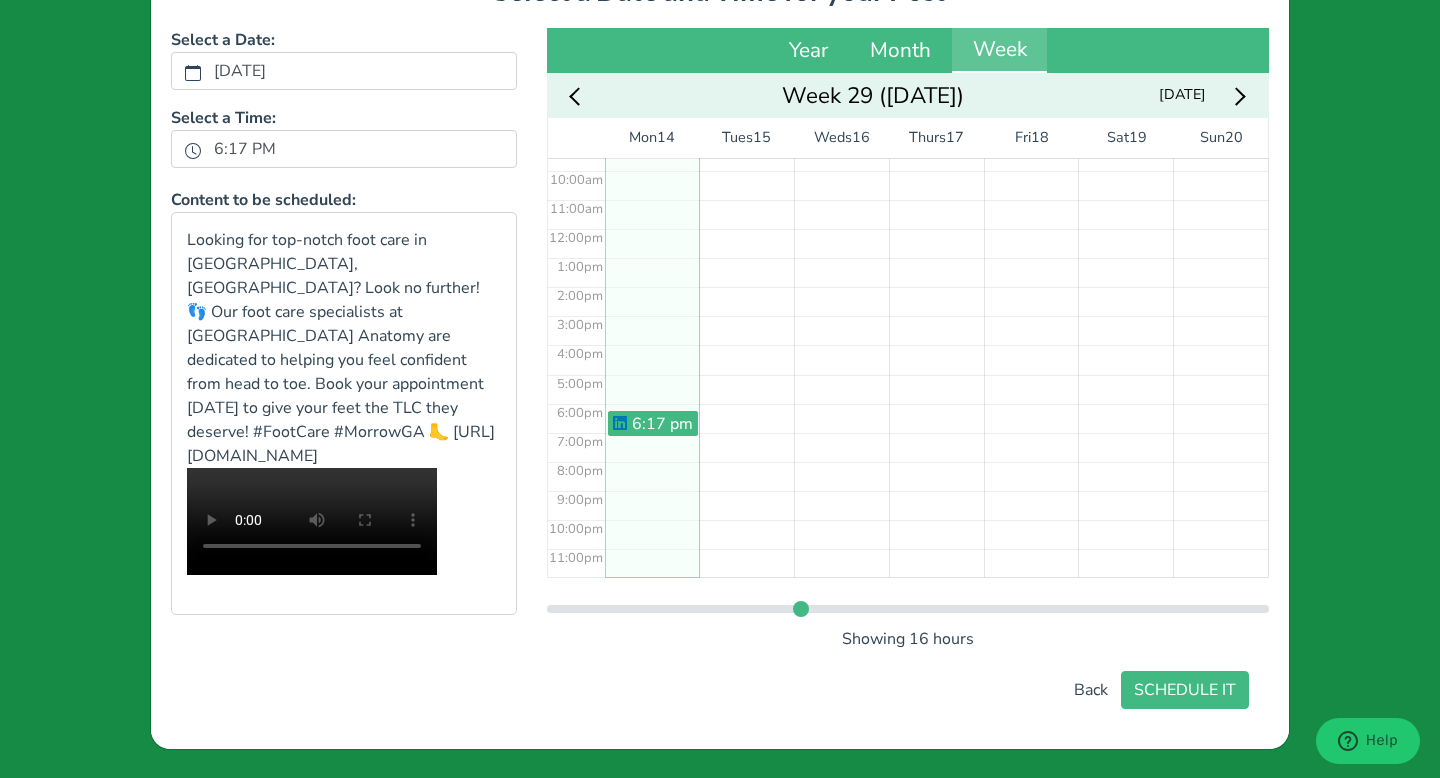 click on "2:25 am 6:17 pm" at bounding box center (652, 228) 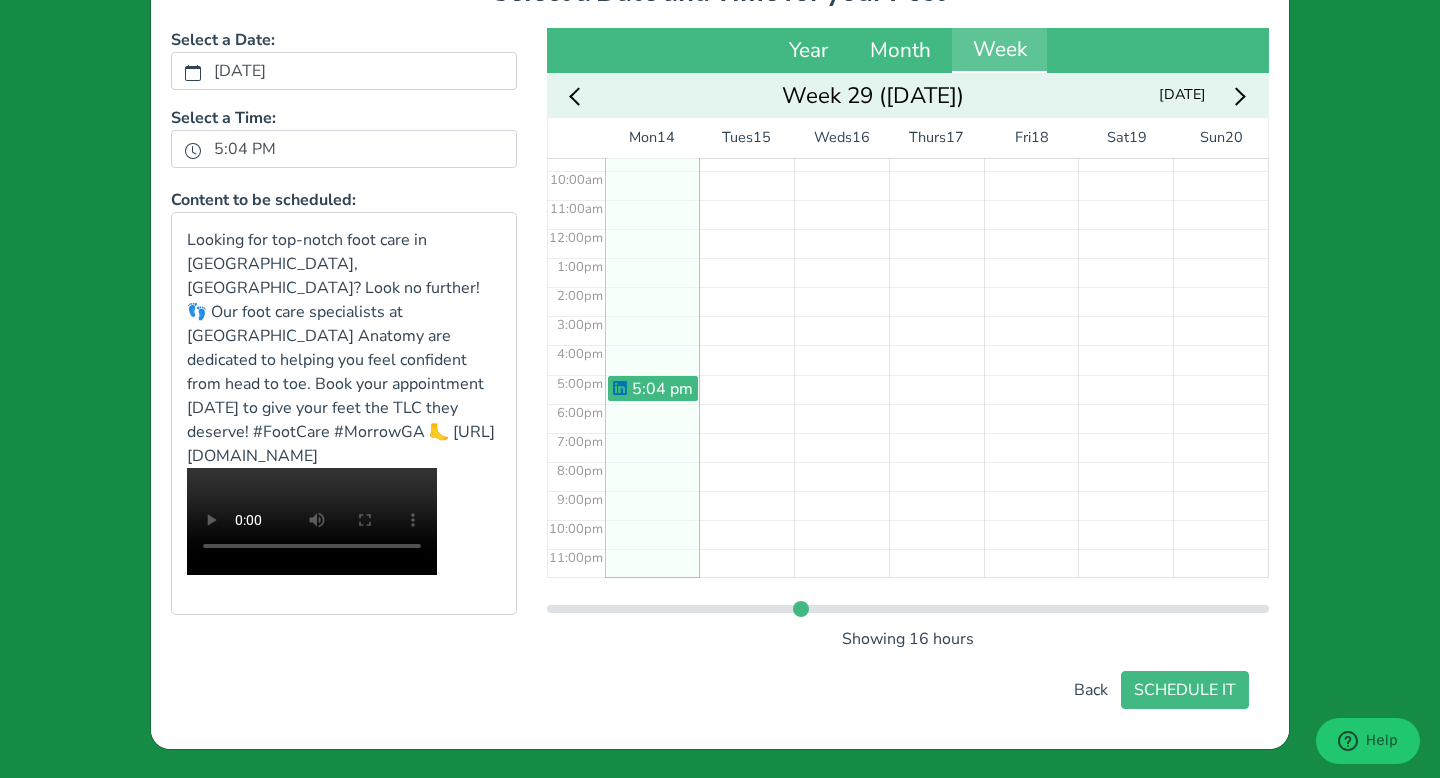 click on "2:25 am 5:04 pm" at bounding box center [652, 228] 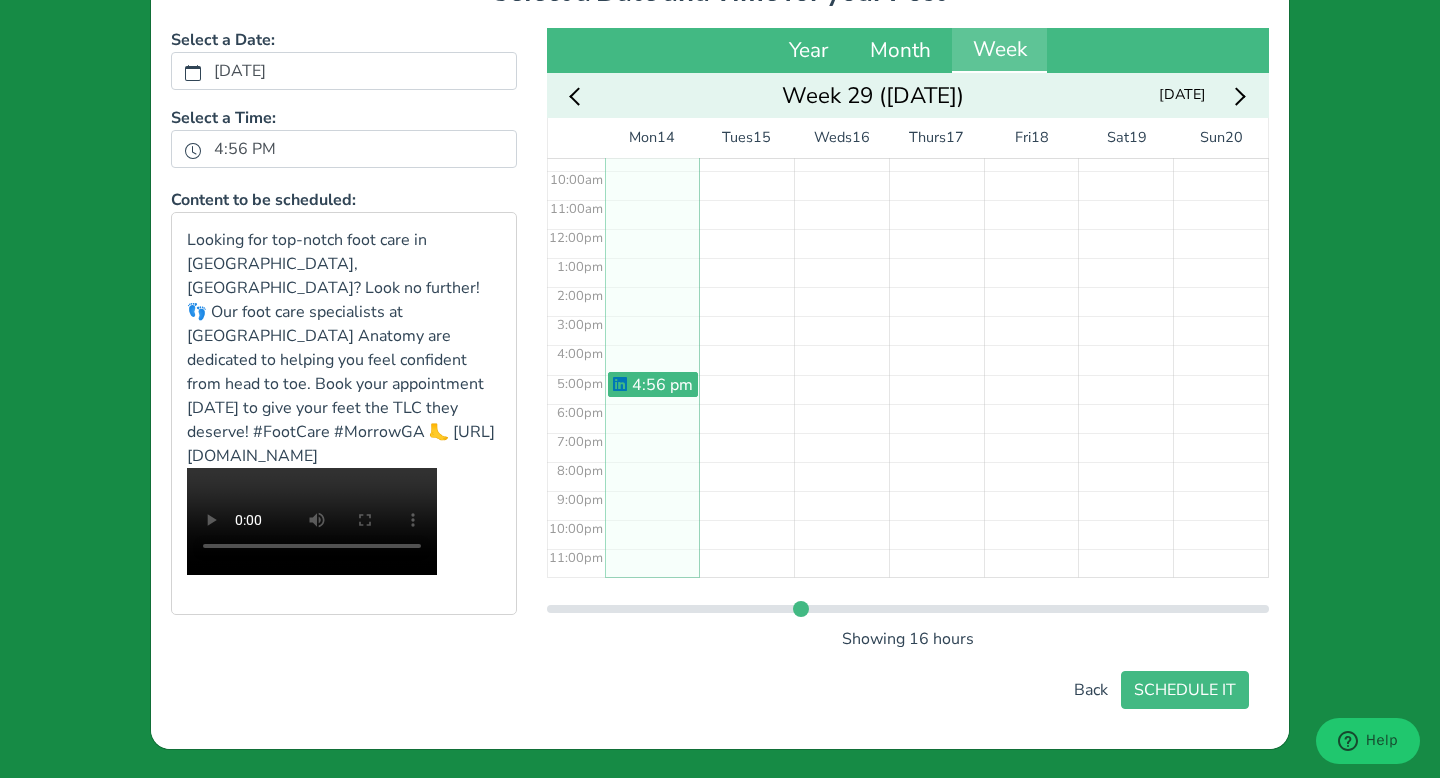 click on "2:25 am 4:56 pm" at bounding box center (652, 228) 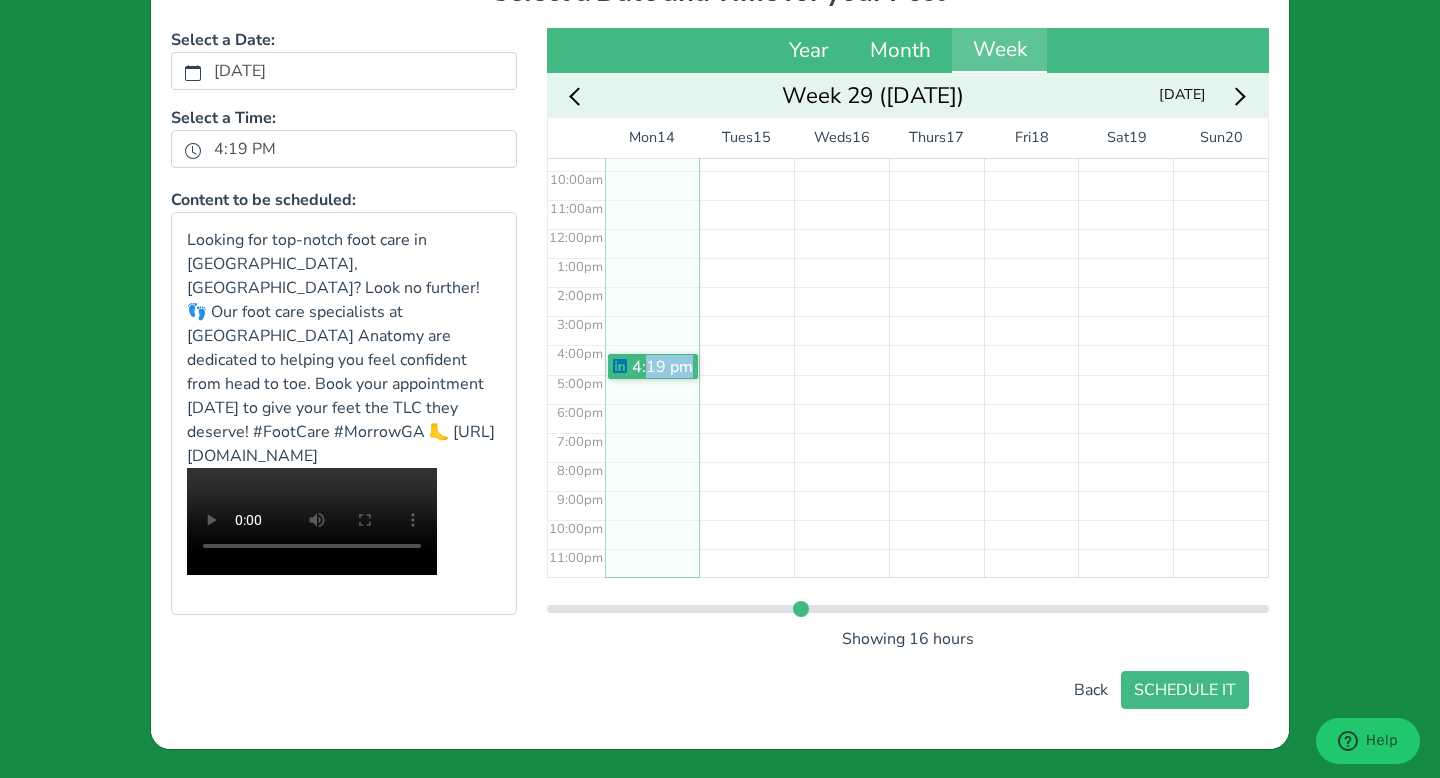 click on "2:25 am 4:19 pm" at bounding box center [652, 228] 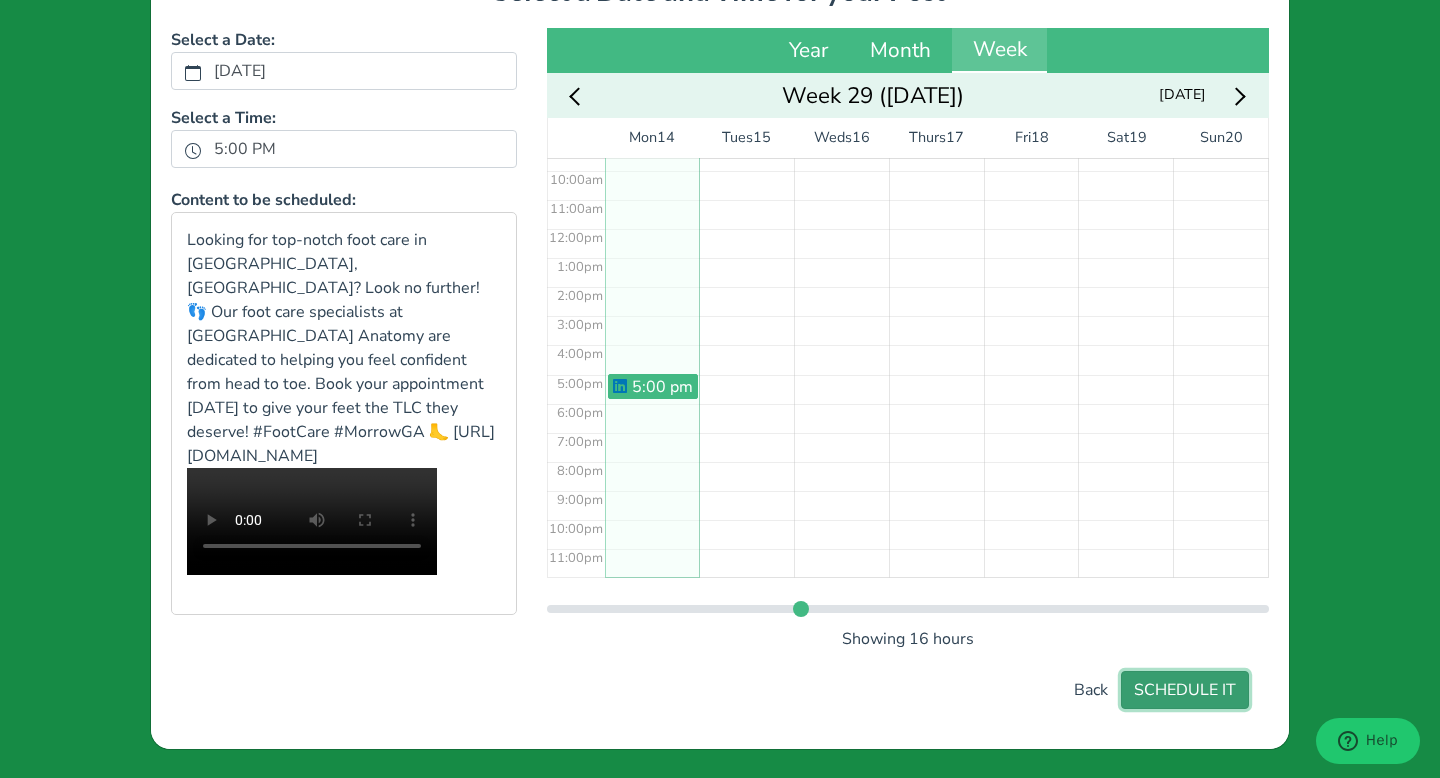 click on "SCHEDULE IT" at bounding box center (1185, 690) 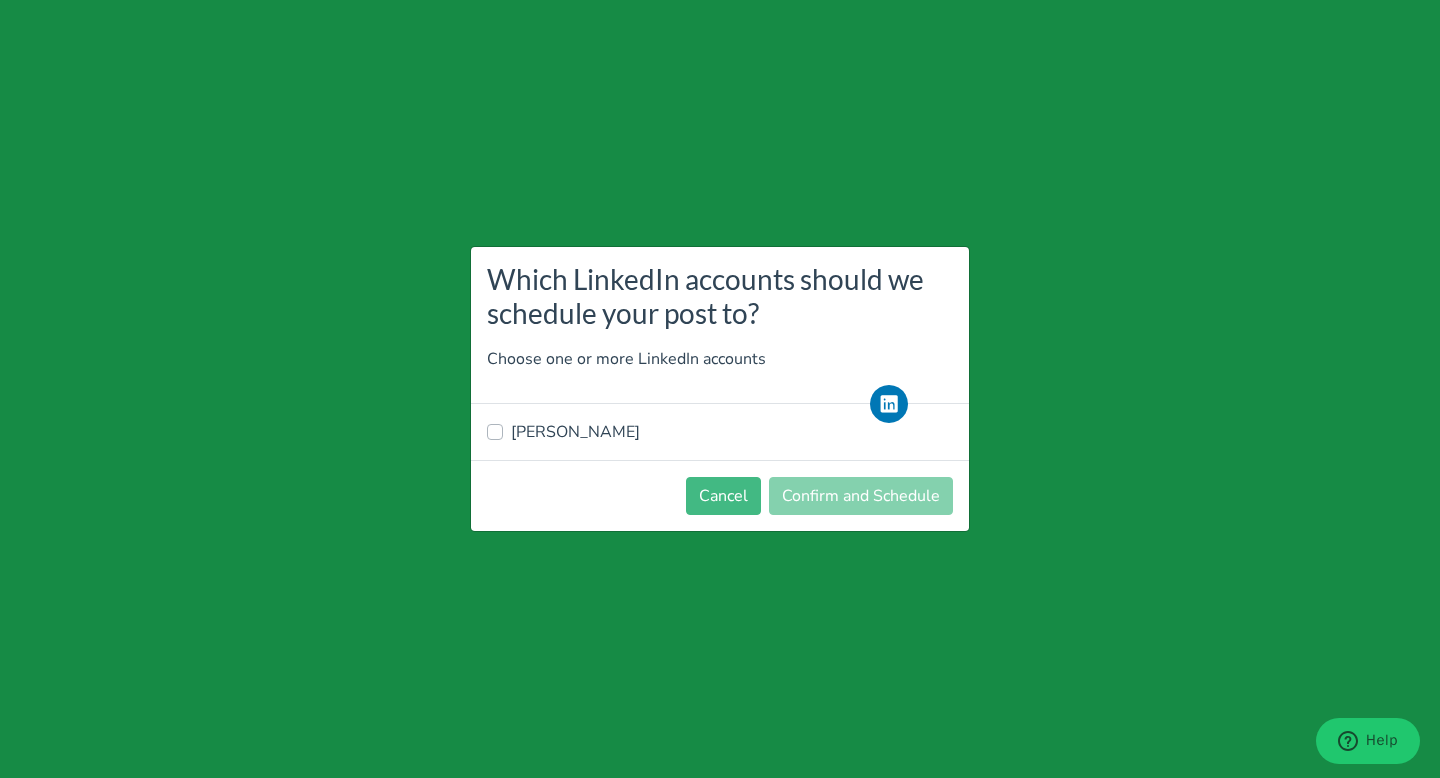 click on "[PERSON_NAME]" at bounding box center [575, 432] 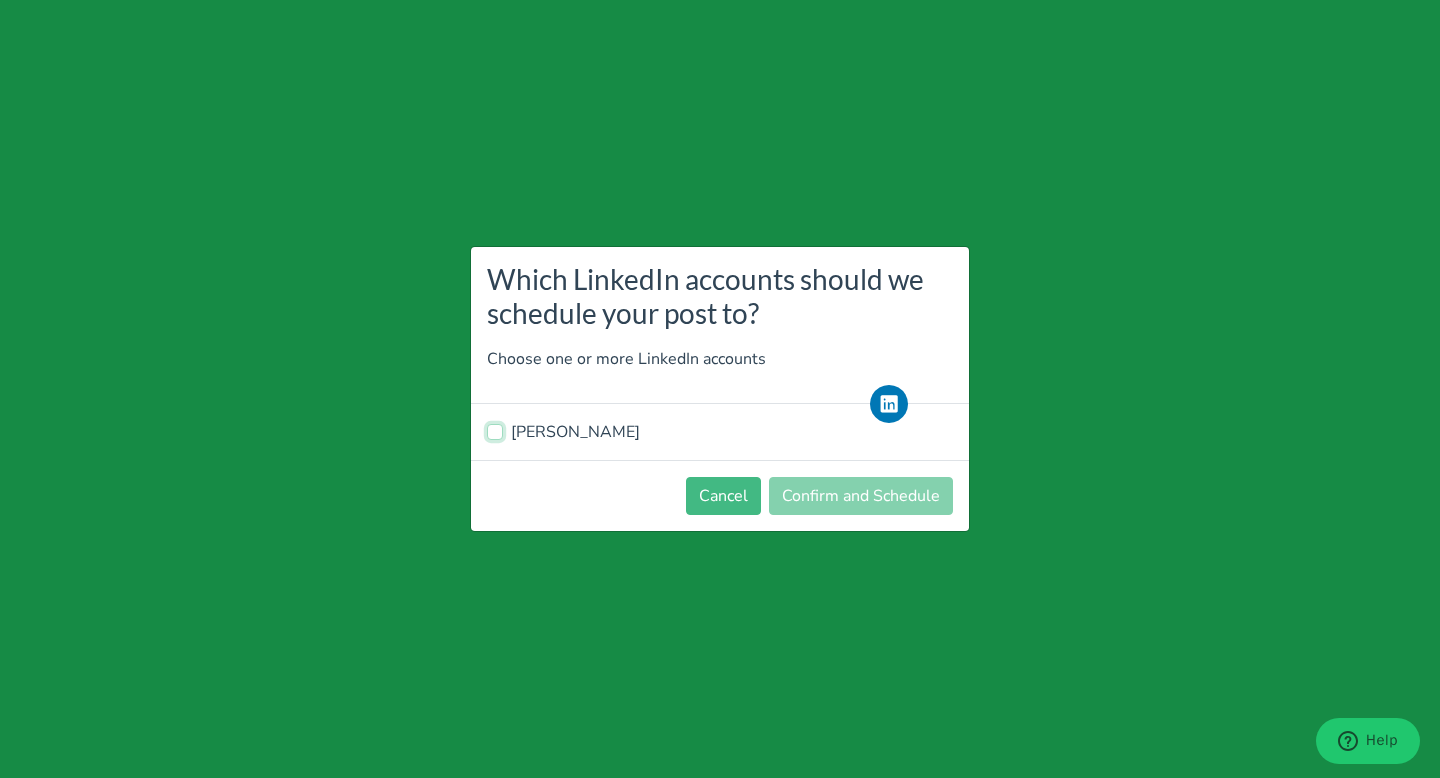 click on "[PERSON_NAME]" at bounding box center (495, 430) 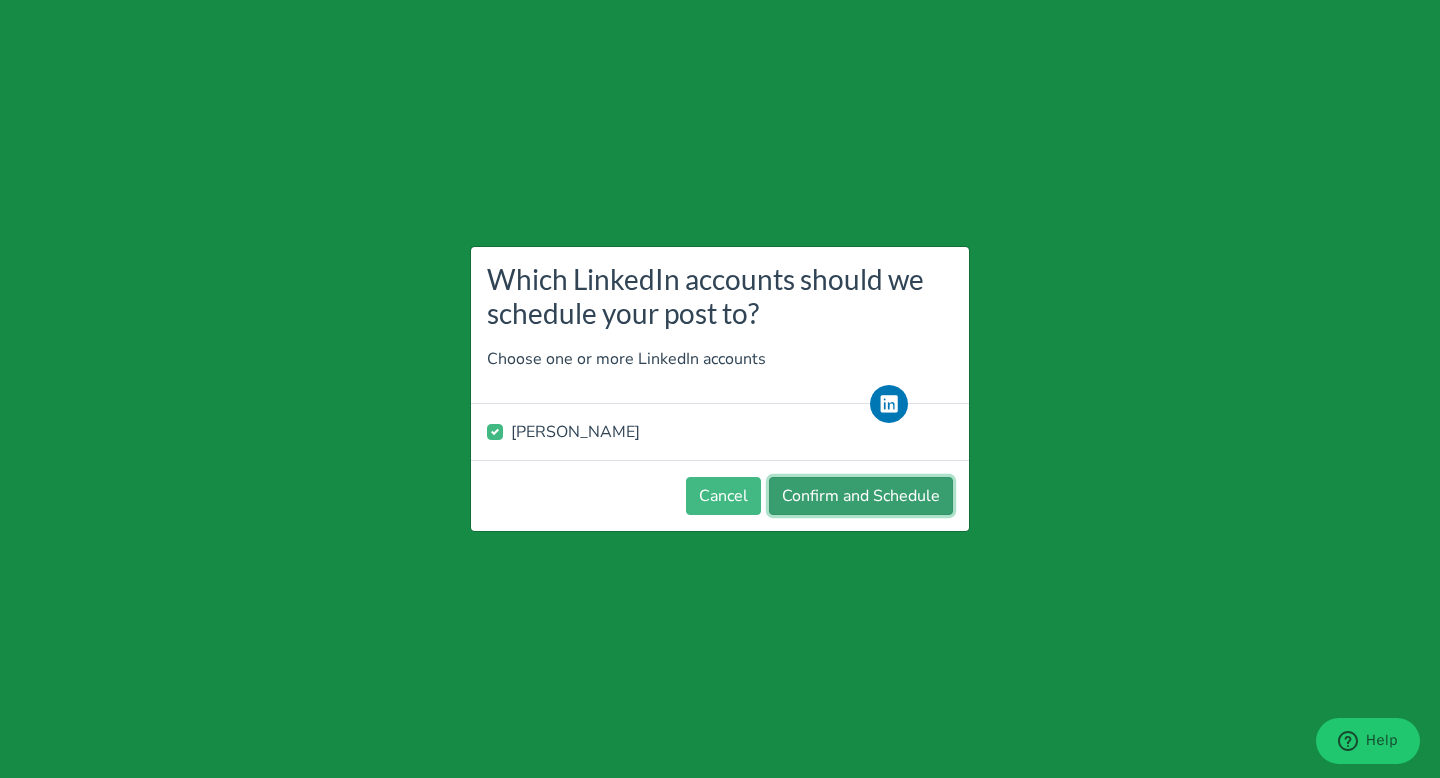 click on "Confirm and Schedule" at bounding box center (861, 496) 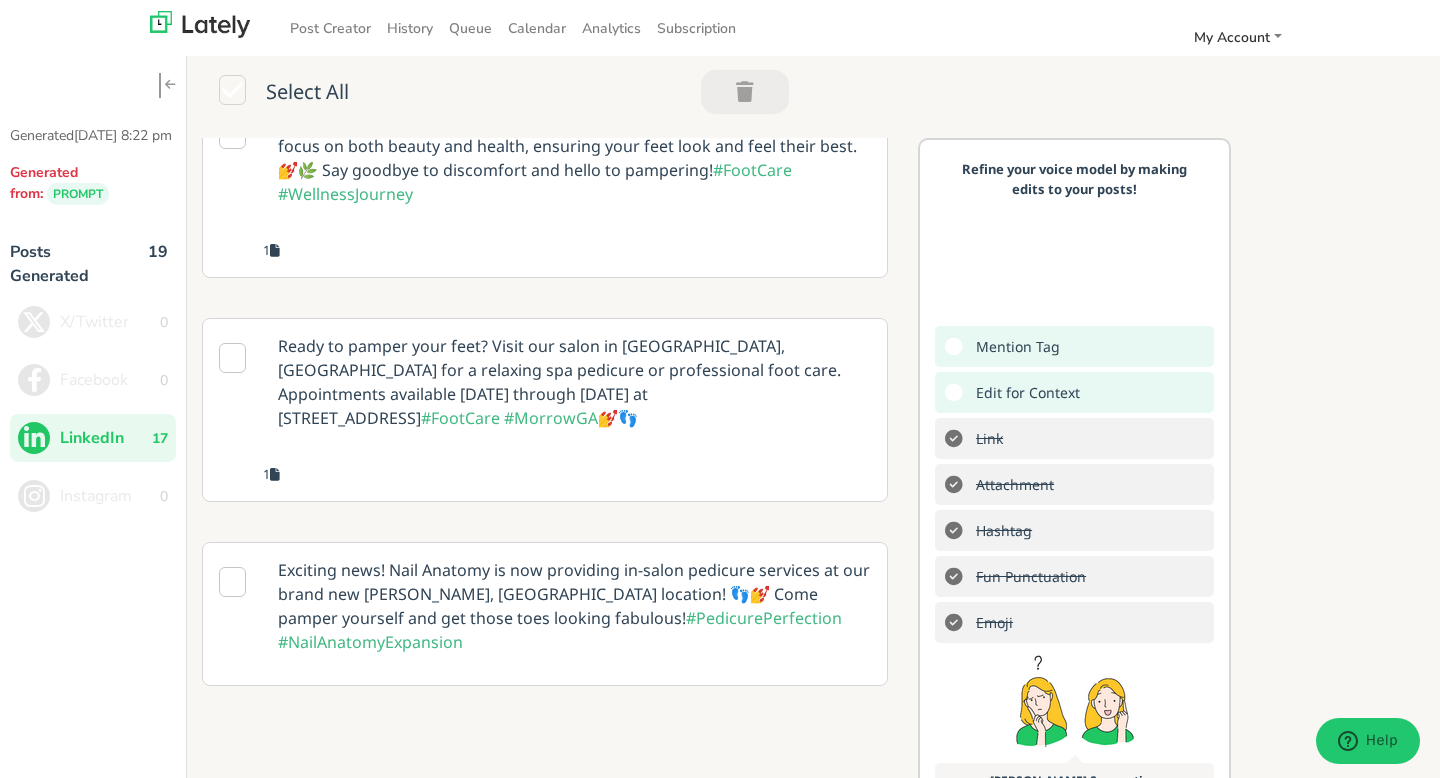 scroll, scrollTop: 281, scrollLeft: 0, axis: vertical 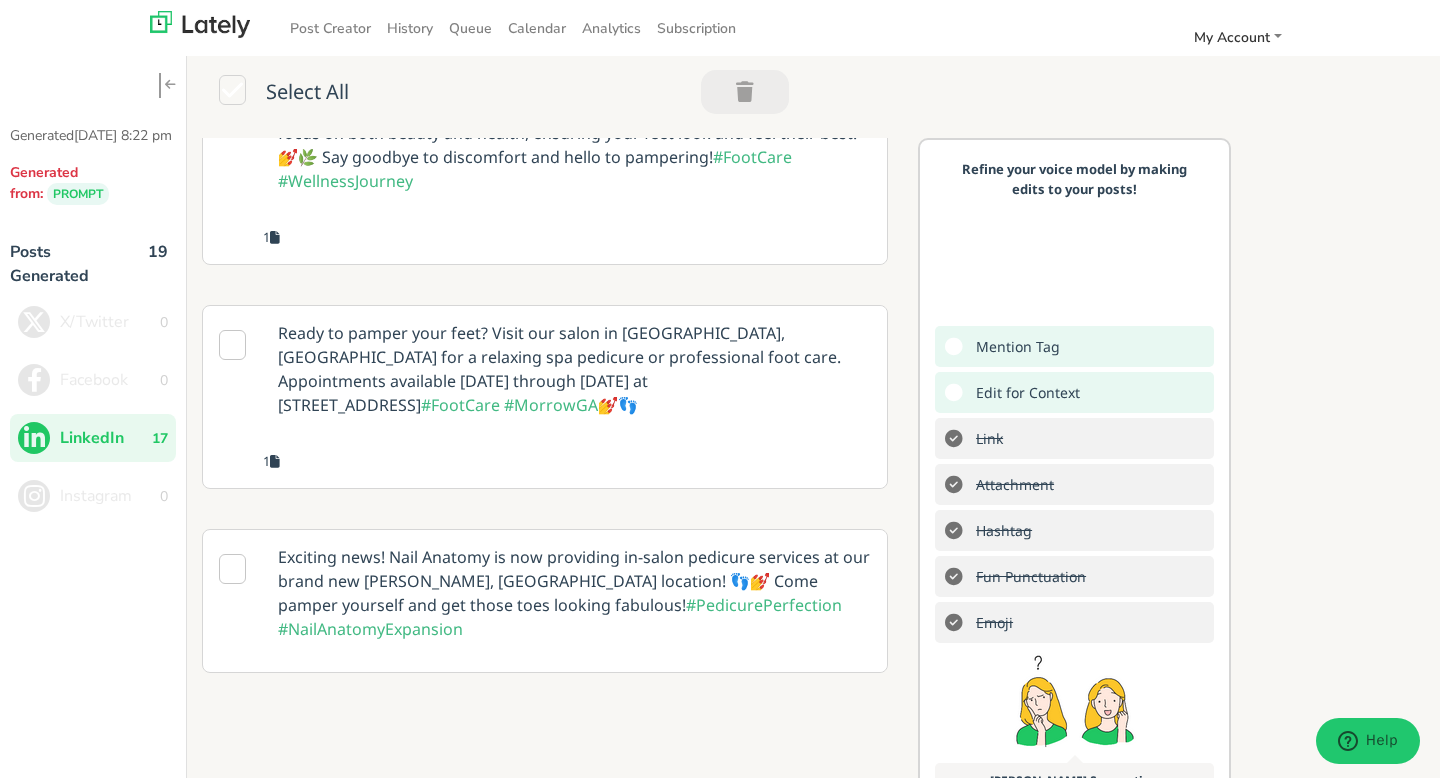 click at bounding box center [232, 345] 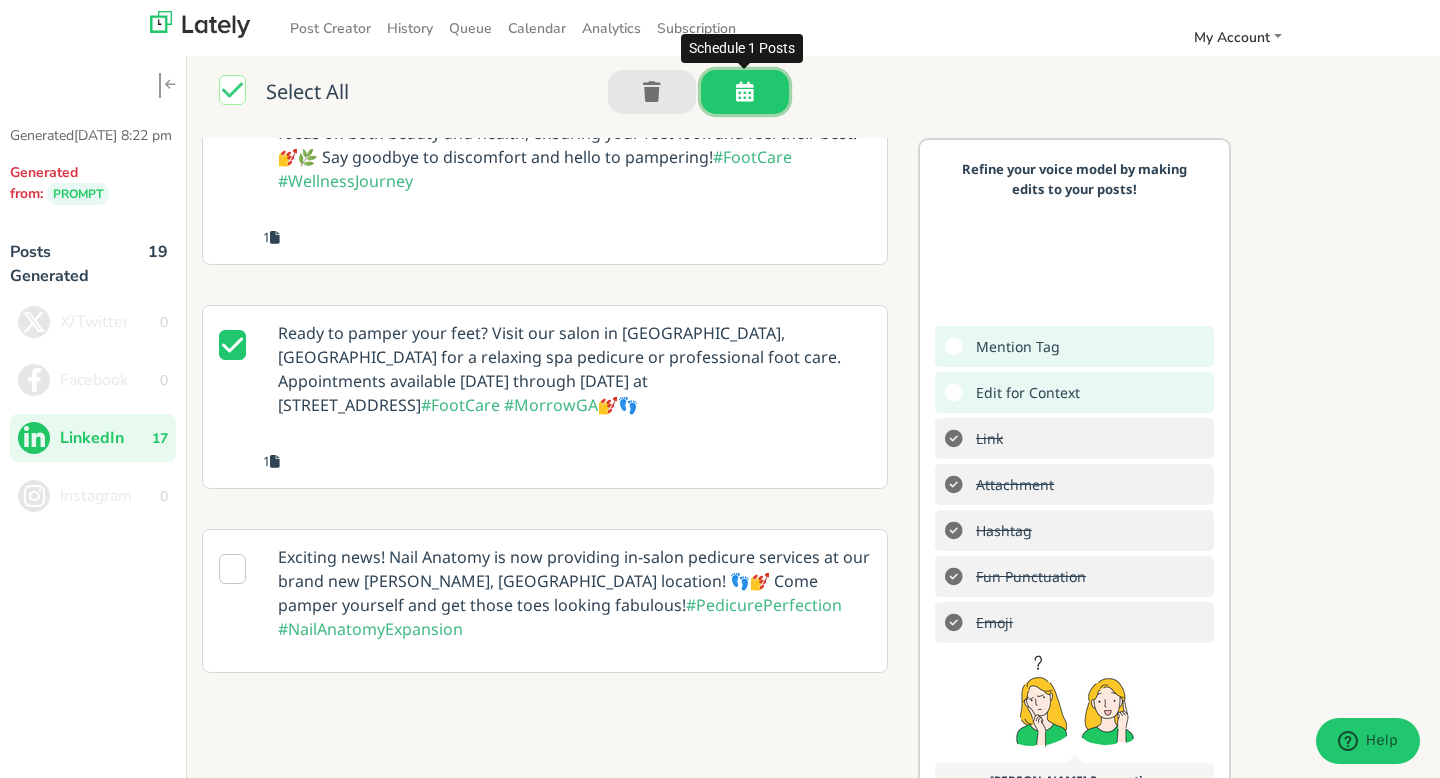 click at bounding box center [745, 92] 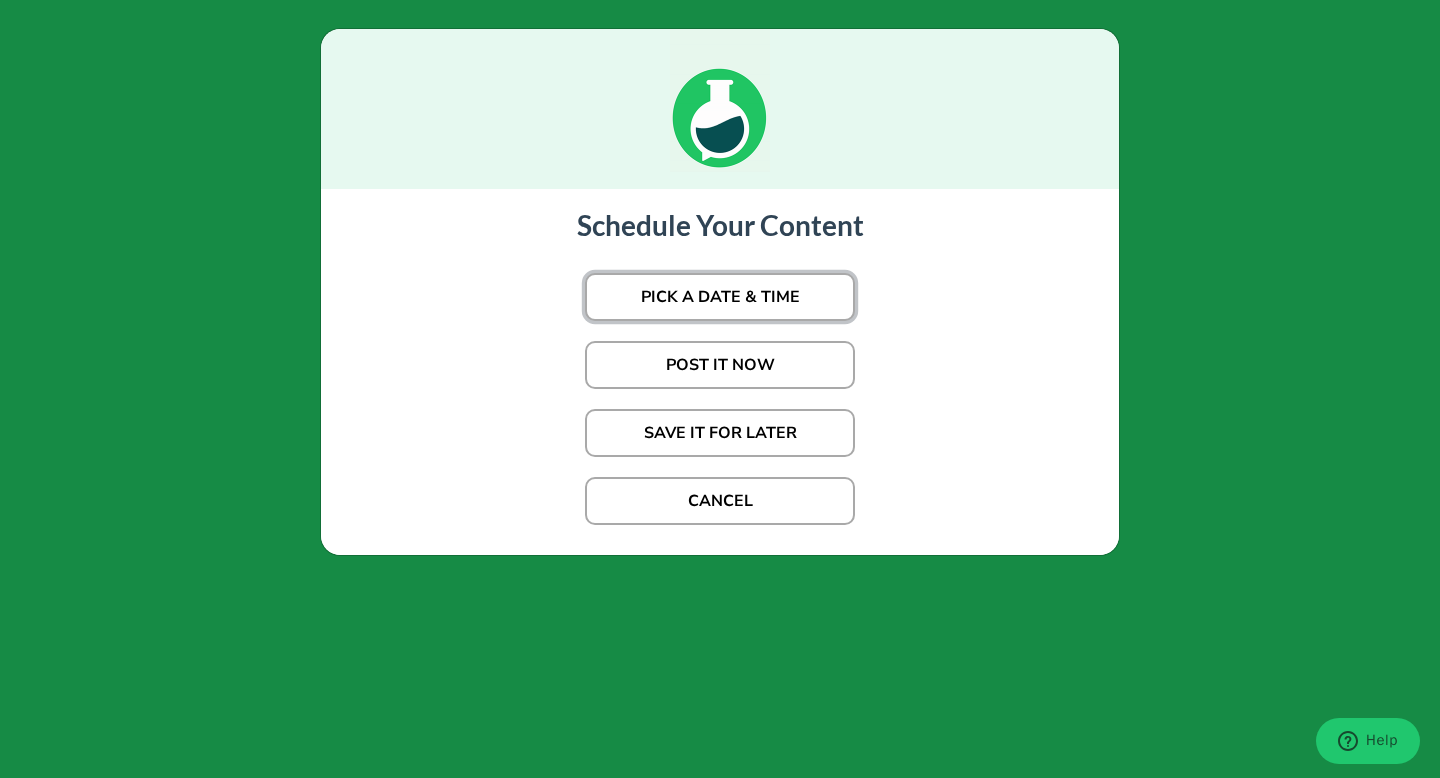 click on "PICK A DATE & TIME" at bounding box center (720, 297) 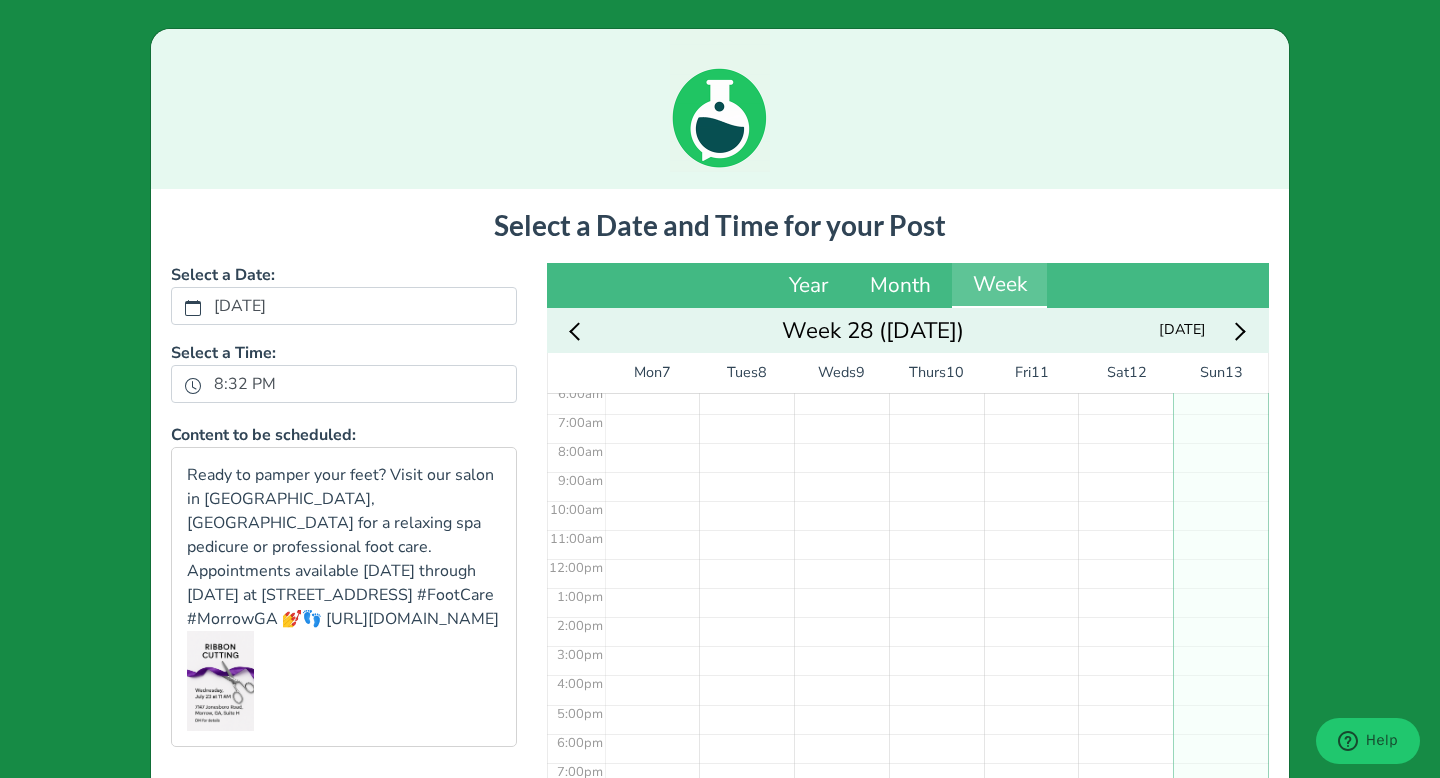 scroll, scrollTop: 278, scrollLeft: 0, axis: vertical 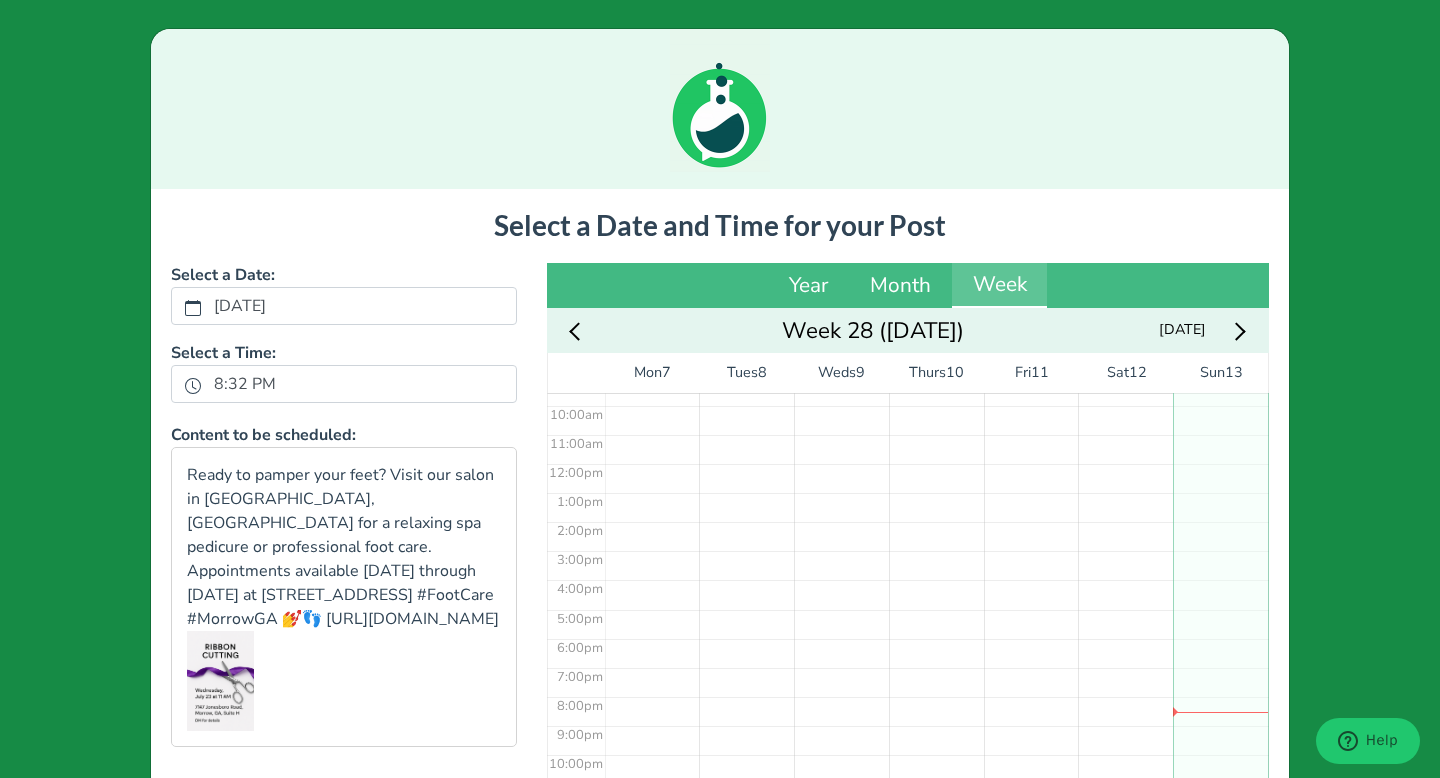 click on "No Event" at bounding box center (652, 463) 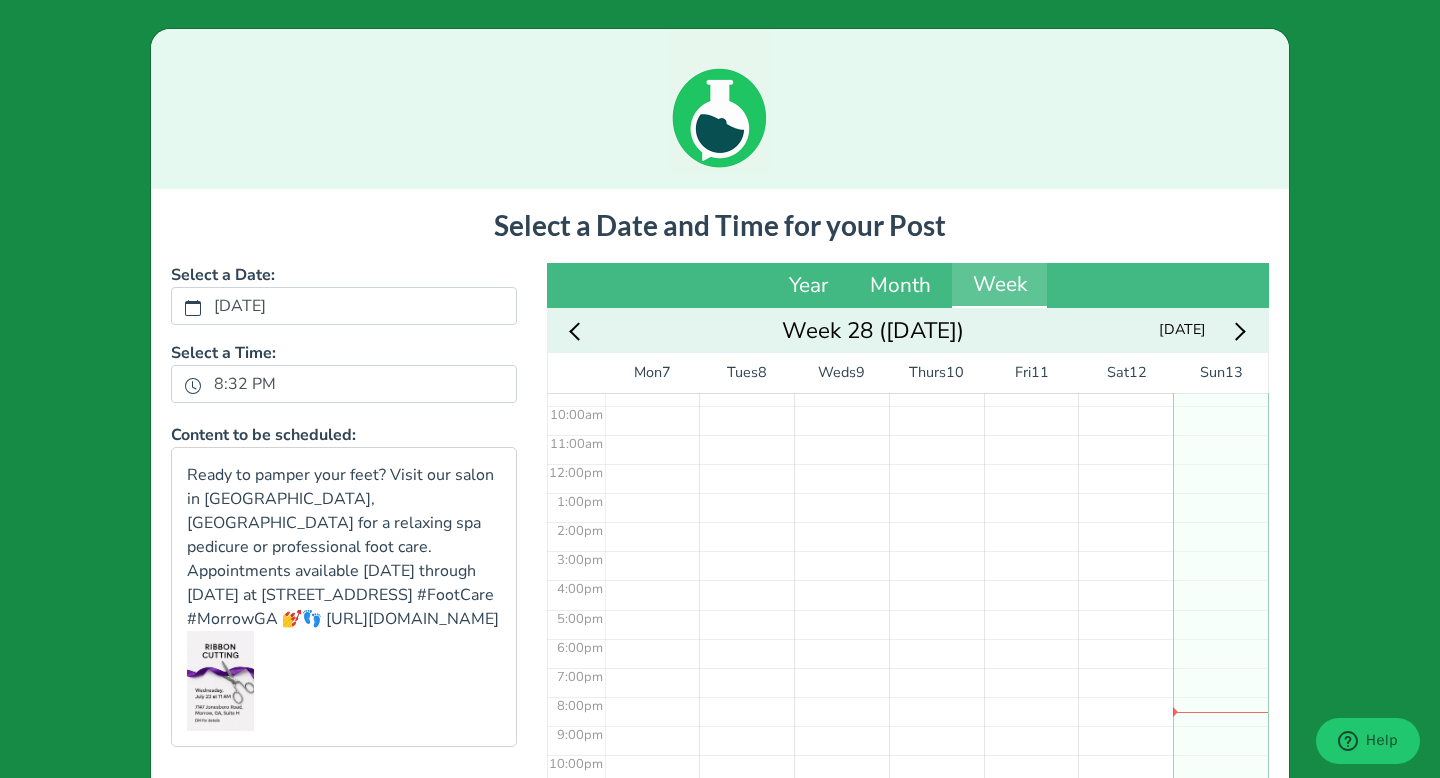 click on "No Event" at bounding box center [652, 463] 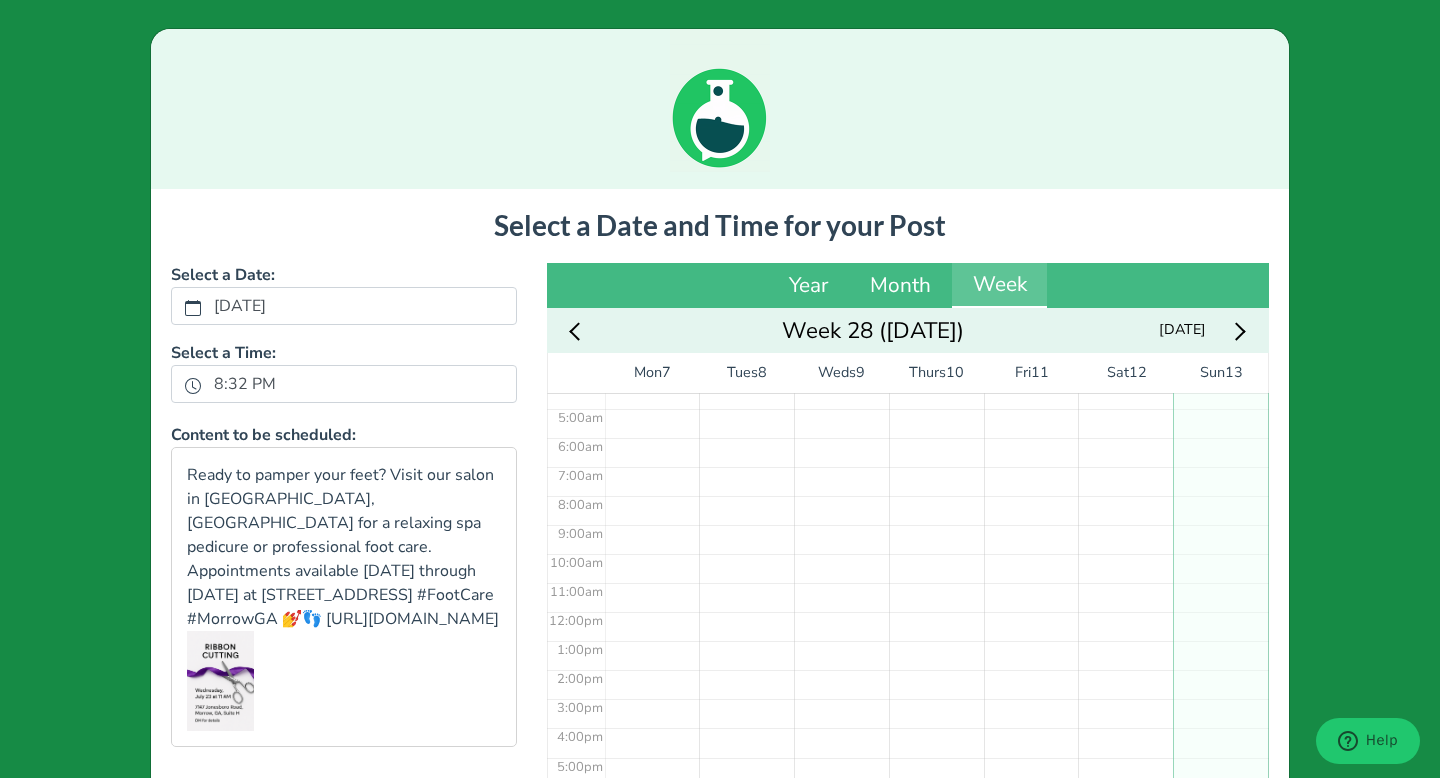 scroll, scrollTop: 118, scrollLeft: 0, axis: vertical 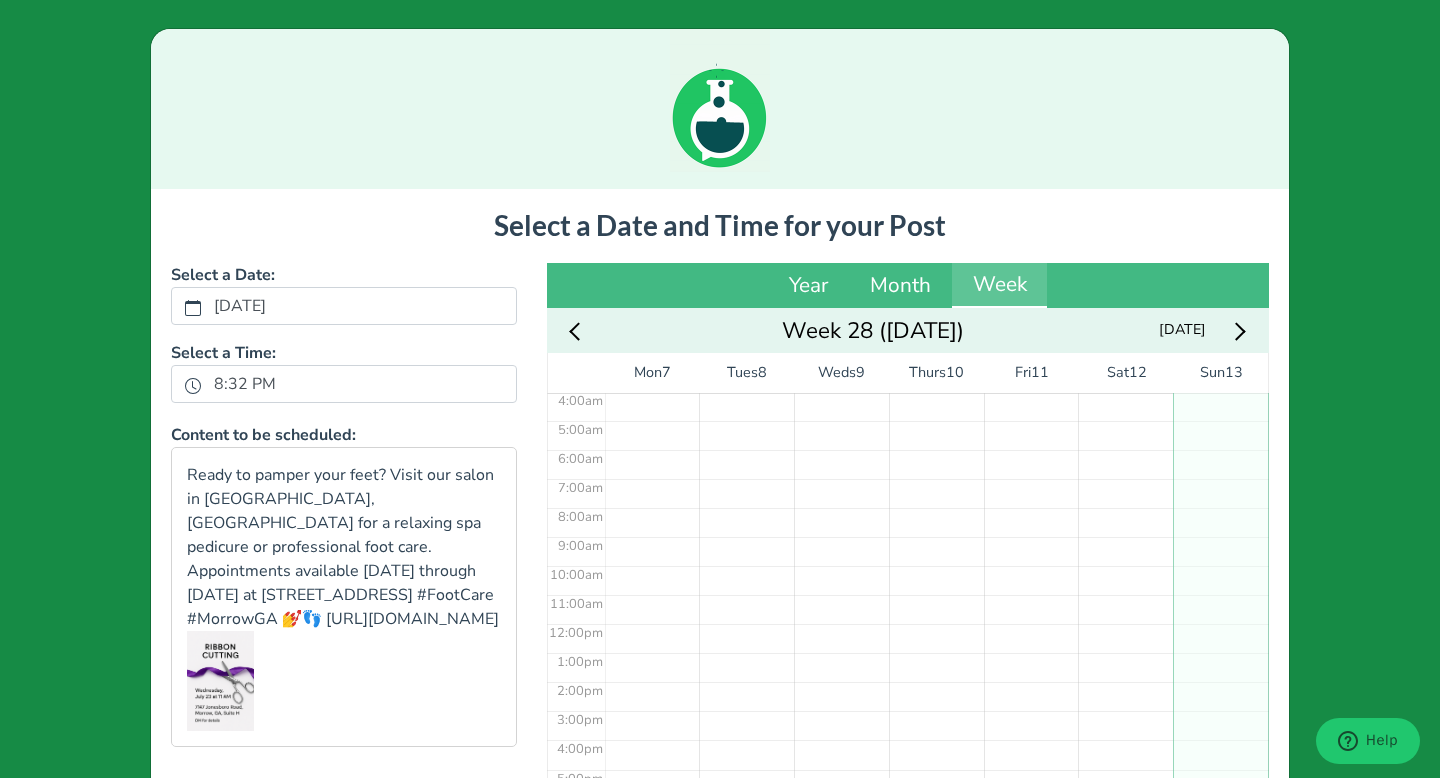 click on "No Event" at bounding box center (652, 623) 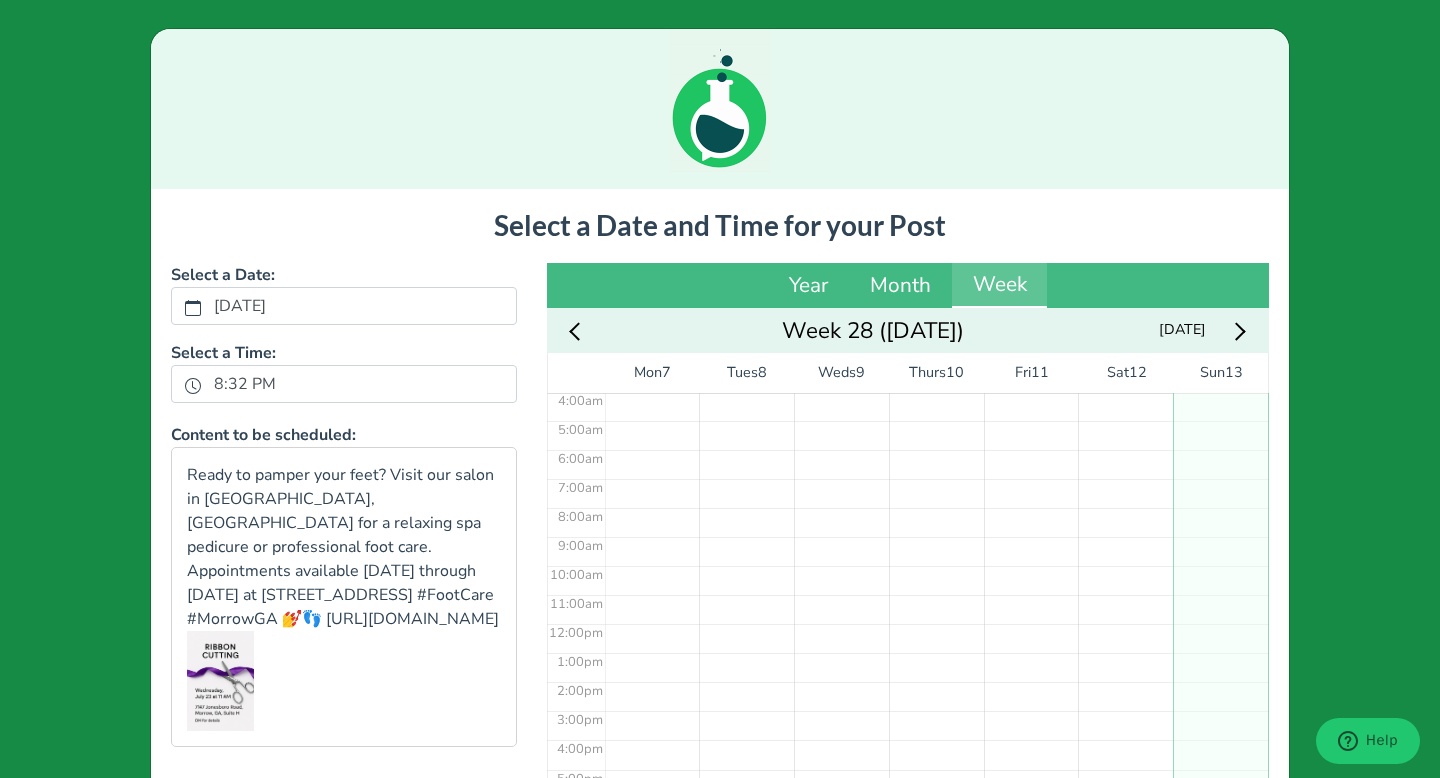 click on "No Event" at bounding box center (652, 623) 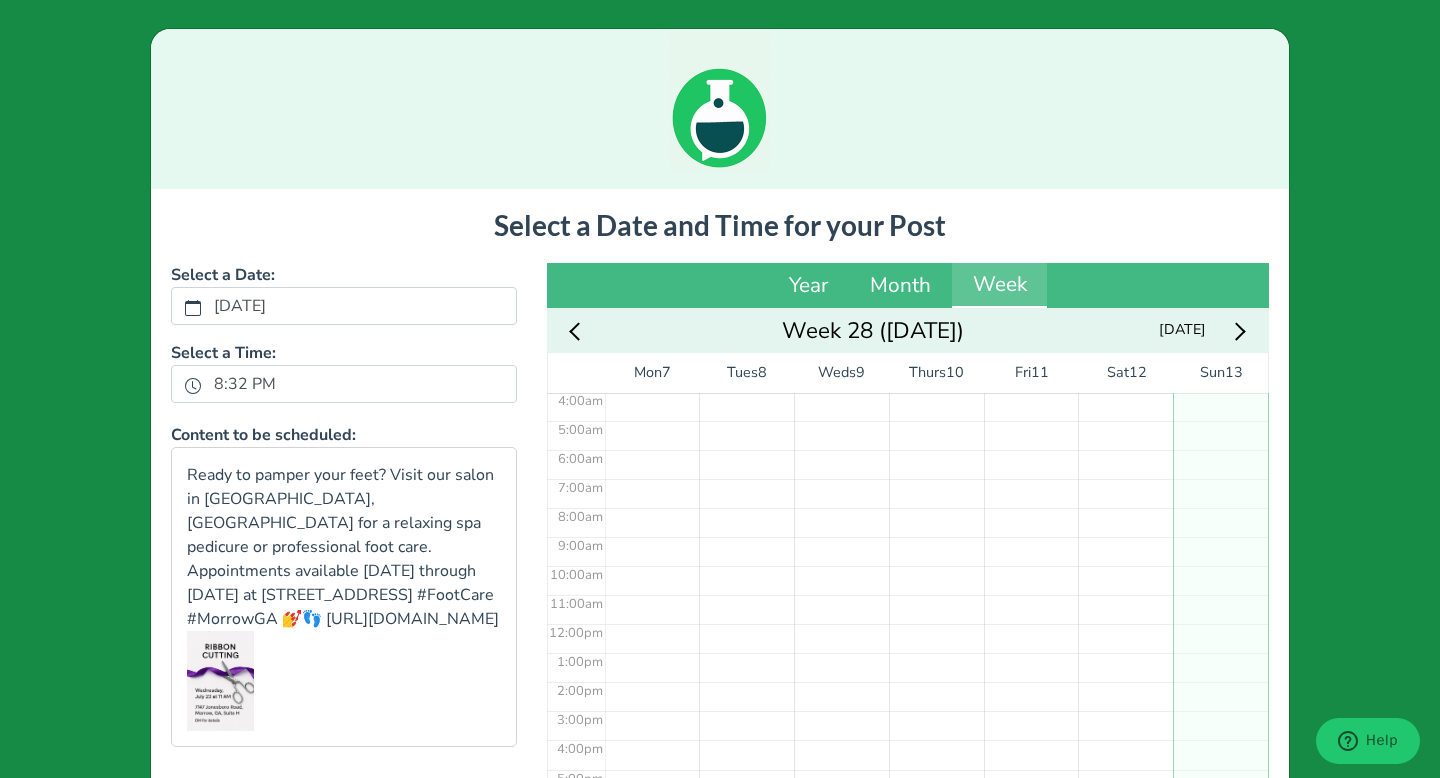 click on "No Event" at bounding box center [652, 623] 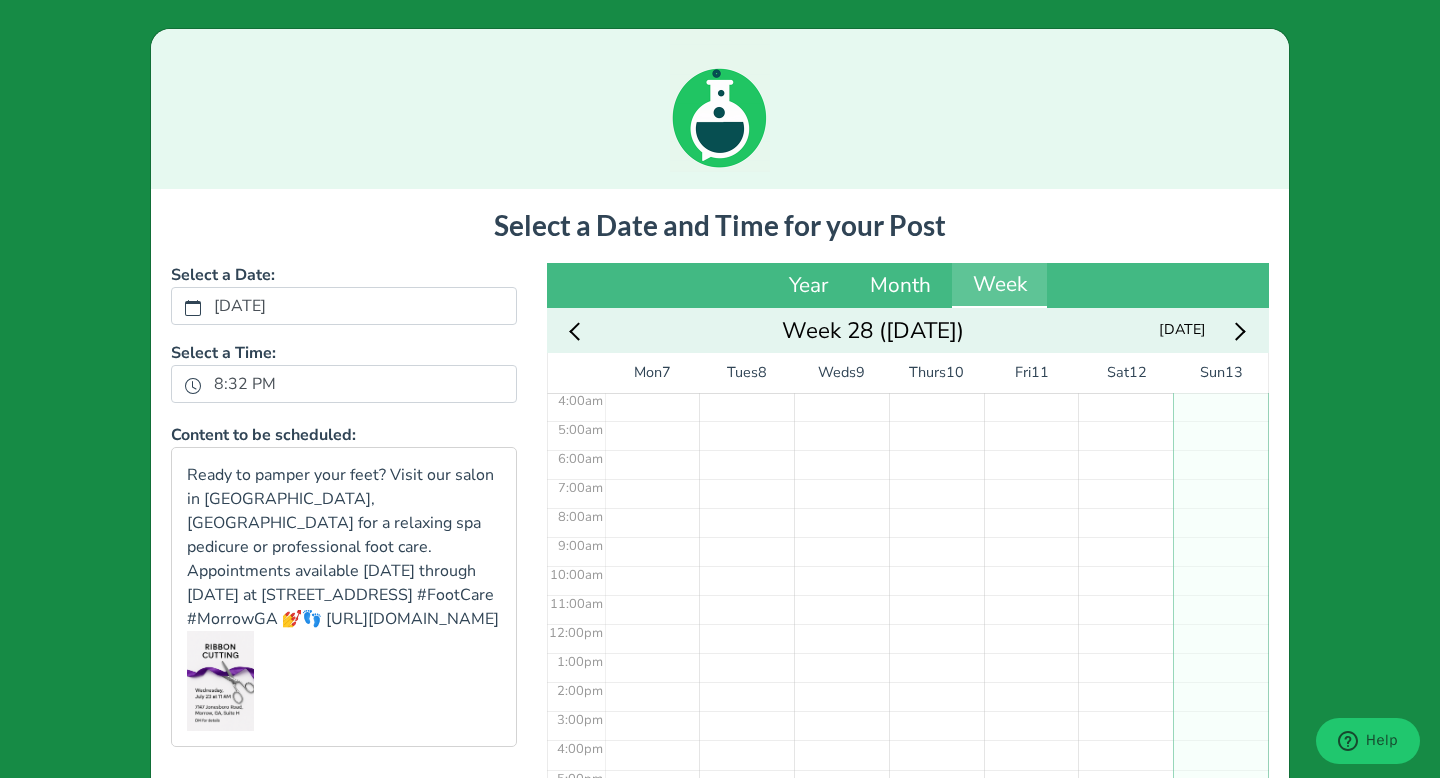 click on "No Event" at bounding box center [652, 623] 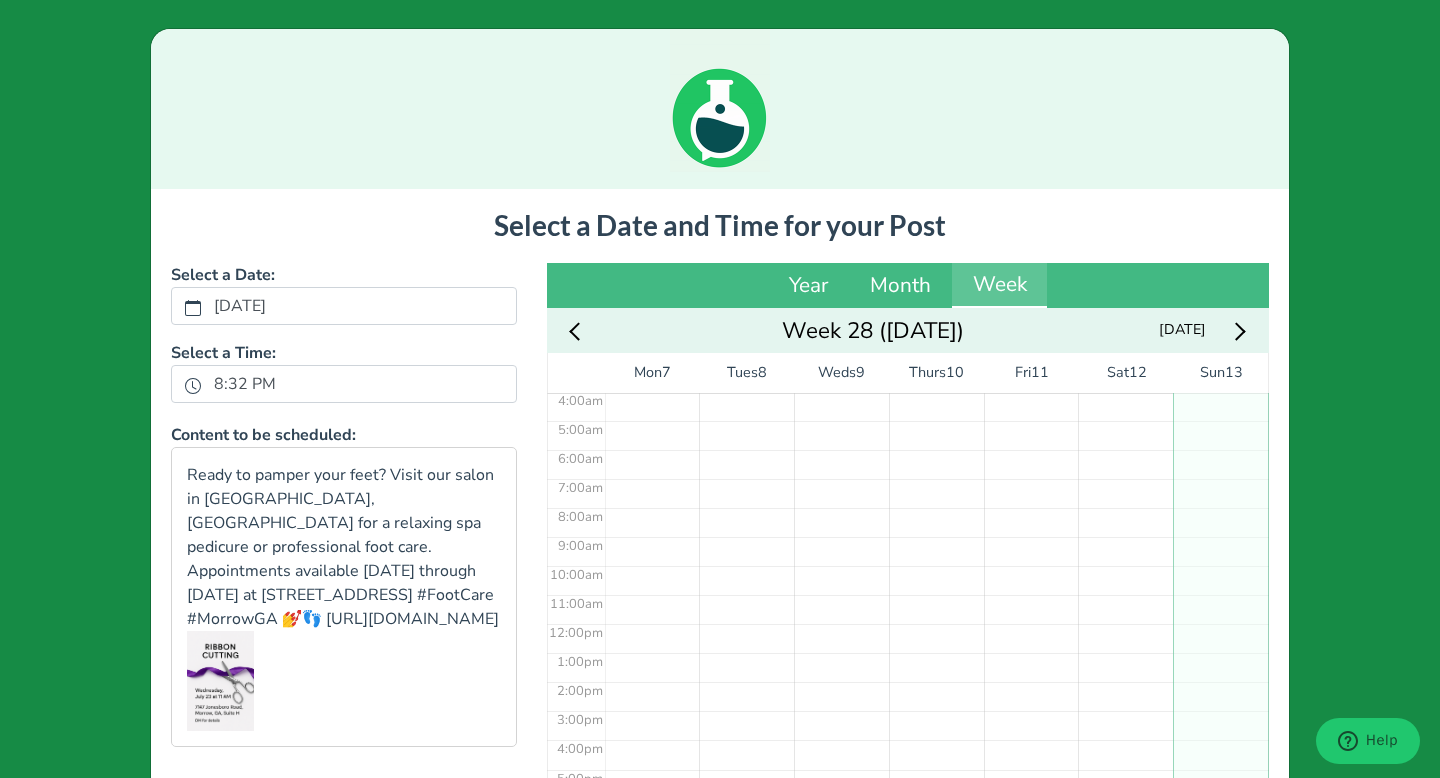 click on "No Event" at bounding box center (1220, 623) 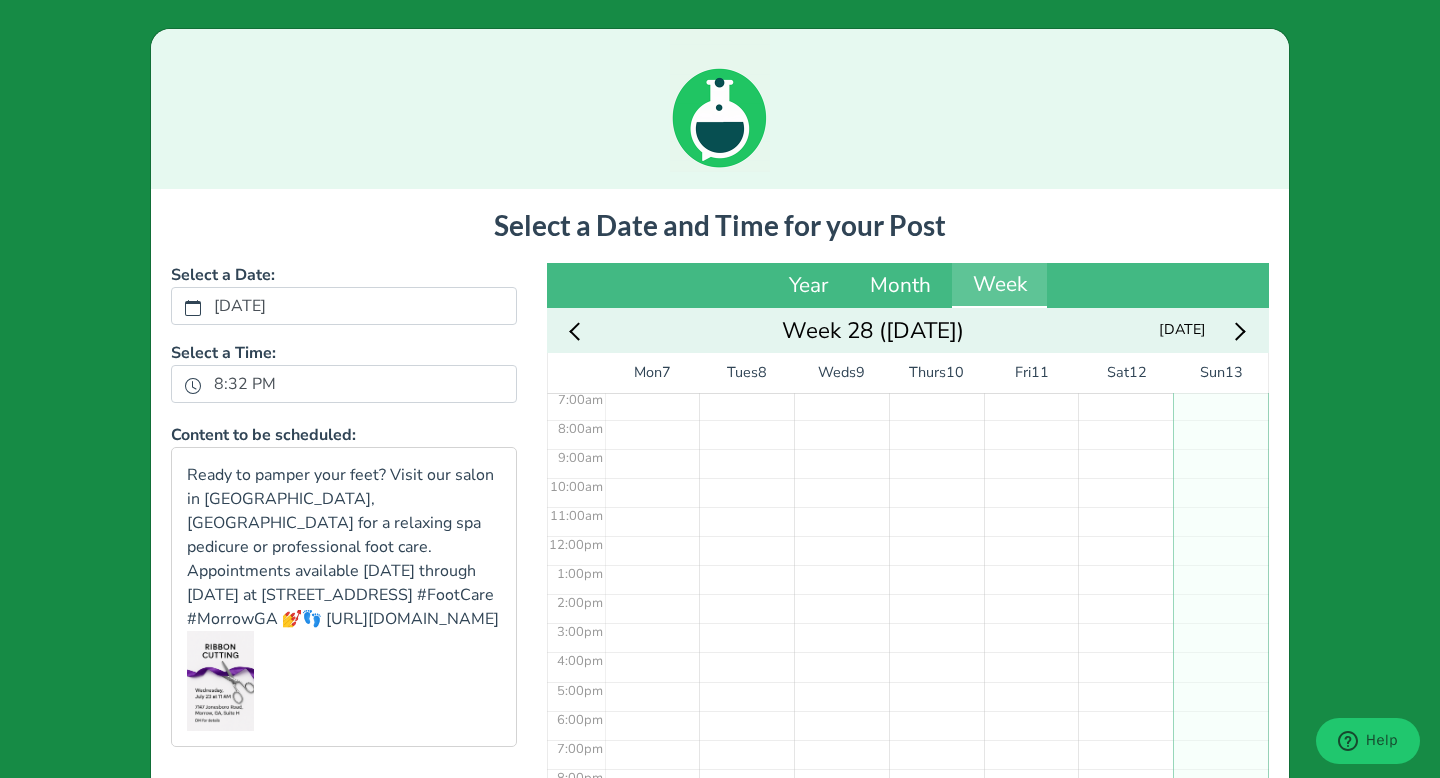 scroll, scrollTop: 278, scrollLeft: 0, axis: vertical 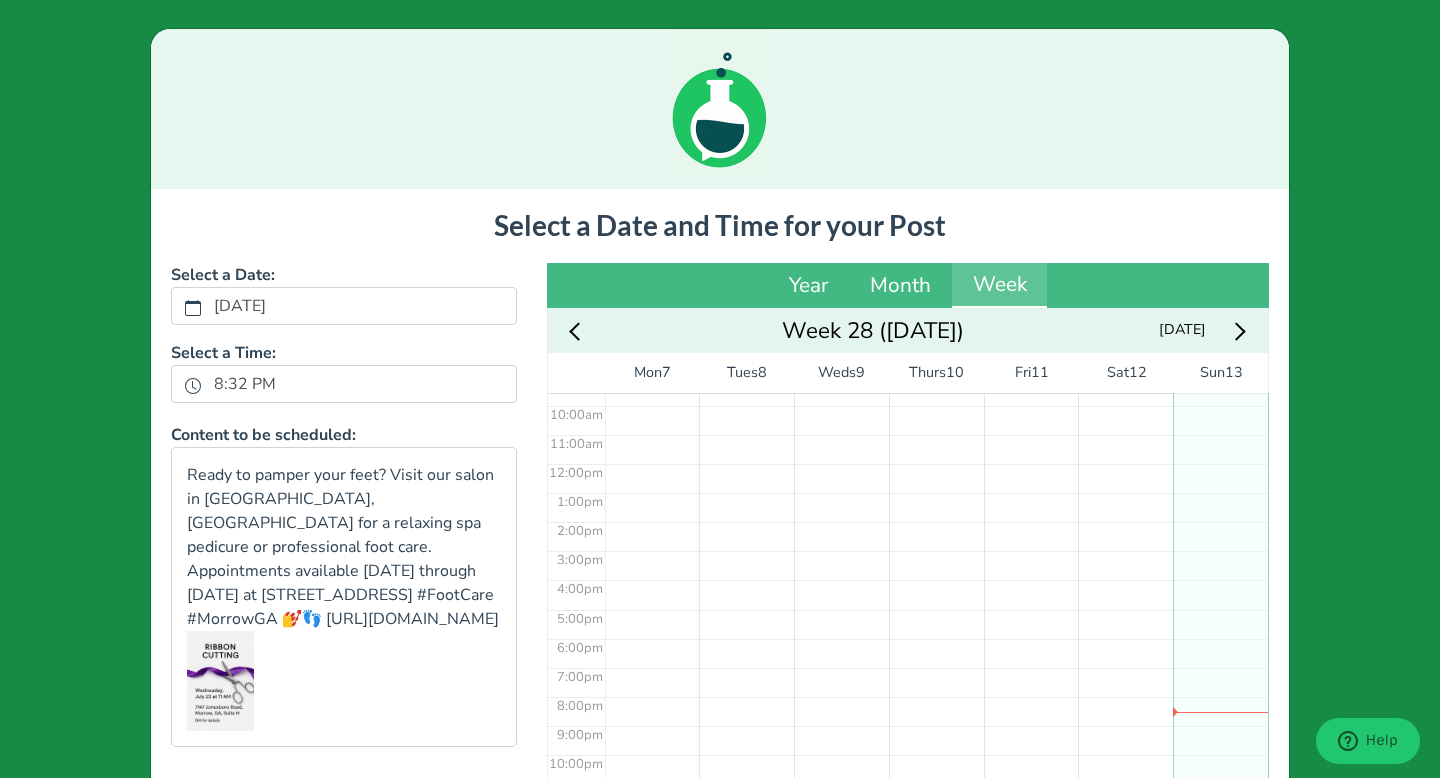 click on "No Event" at bounding box center [1220, 463] 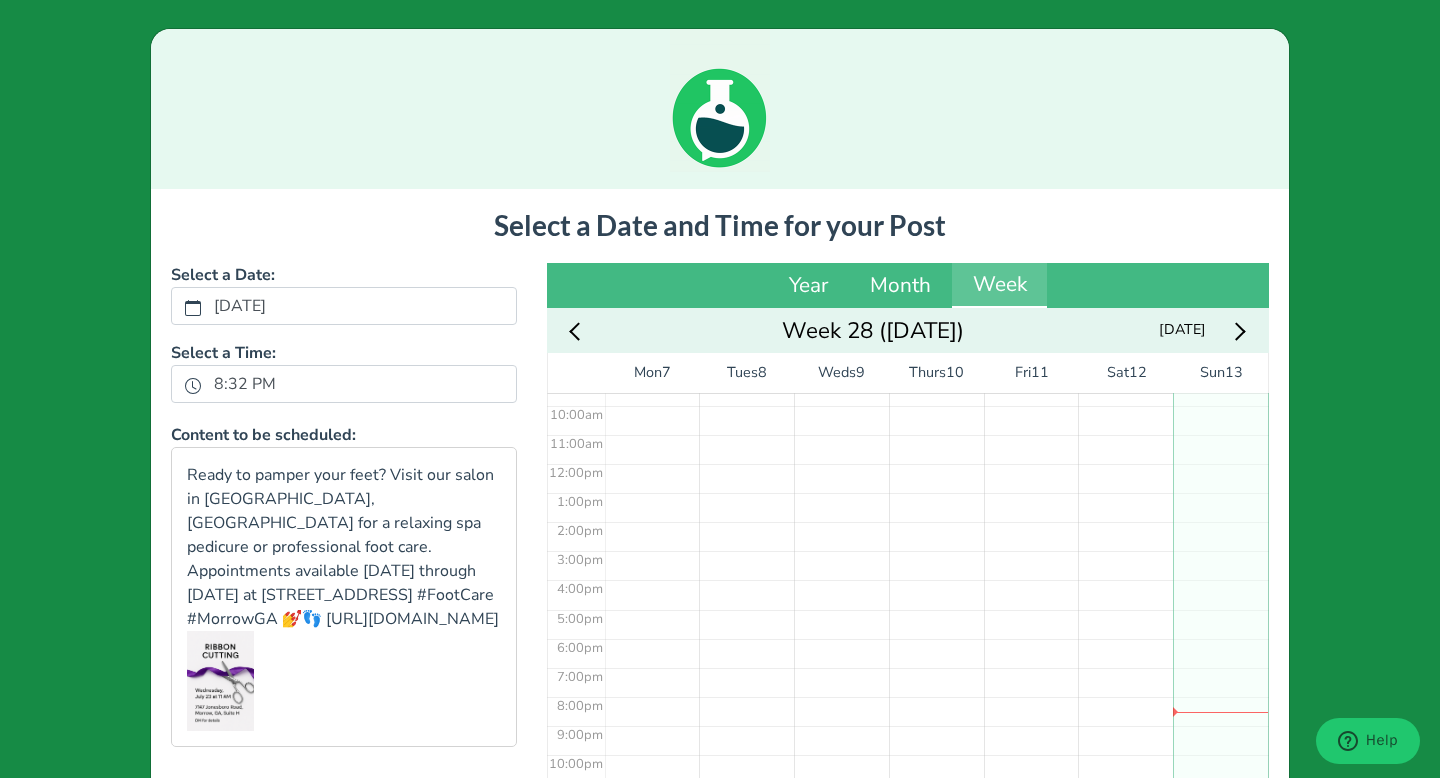 click on "No Event" at bounding box center [1220, 463] 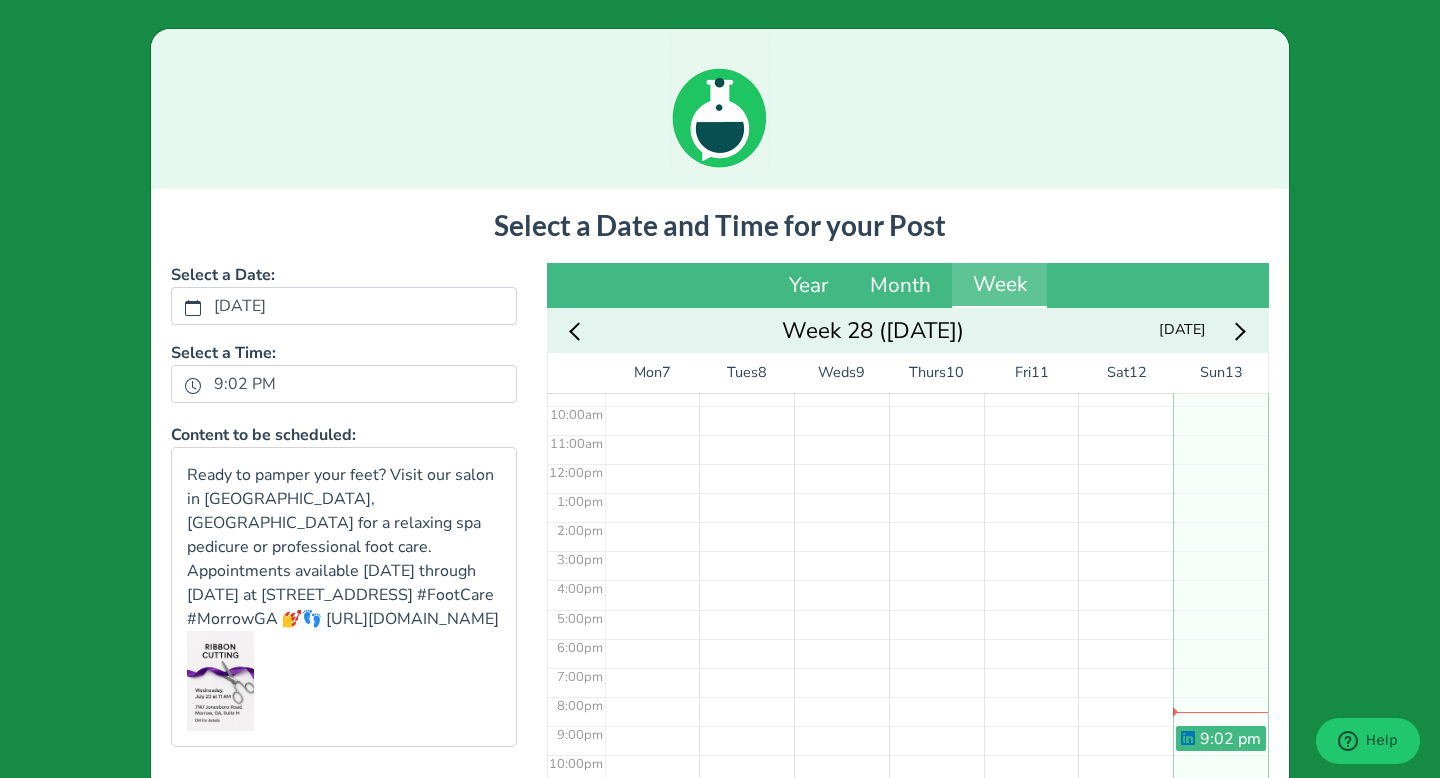 click on "9:02 pm" at bounding box center (1220, 463) 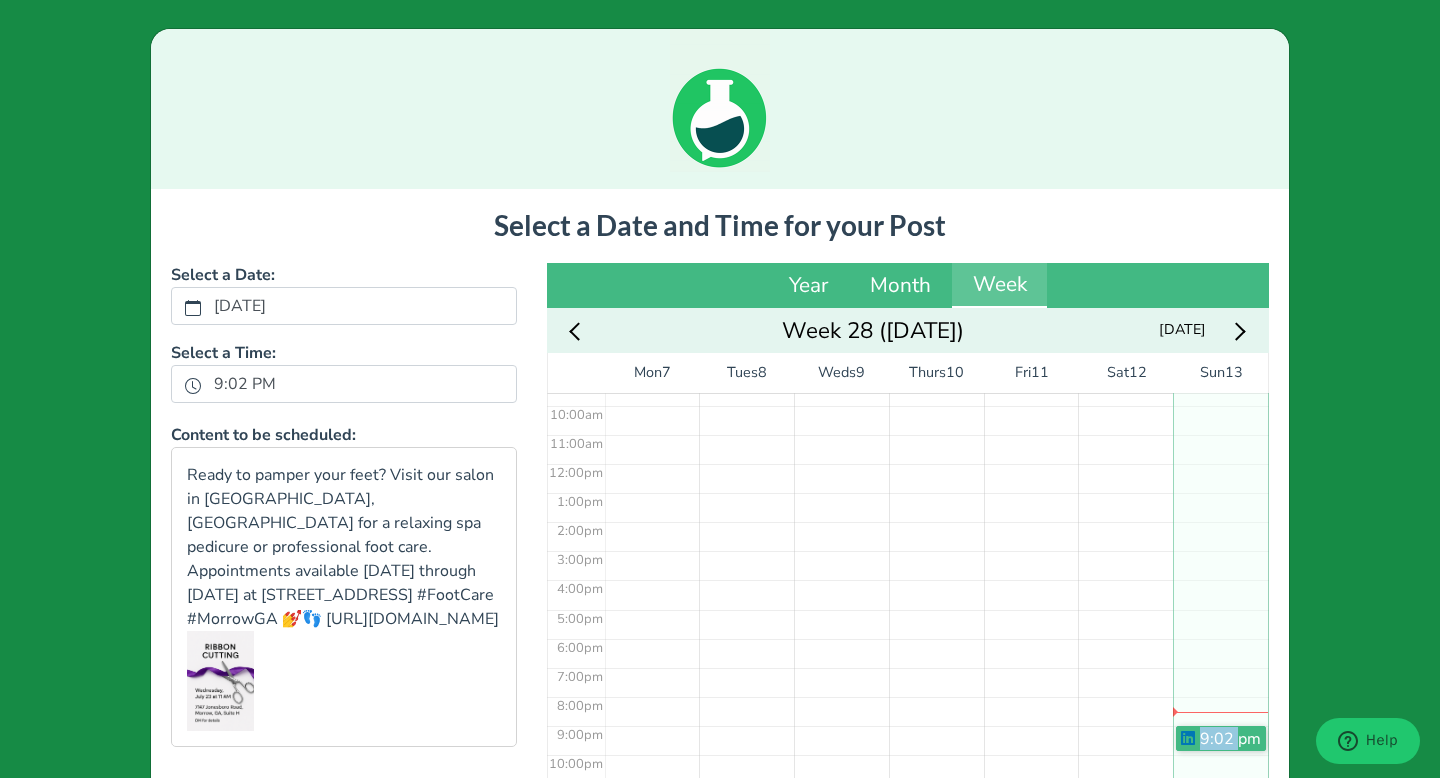 drag, startPoint x: 1239, startPoint y: 747, endPoint x: 1220, endPoint y: 694, distance: 56.302753 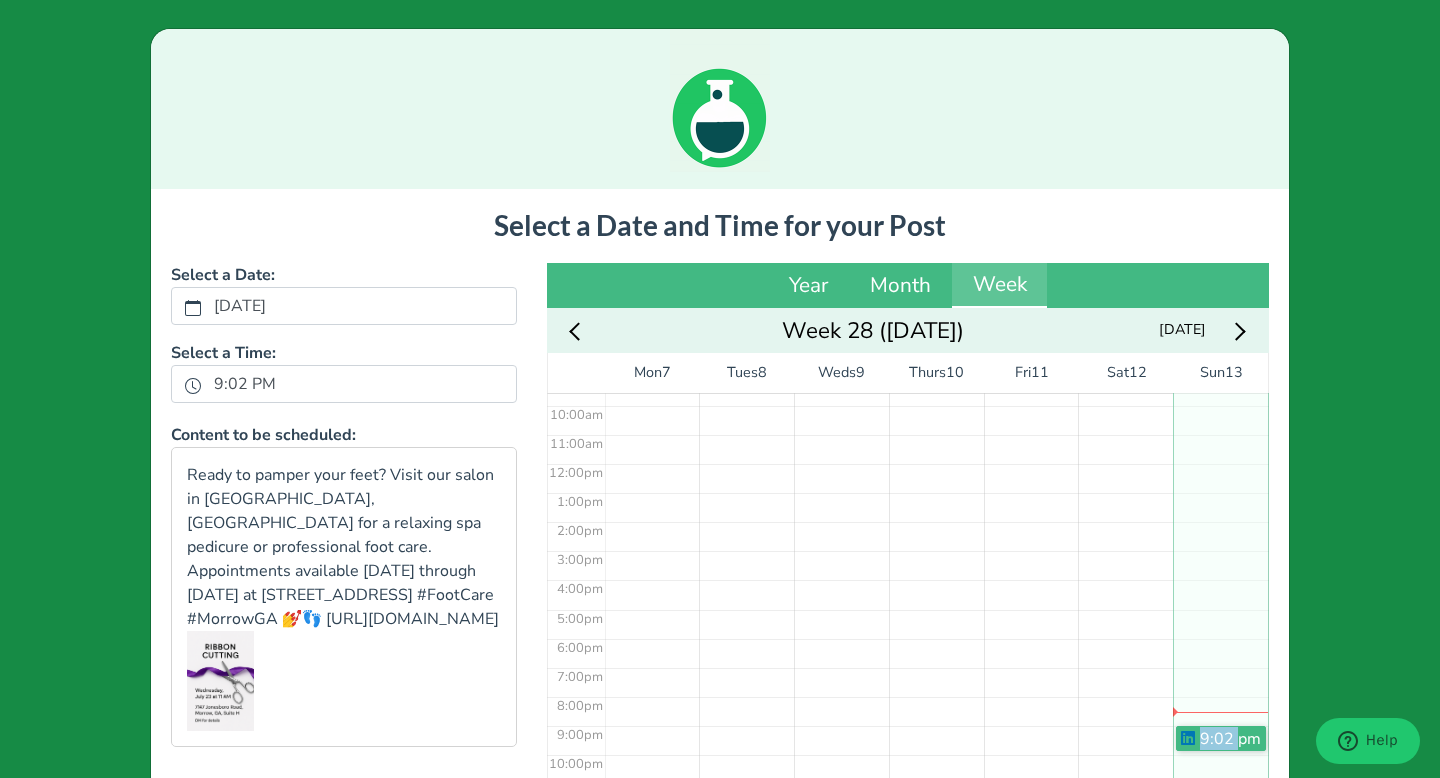 click on "9:02 pm" at bounding box center (1220, 463) 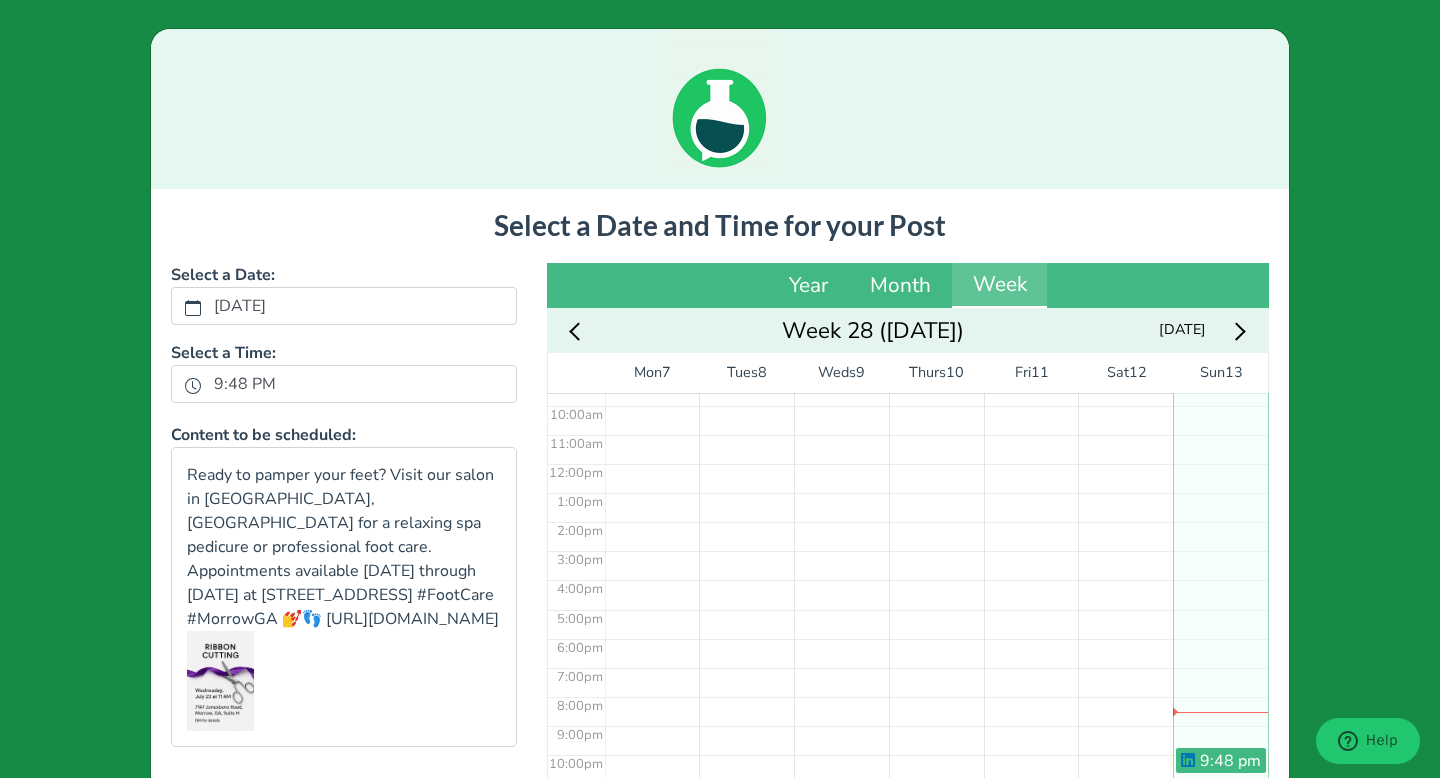 click on "9:48 pm" at bounding box center [1220, 463] 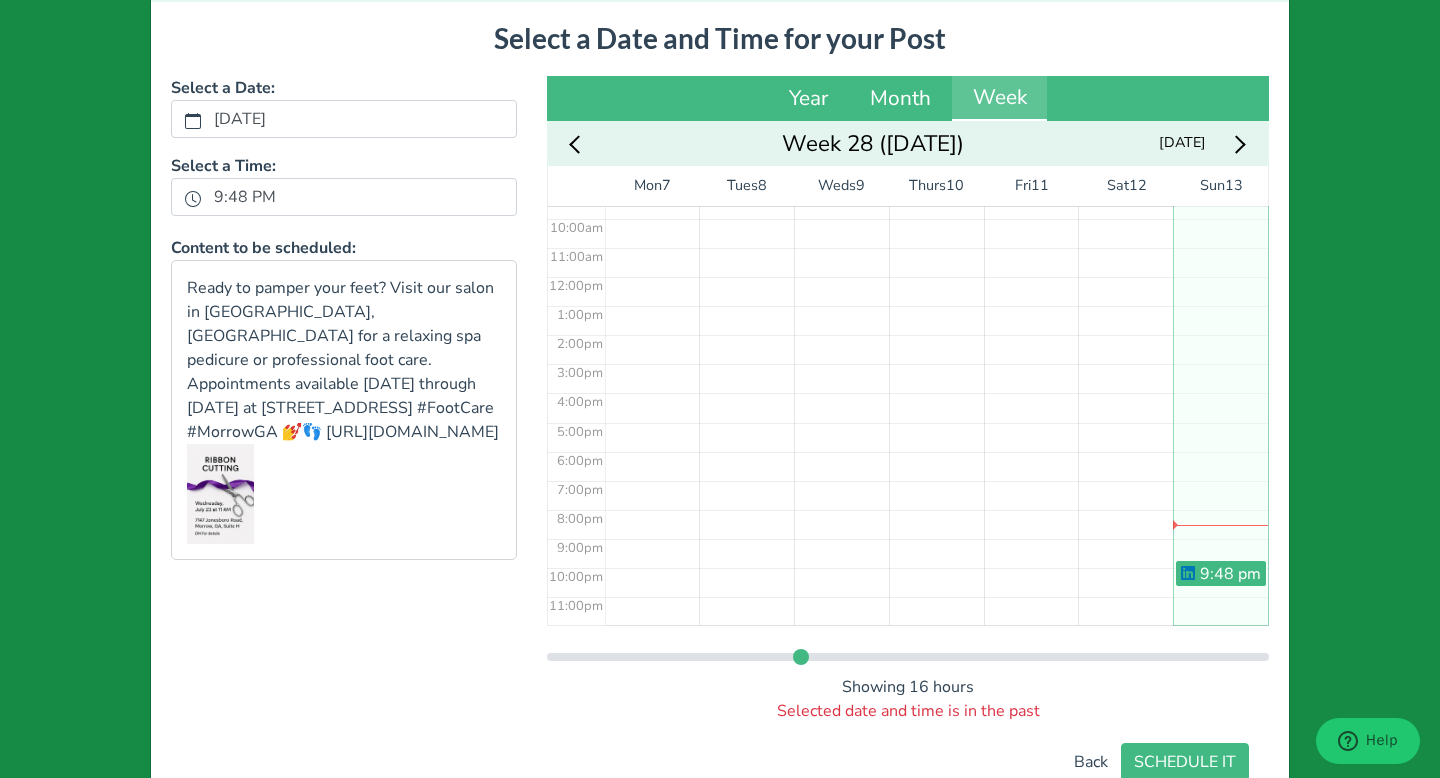 scroll, scrollTop: 259, scrollLeft: 0, axis: vertical 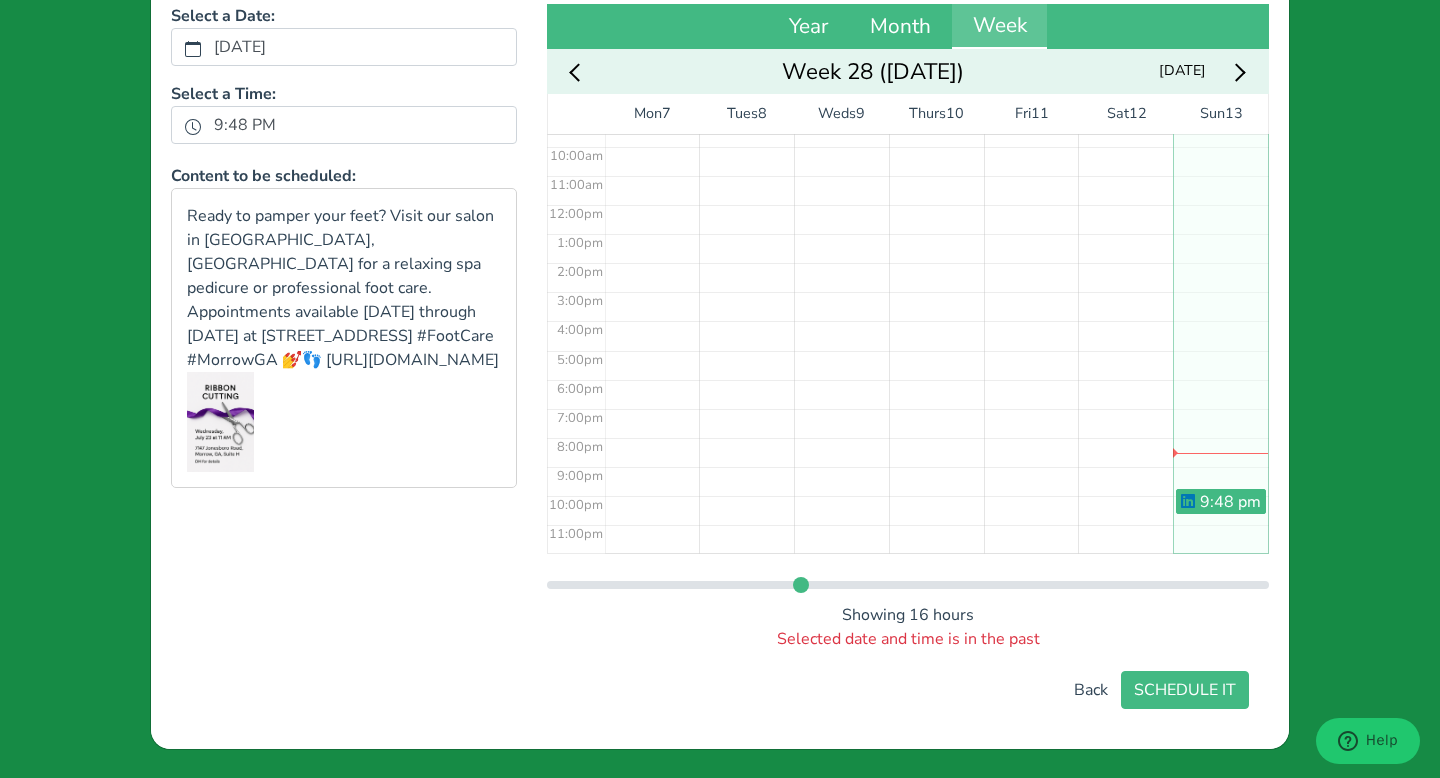click on "9:48 pm" at bounding box center [1220, 204] 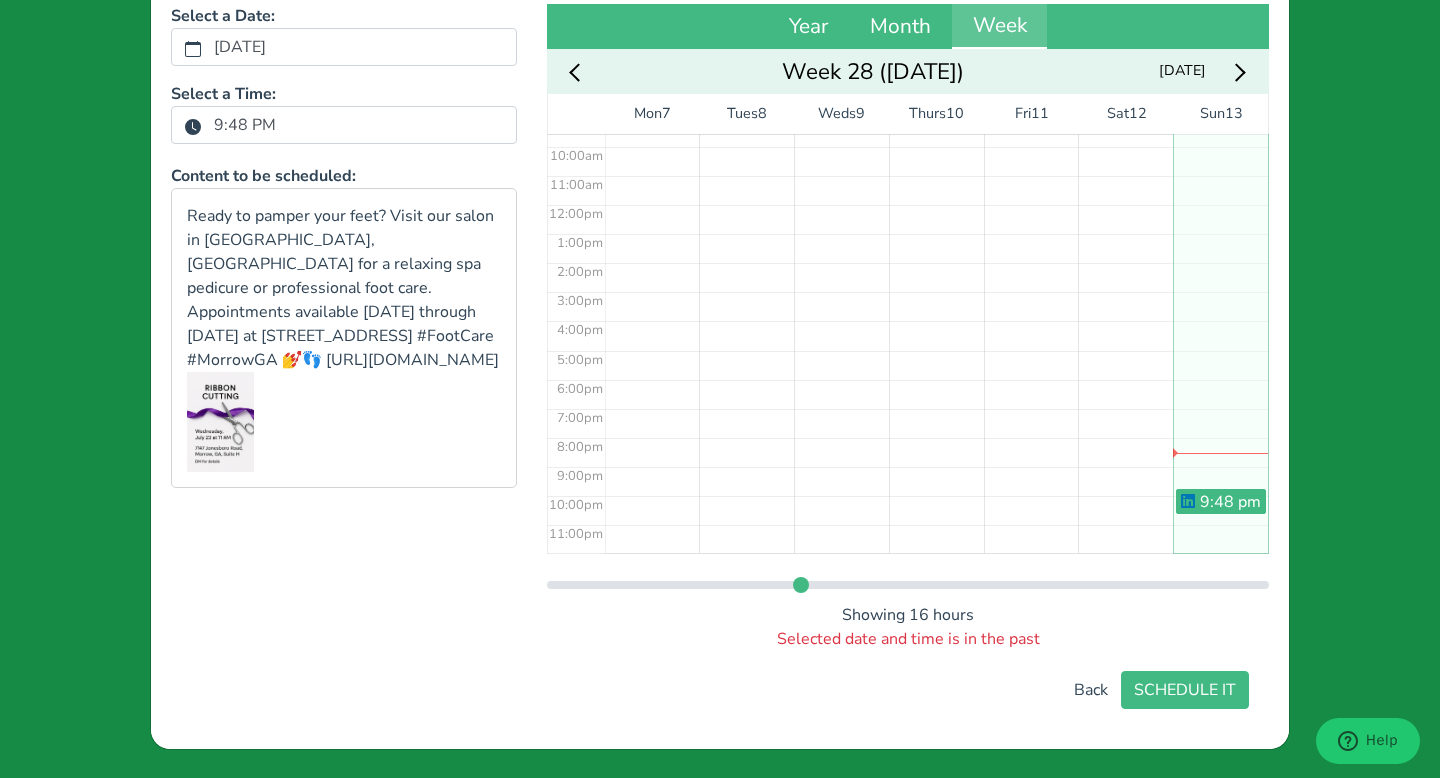 click on "9:48 PM" at bounding box center [245, 125] 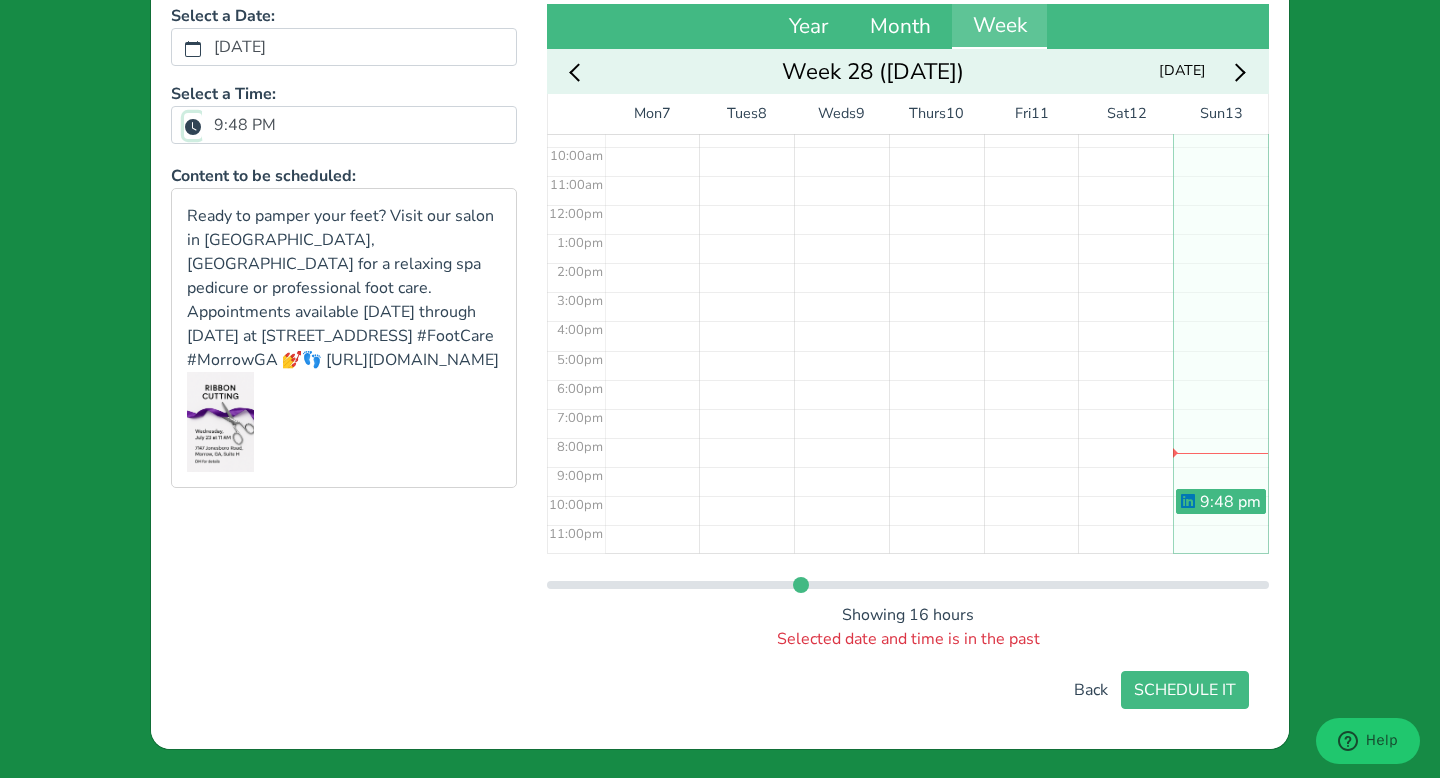 click on "9:48 PM" at bounding box center [193, 126] 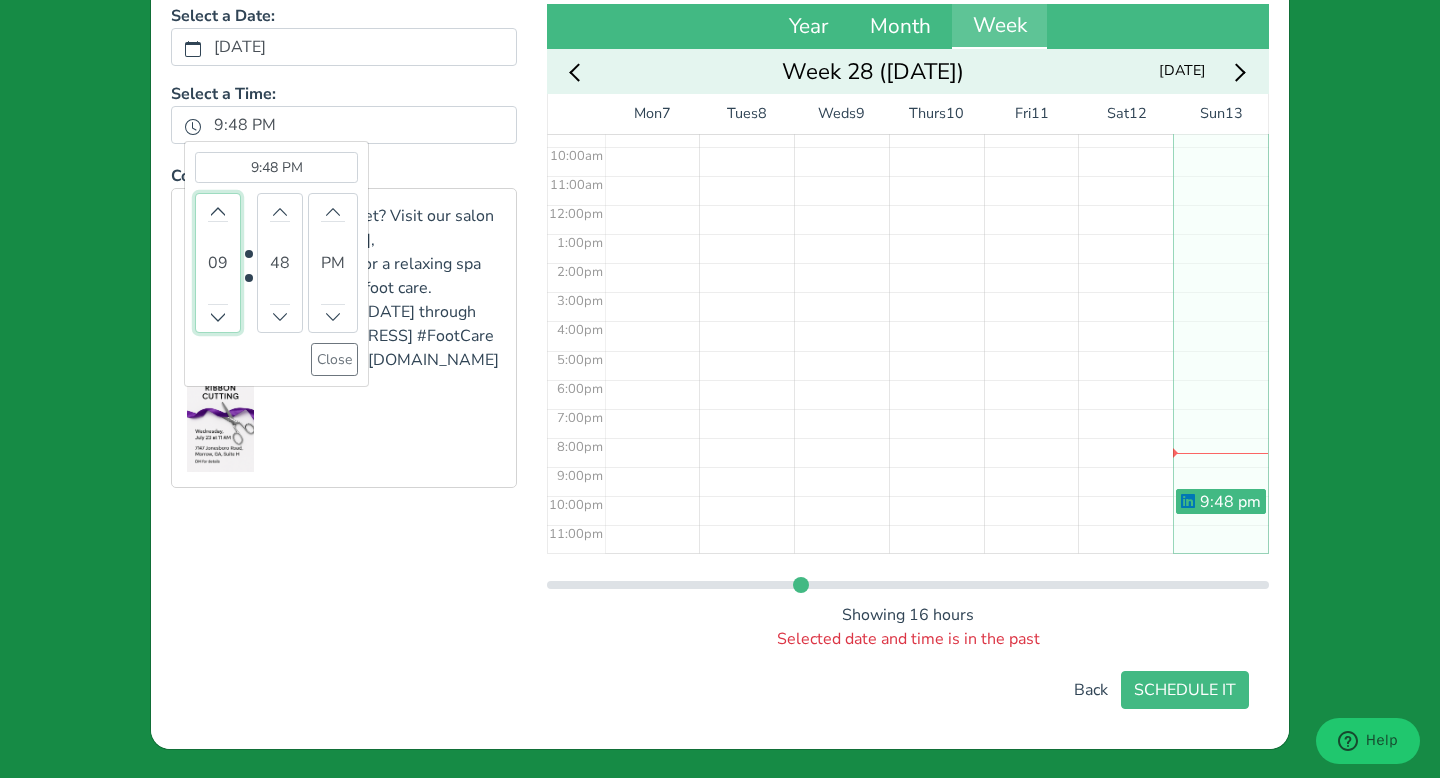 click on "09" at bounding box center [218, 263] 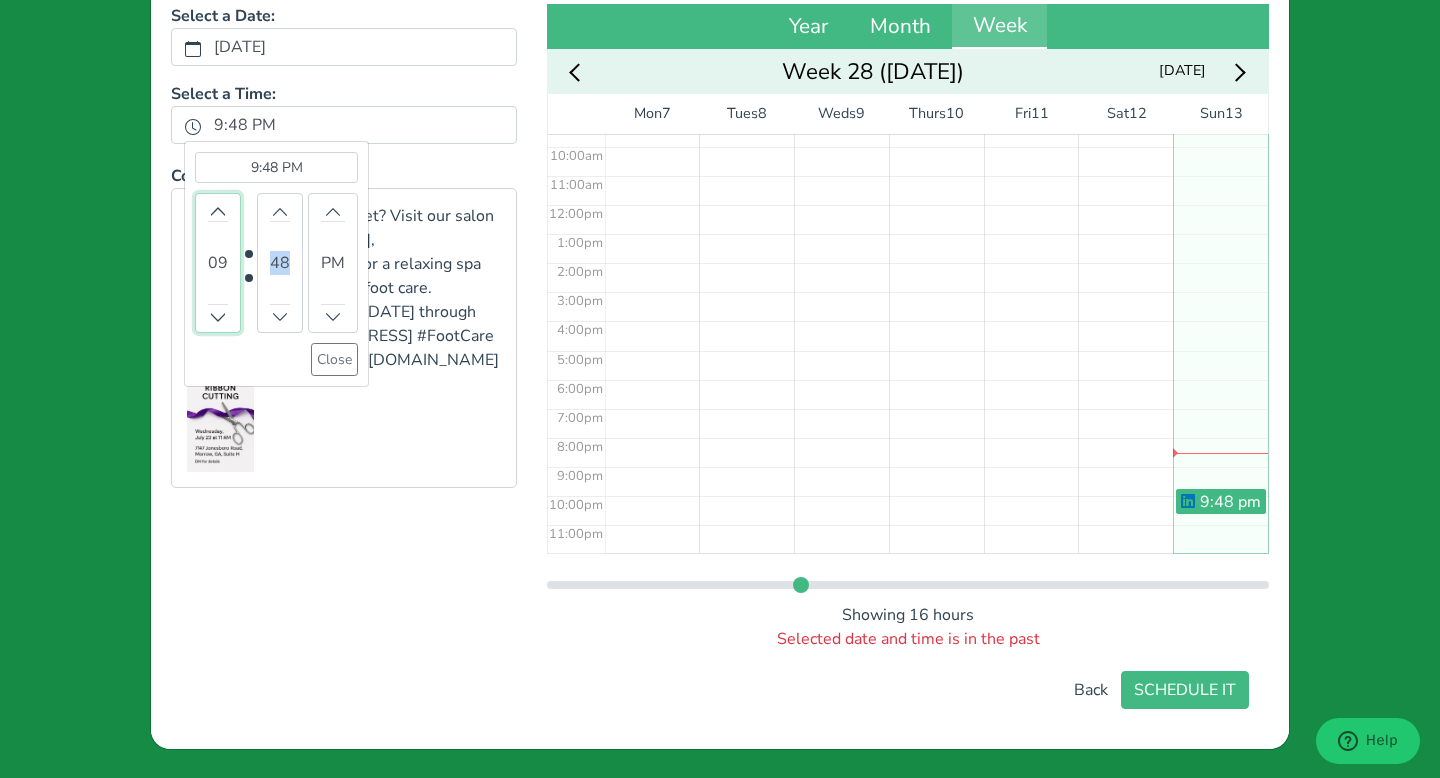 click on "09" at bounding box center [218, 263] 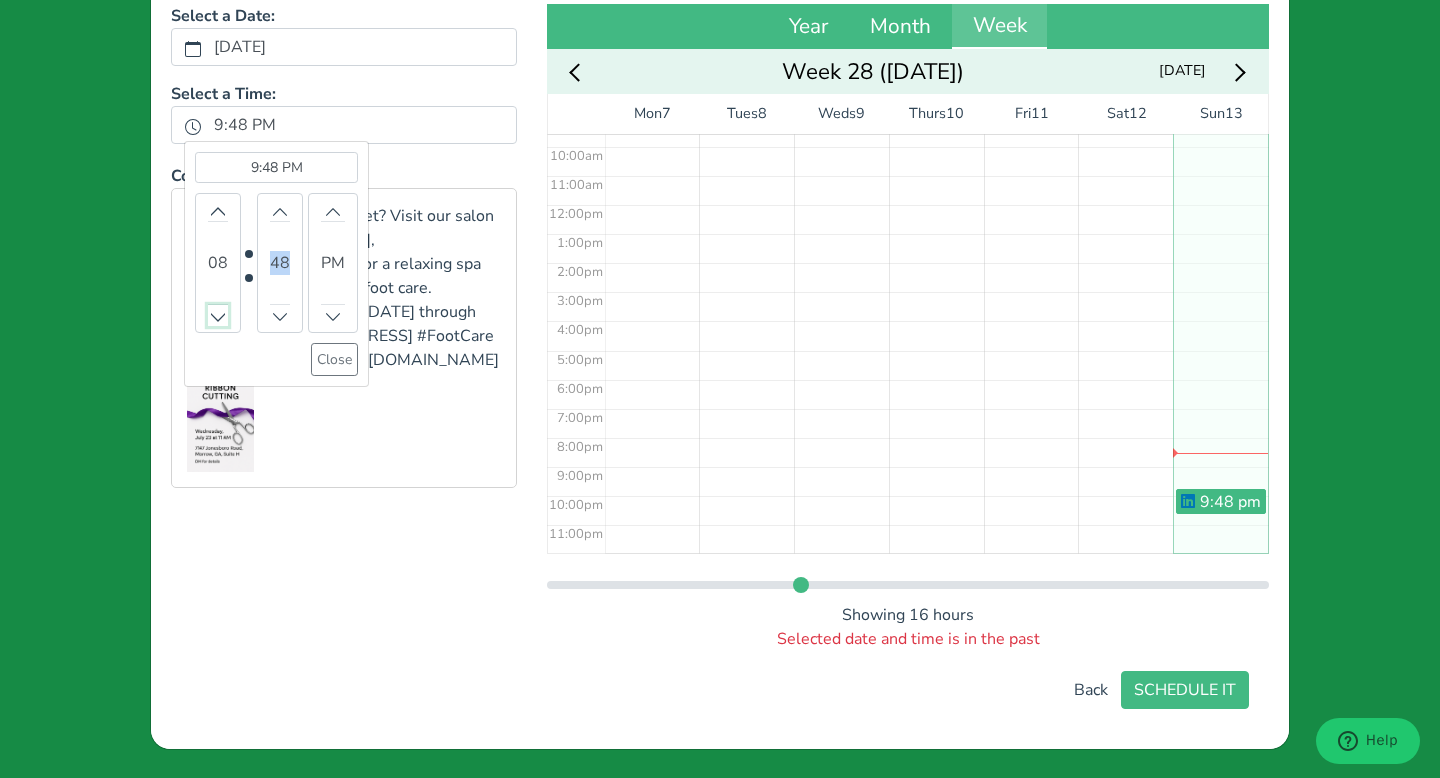 click 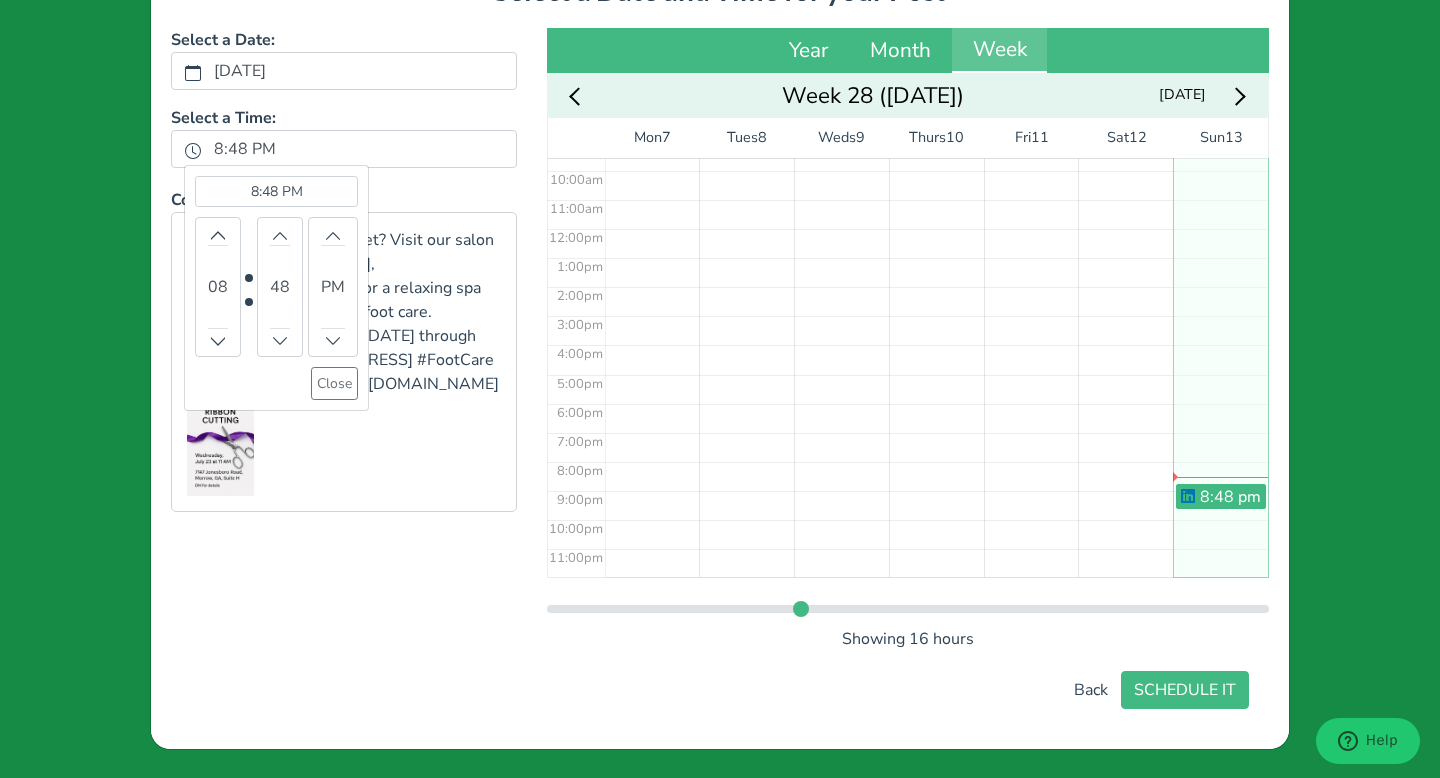 click on "08" at bounding box center (218, 287) 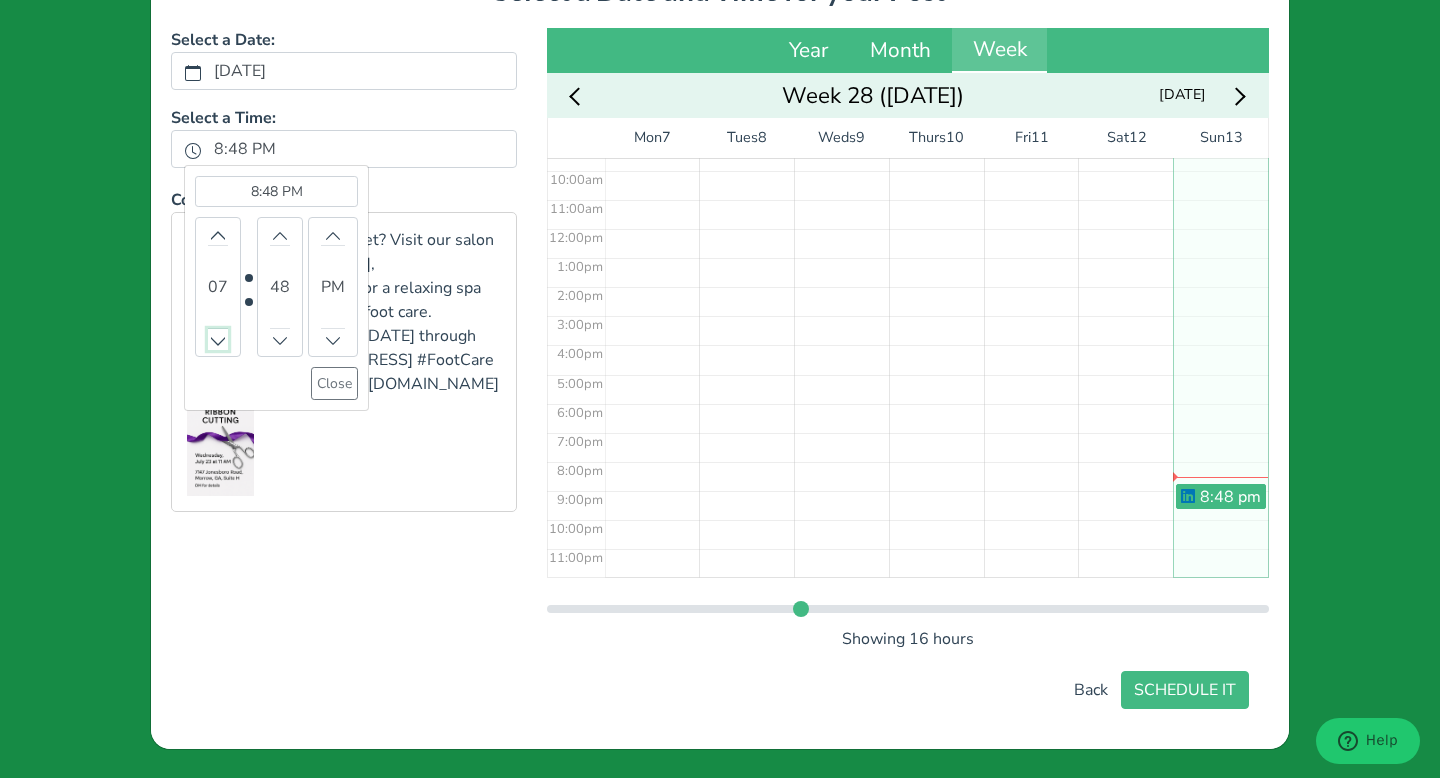 click 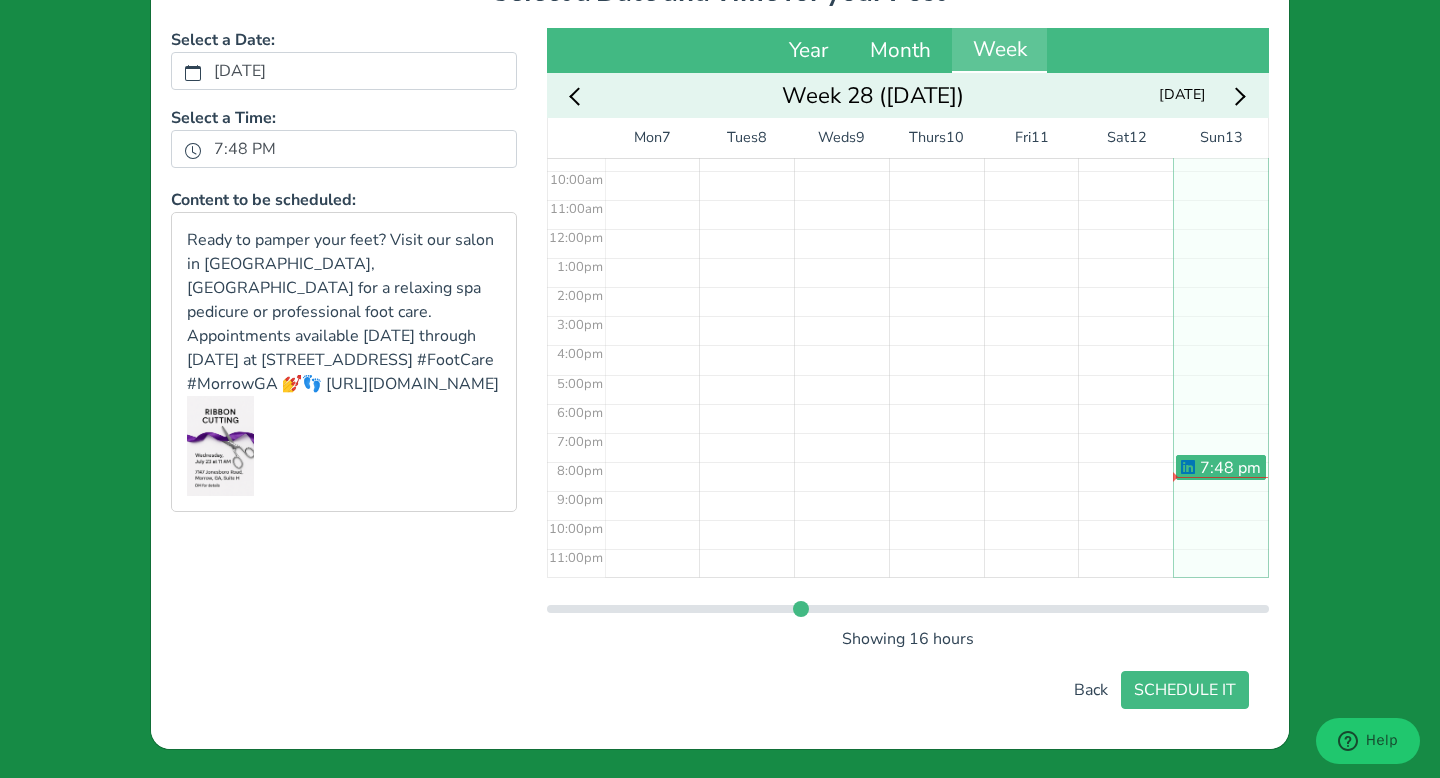click on "7:48 pm" at bounding box center (1220, 228) 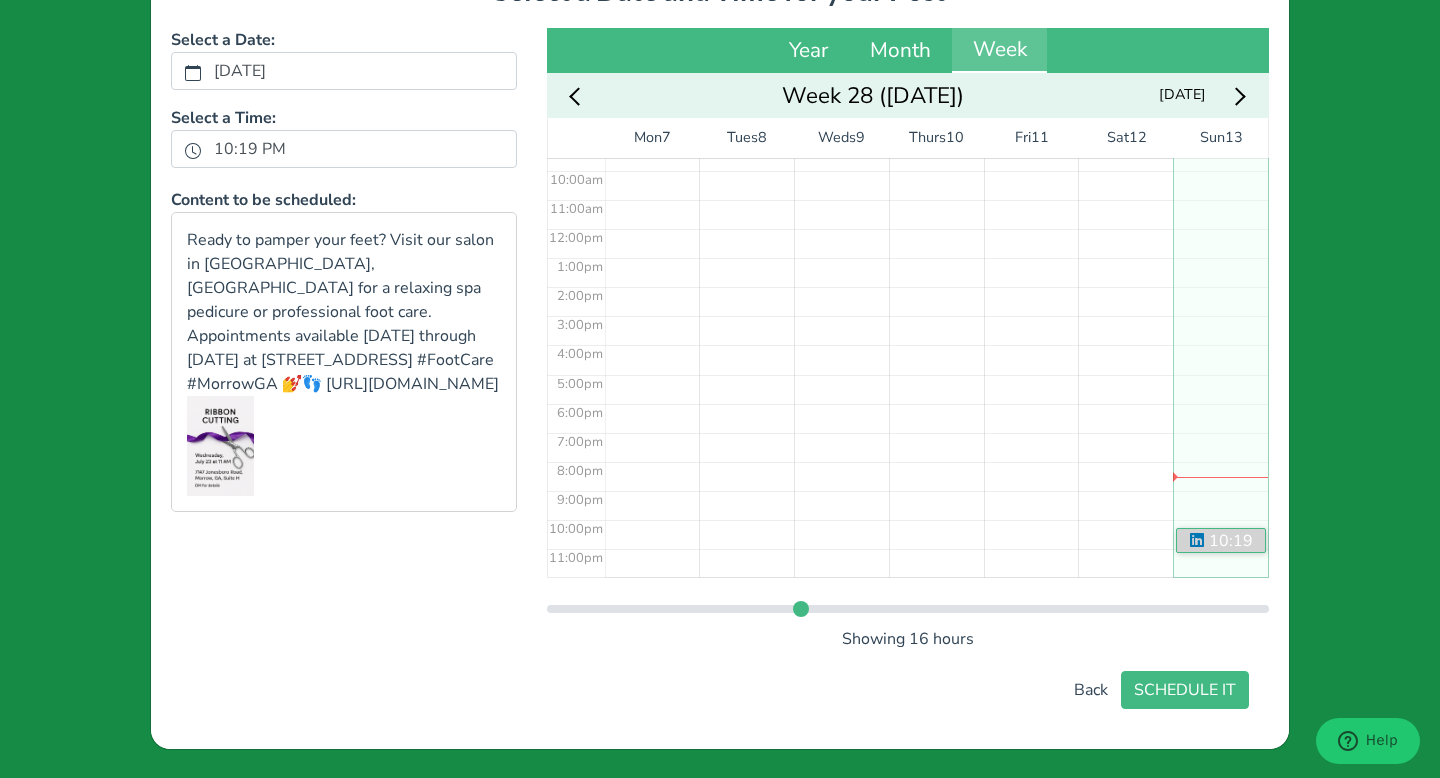 click on "10:19 pm" at bounding box center (1221, 553) 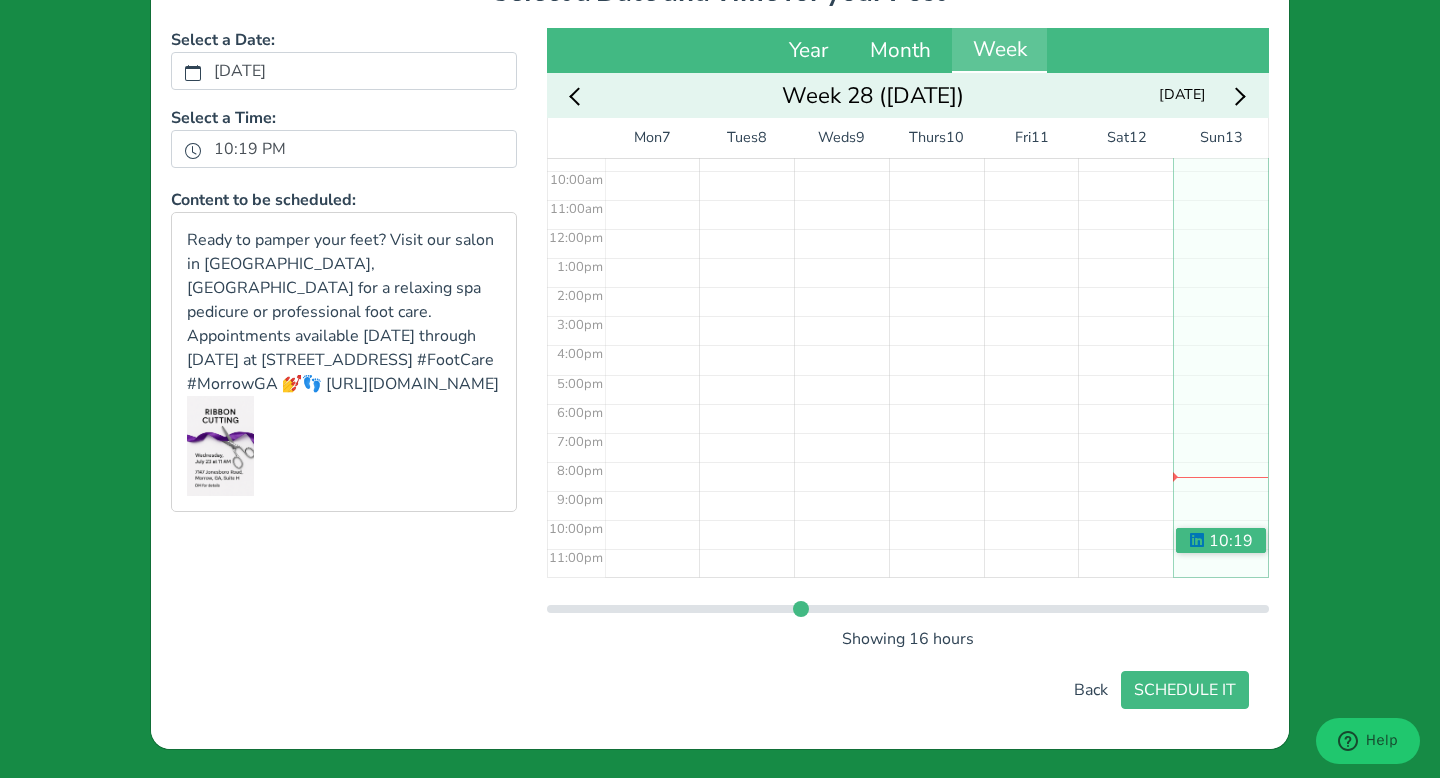 click on "10:19 PM" at bounding box center (344, 149) 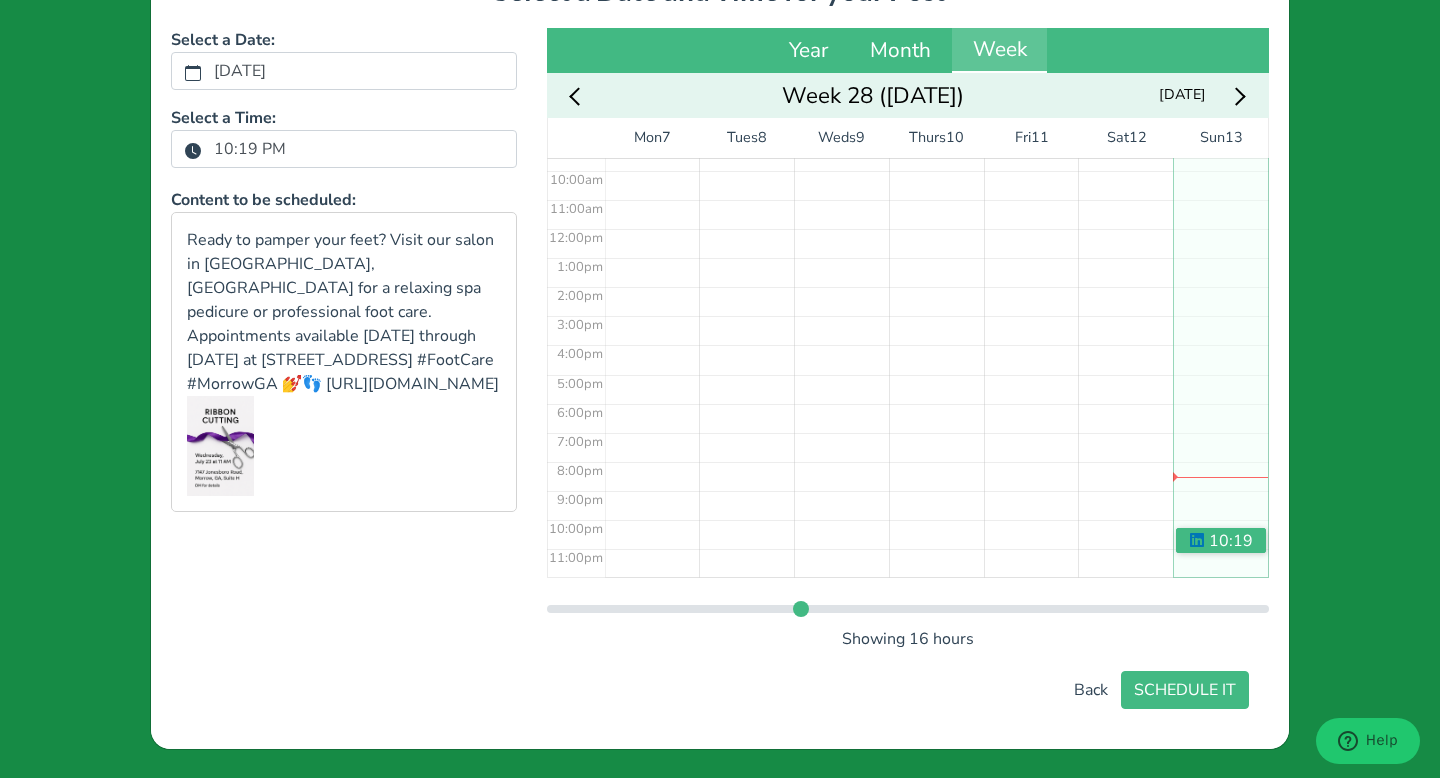 click on "10:19 PM" at bounding box center [250, 149] 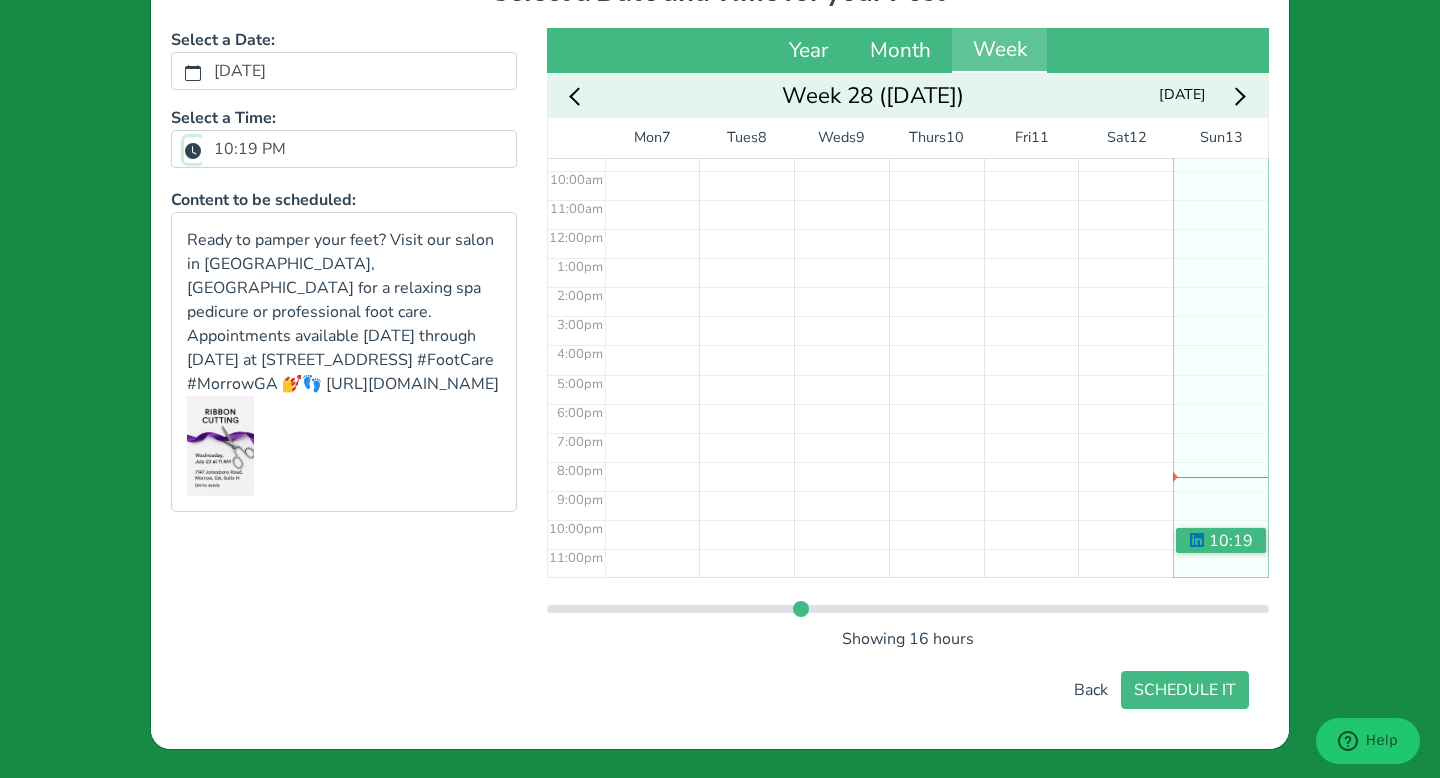 click on "10:19 PM" at bounding box center (193, 150) 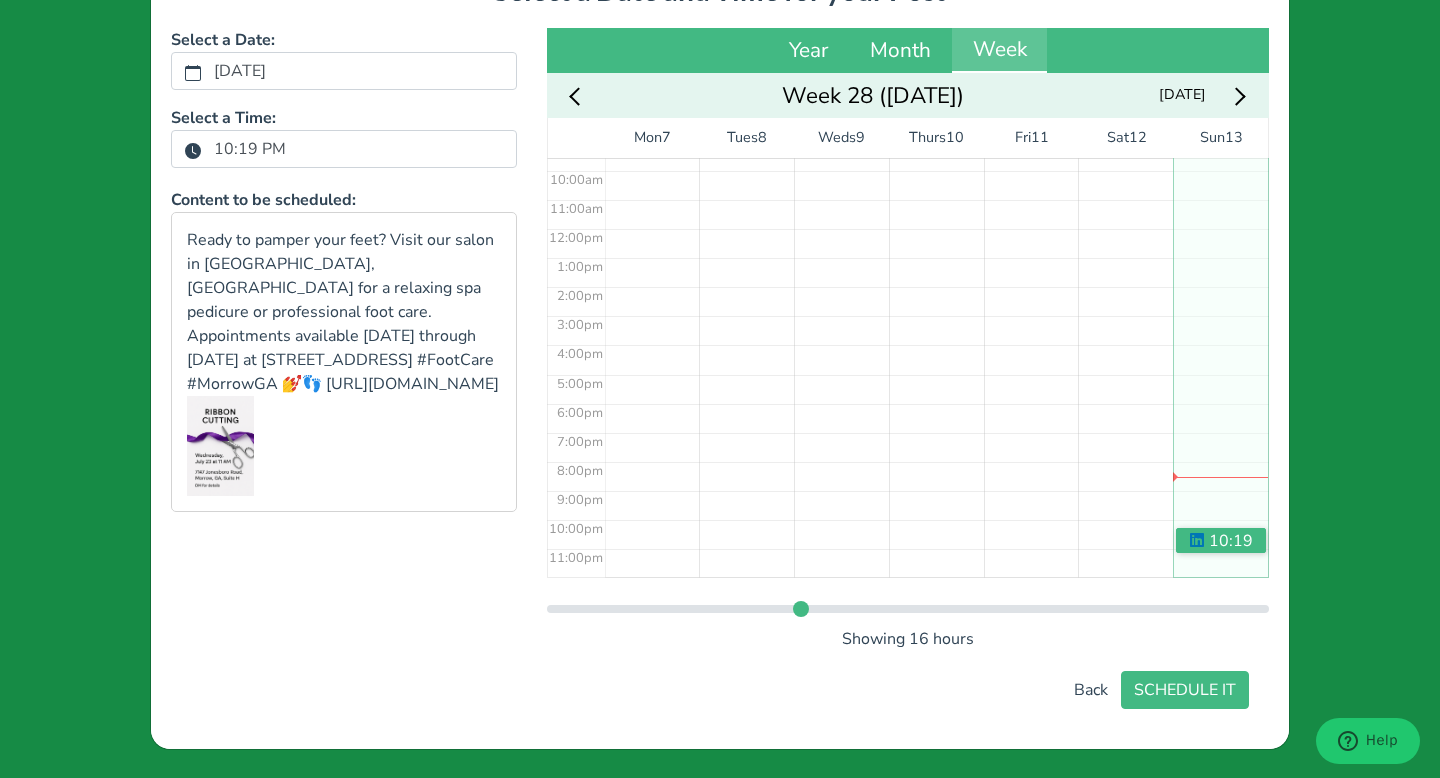 click on "10:19 PM" at bounding box center [250, 149] 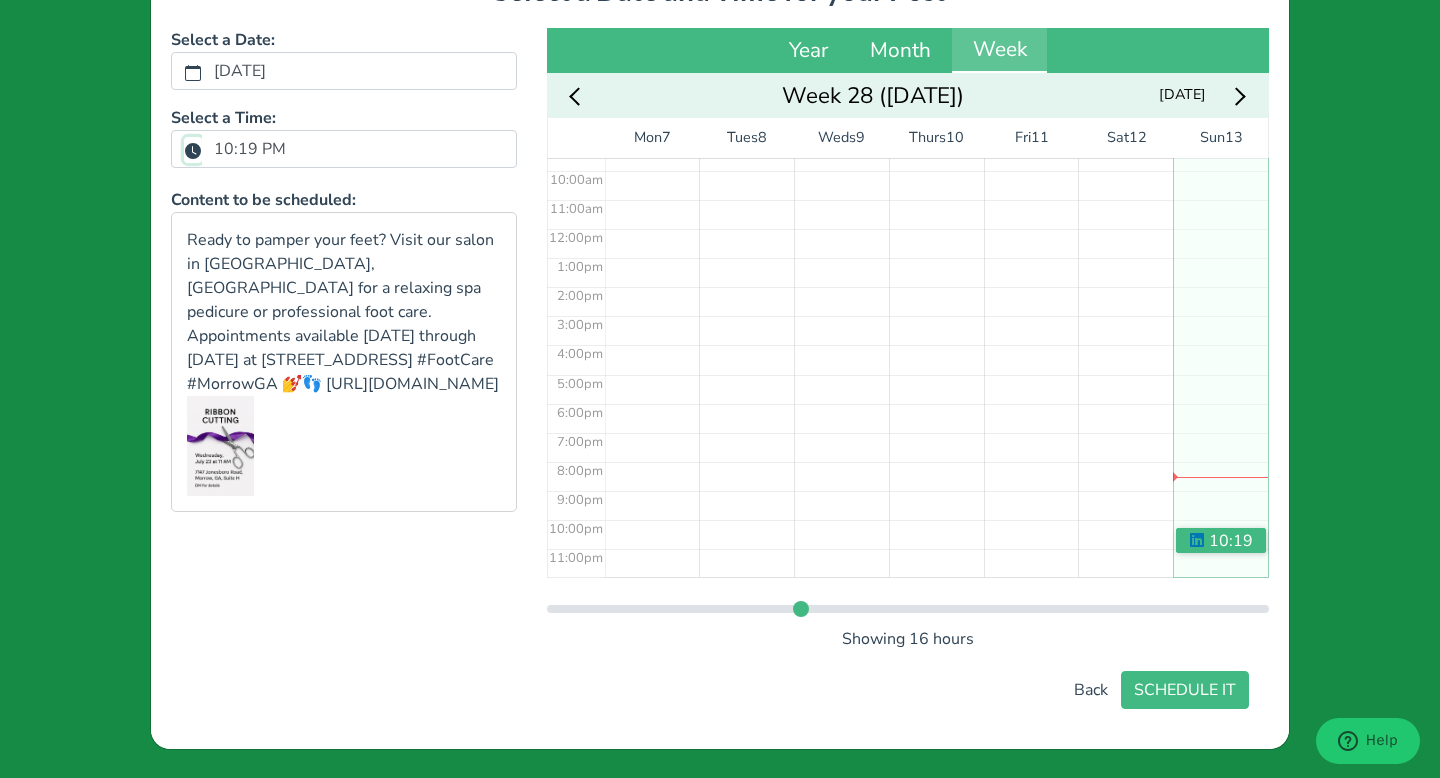 click on "10:19 PM" at bounding box center (193, 150) 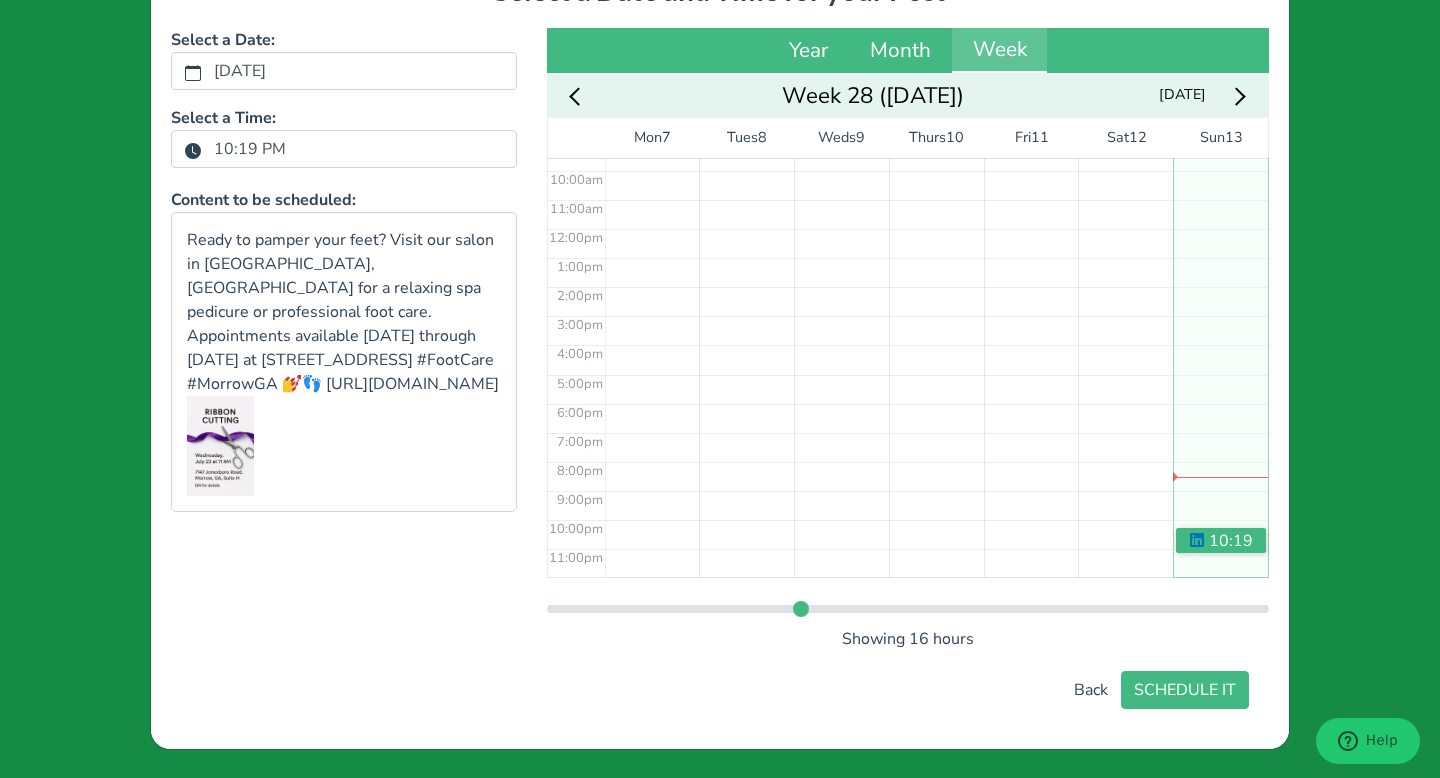 click on "10:19 PM" at bounding box center [250, 149] 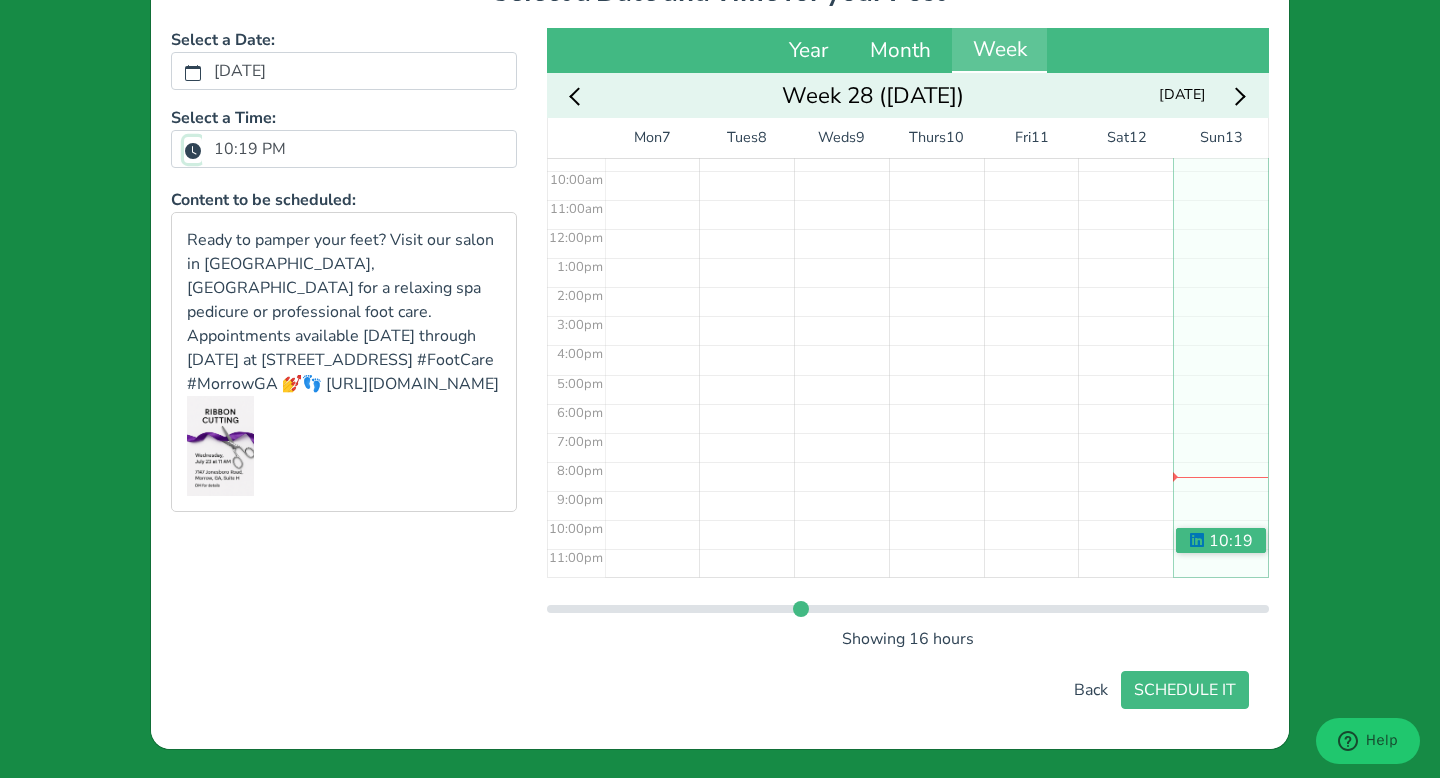 click on "10:19 PM" at bounding box center (193, 150) 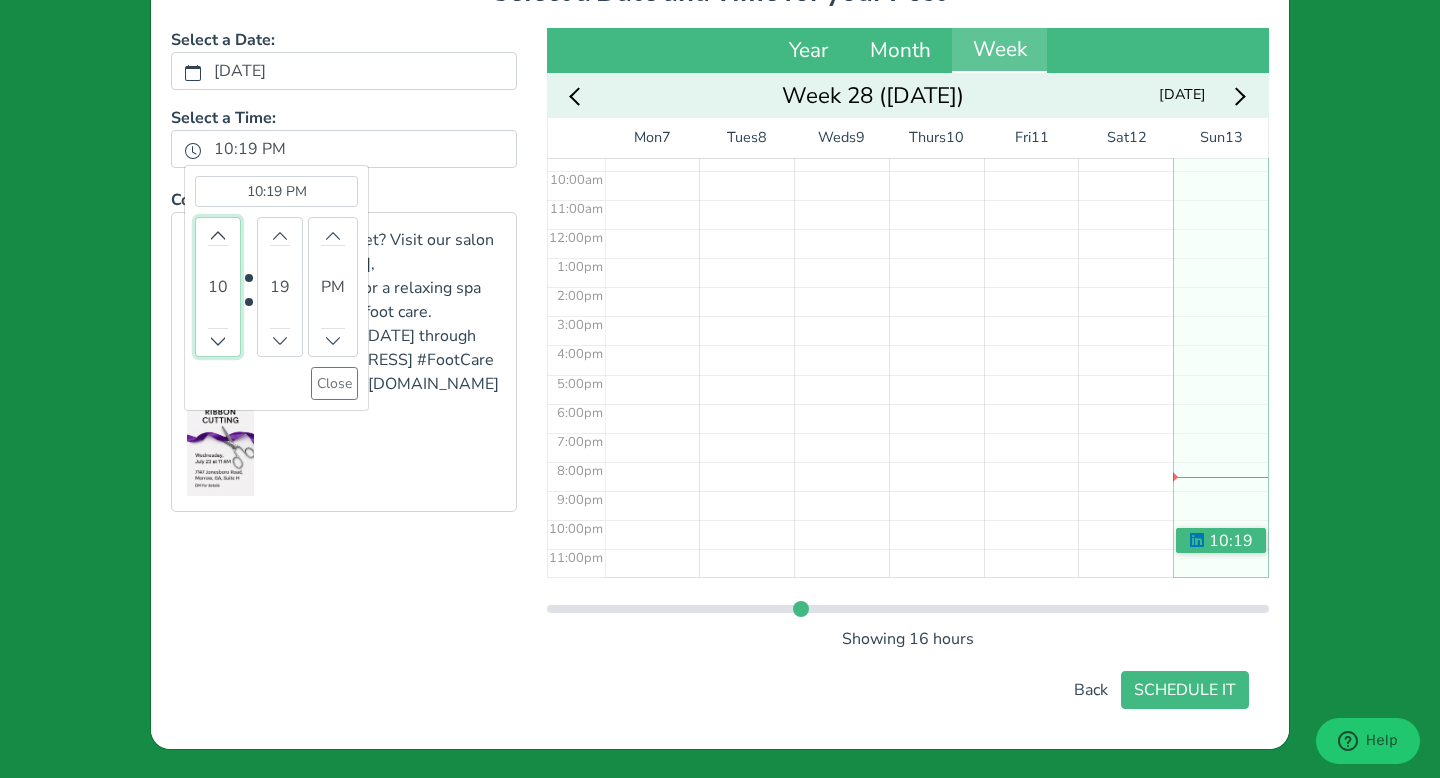 click on "10" at bounding box center [218, 287] 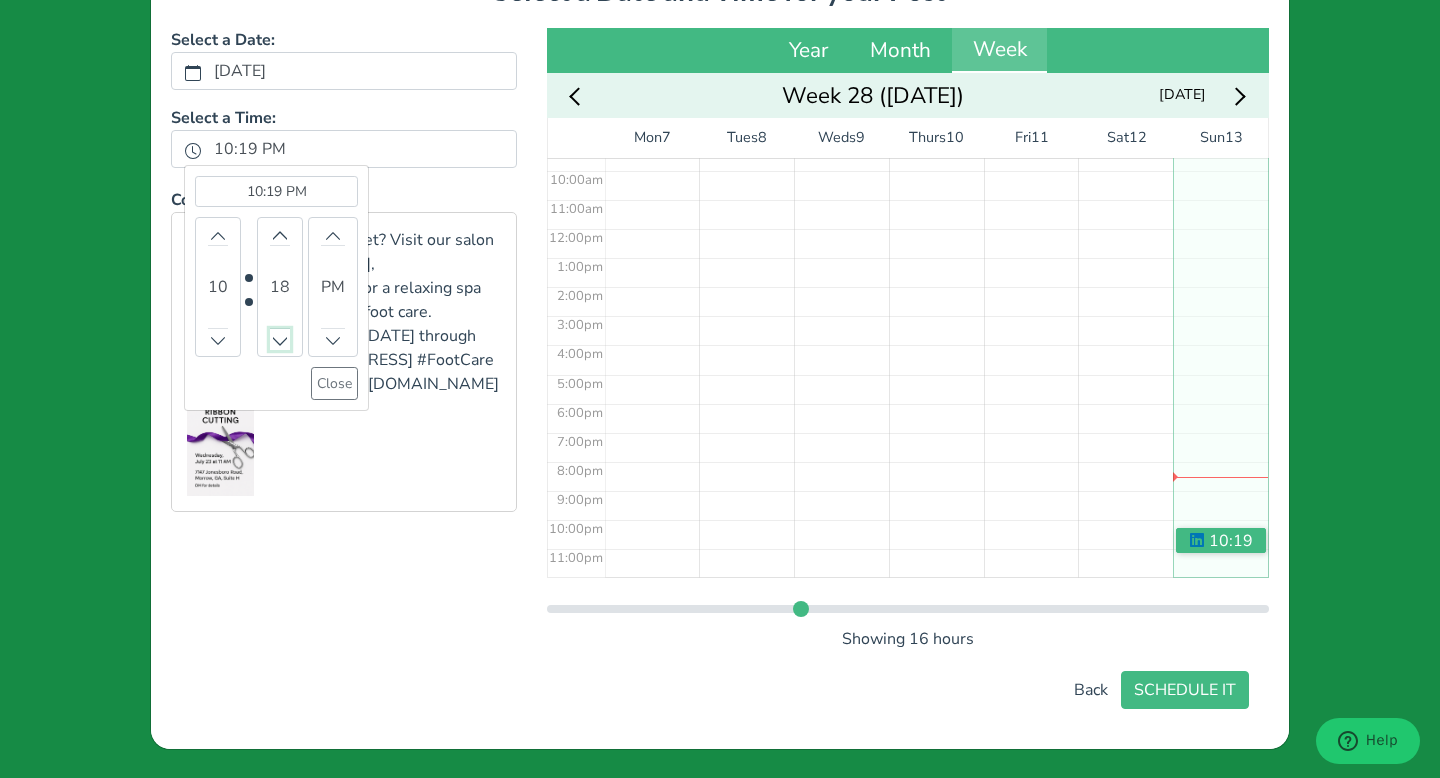 click 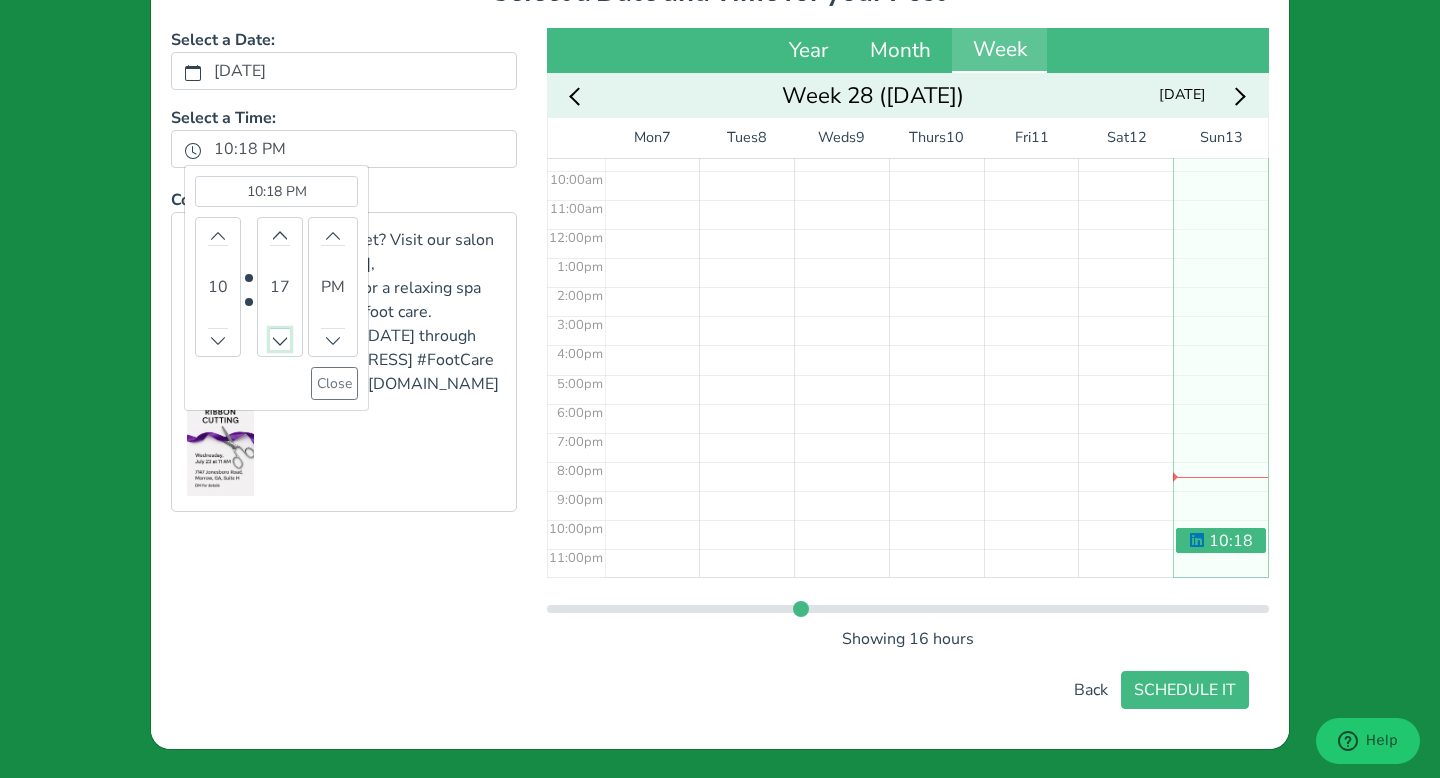 click 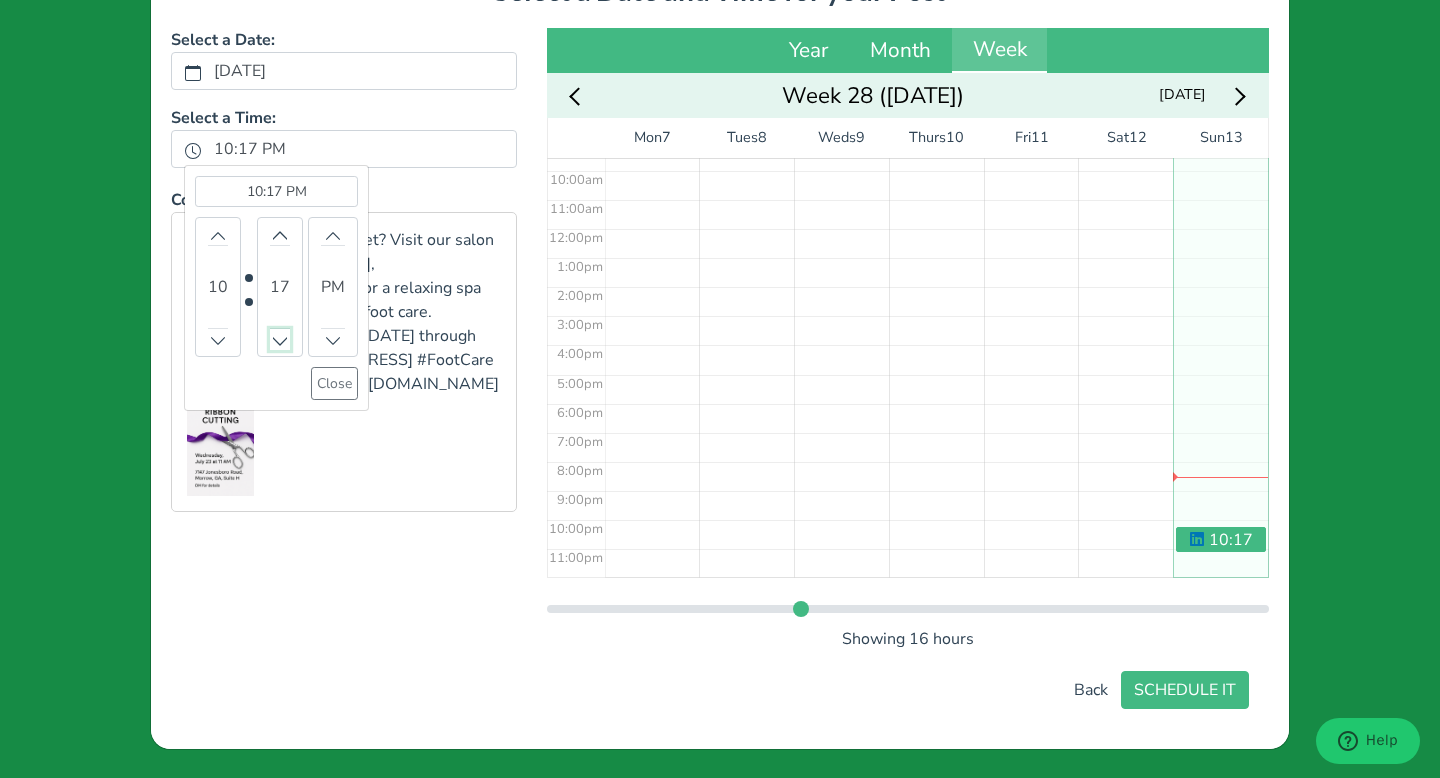 click 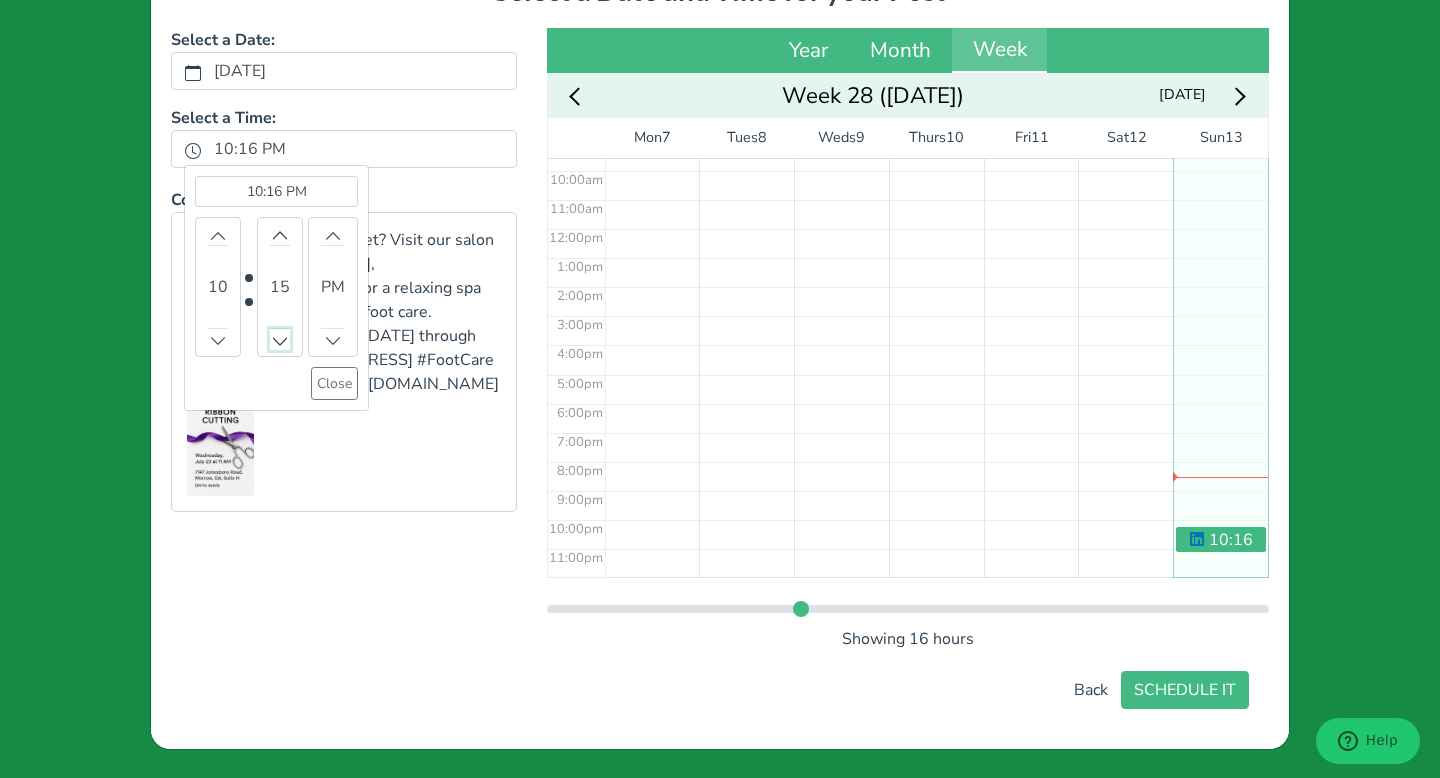 click 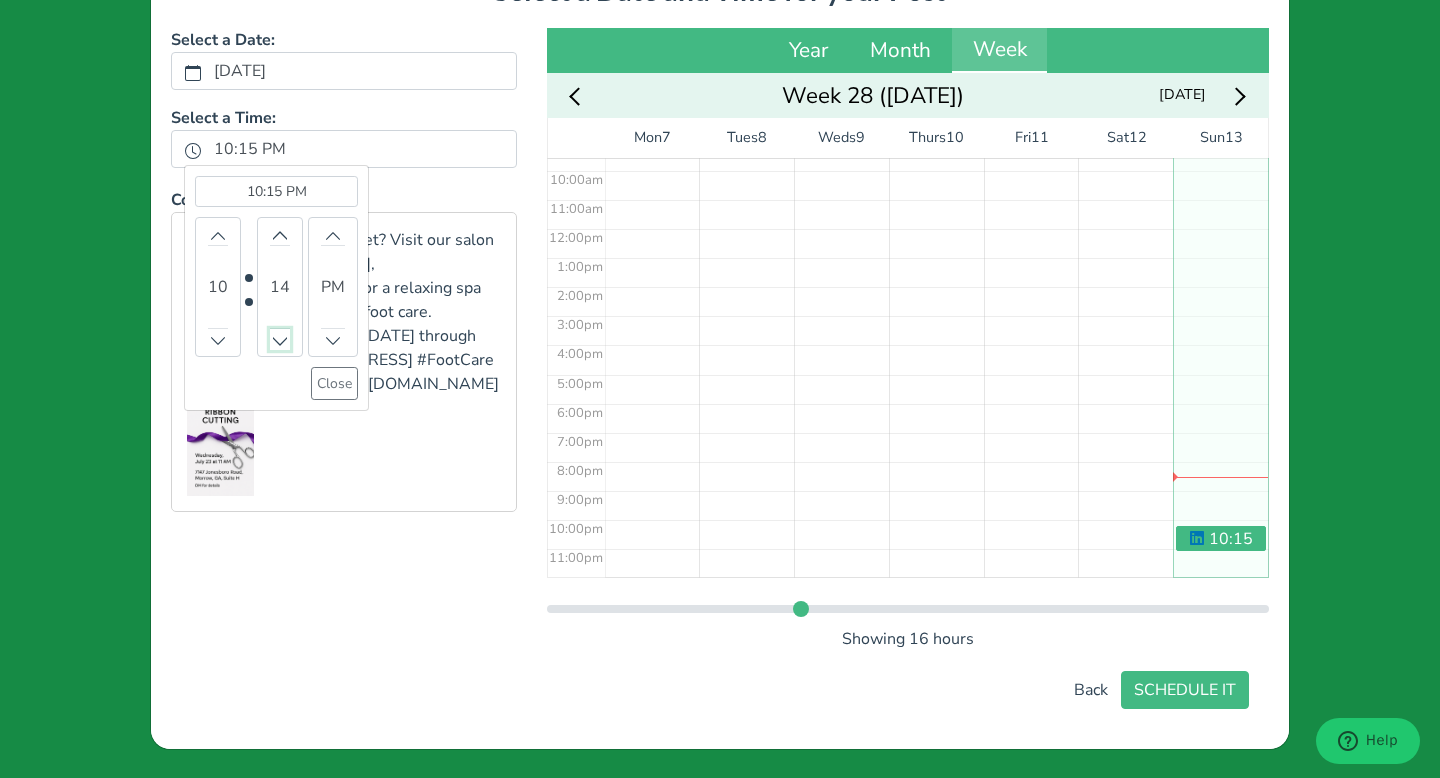 click 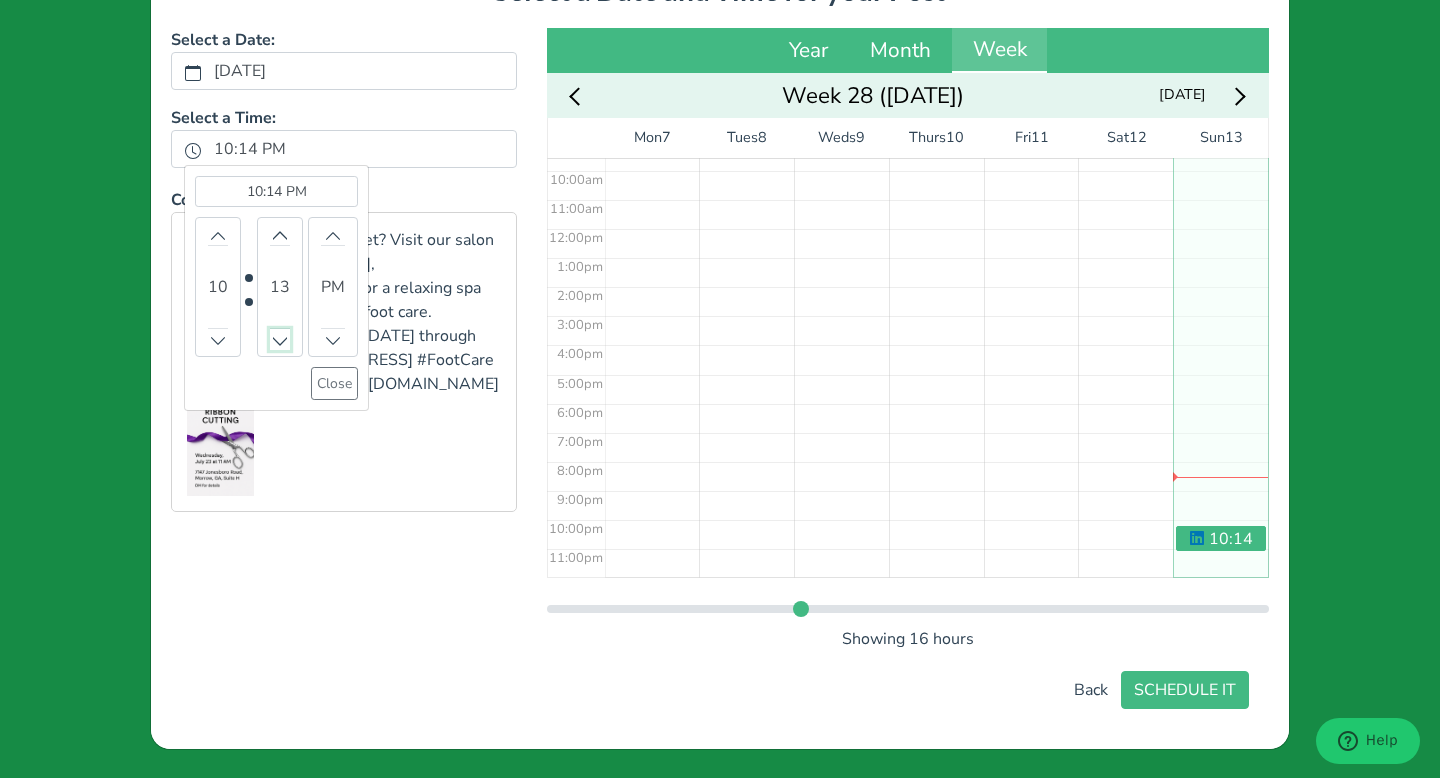click 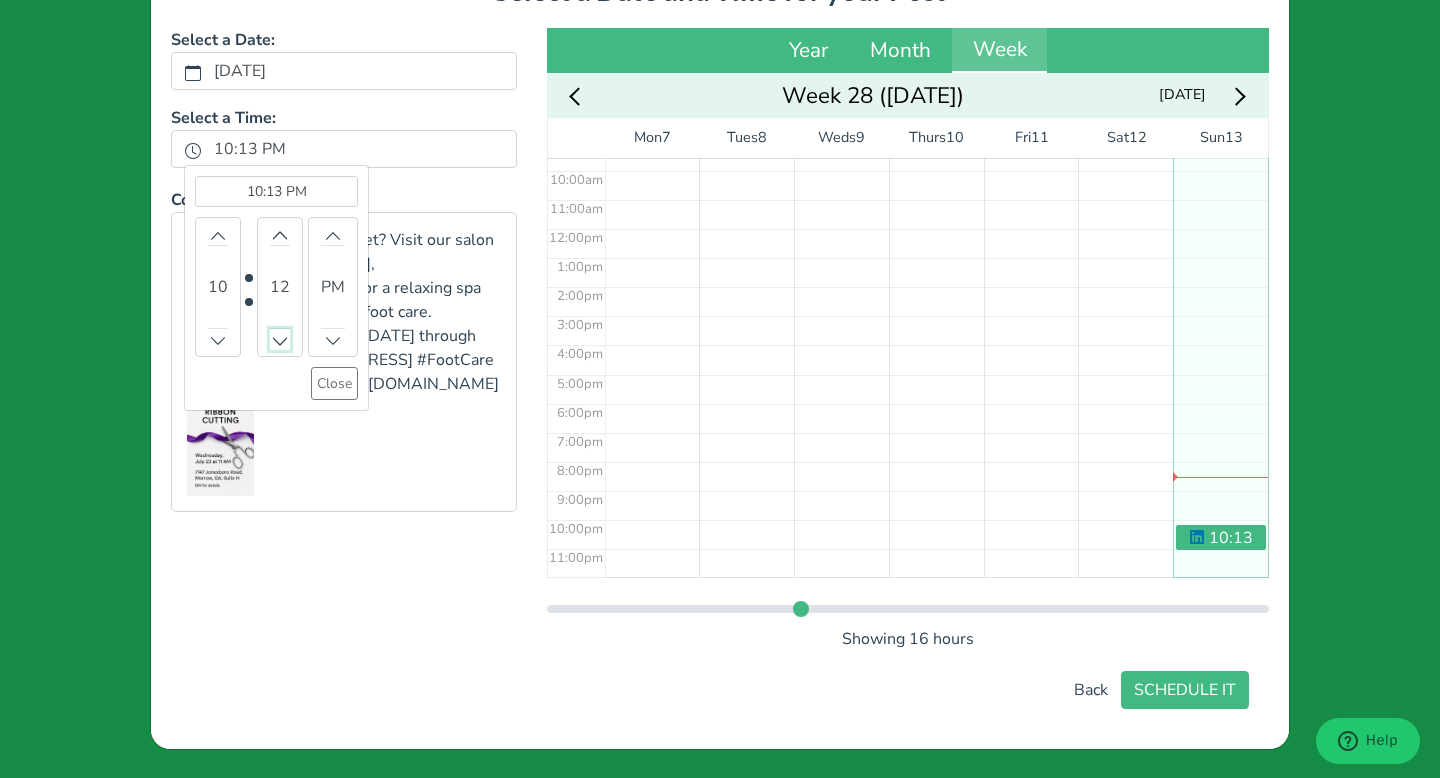click 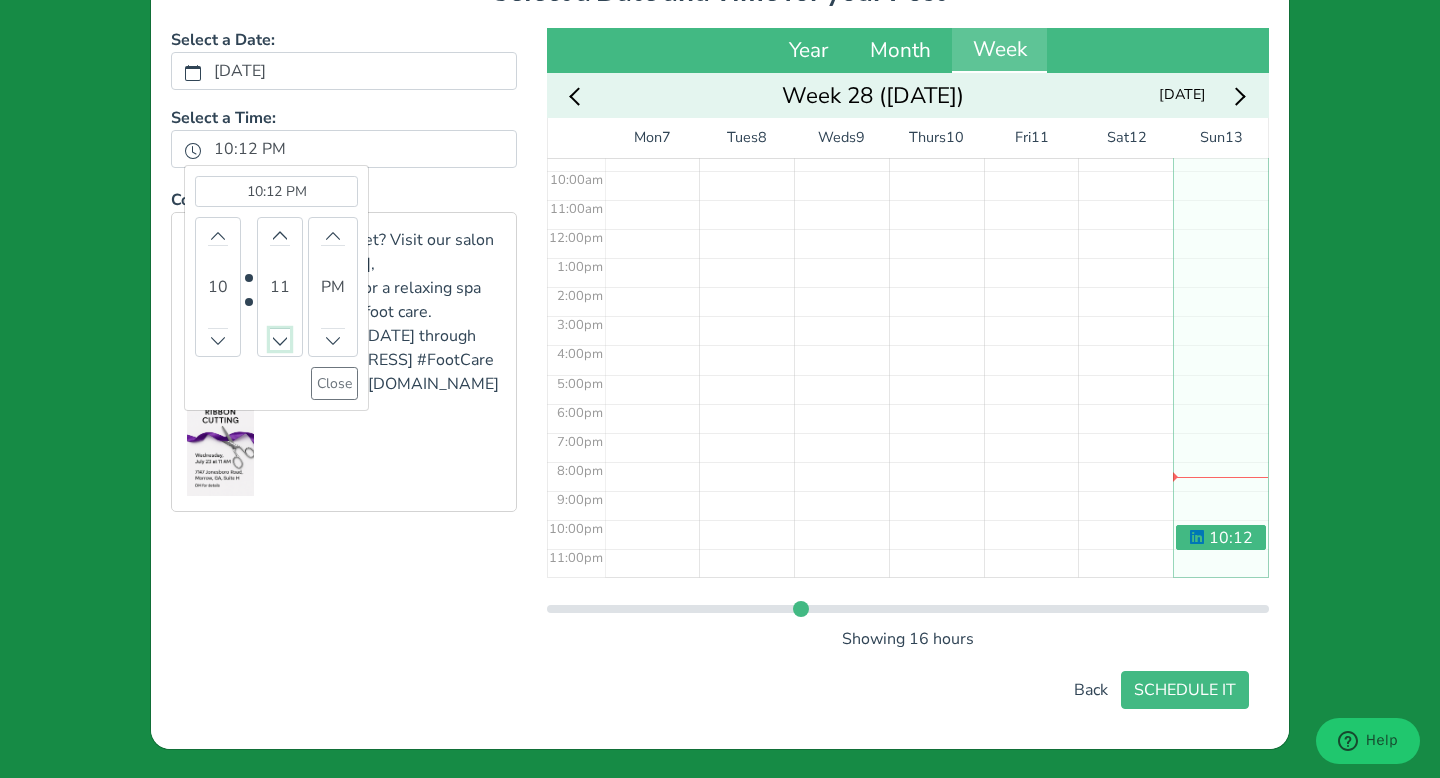 click 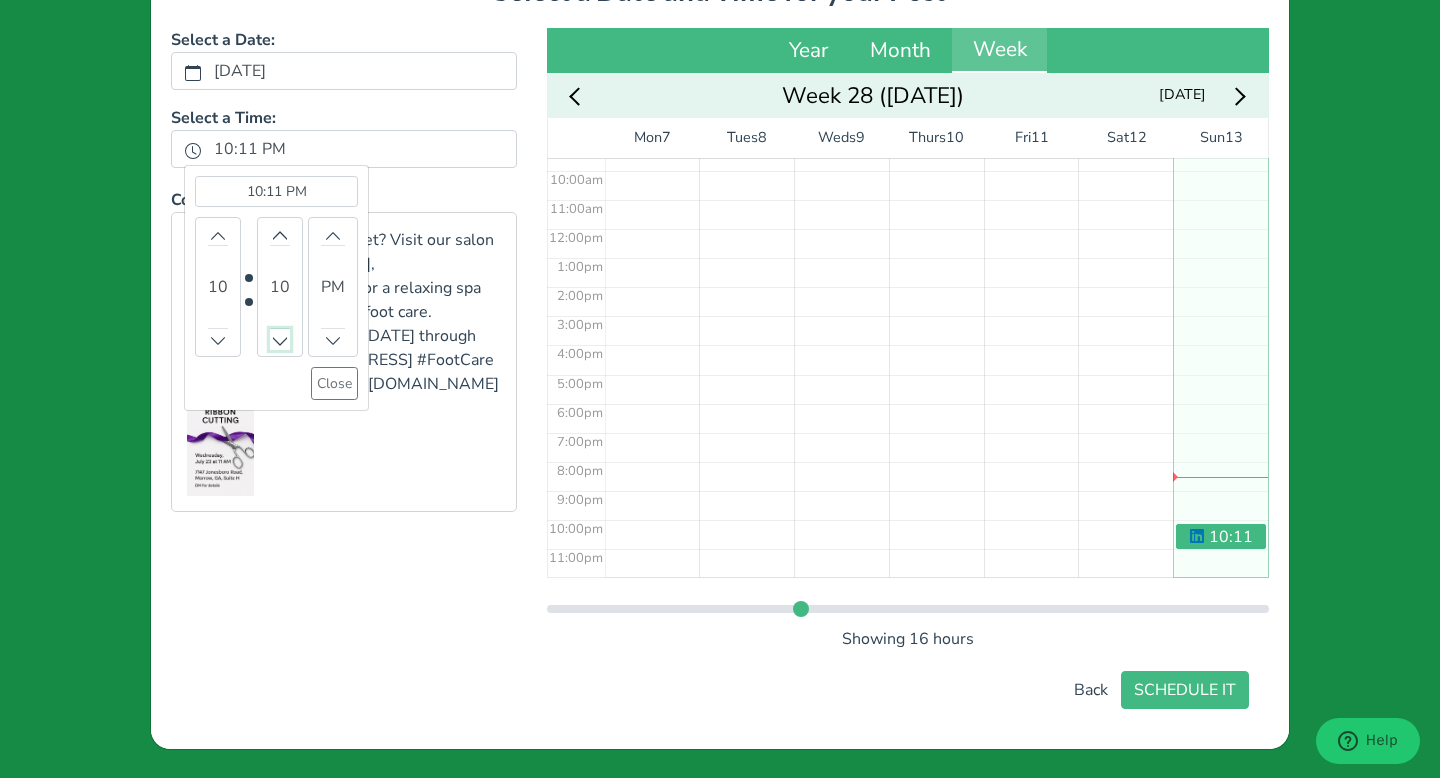 click 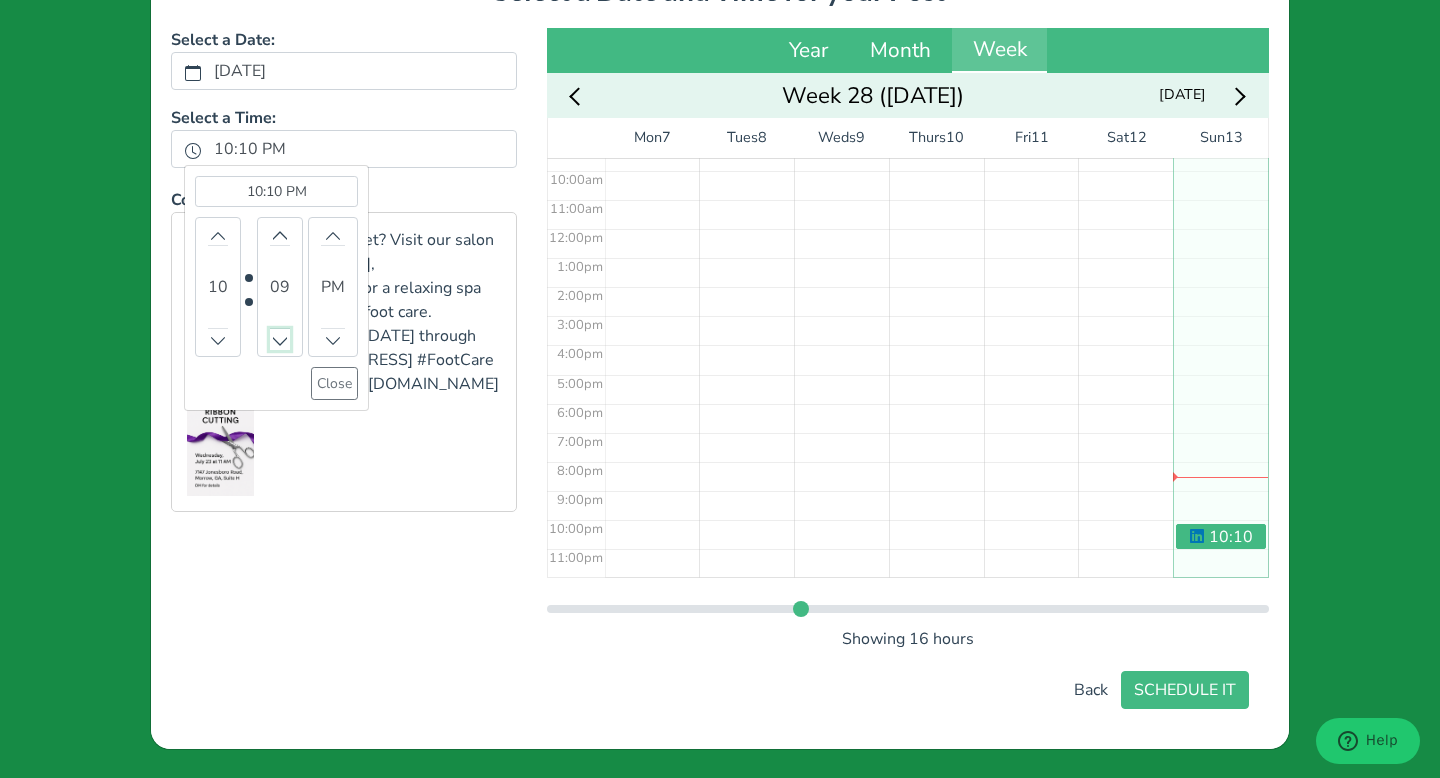 click 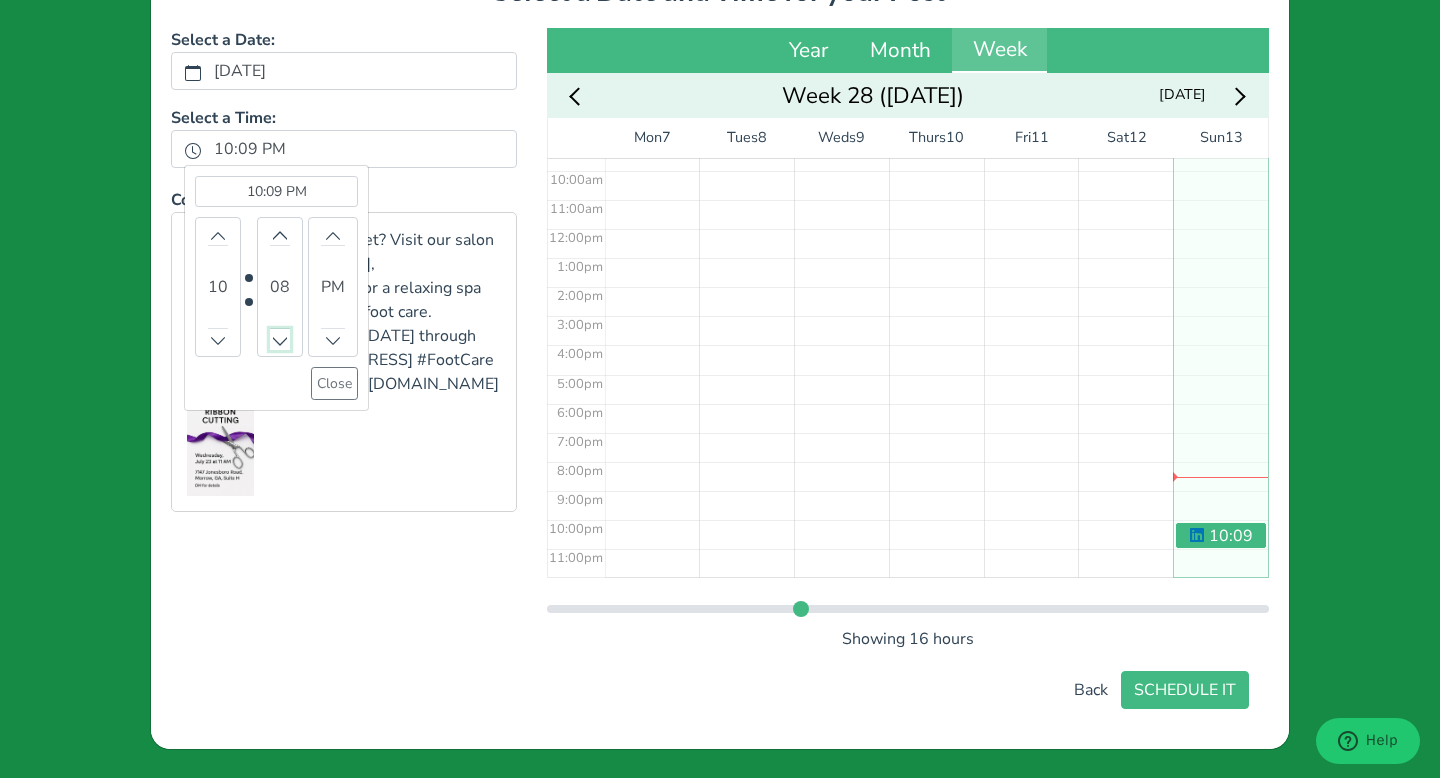 click 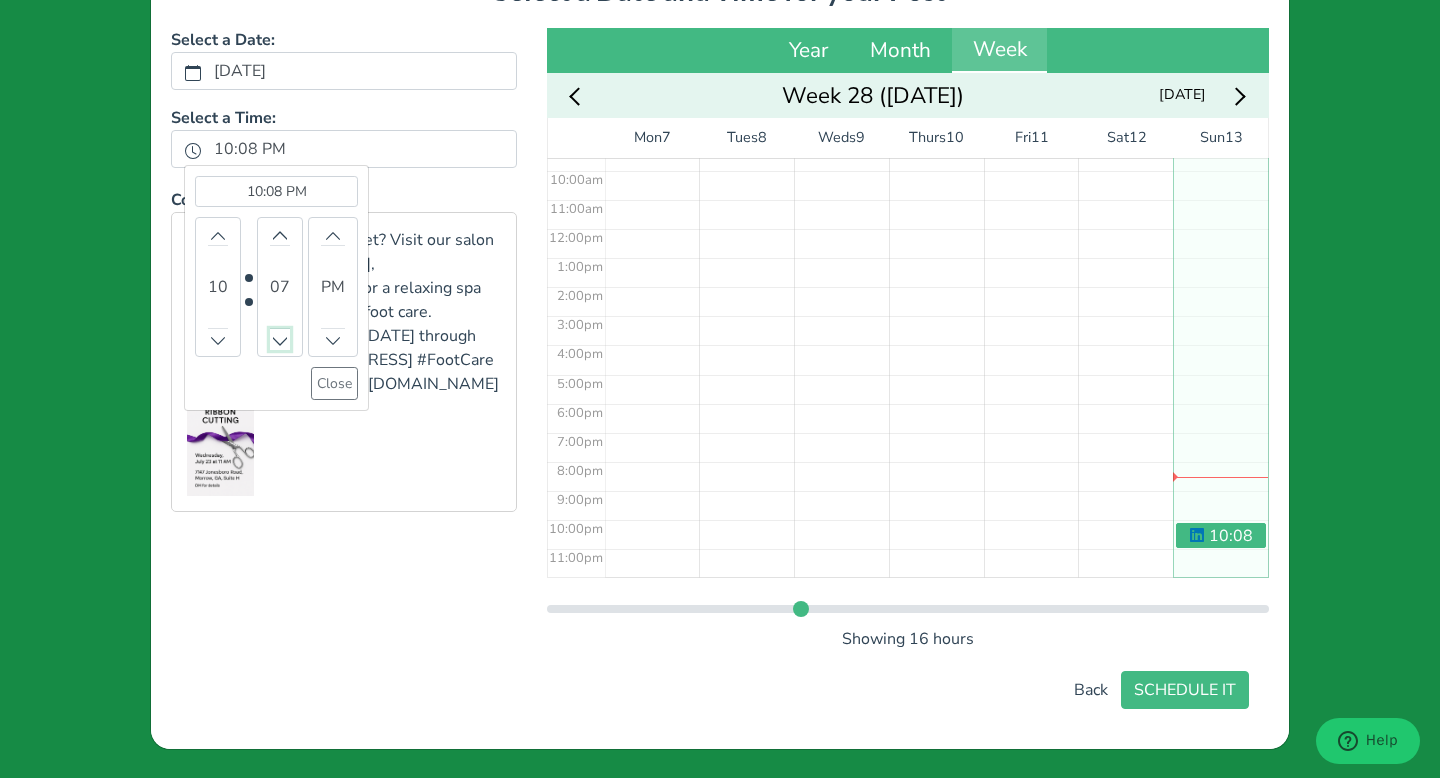 click 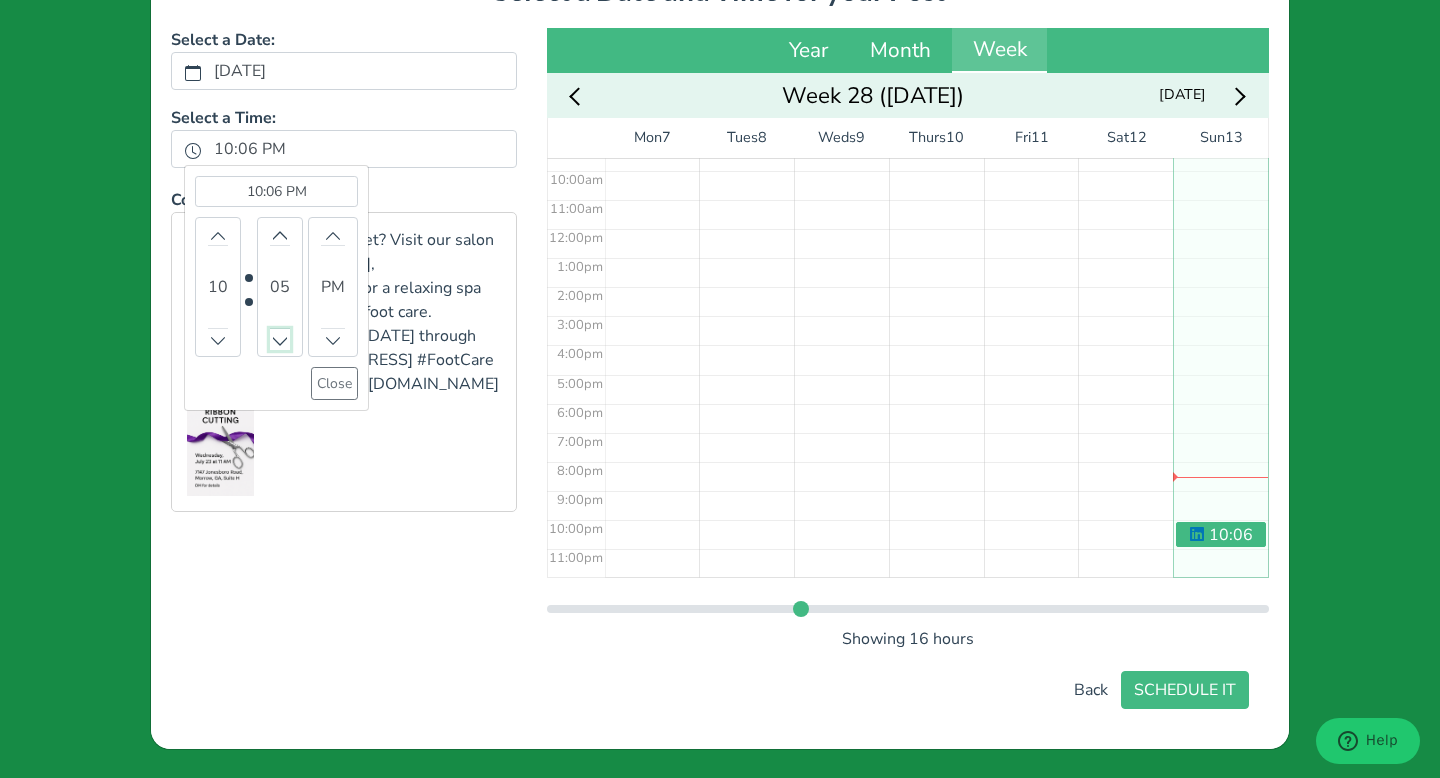 click 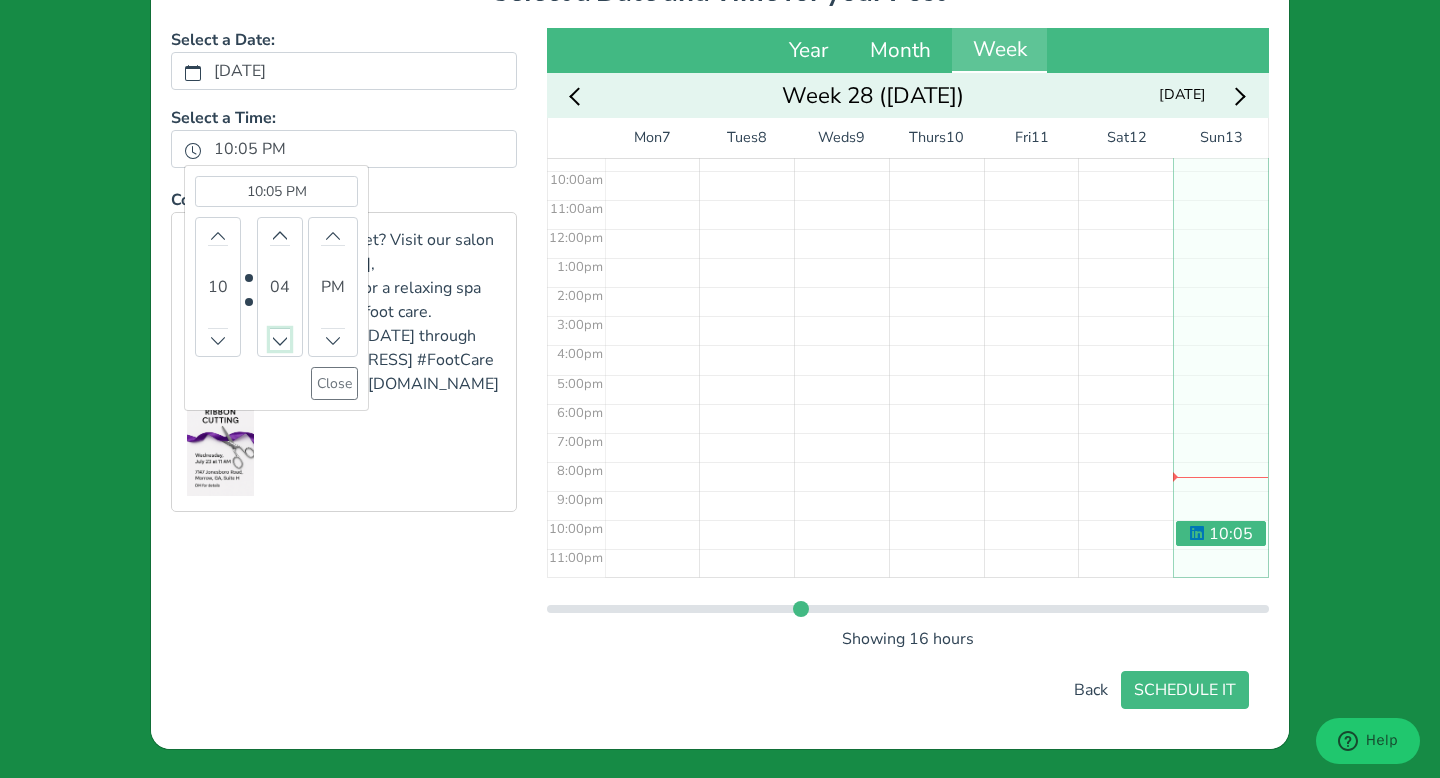 click 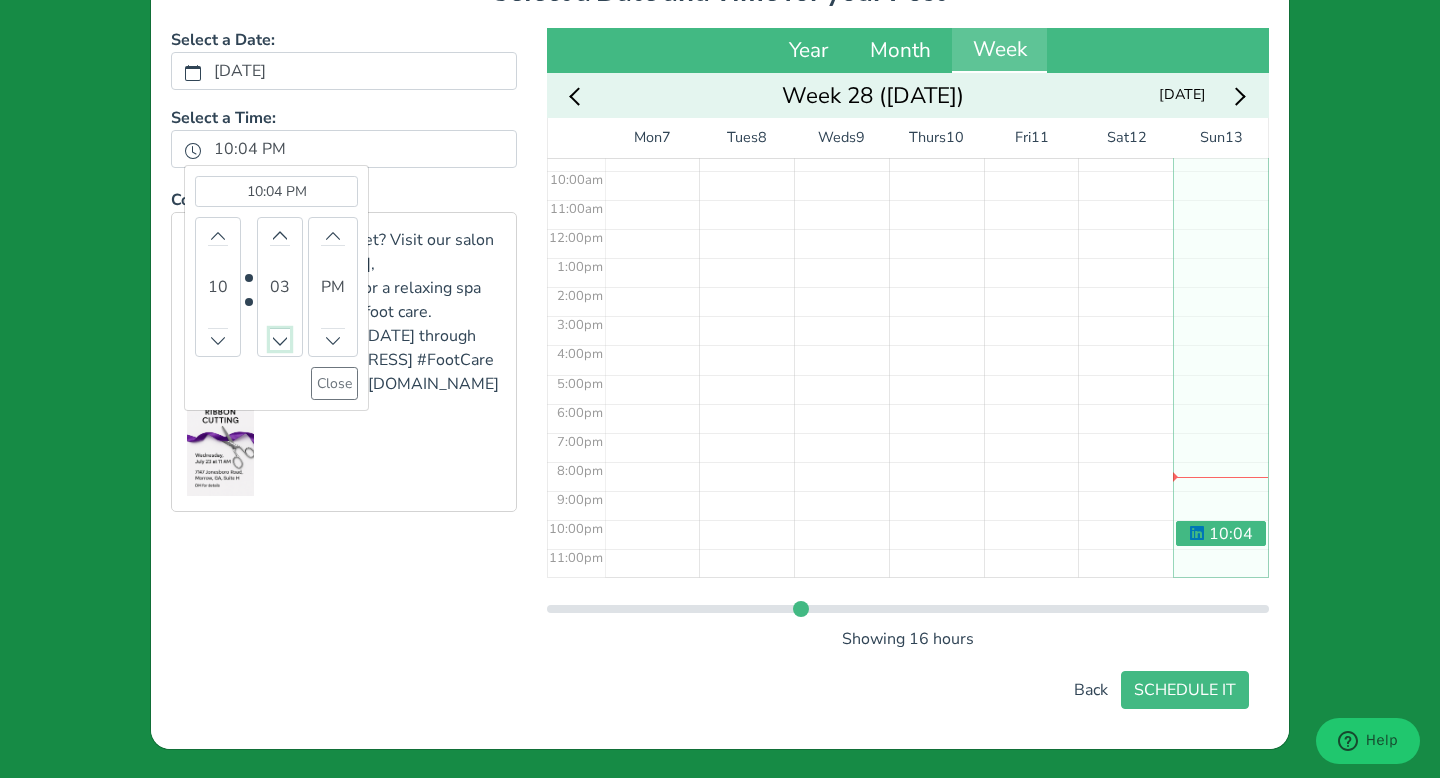 click 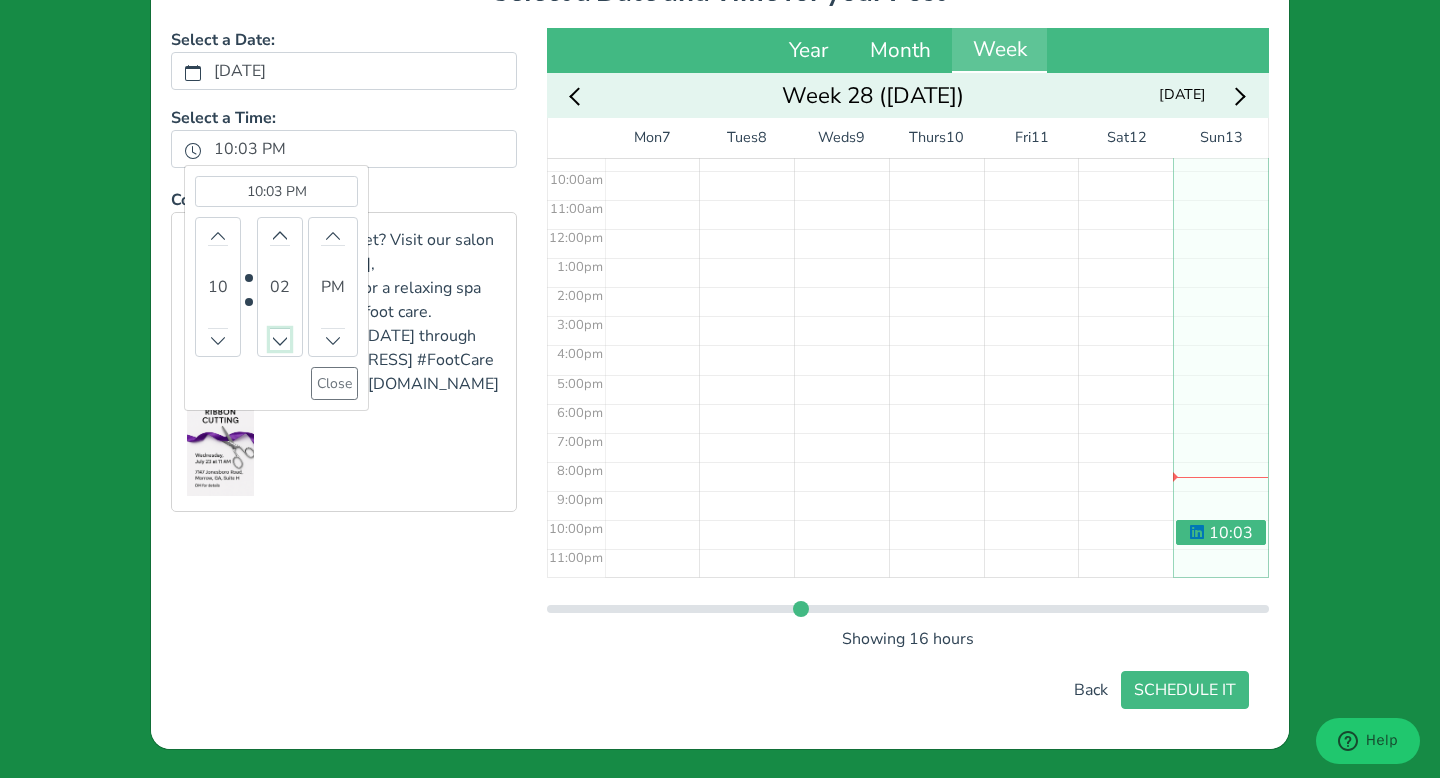 click 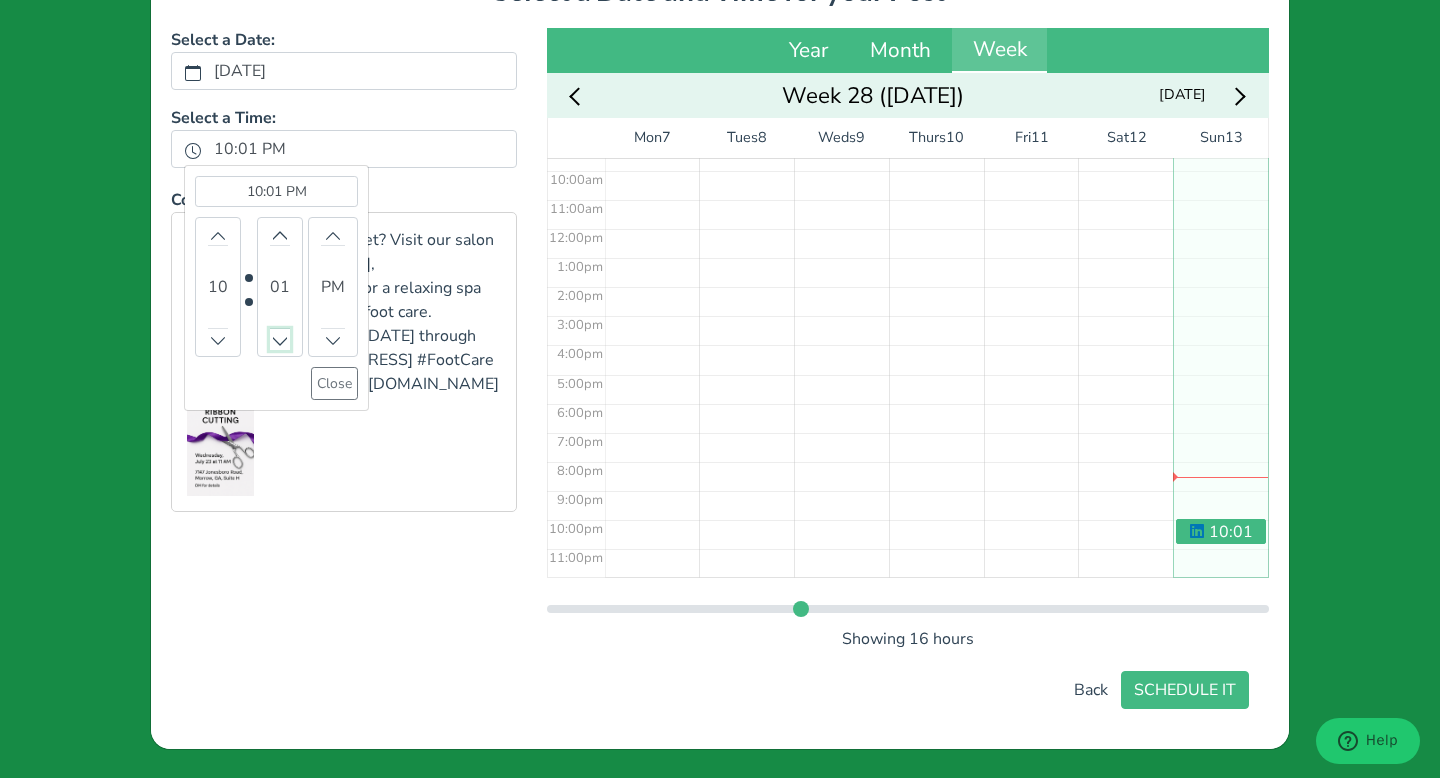 click 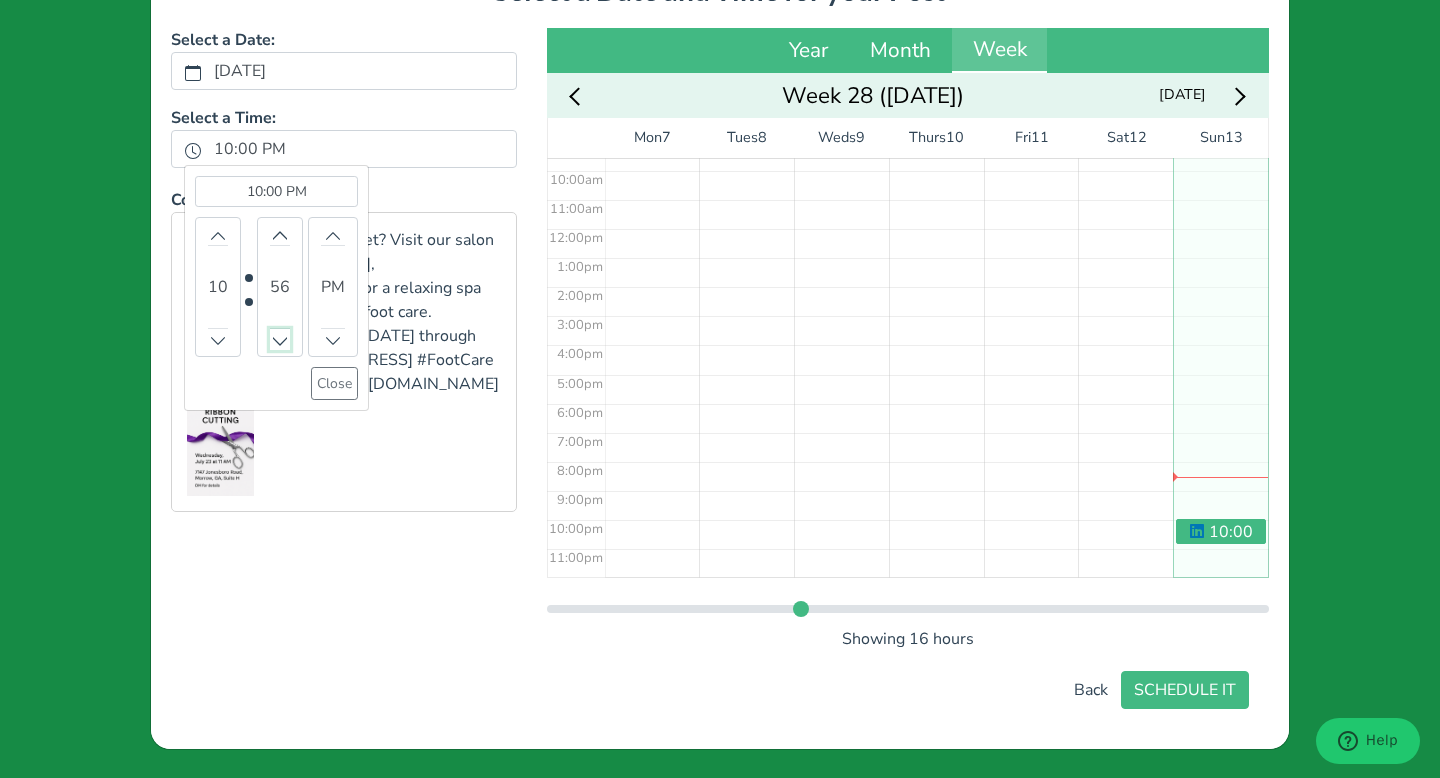 click 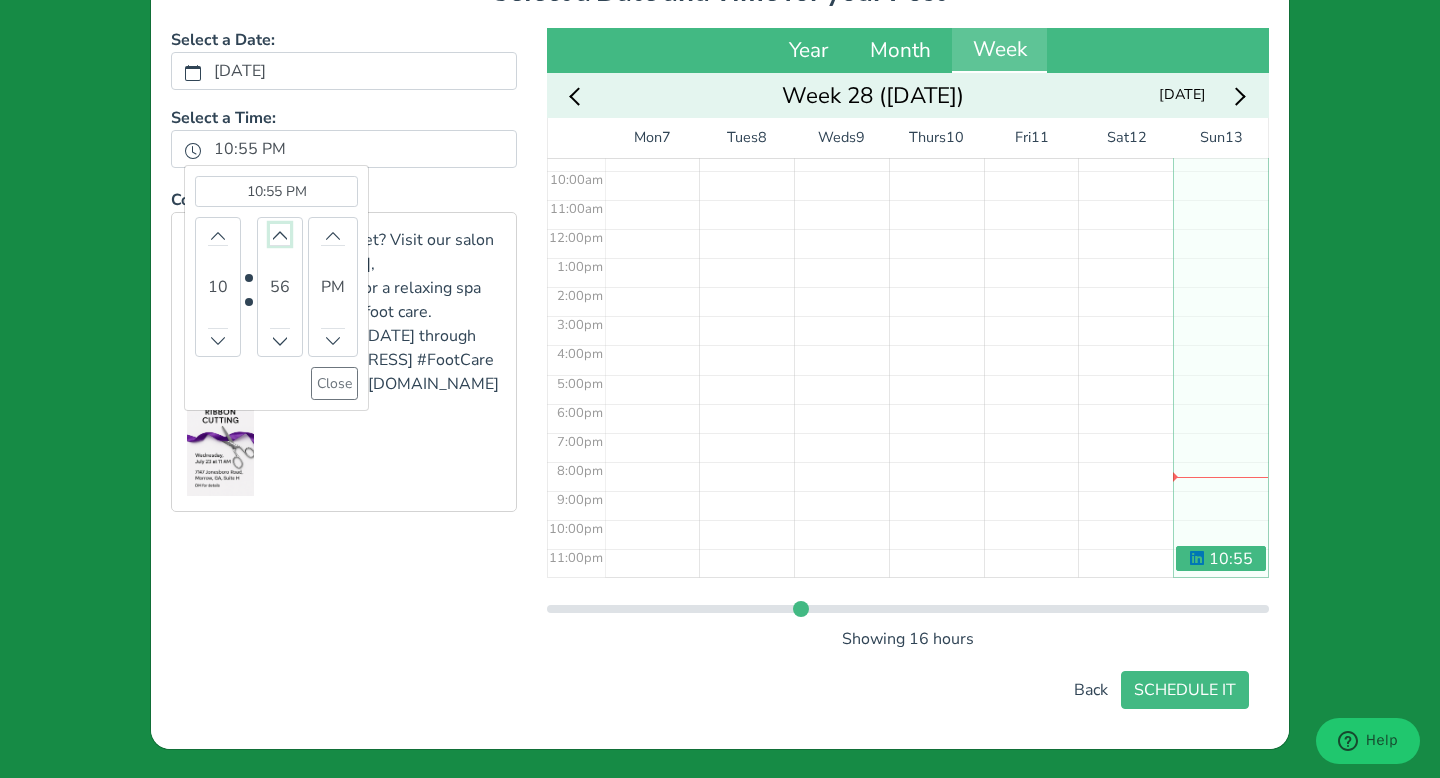 click 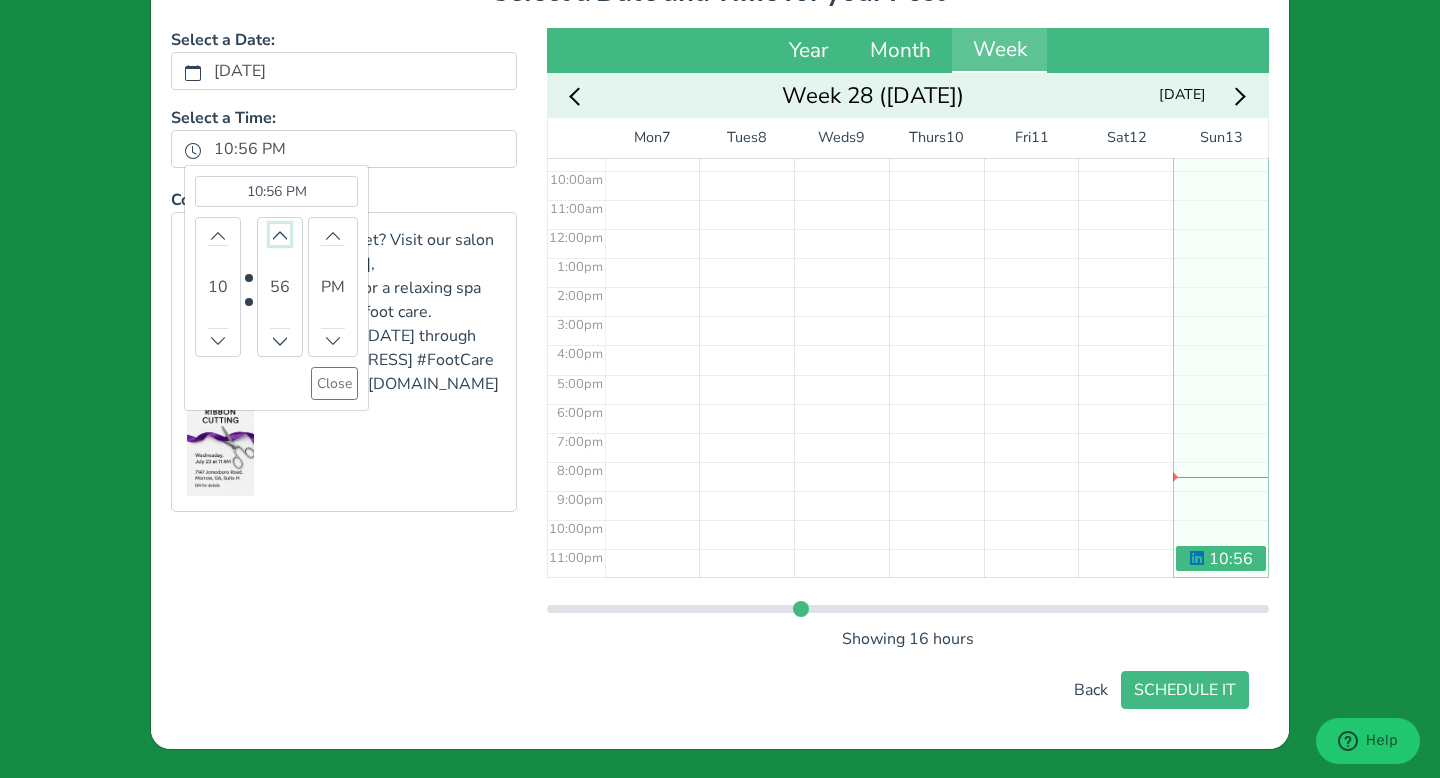 click 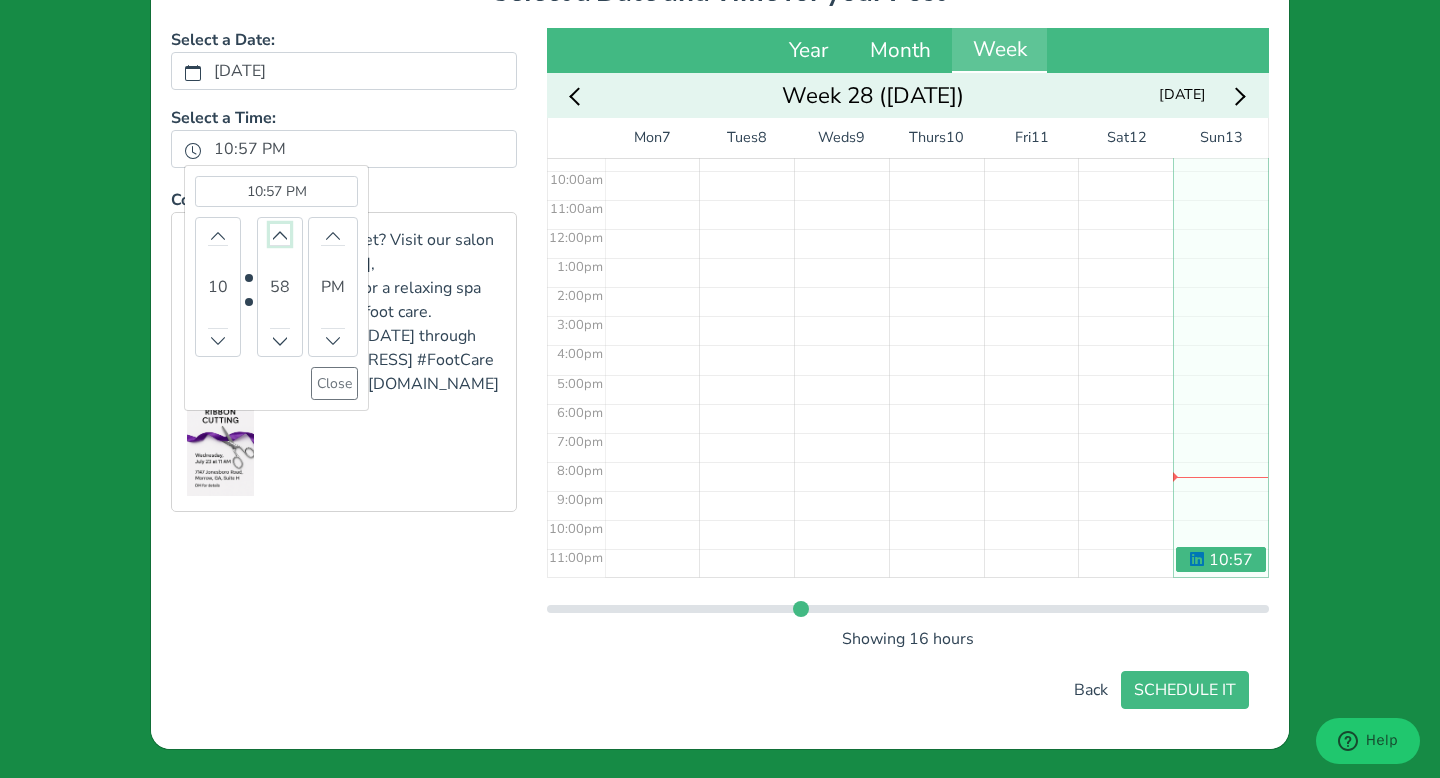 click 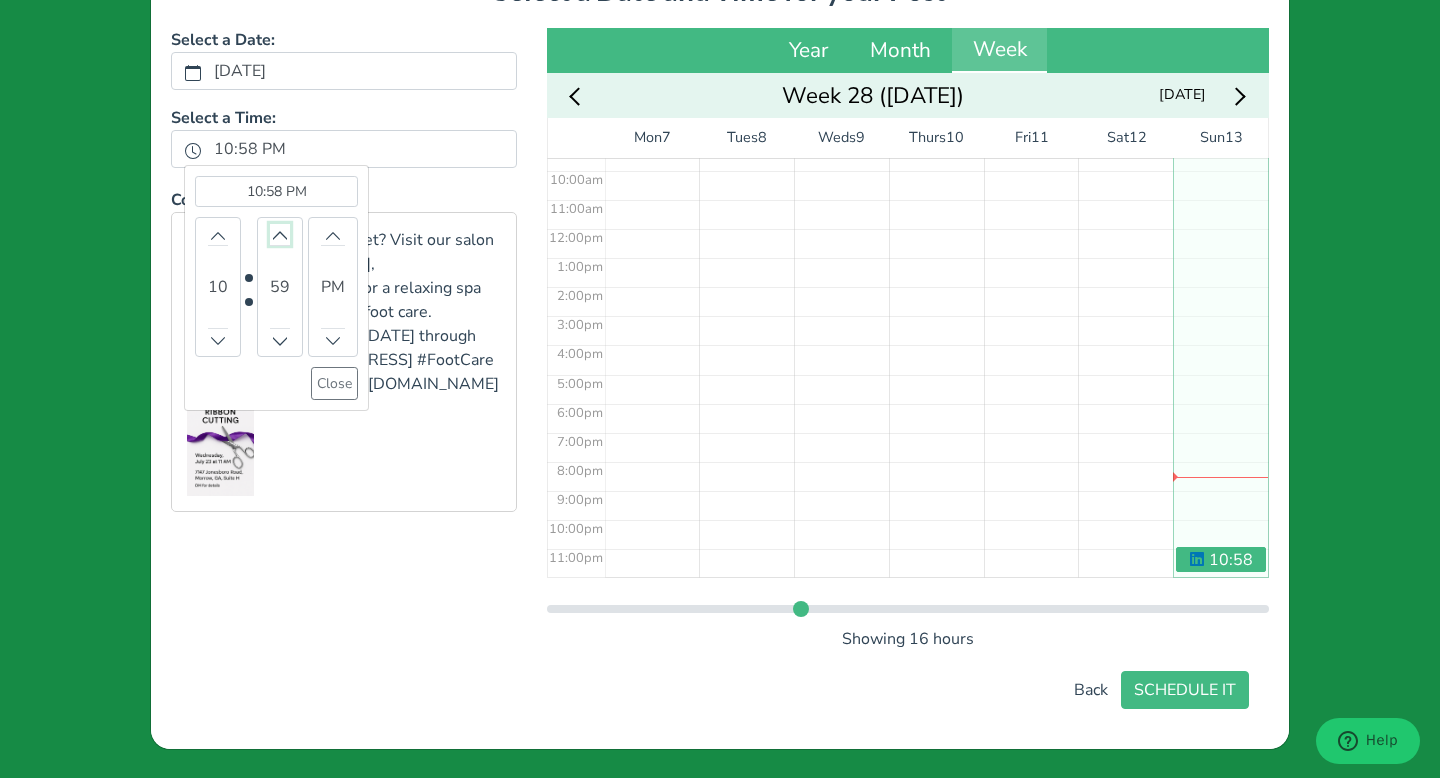 click 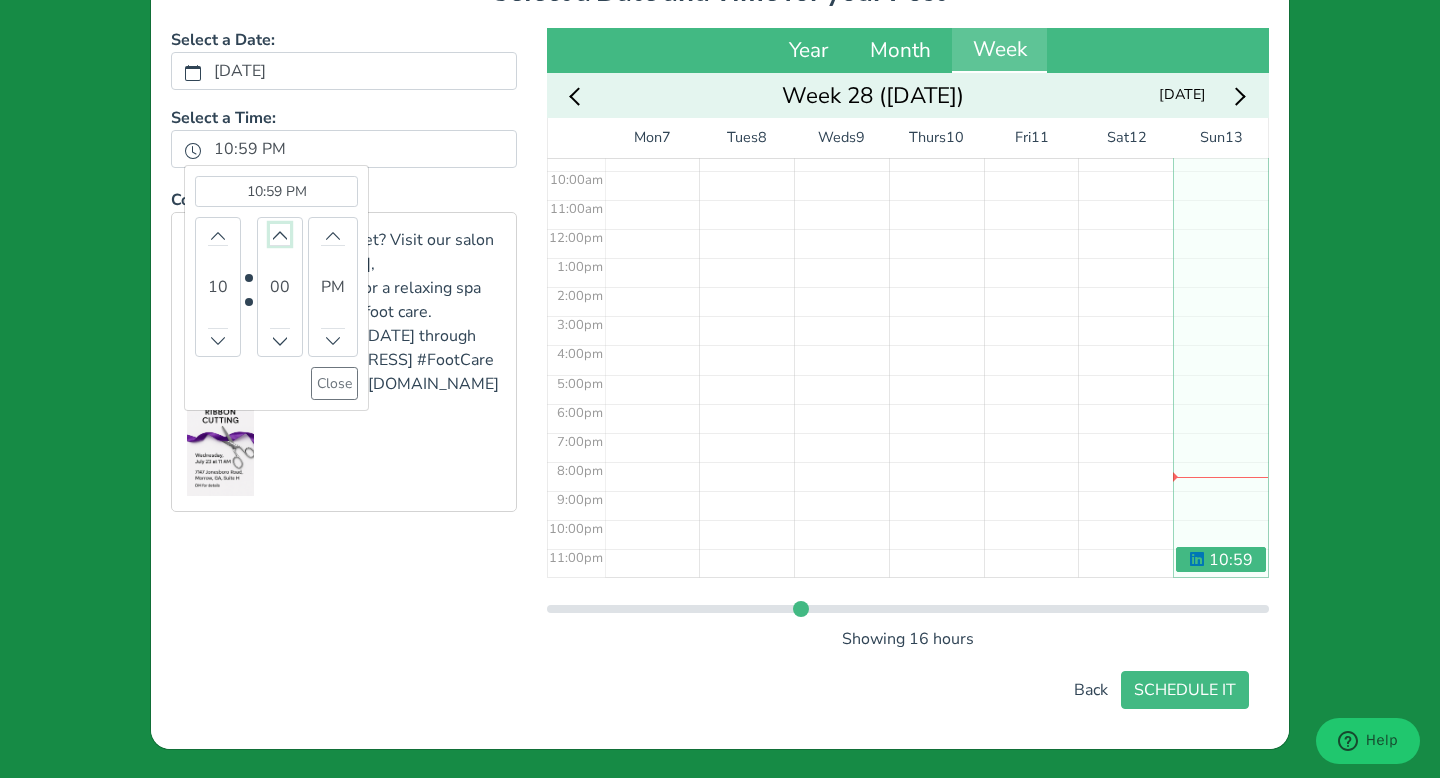 click 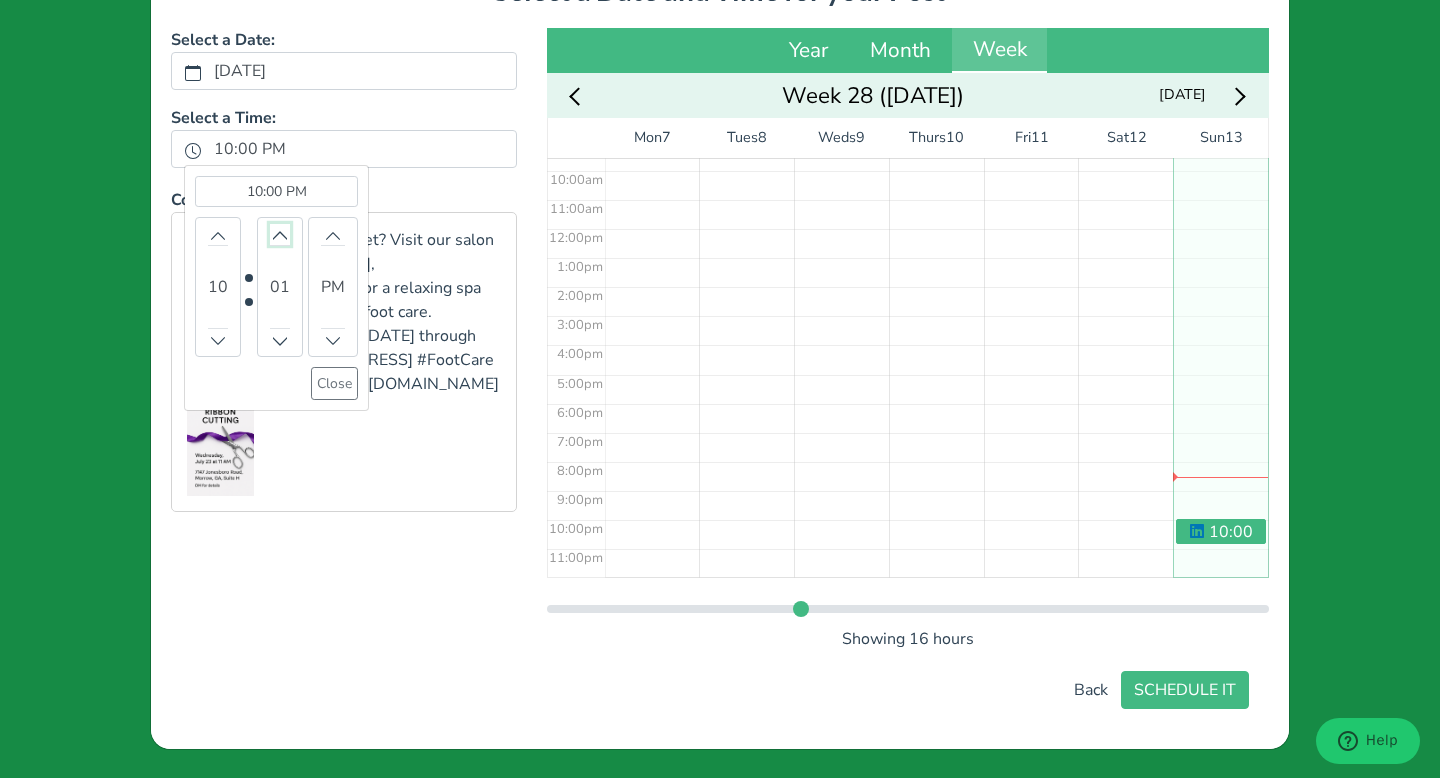 click 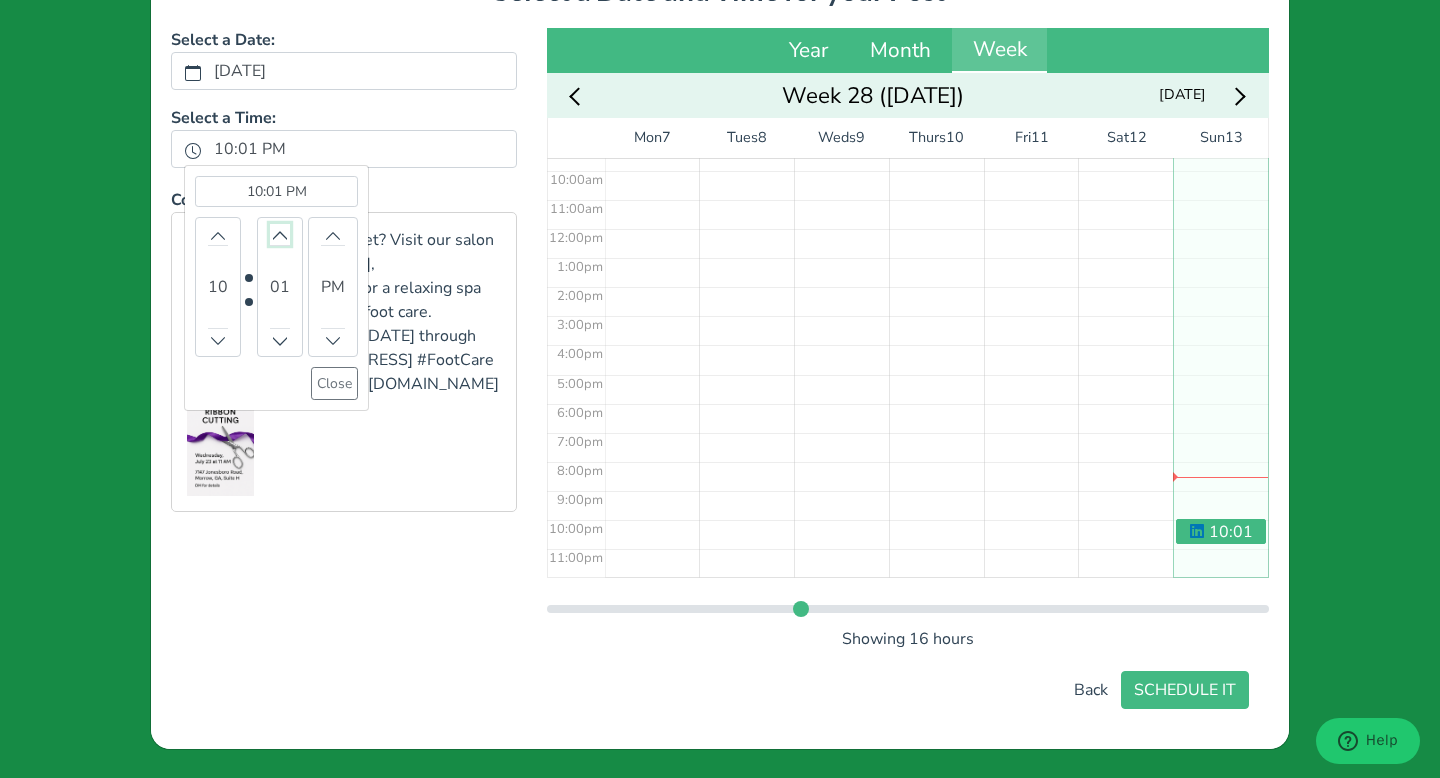 click 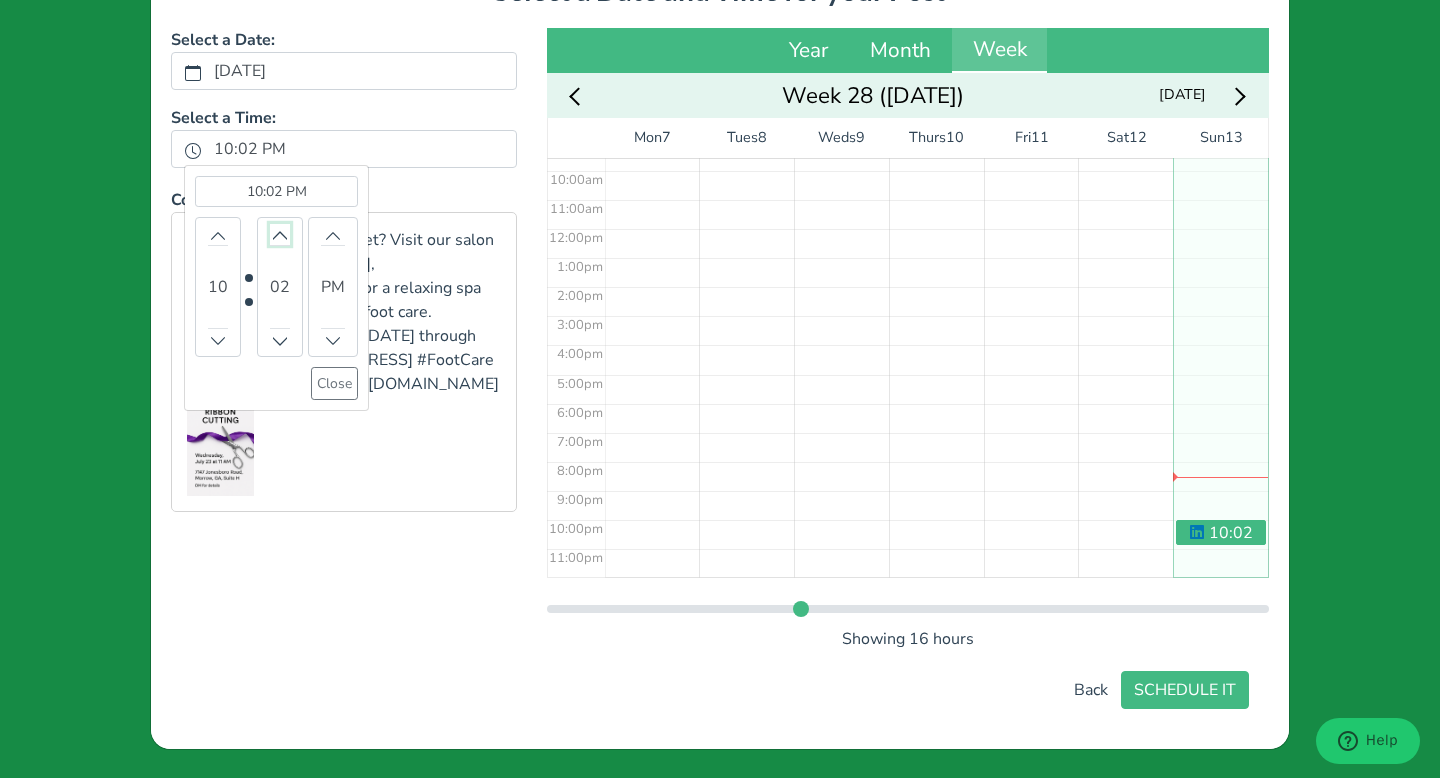 click 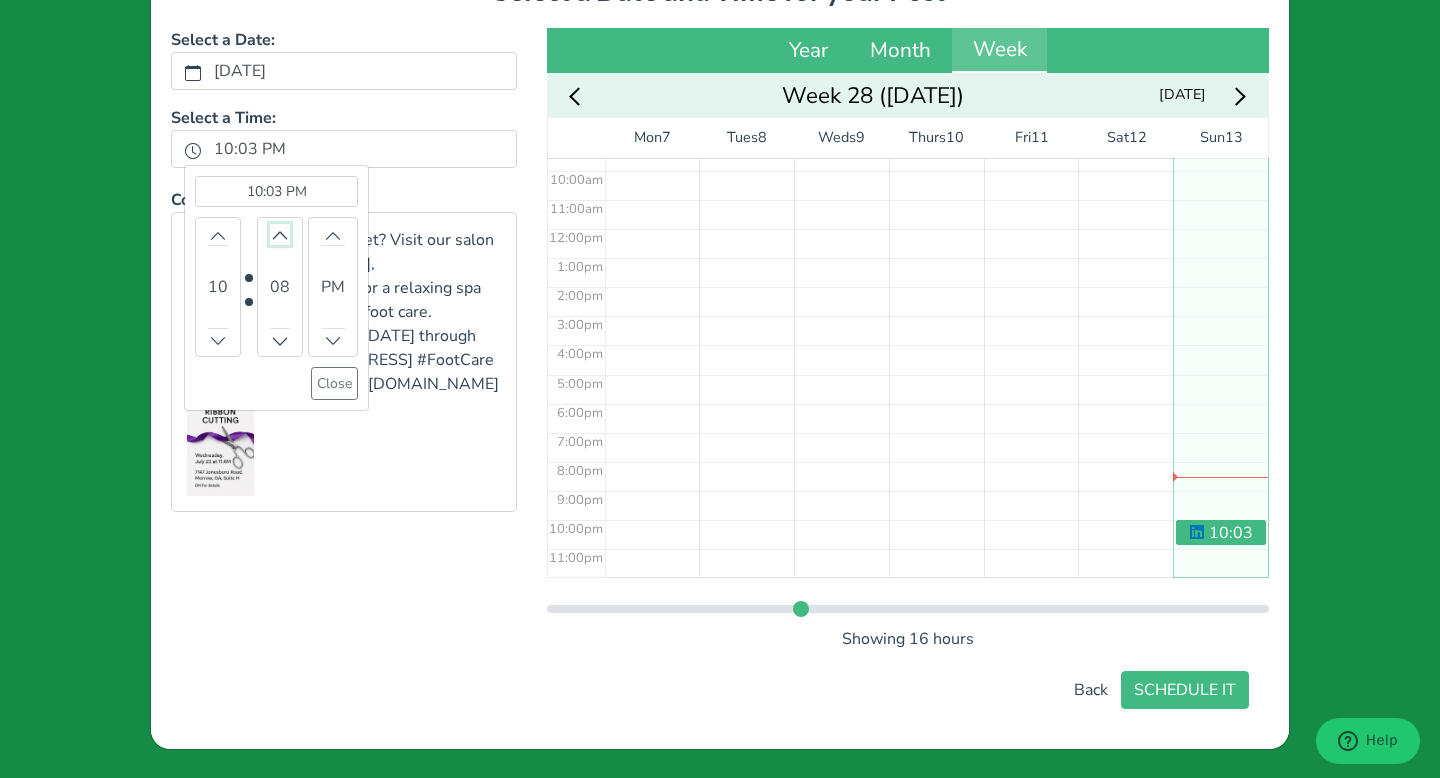 click 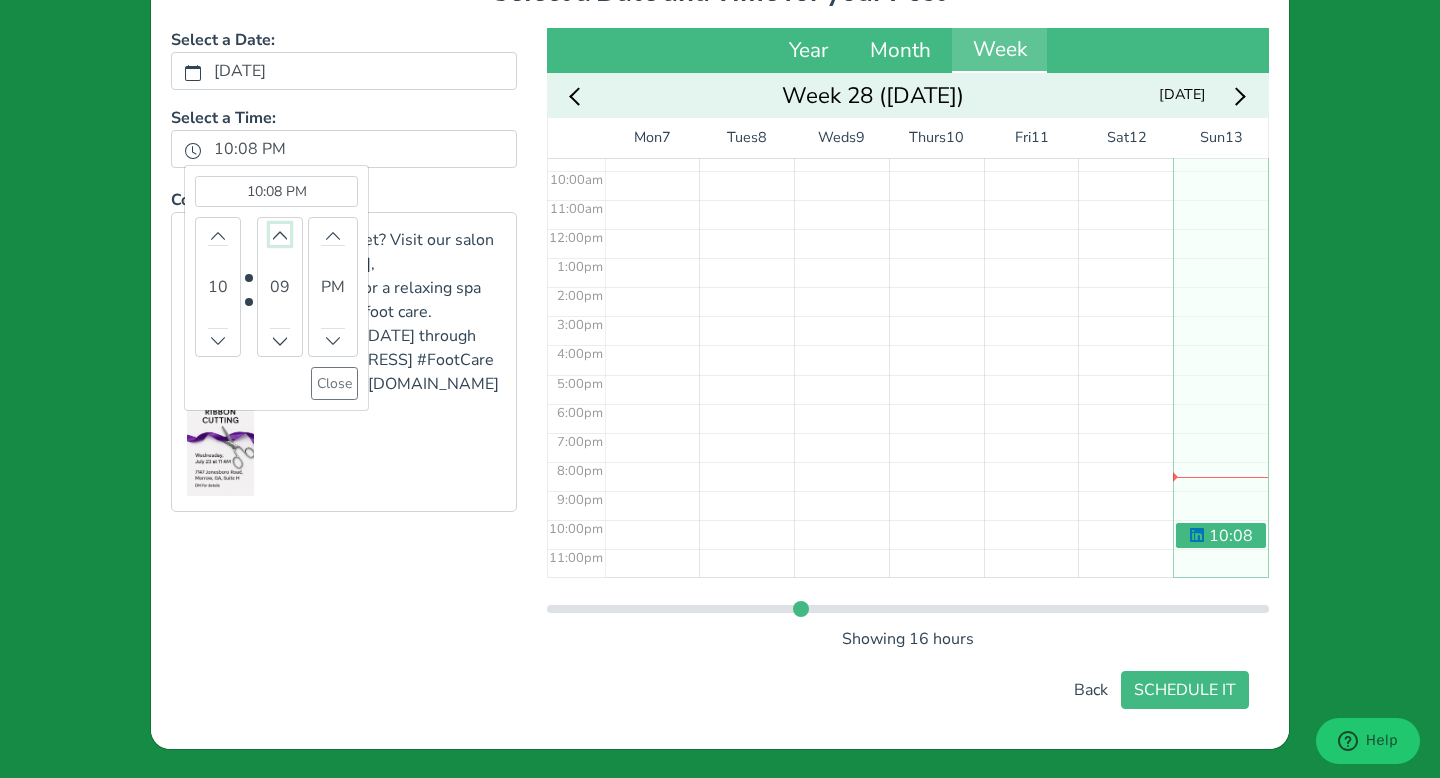 click 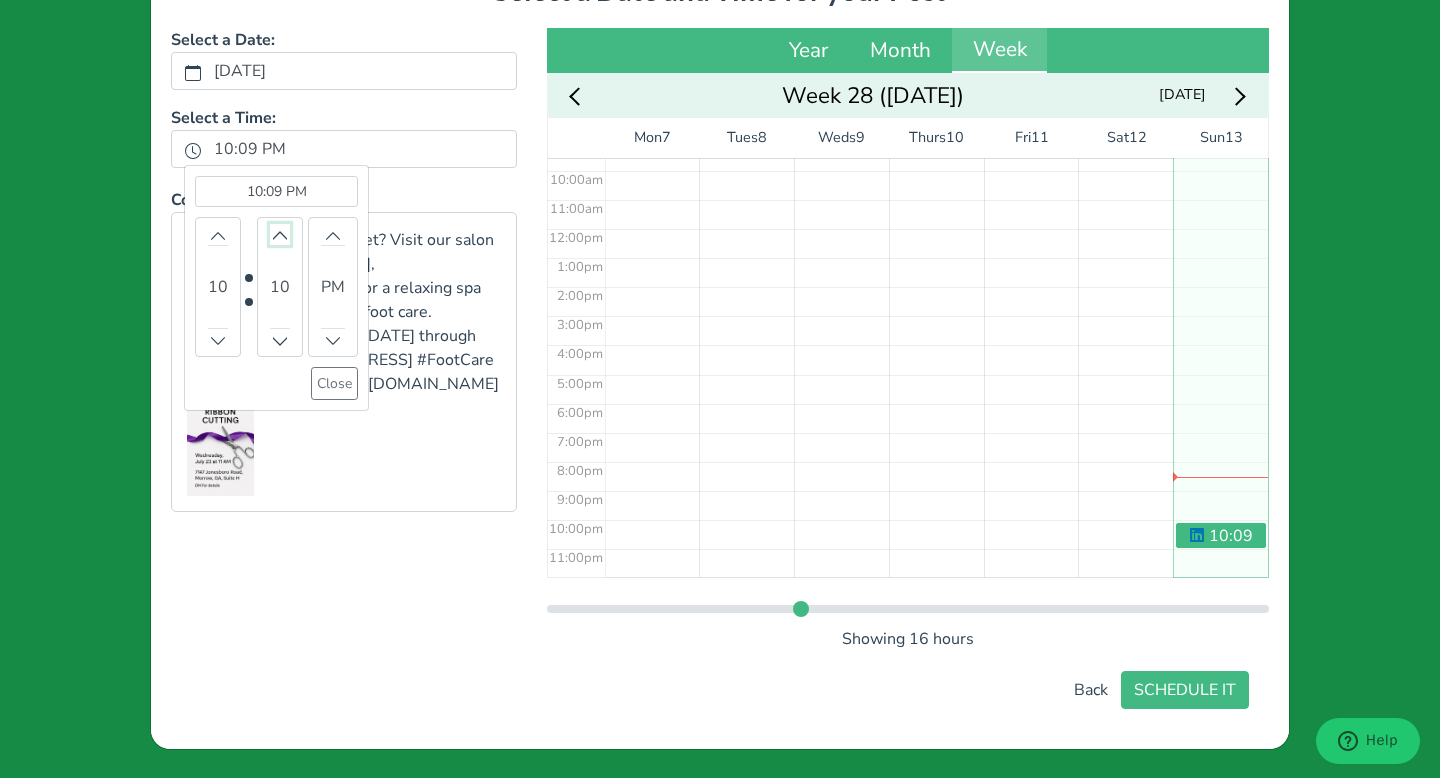 click 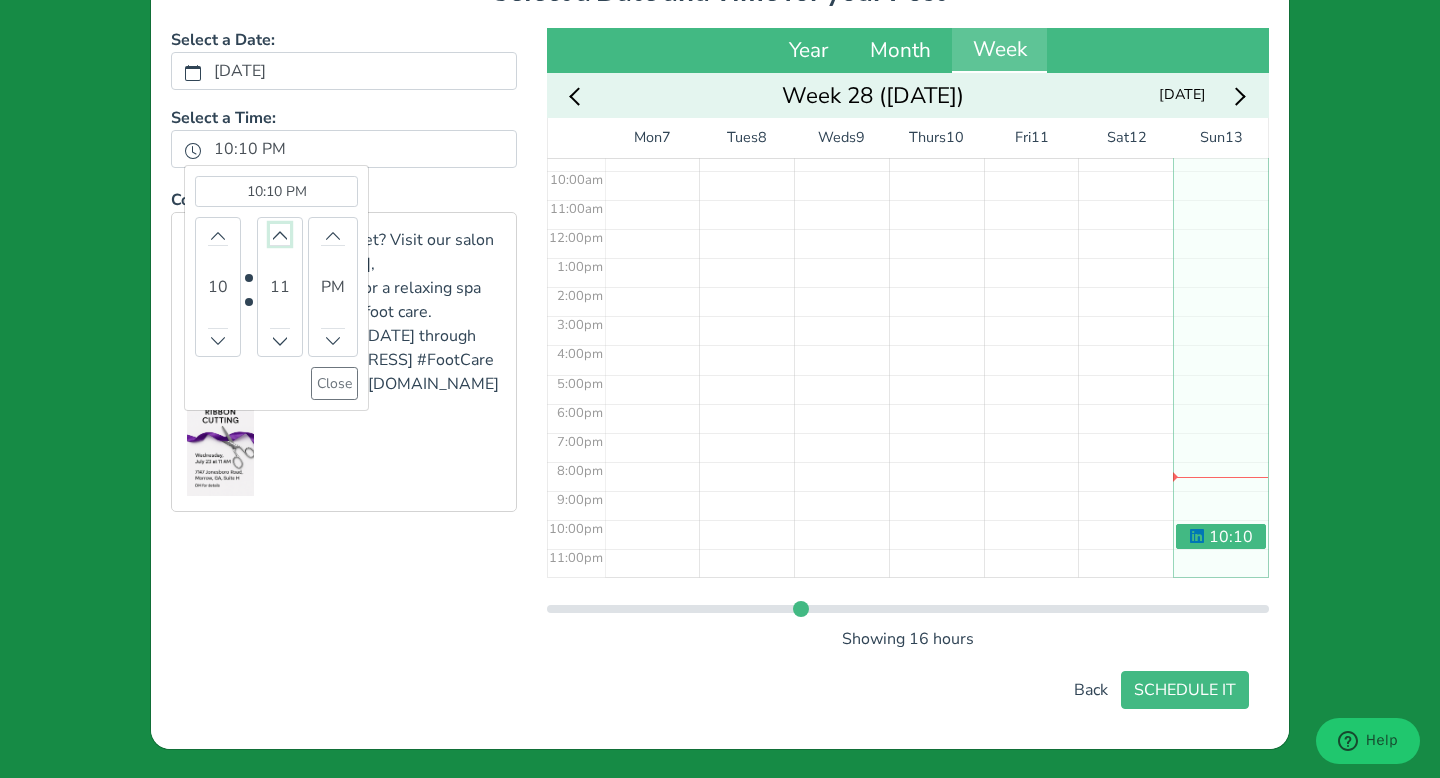 click 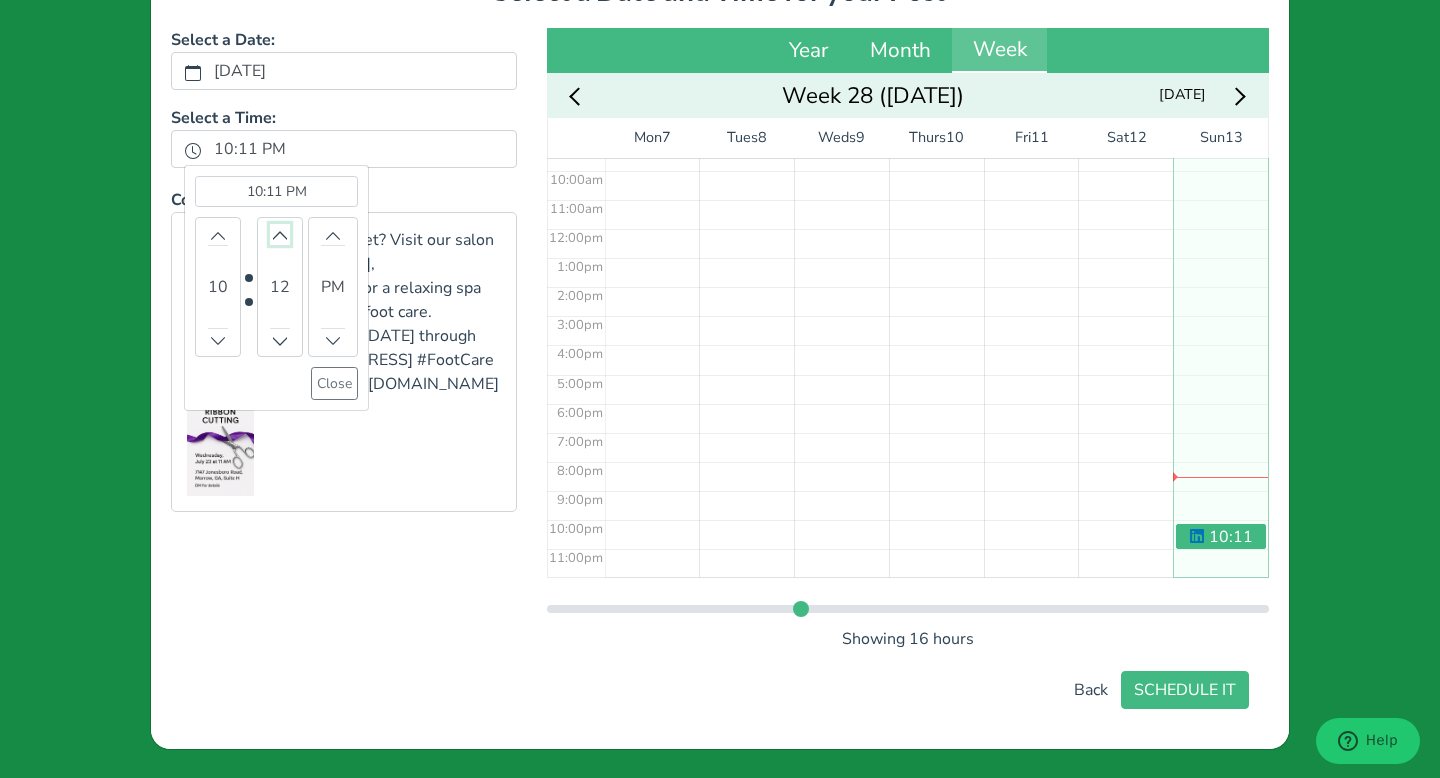 click 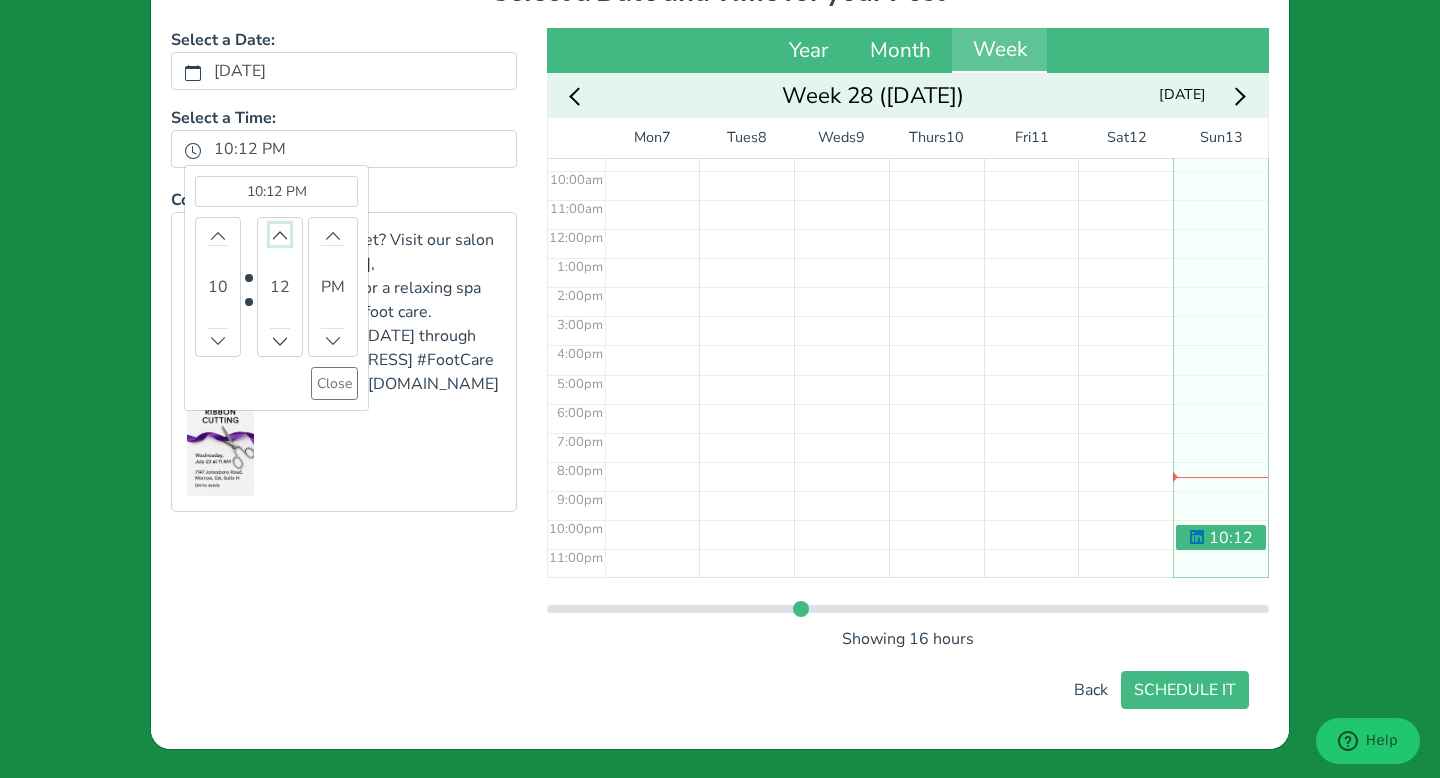 click 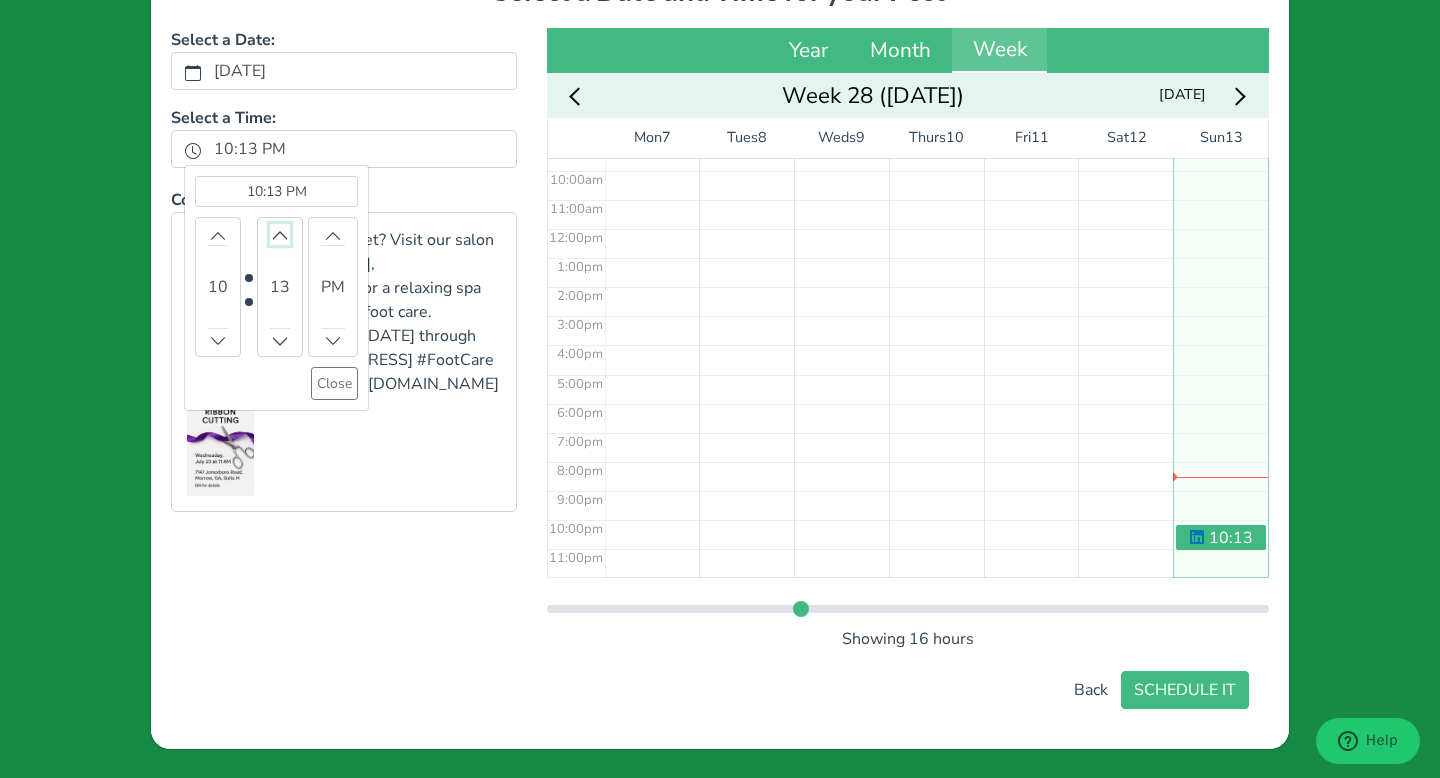 click 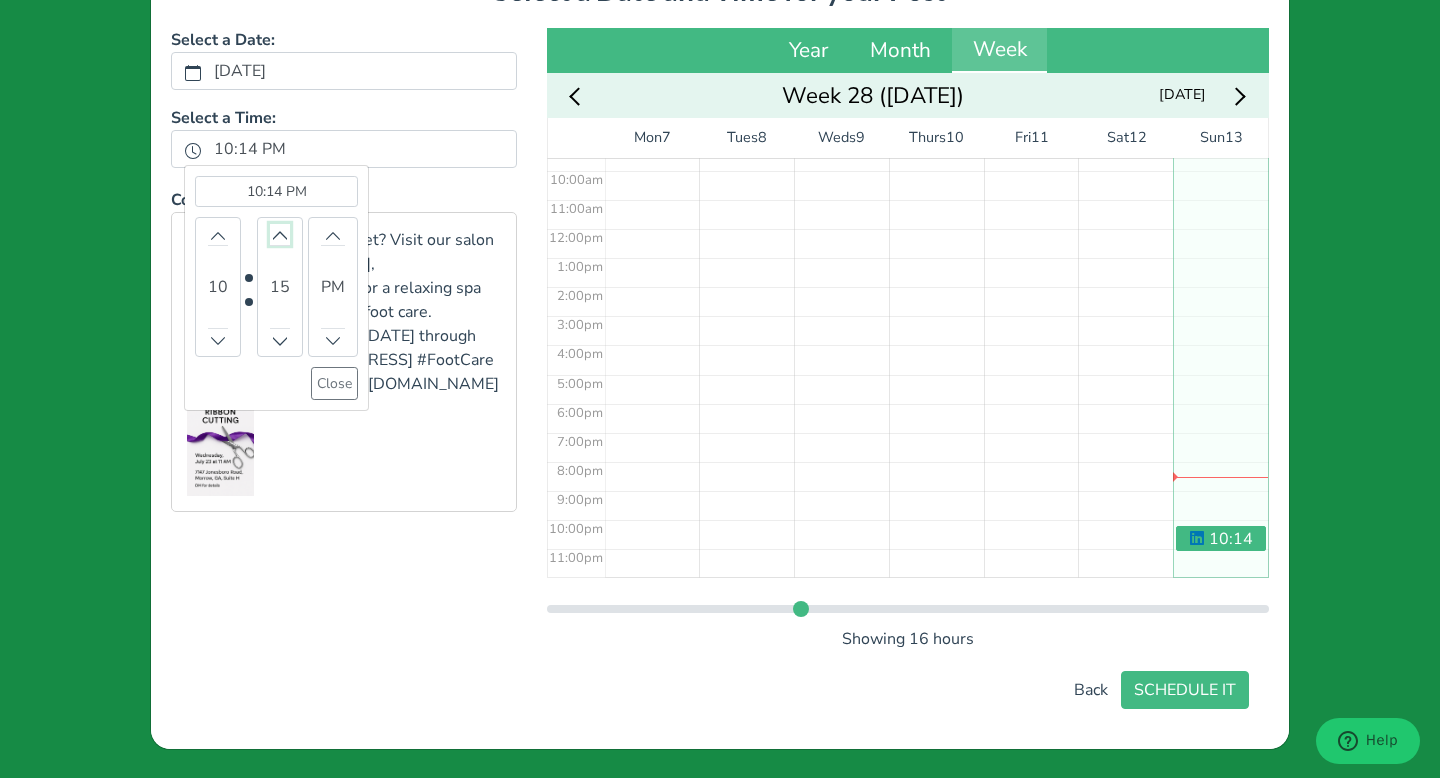 click 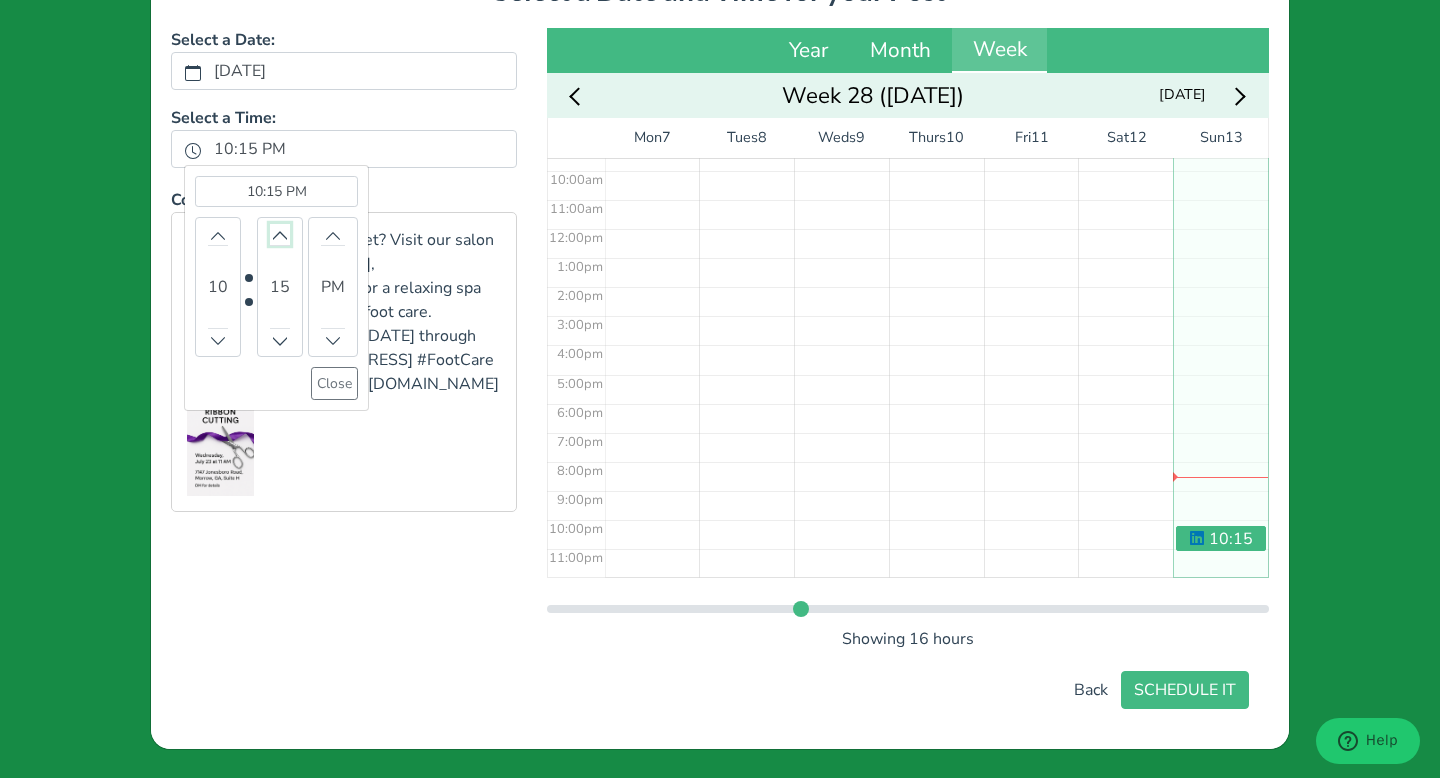 click 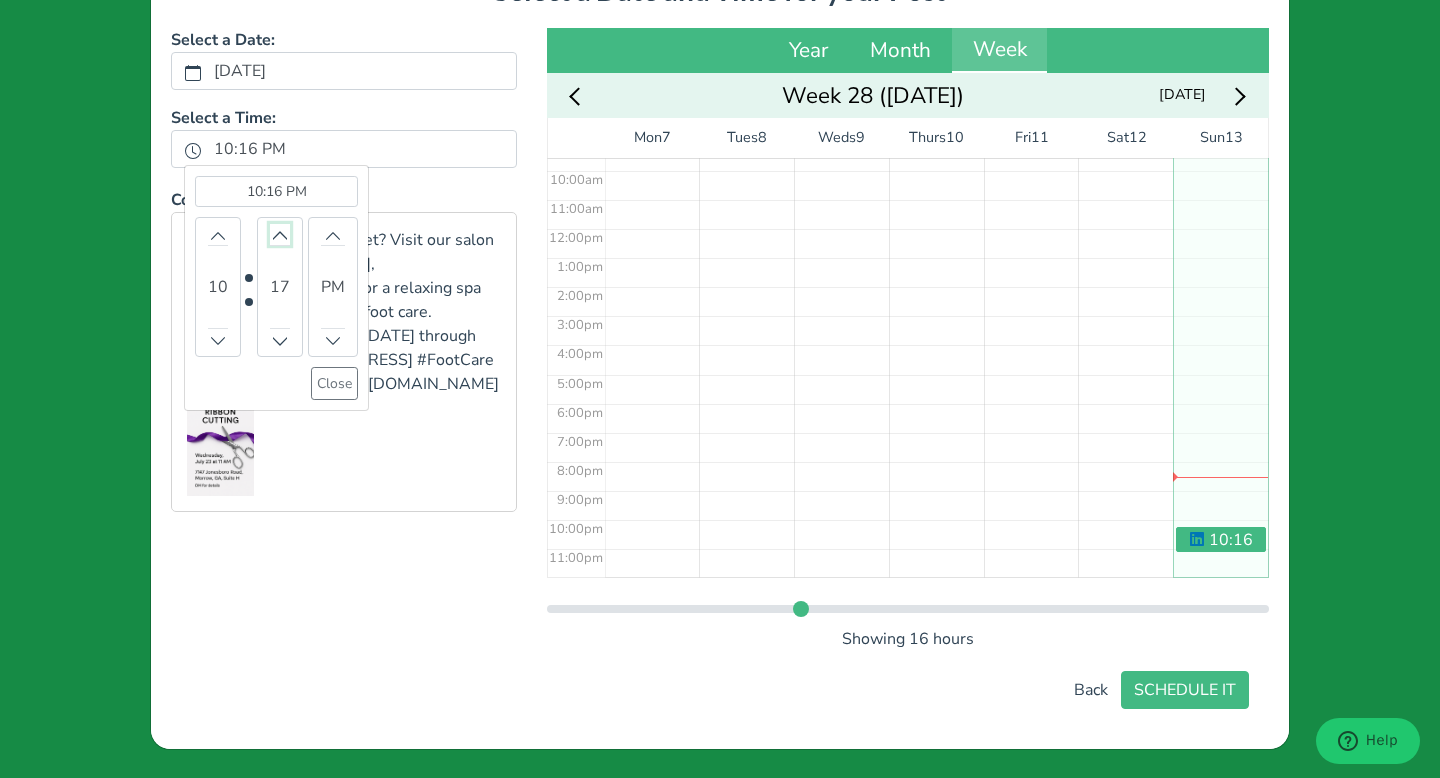 click 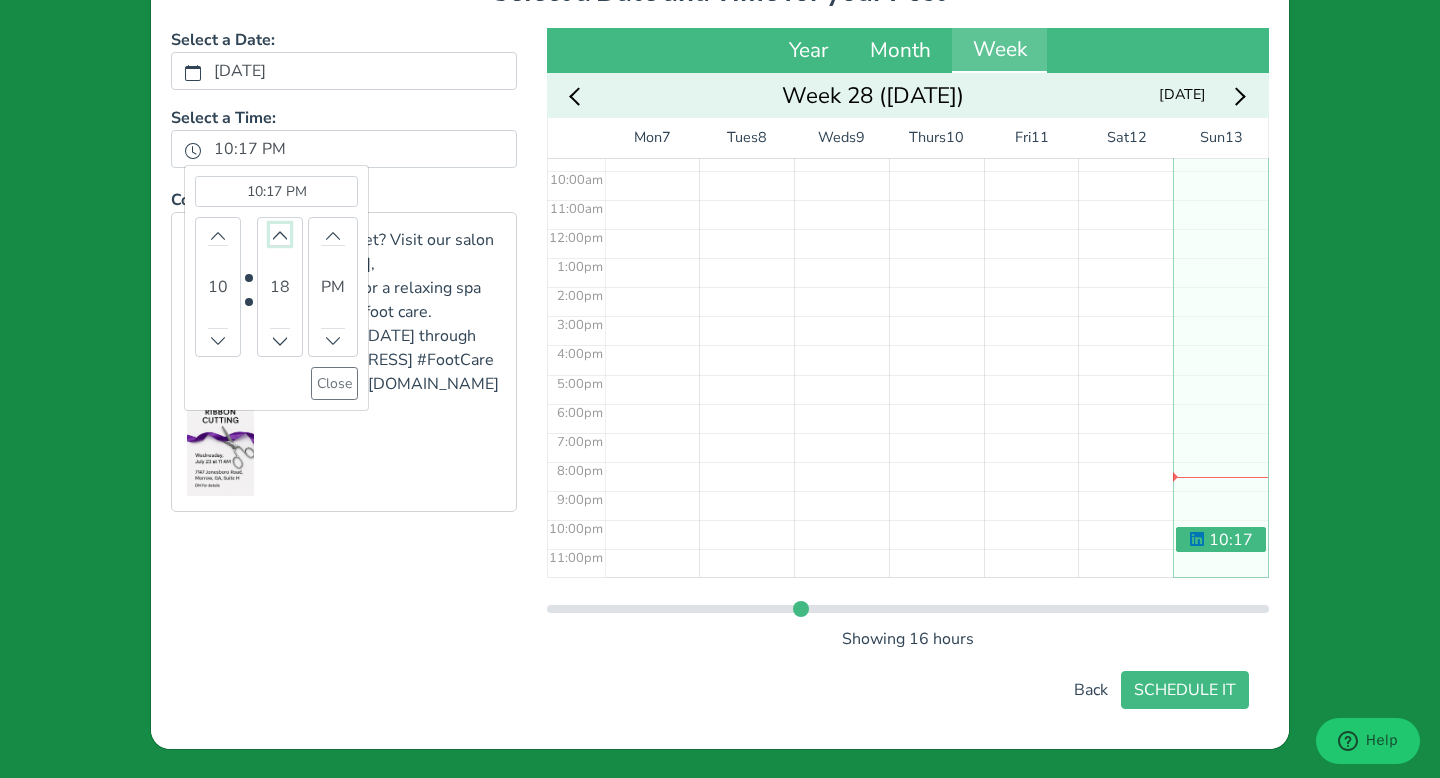 click 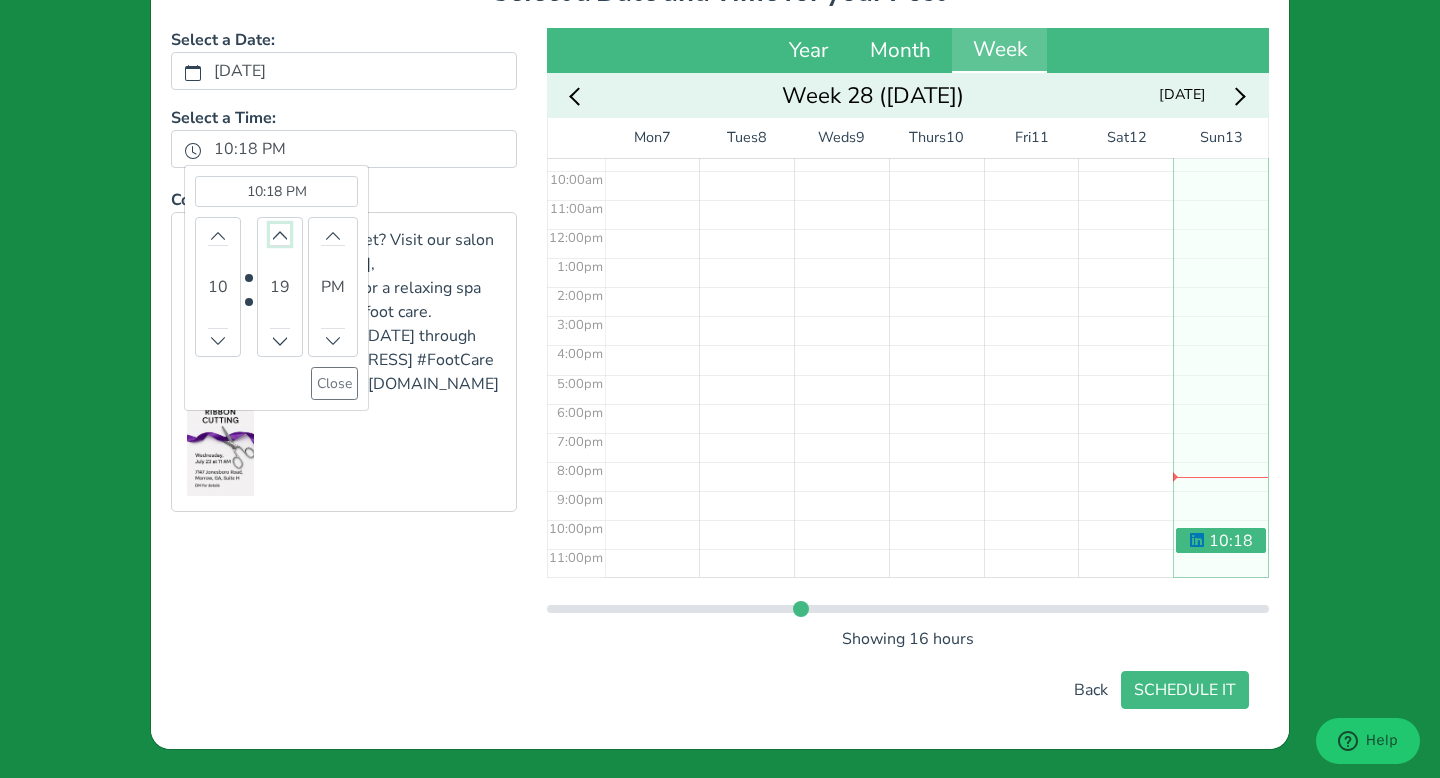 click 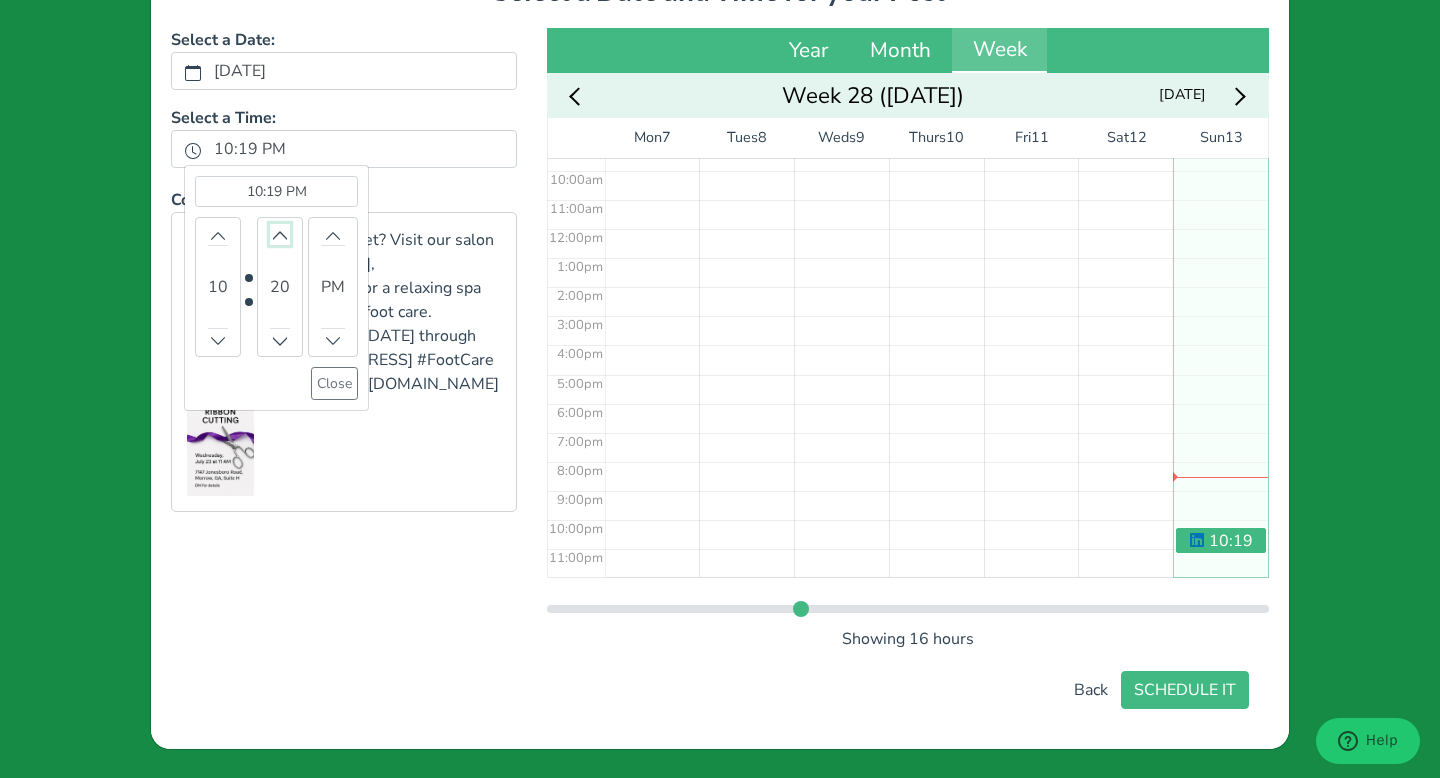 click 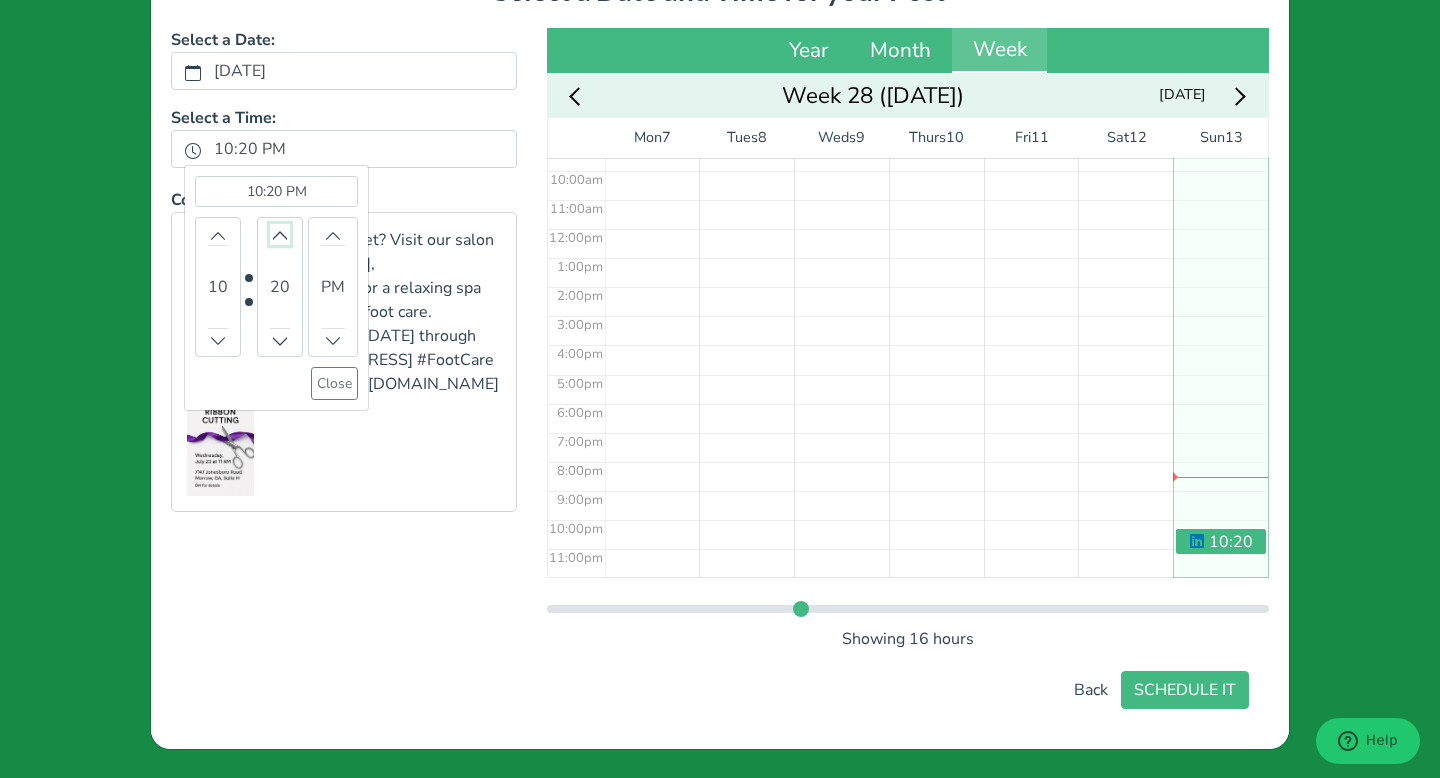 click 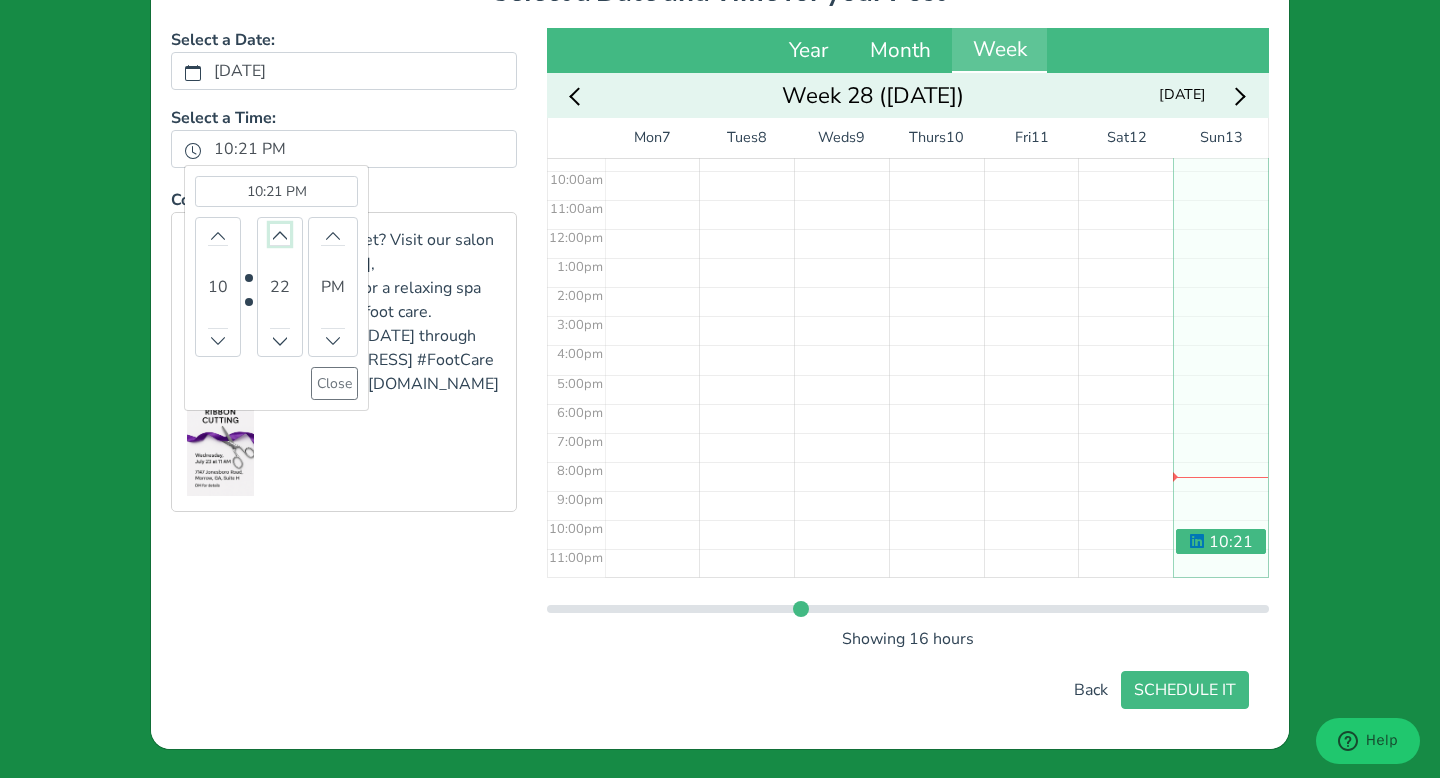 click 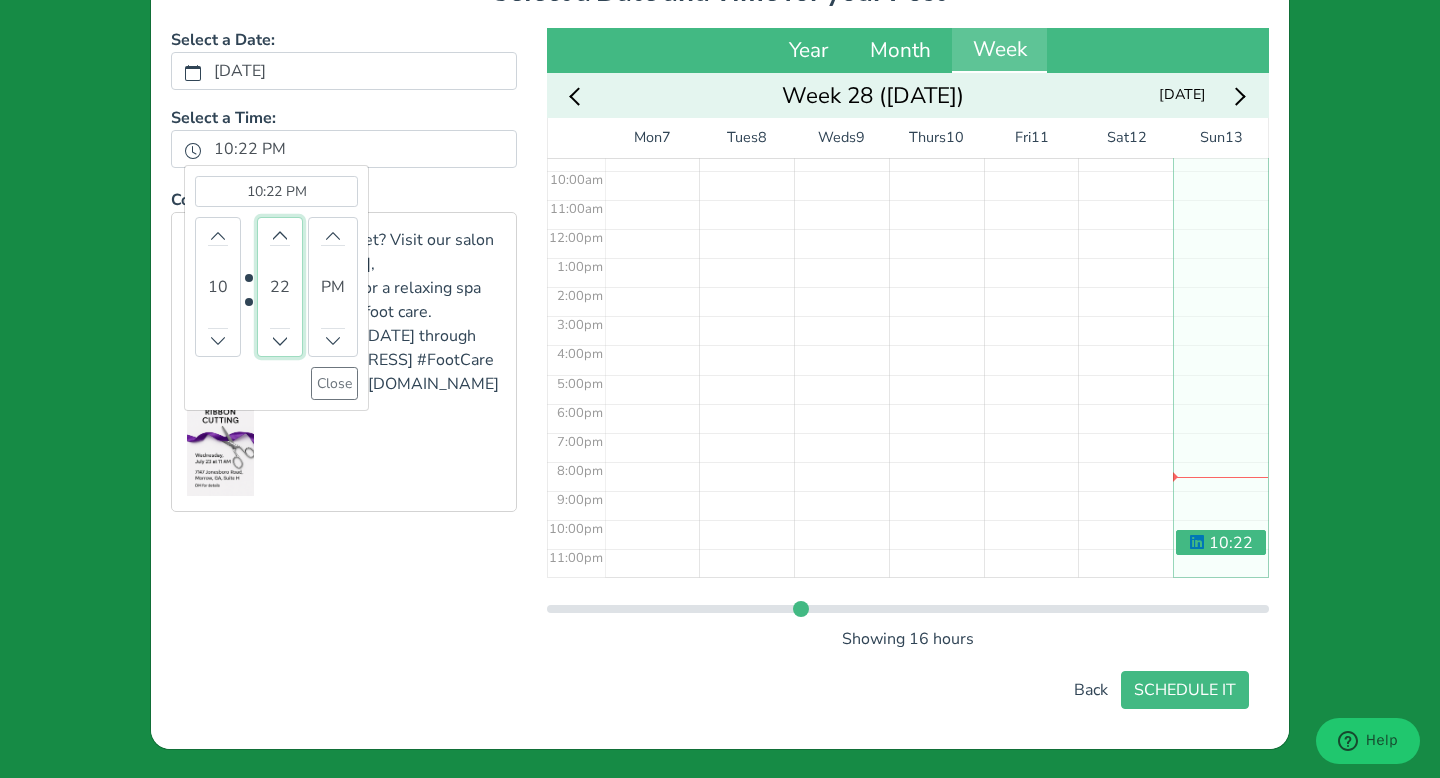 click on "22" at bounding box center [280, 287] 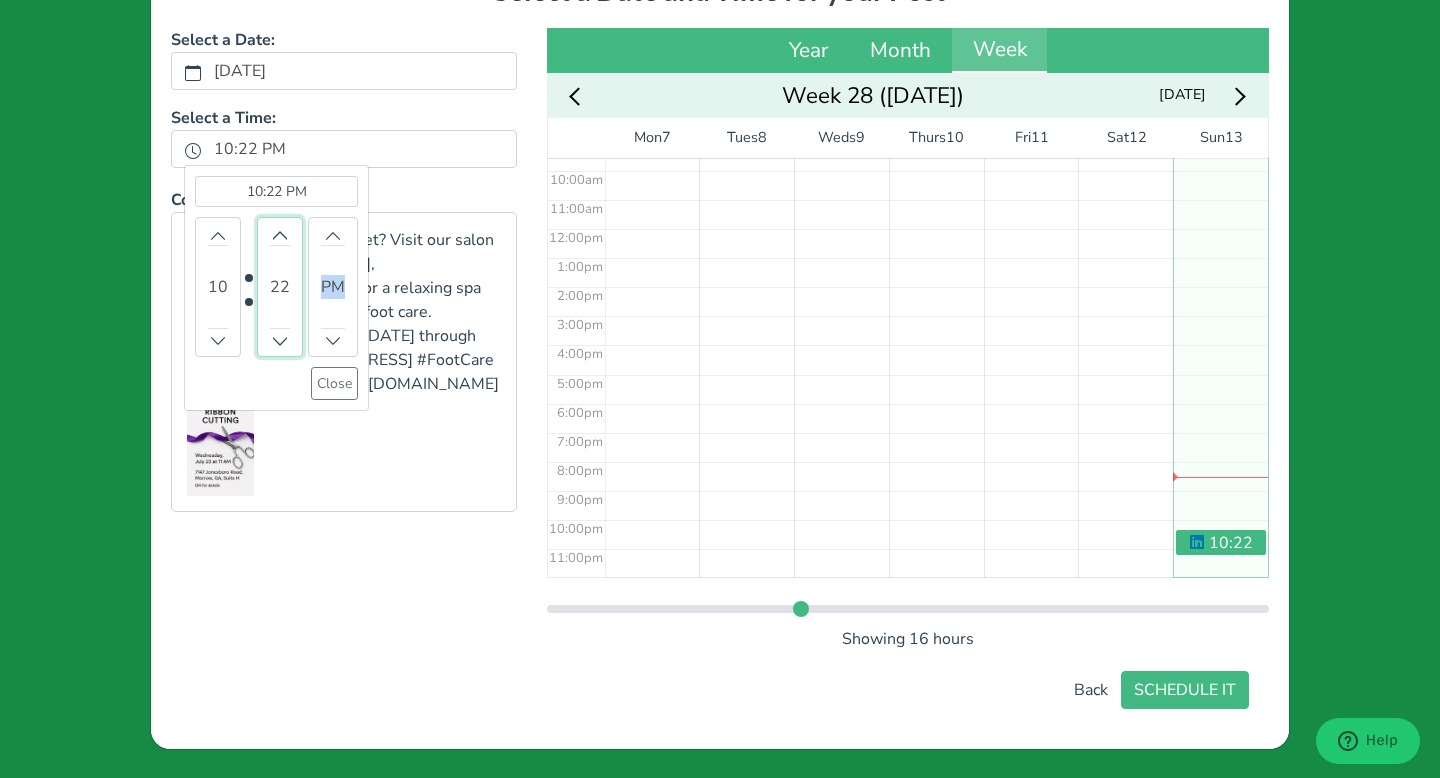 click on "22" at bounding box center [280, 287] 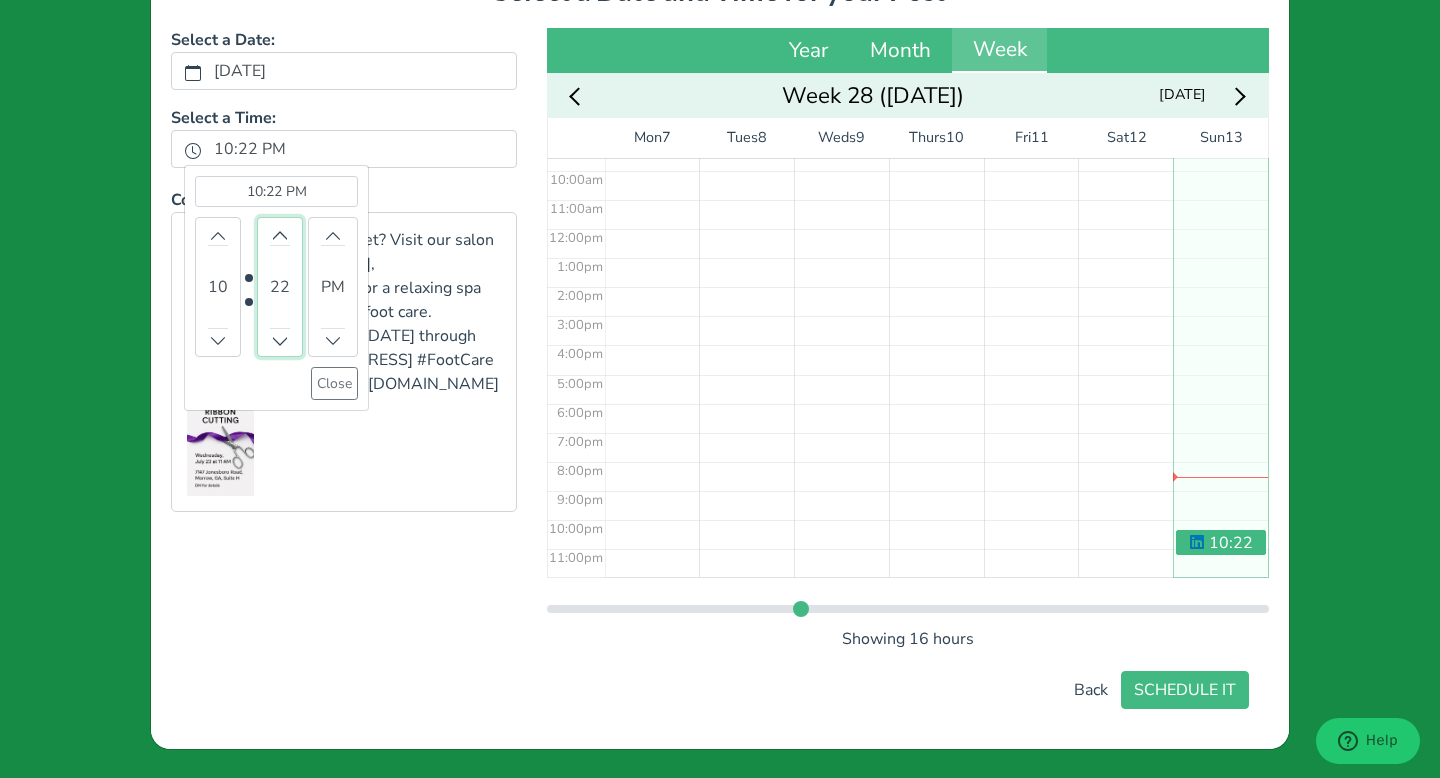 click on "22" at bounding box center (280, 287) 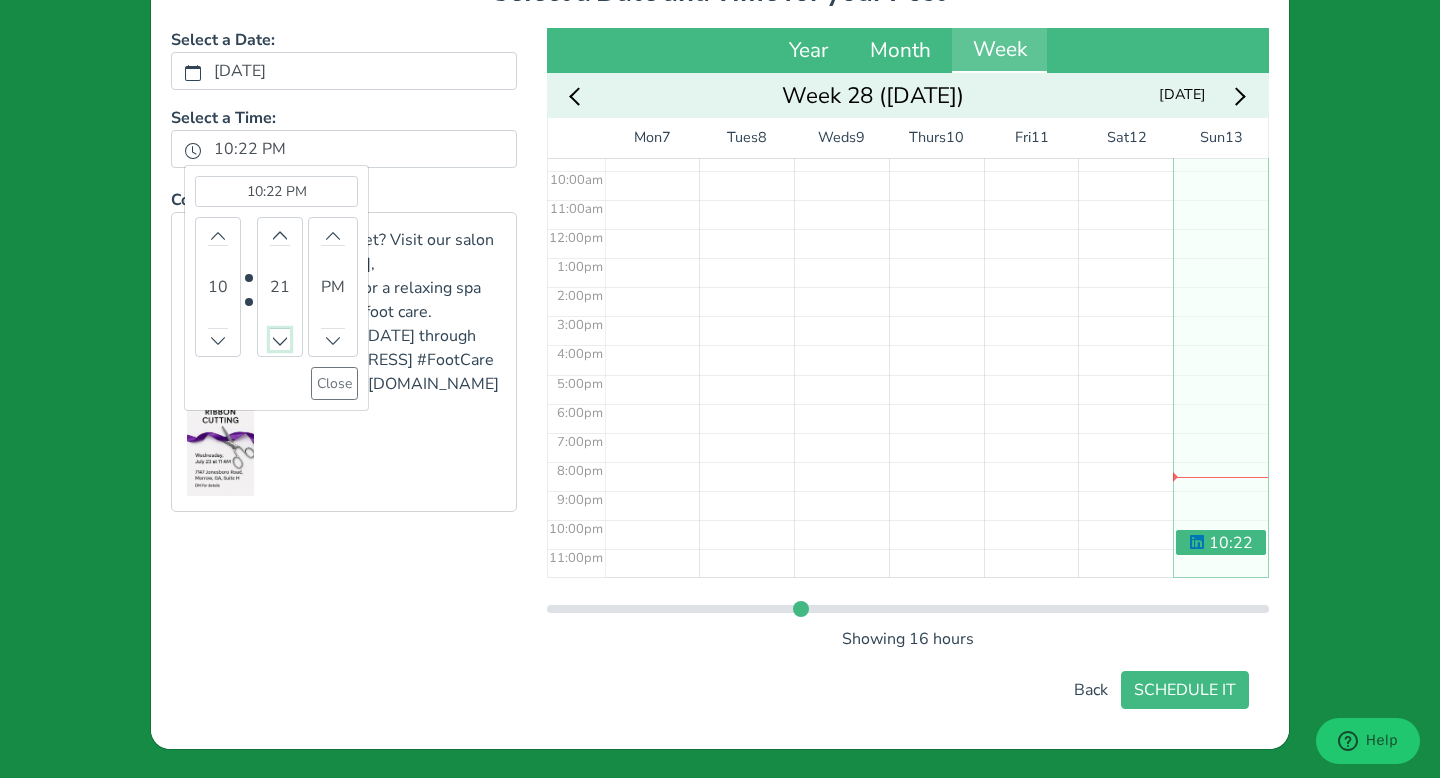click 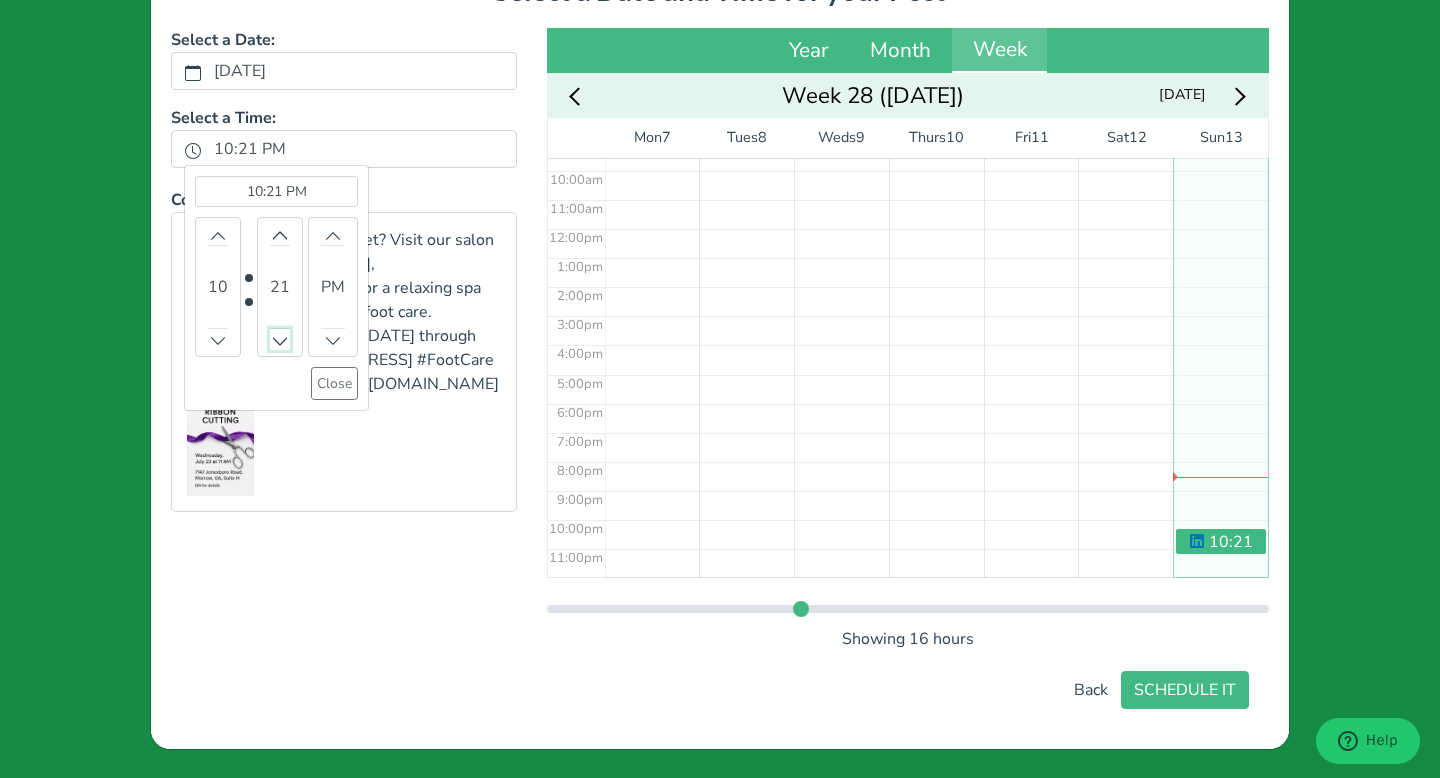 click 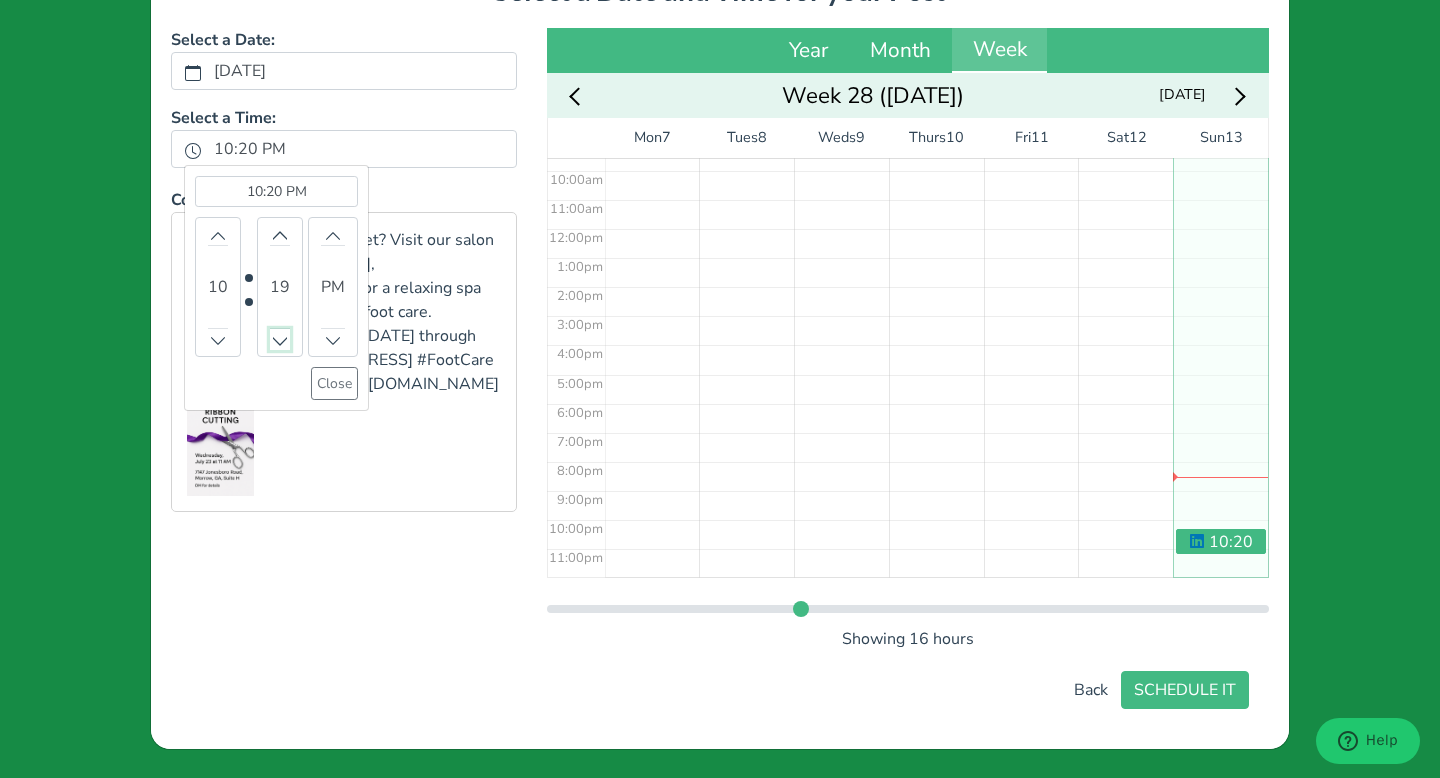 click 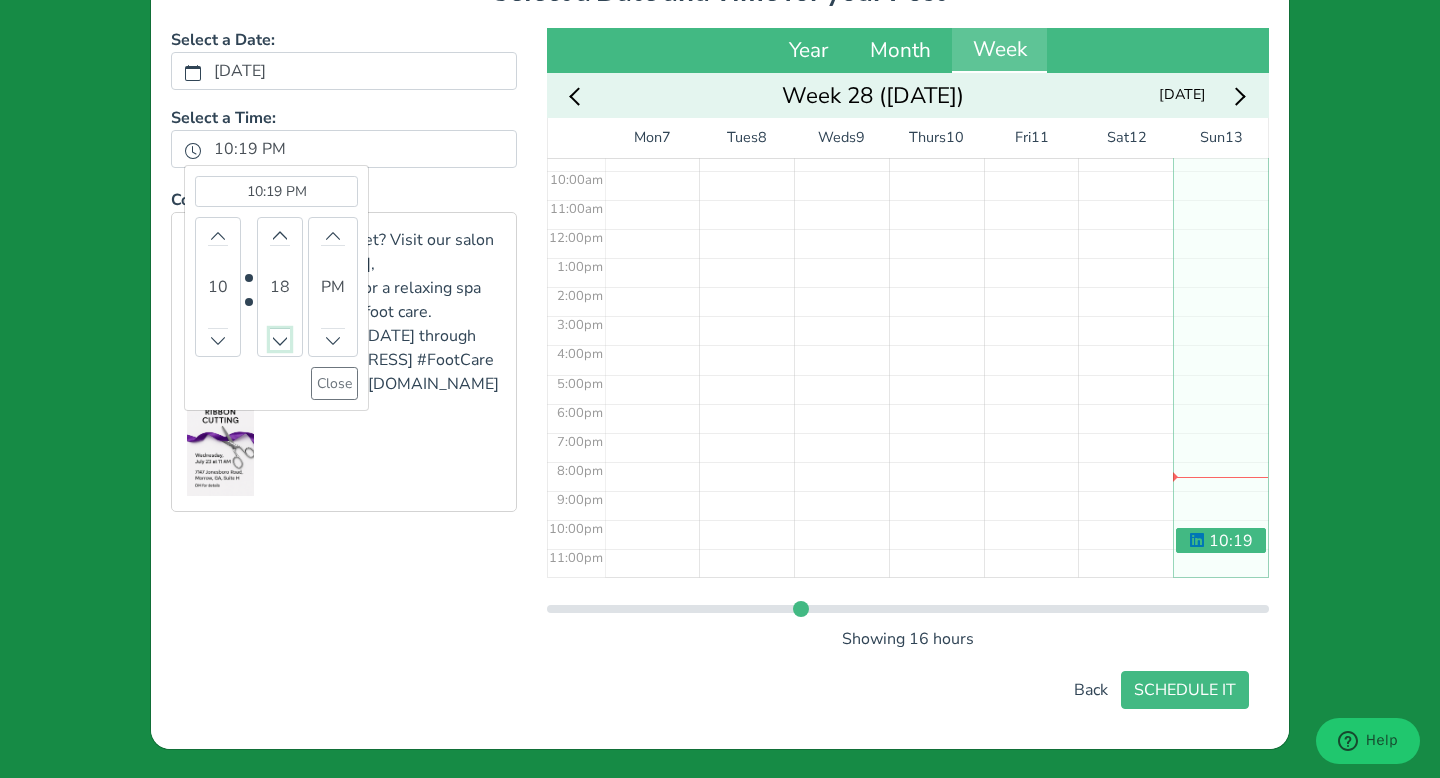 click 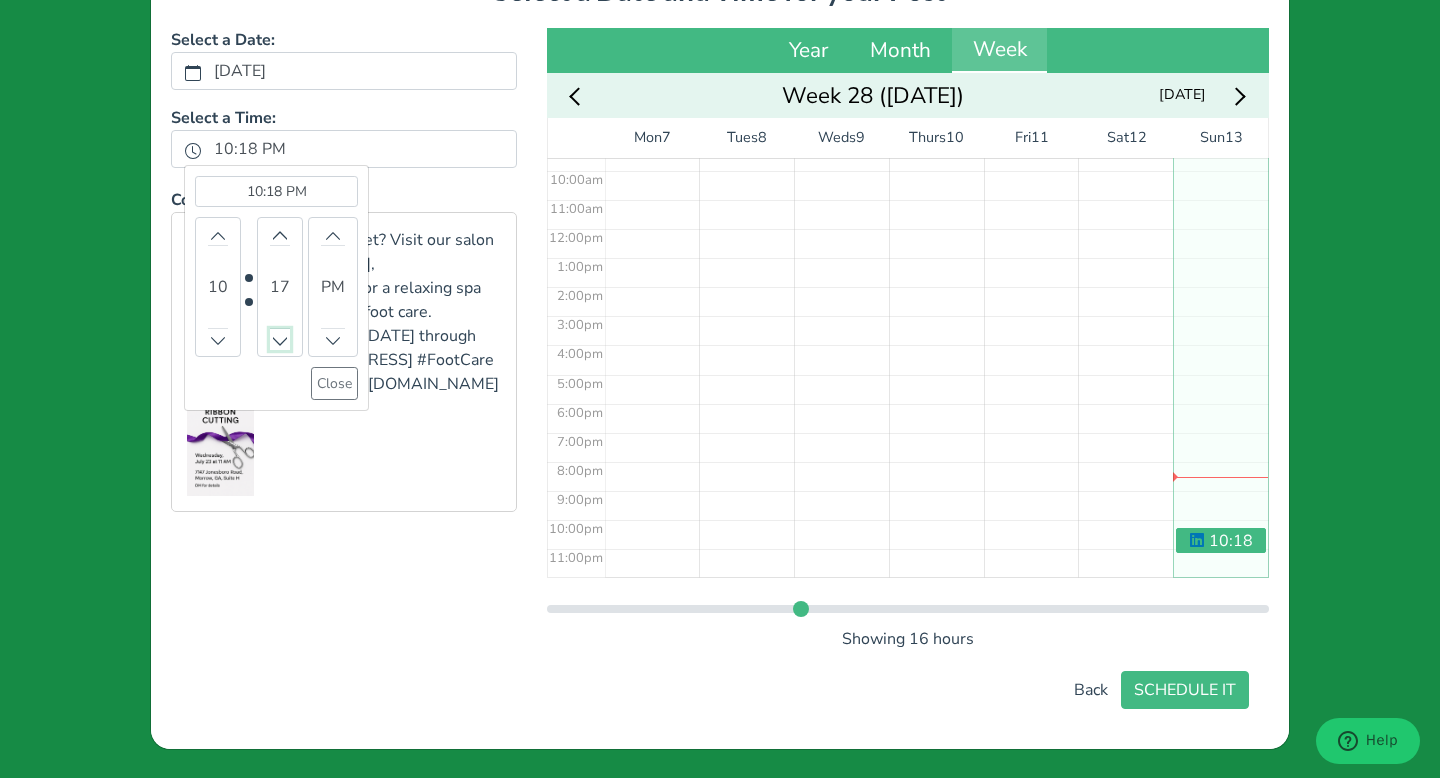 click 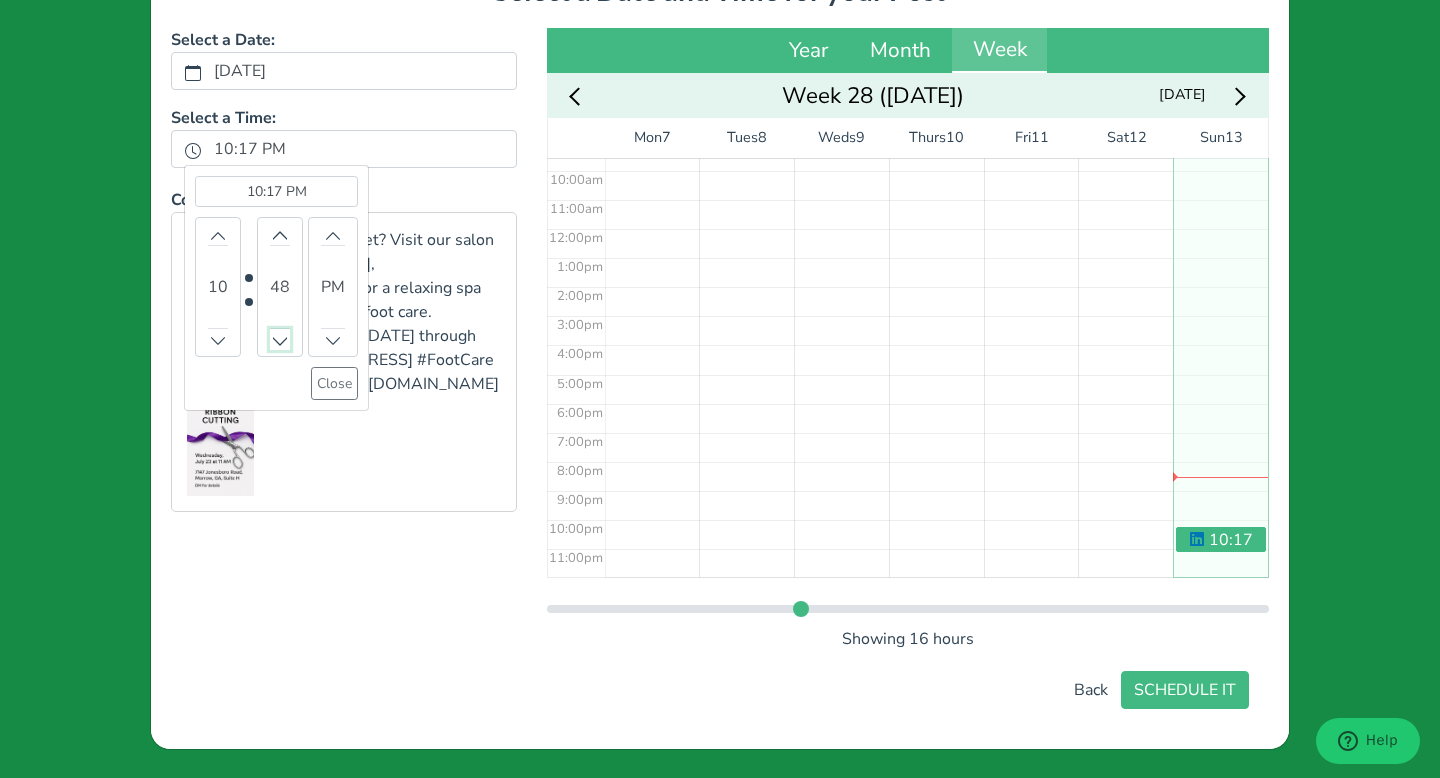 click 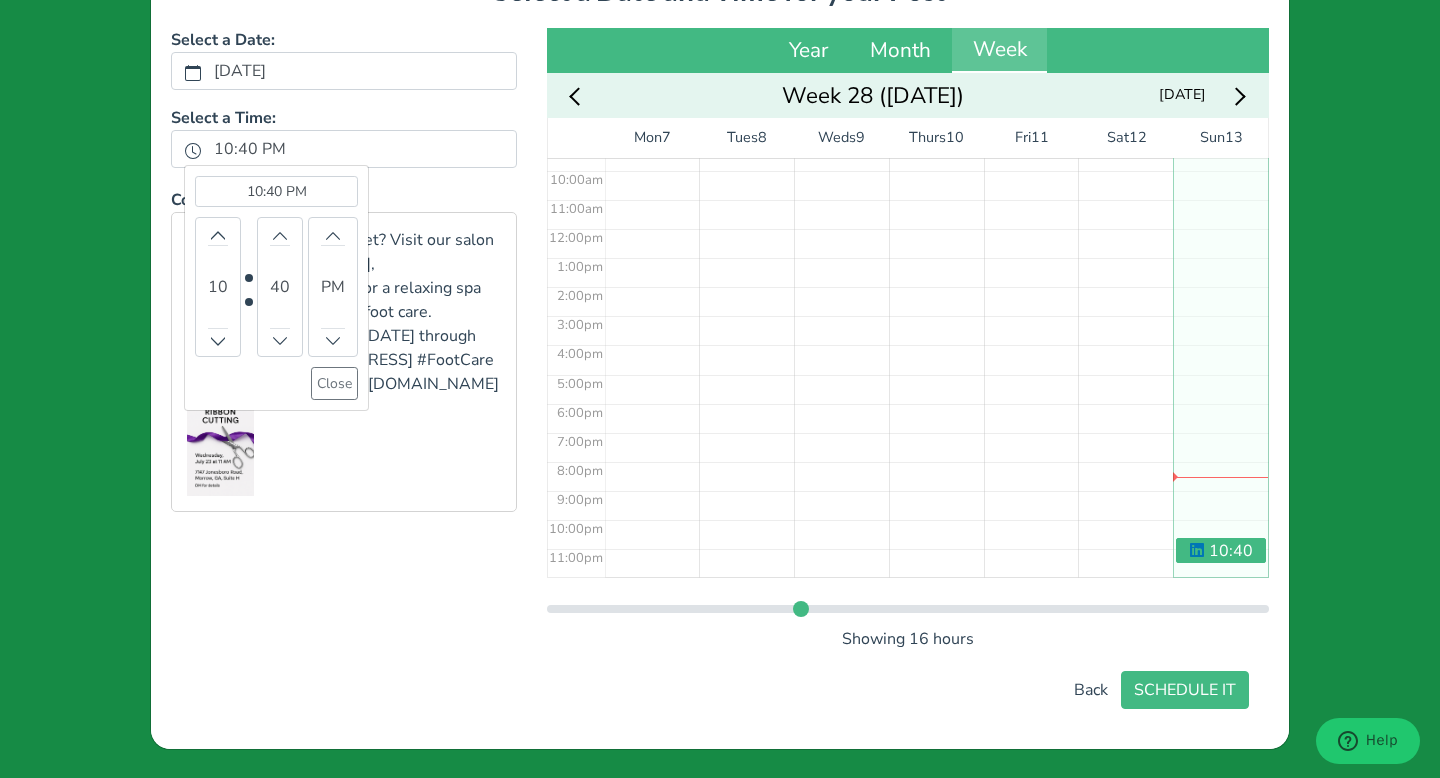 click on "10:40 PM  (Selected time)" at bounding box center (276, 191) 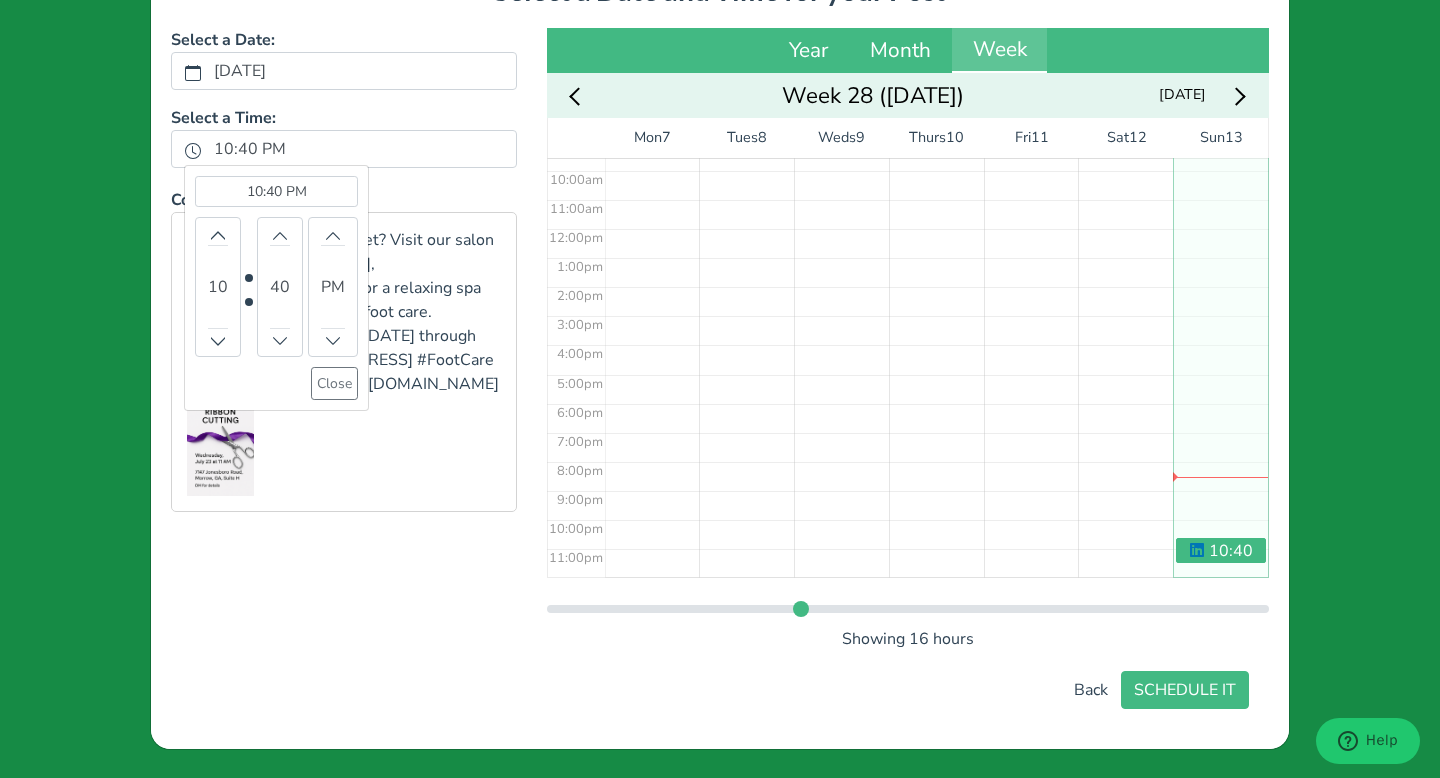 type on "10" 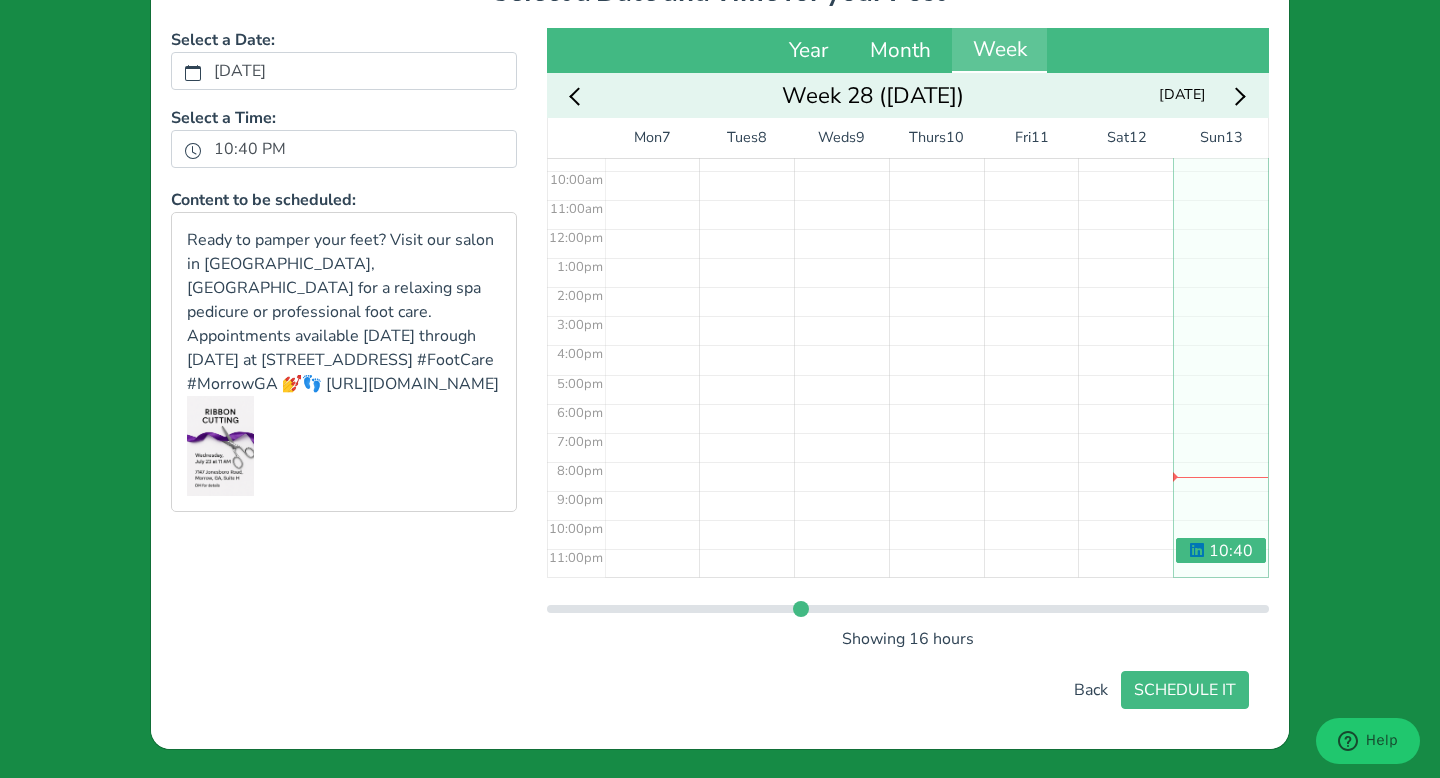click on "Select a Date and Time for your Post Select a Date: [DATE] Select a Time: 10:40 PM Content to be scheduled: Ready to pamper your feet? Visit our salon in [GEOGRAPHIC_DATA], [GEOGRAPHIC_DATA] for a relaxing spa pedicure or professional foot care. Appointments available [DATE] through [DATE] at [STREET_ADDRESS] #FootCare #MorrowGA 💅👣 [URL][DOMAIN_NAME] Year Month Week     Week 28 ([DATE]) [DATE]     Mon Mon M  7 Tues Tue T  8 Weds Wed W  9 Thurs Thu T  10 Fri Fri F  11 Sat Sat S  12 Sun Sun S  13 12:00am 1:00am 2:00am 3:00am 4:00am 5:00am 6:00am 7:00am 8:00am 9:00am 10:00am 11:00am 12:00pm 1:00pm 2:00pm 3:00pm 4:00pm 5:00pm 6:00pm 7:00pm 8:00pm 9:00pm 10:00pm 11:00pm No Event No Event No Event No Event No Event No Event 10:40 pm  Showing 16 hours  Back SCHEDULE IT" at bounding box center (720, 341) 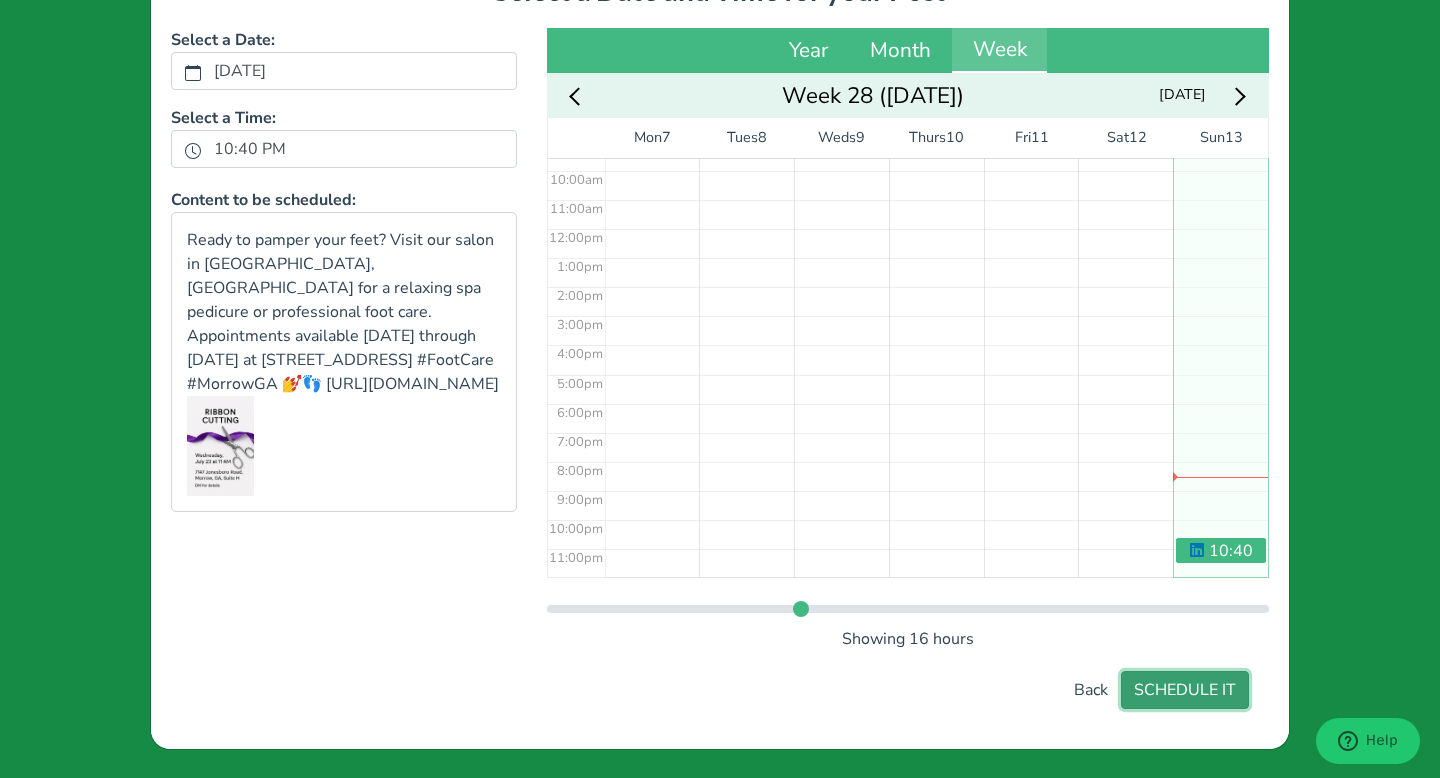 click on "SCHEDULE IT" at bounding box center [1185, 690] 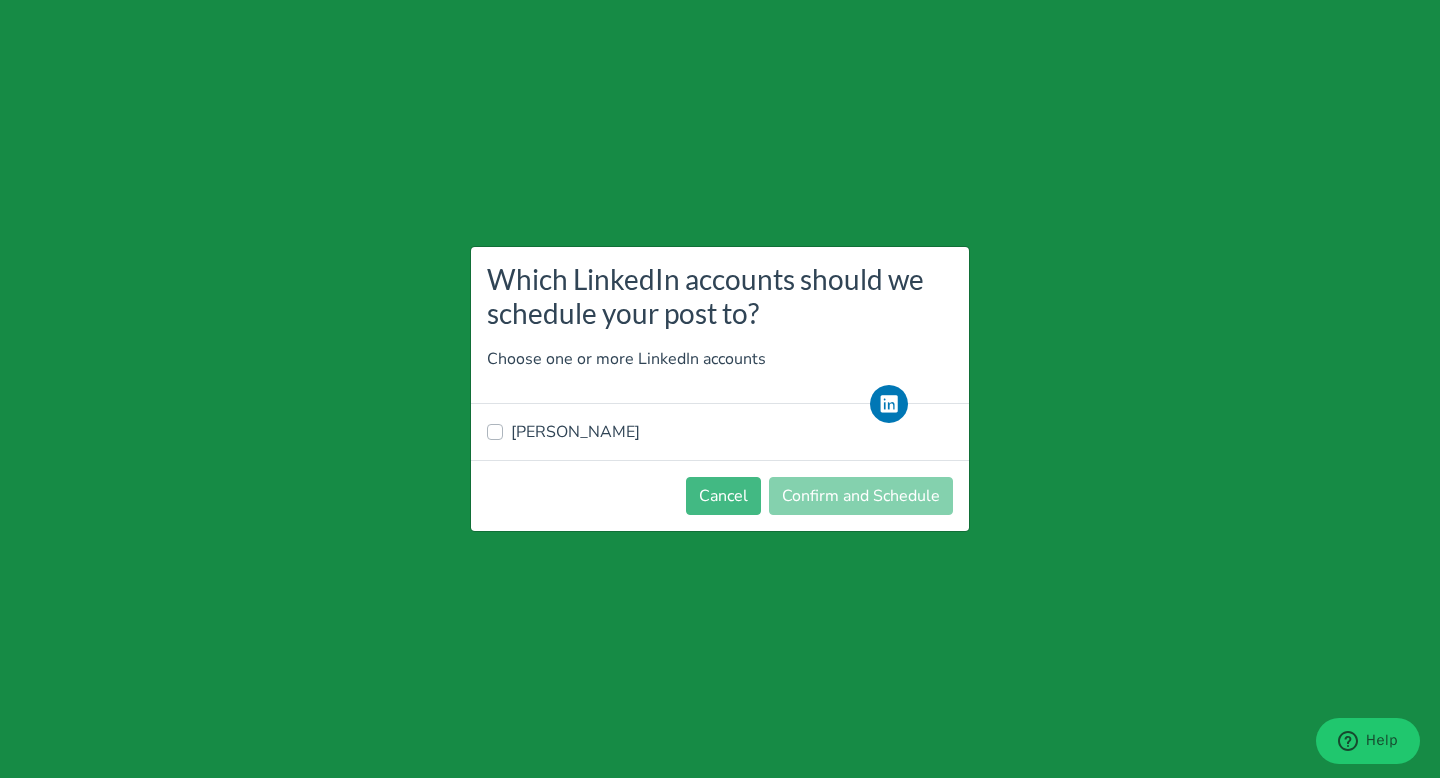 click on "[PERSON_NAME]" at bounding box center (575, 432) 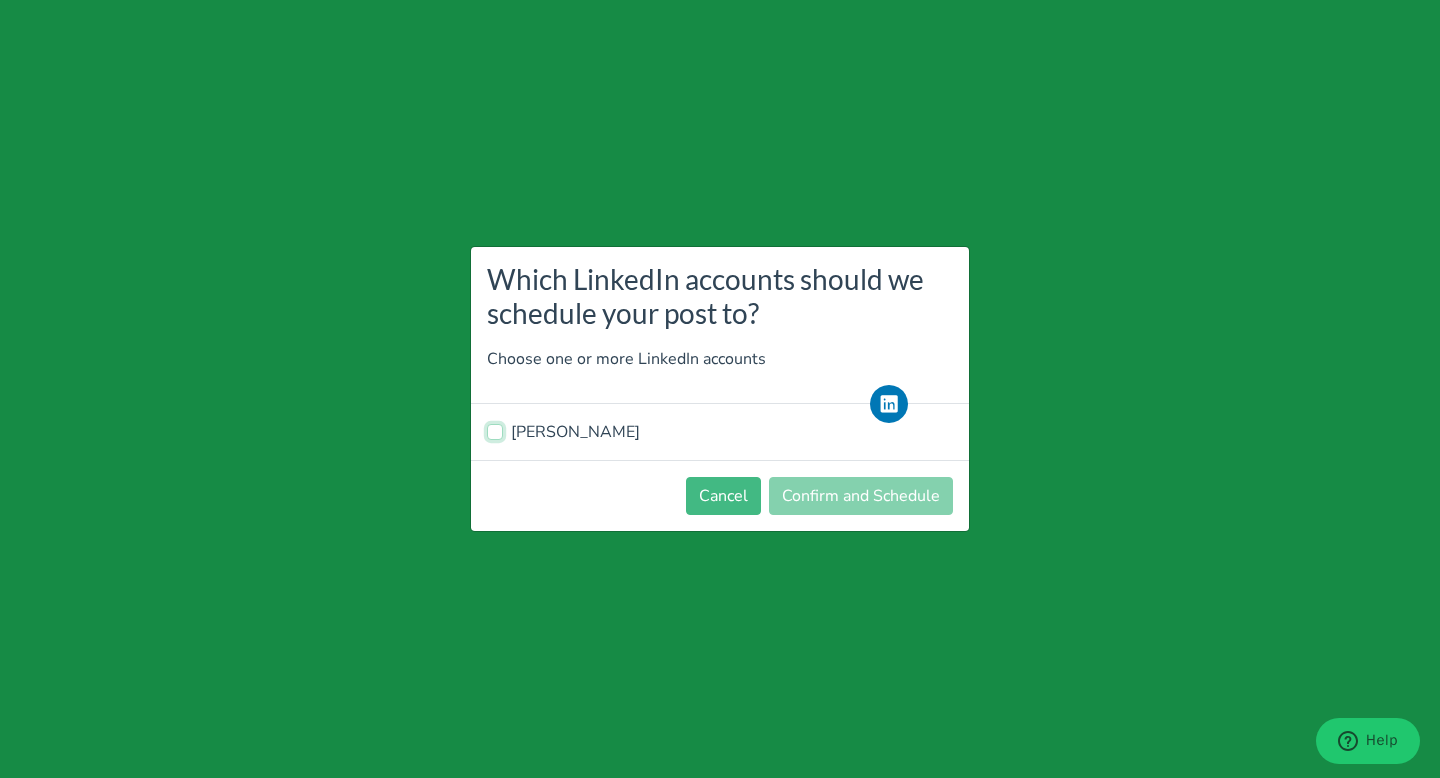 click on "[PERSON_NAME]" at bounding box center [495, 430] 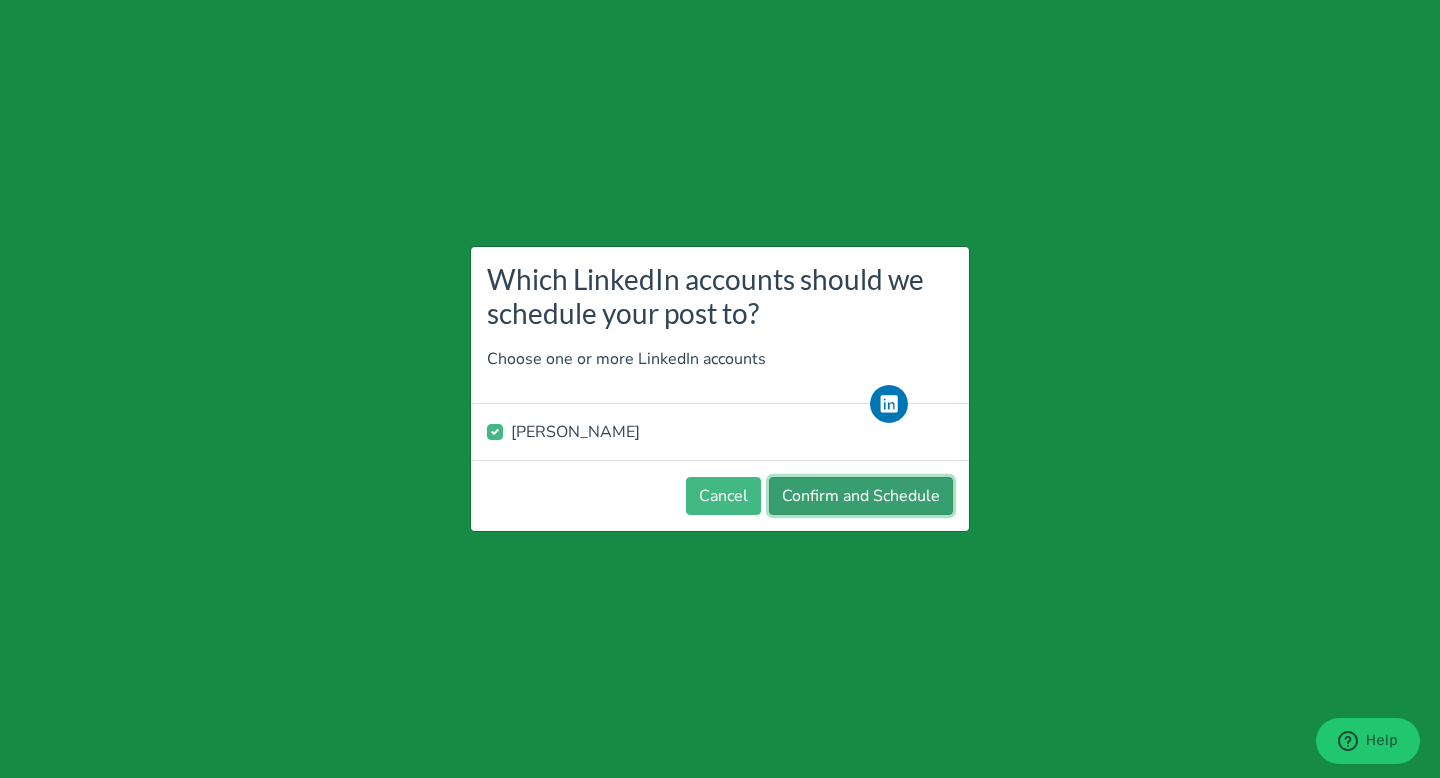 click on "Confirm and Schedule" at bounding box center (861, 496) 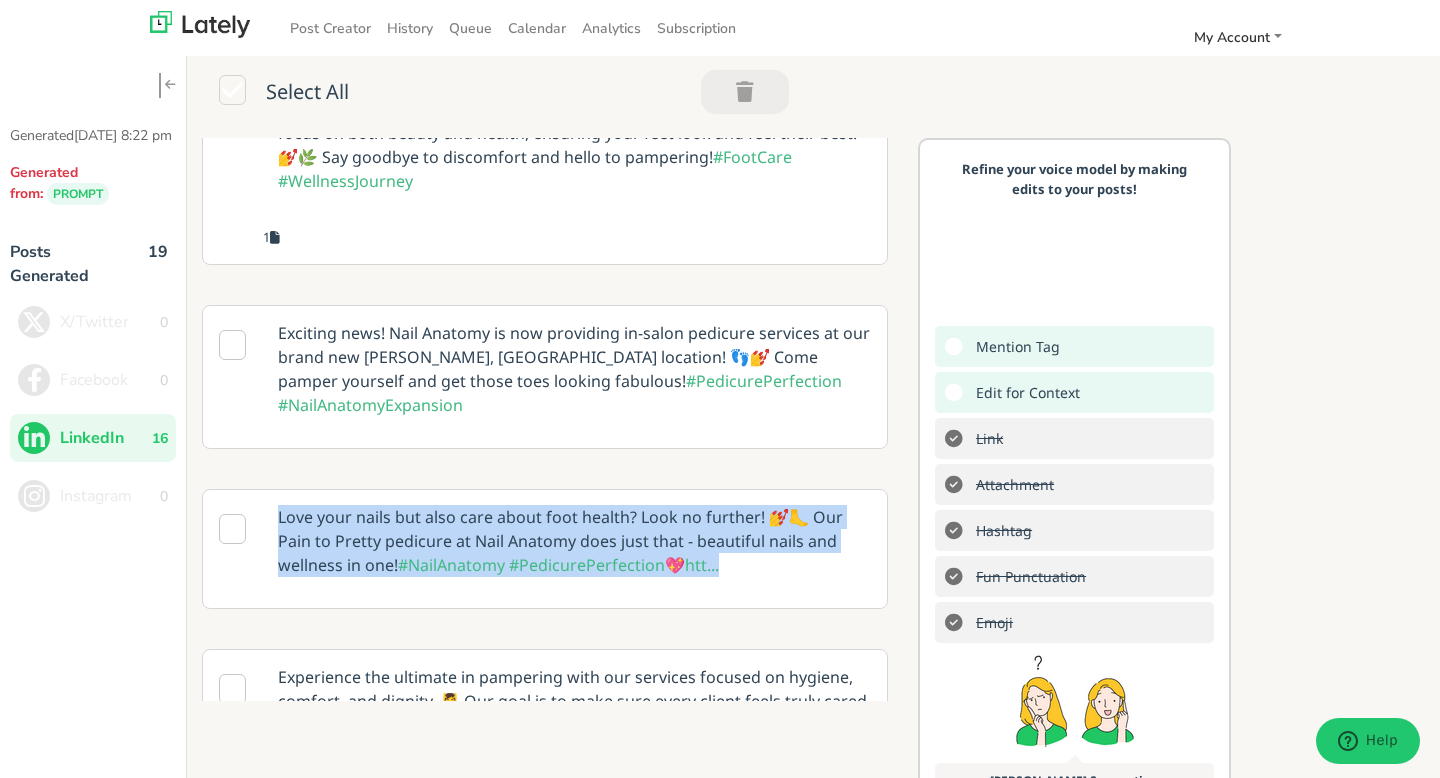 drag, startPoint x: 872, startPoint y: 472, endPoint x: 782, endPoint y: 559, distance: 125.17587 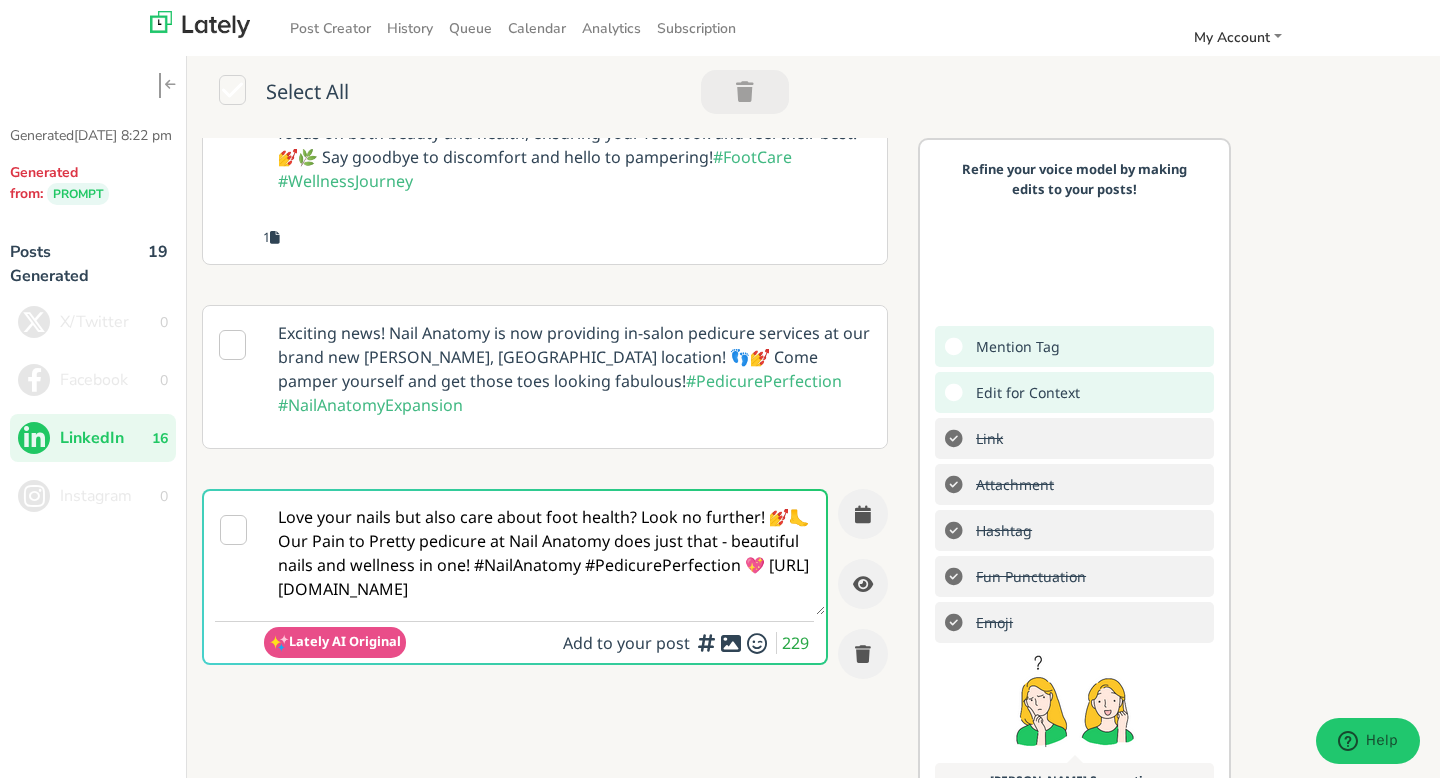 scroll, scrollTop: 0, scrollLeft: 0, axis: both 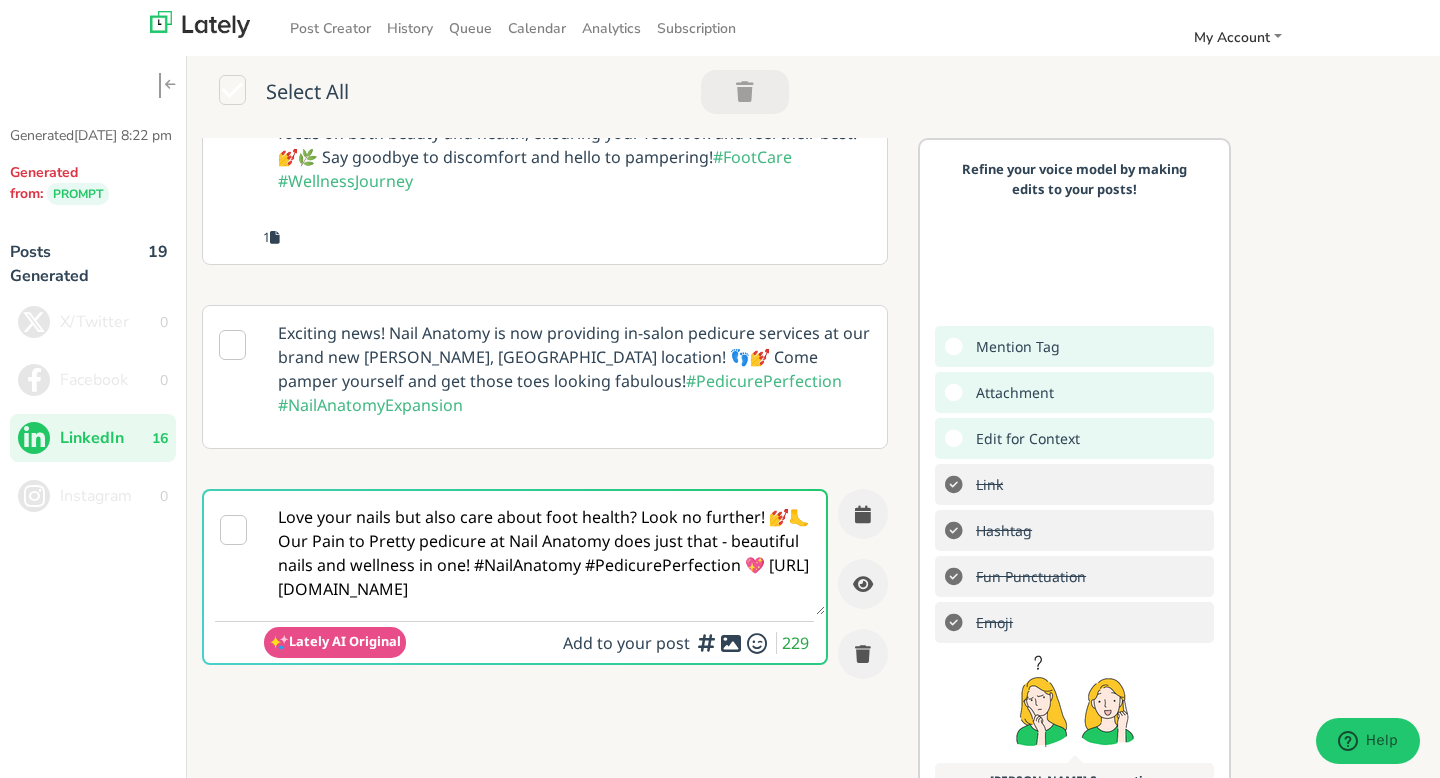 click at bounding box center [232, 377] 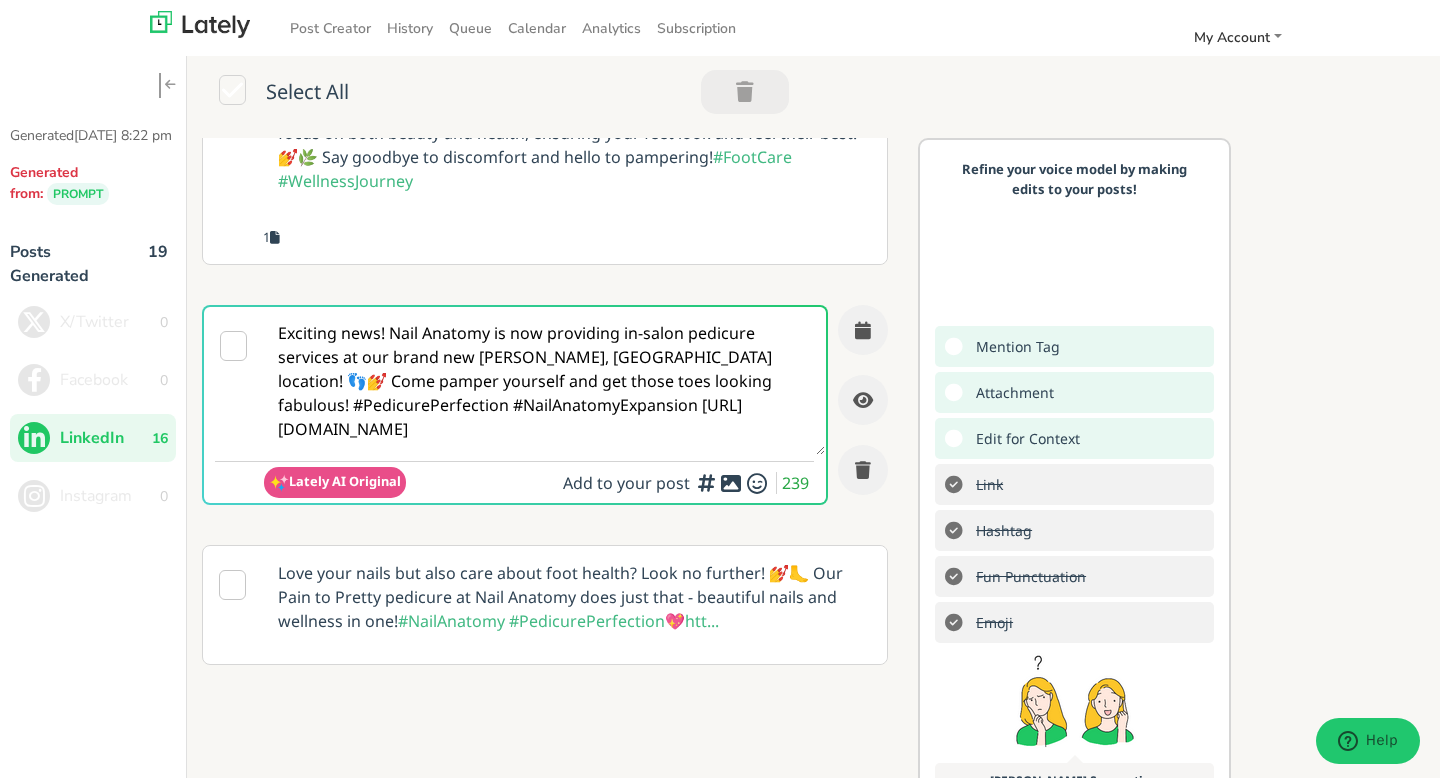 scroll, scrollTop: 0, scrollLeft: 0, axis: both 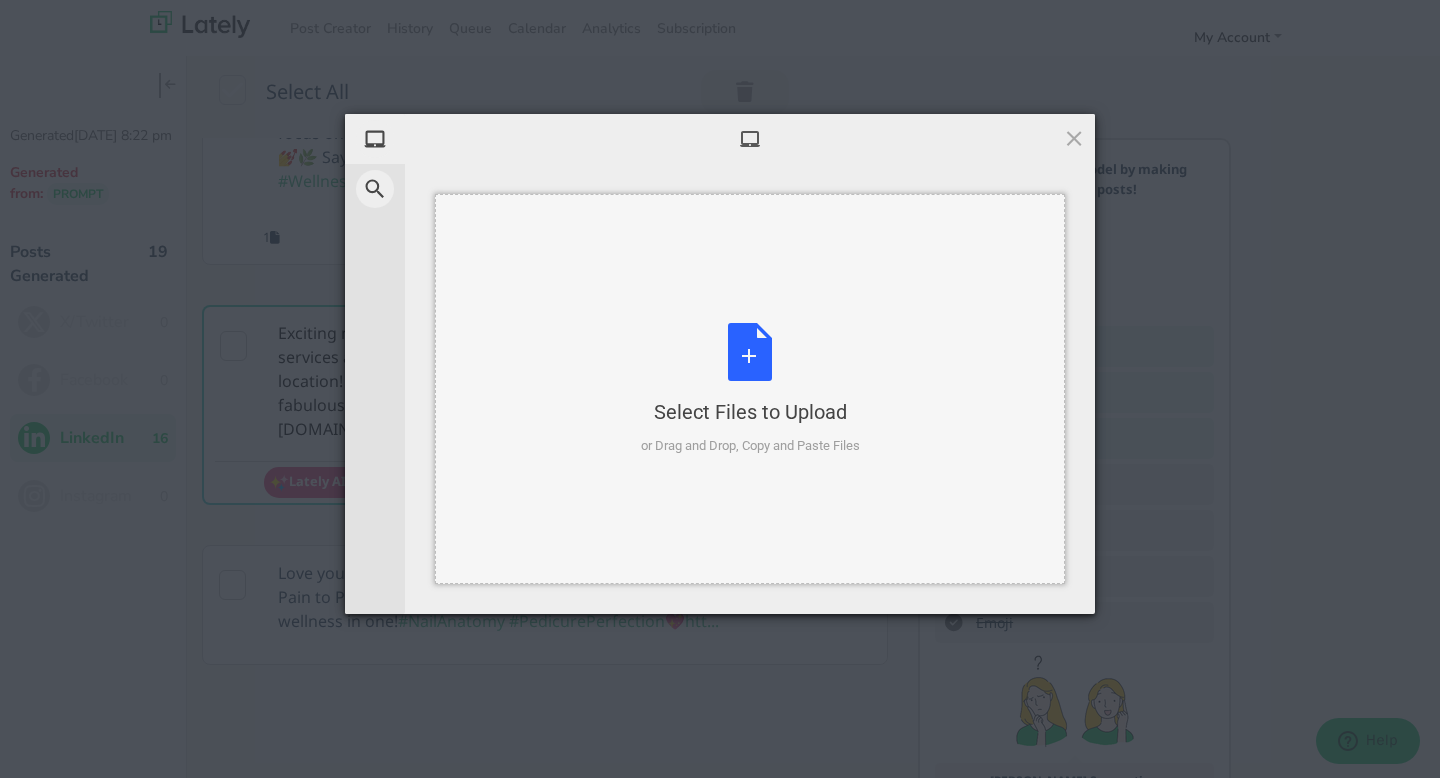 click on "Select Files to Upload
or Drag and Drop, Copy and Paste Files" at bounding box center [750, 389] 